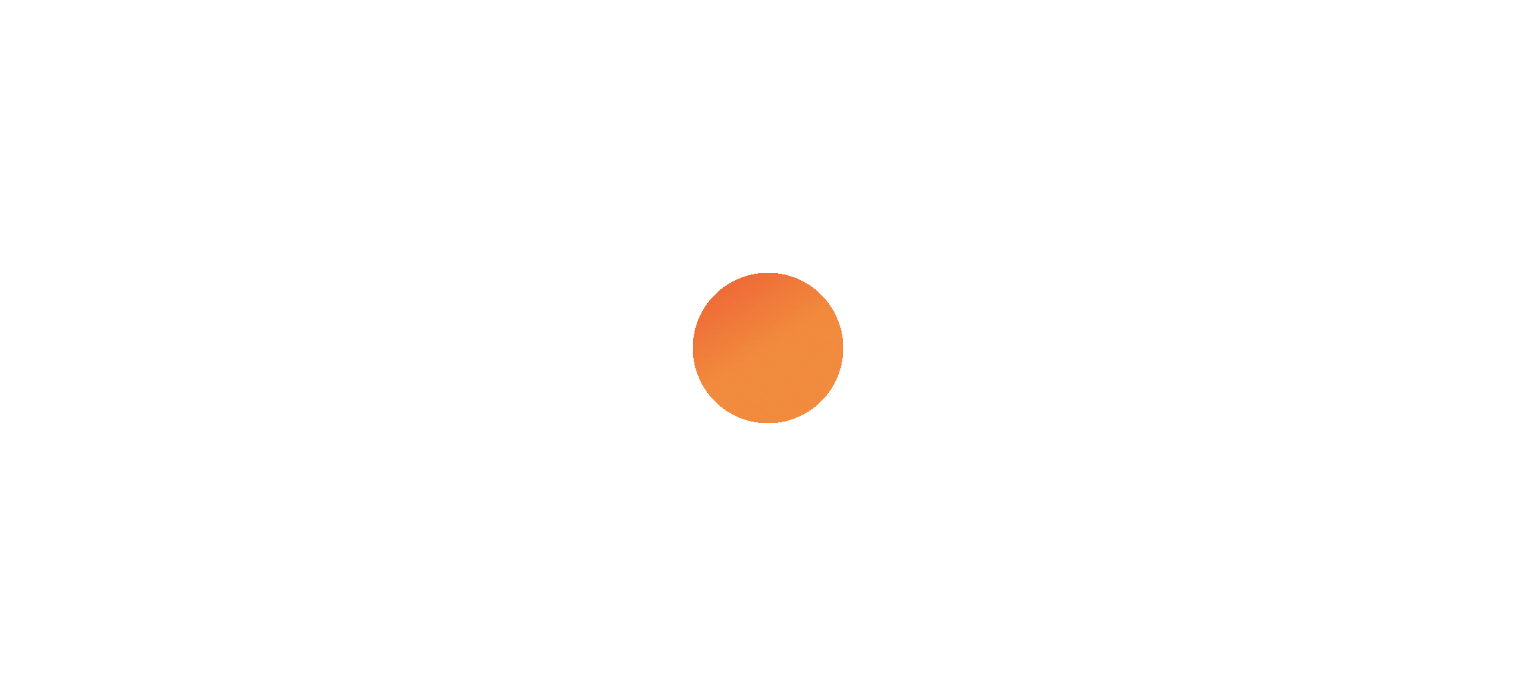 scroll, scrollTop: 0, scrollLeft: 0, axis: both 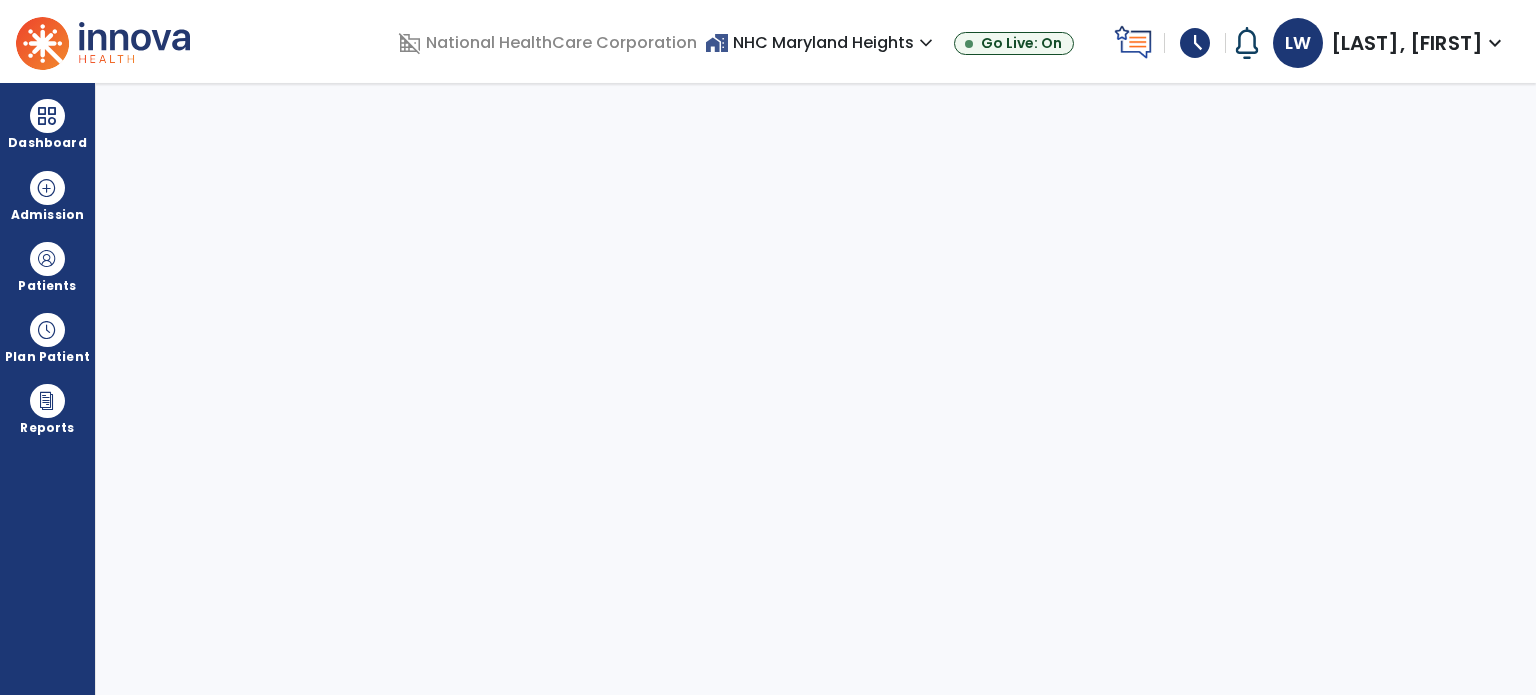 select on "****" 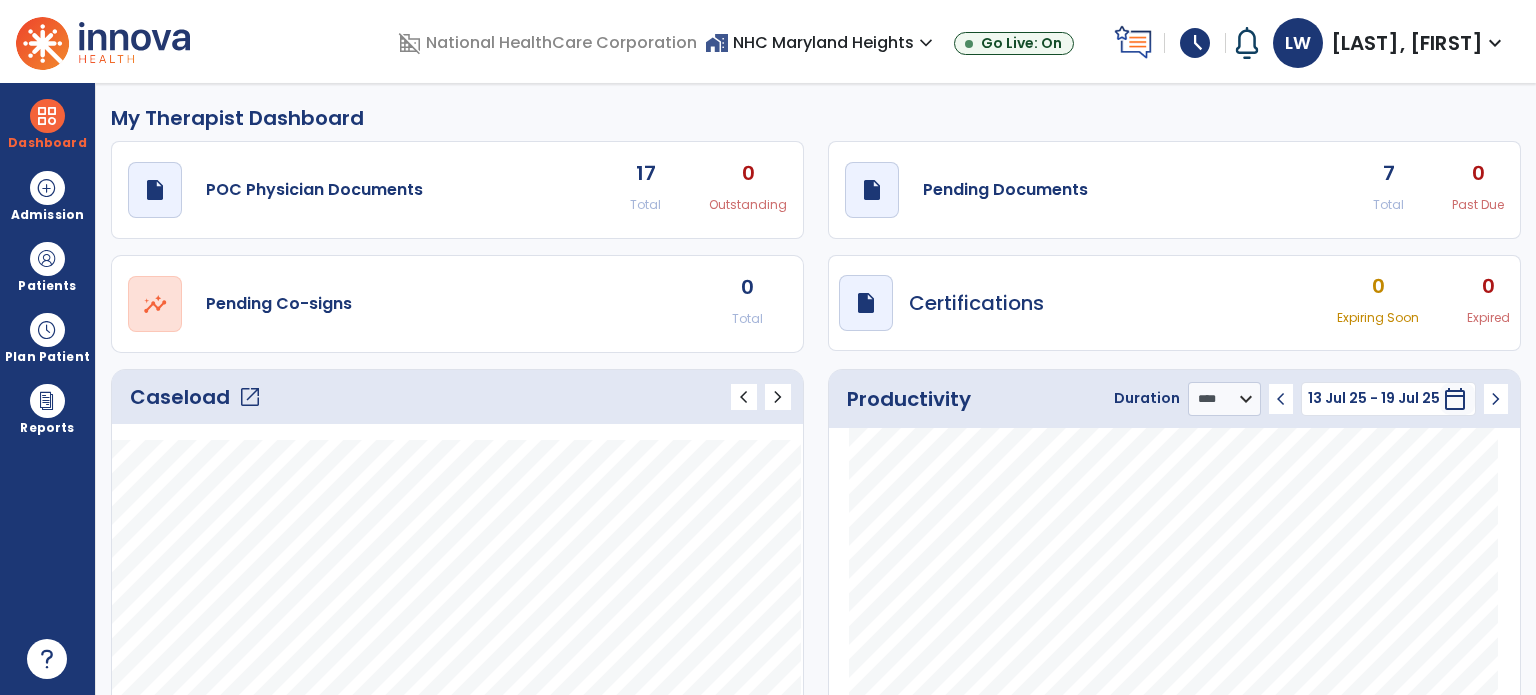 click on "schedule" at bounding box center (1195, 43) 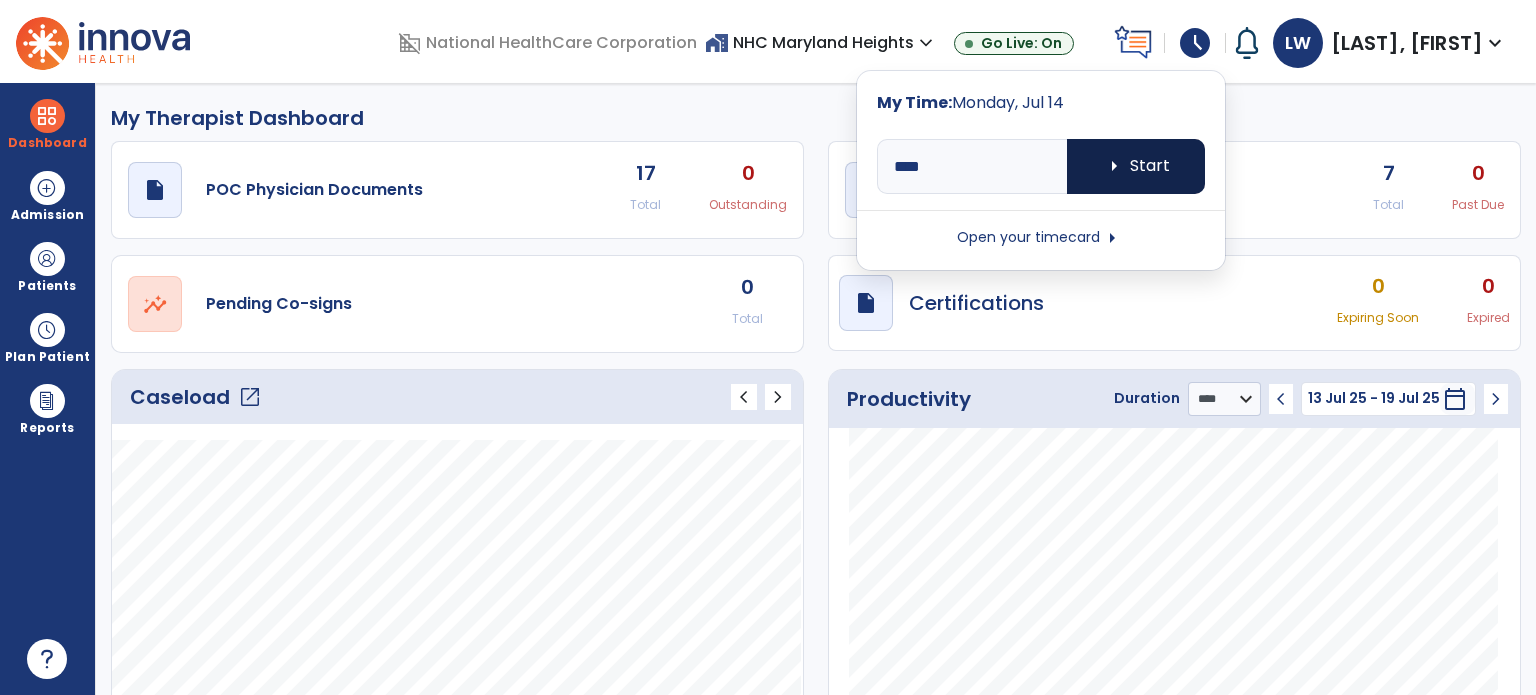 click on "arrow_right  Start" at bounding box center (1136, 166) 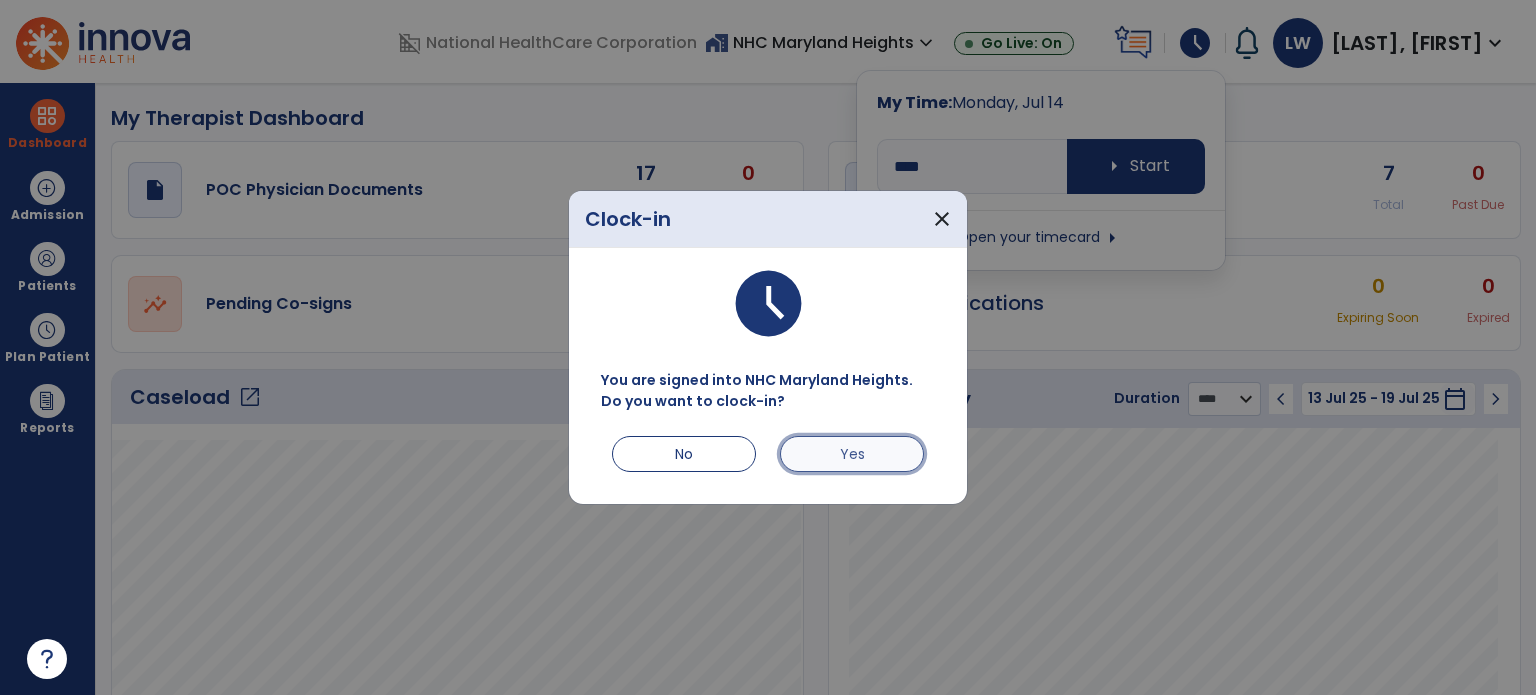 click on "Yes" at bounding box center [852, 454] 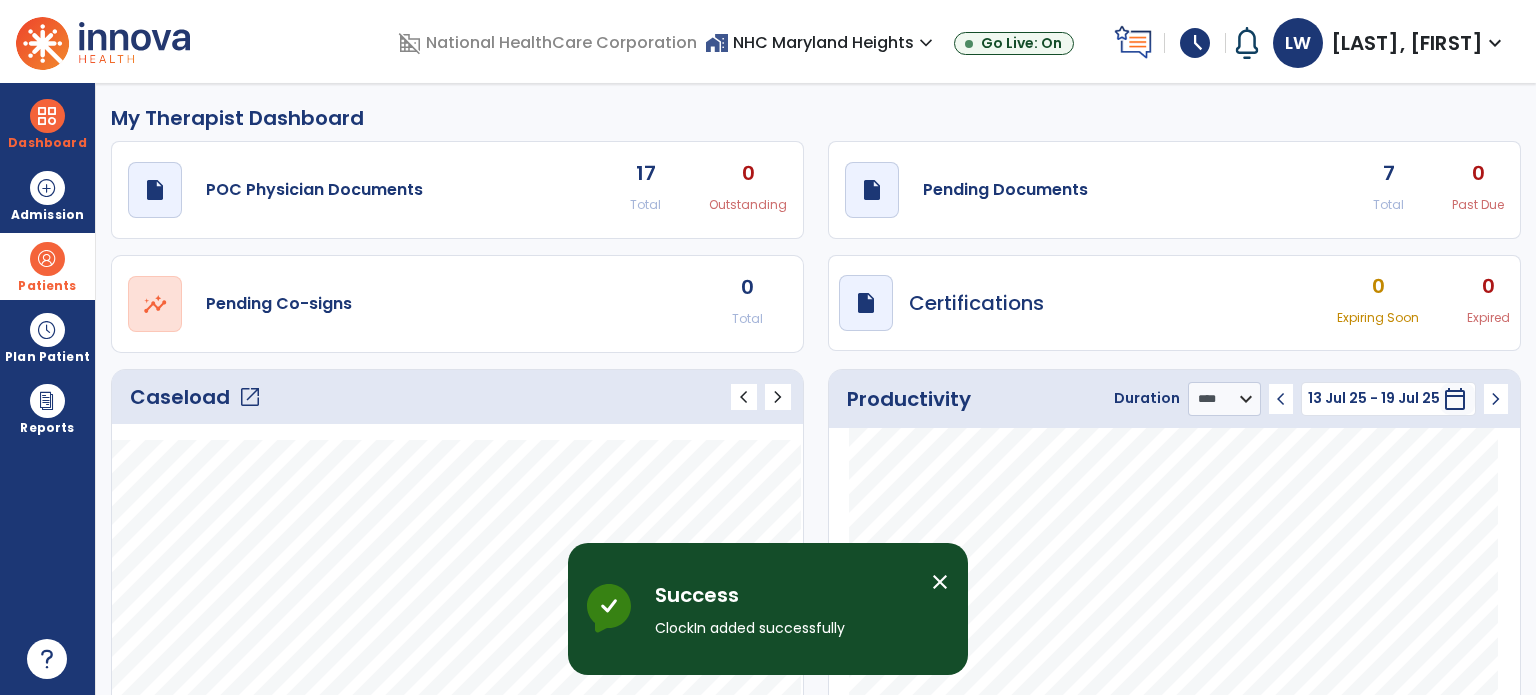 click at bounding box center [47, 259] 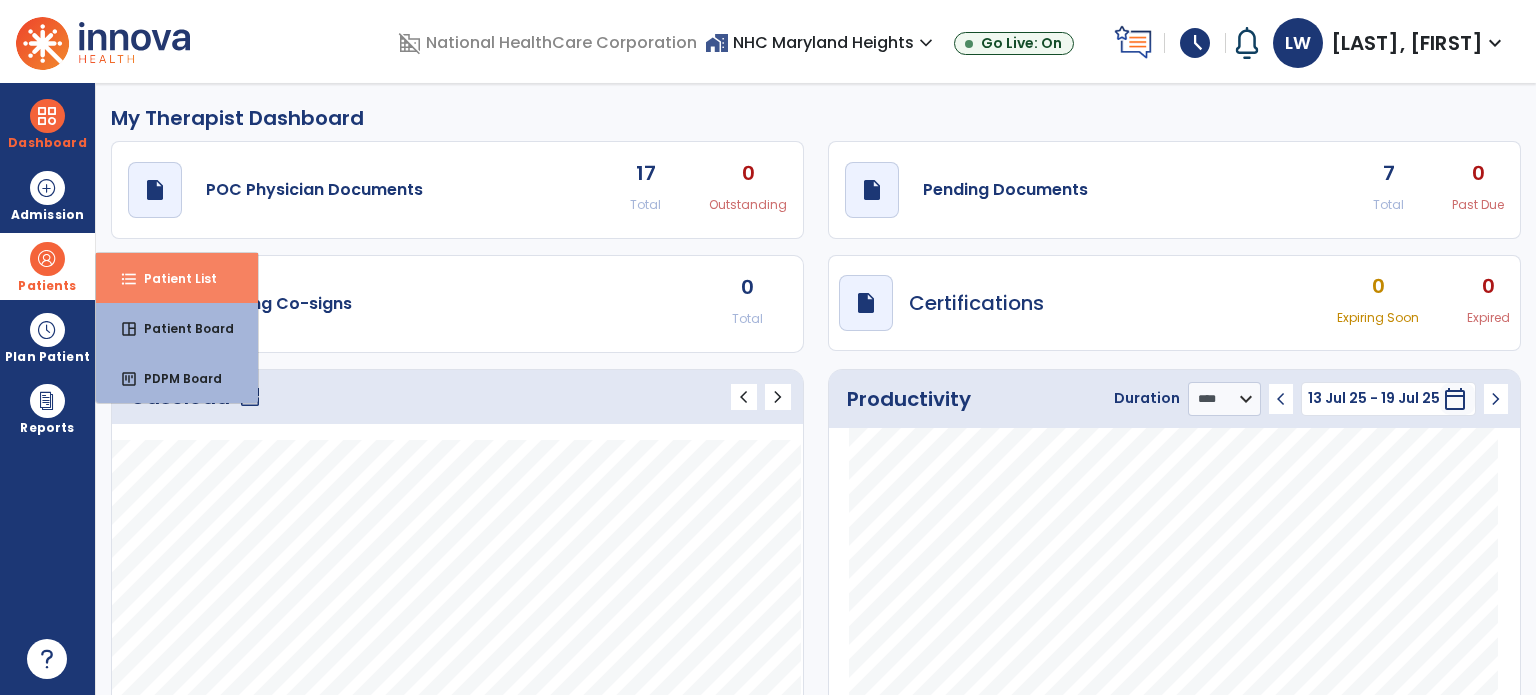 click on "Patient List" at bounding box center [172, 278] 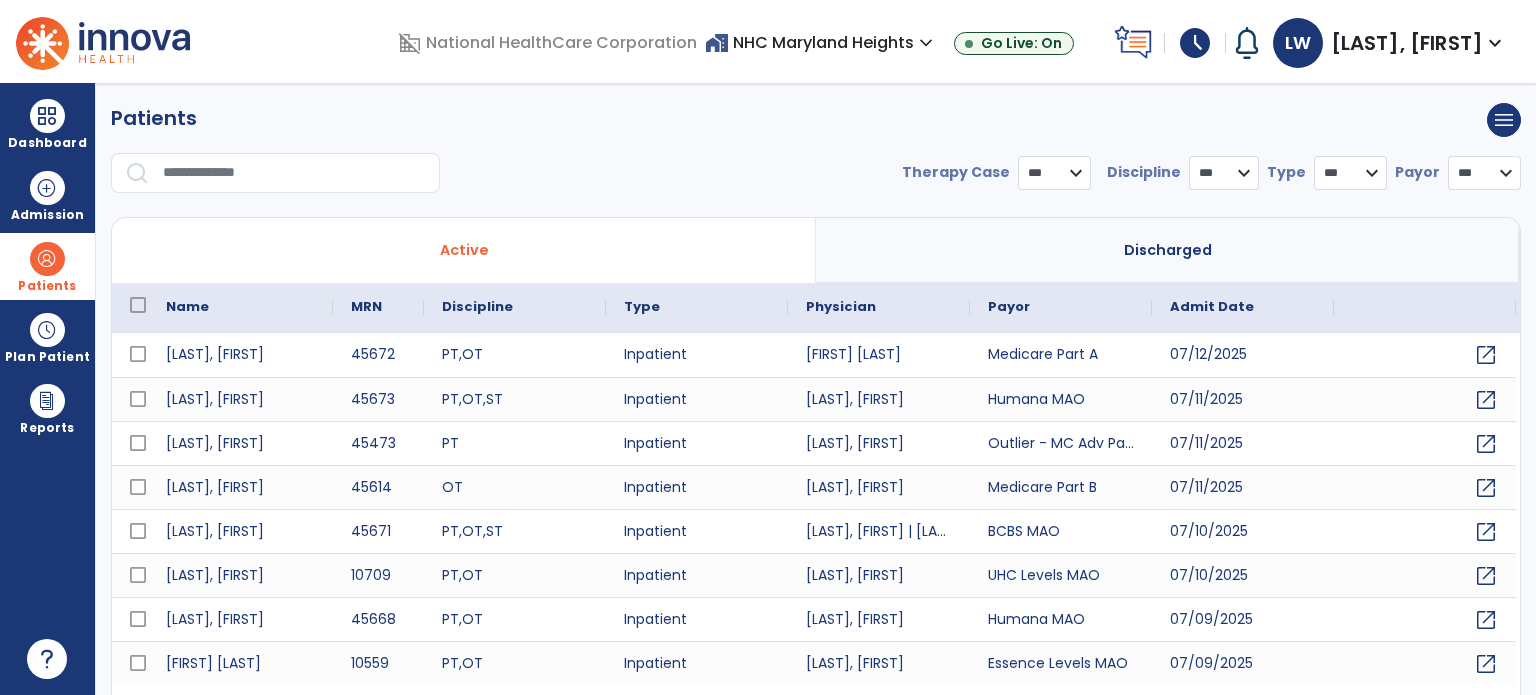 select on "***" 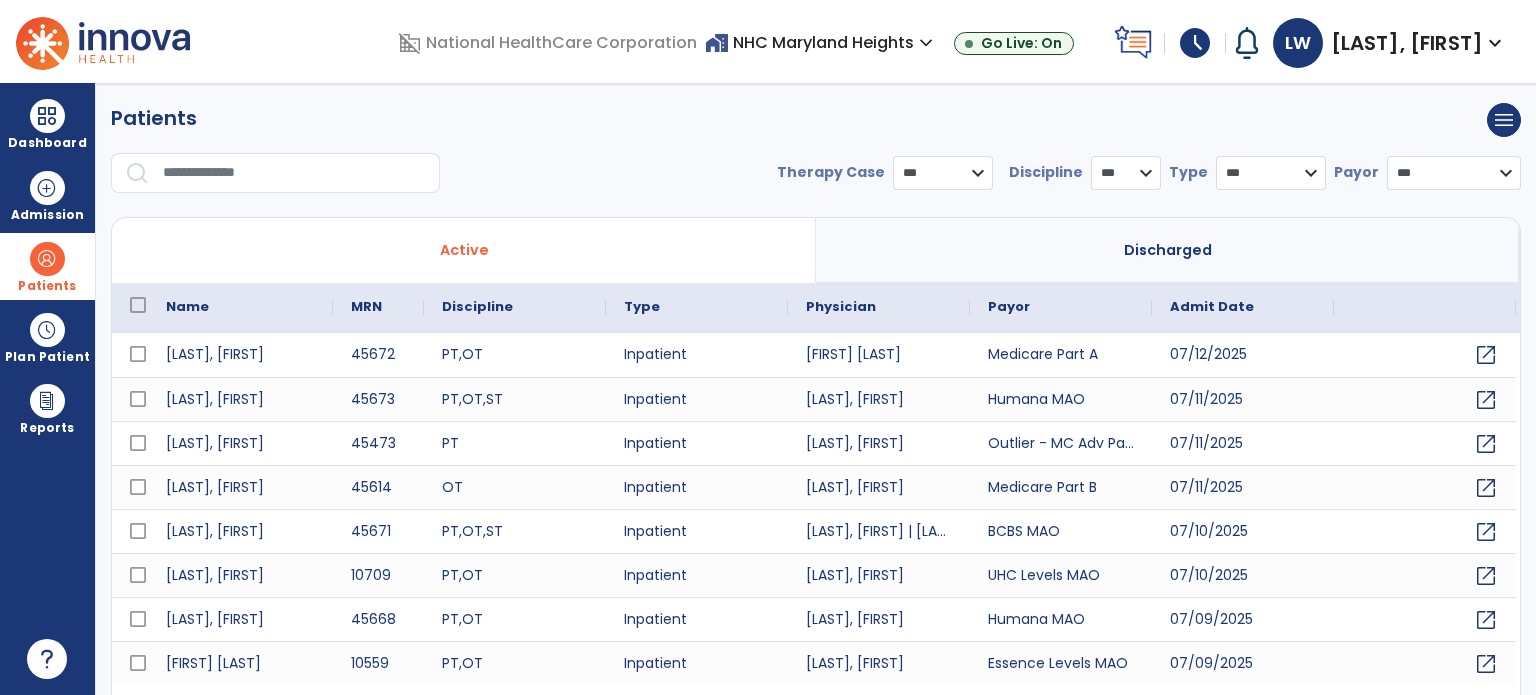 click at bounding box center (294, 173) 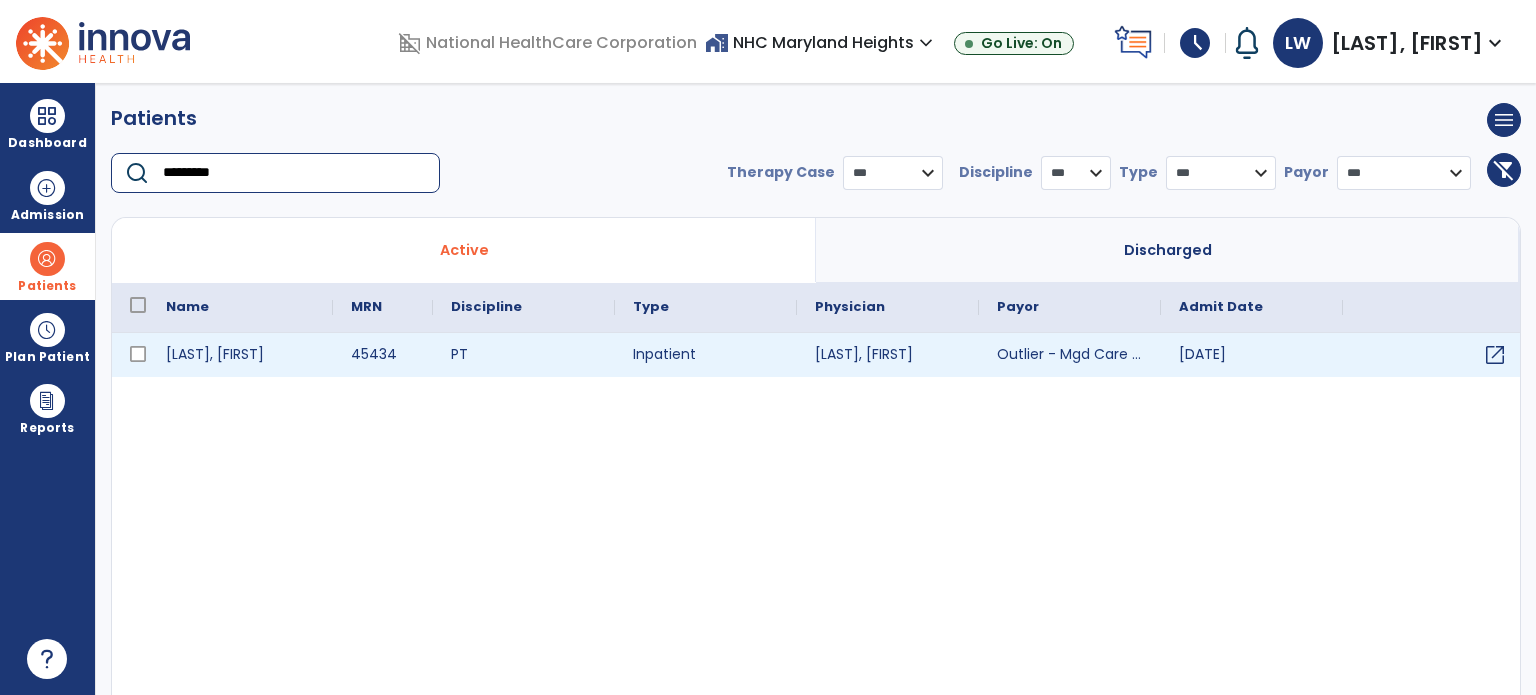 type on "*********" 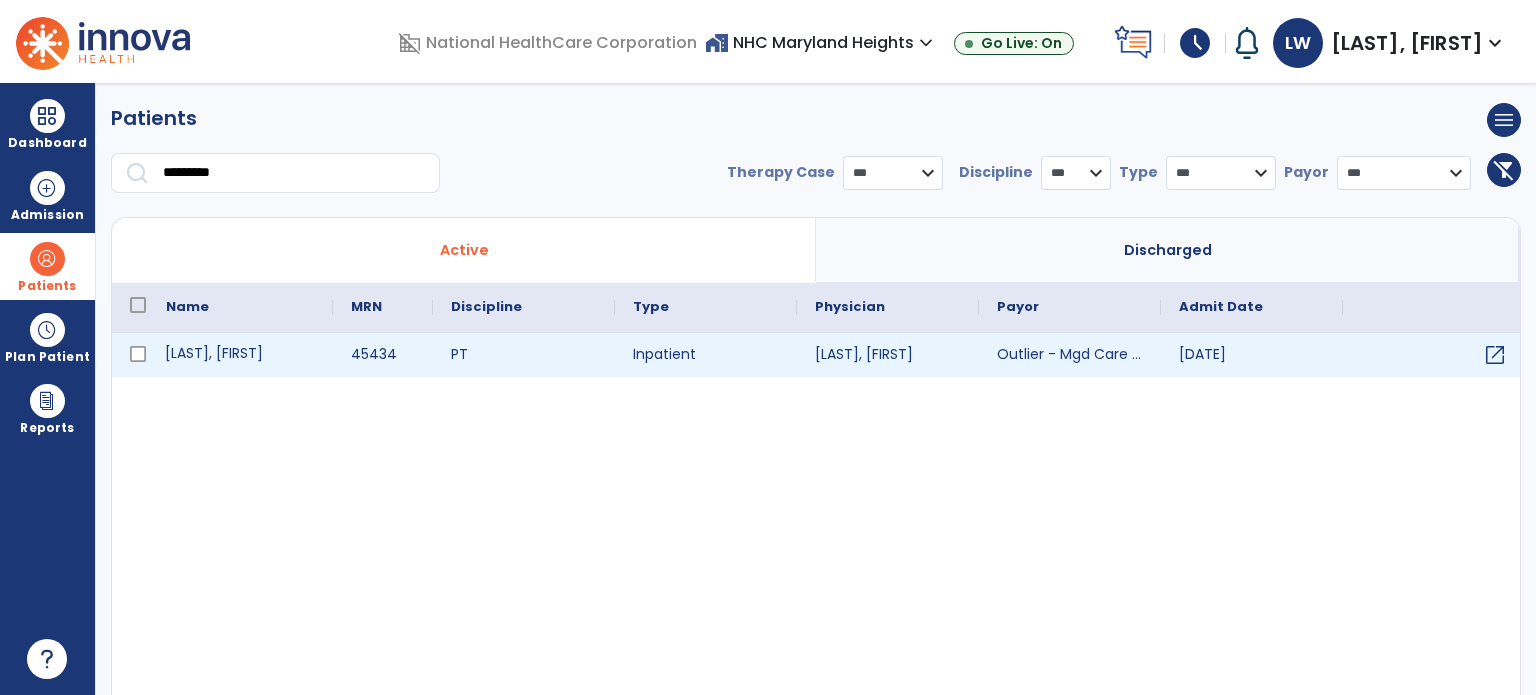 click on "[LAST], [FIRST]" at bounding box center (240, 355) 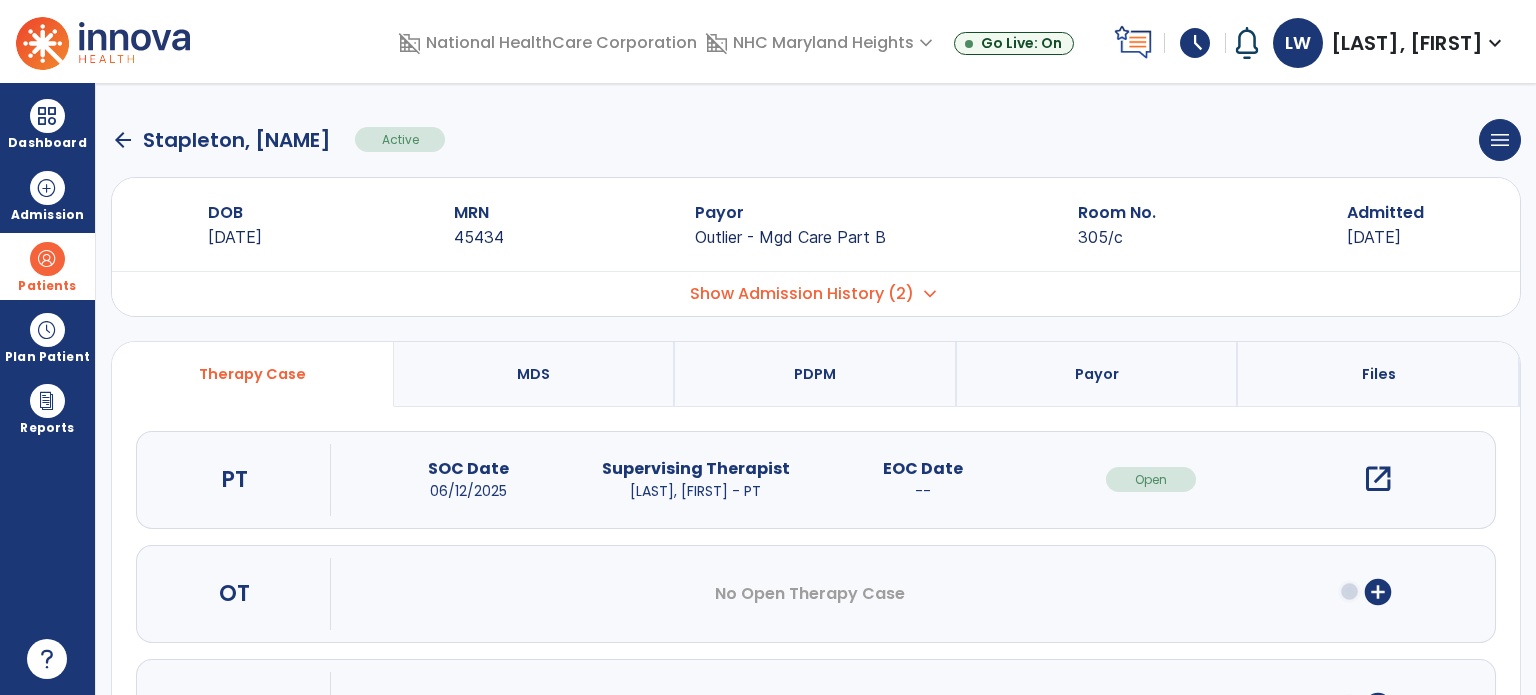 click on "open_in_new" at bounding box center (1378, 479) 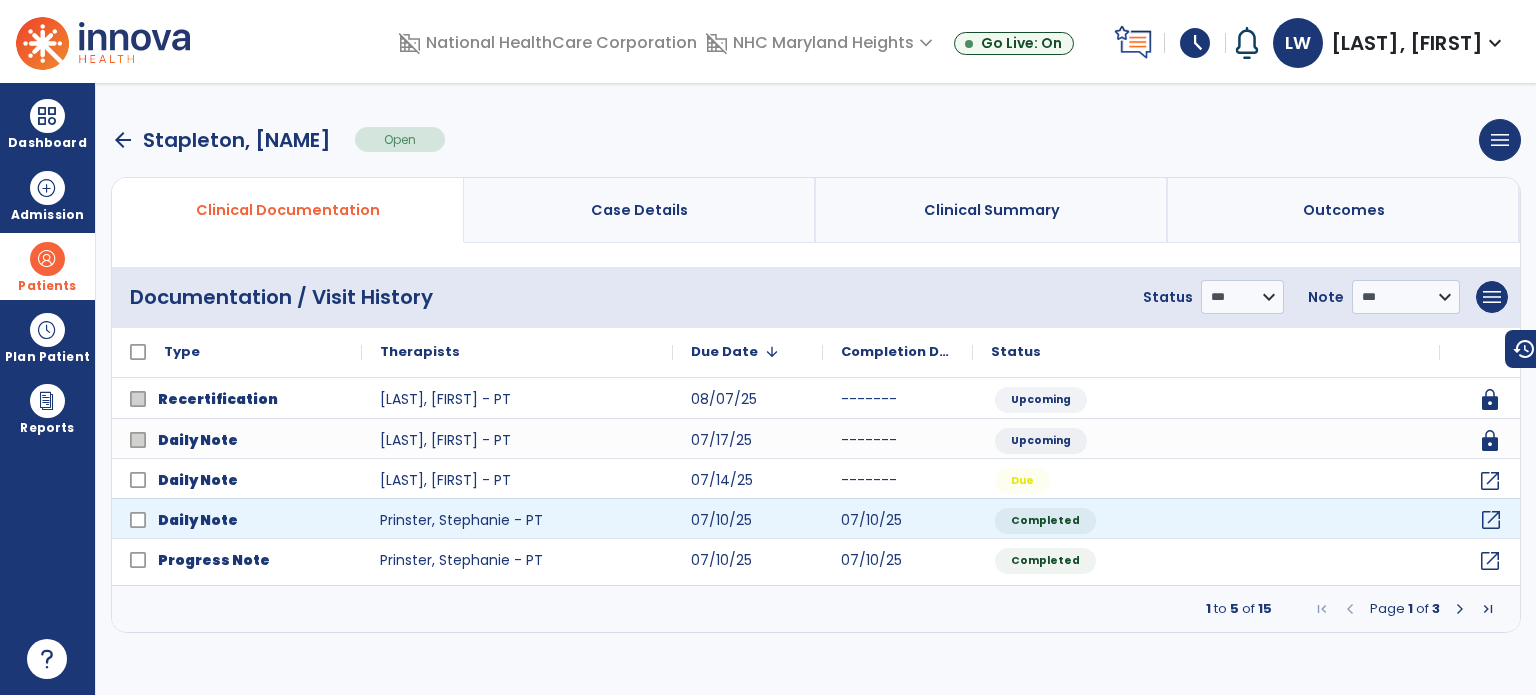click on "open_in_new" 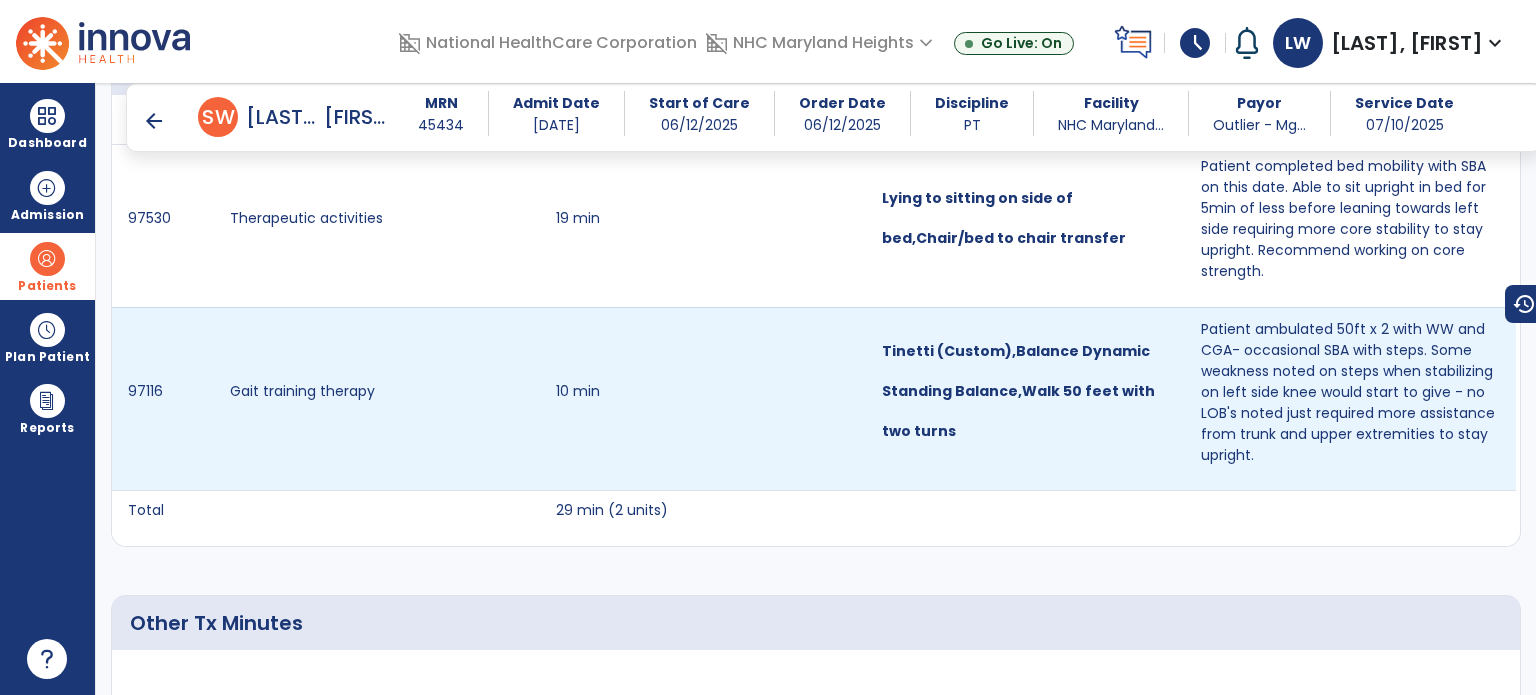 scroll, scrollTop: 1135, scrollLeft: 0, axis: vertical 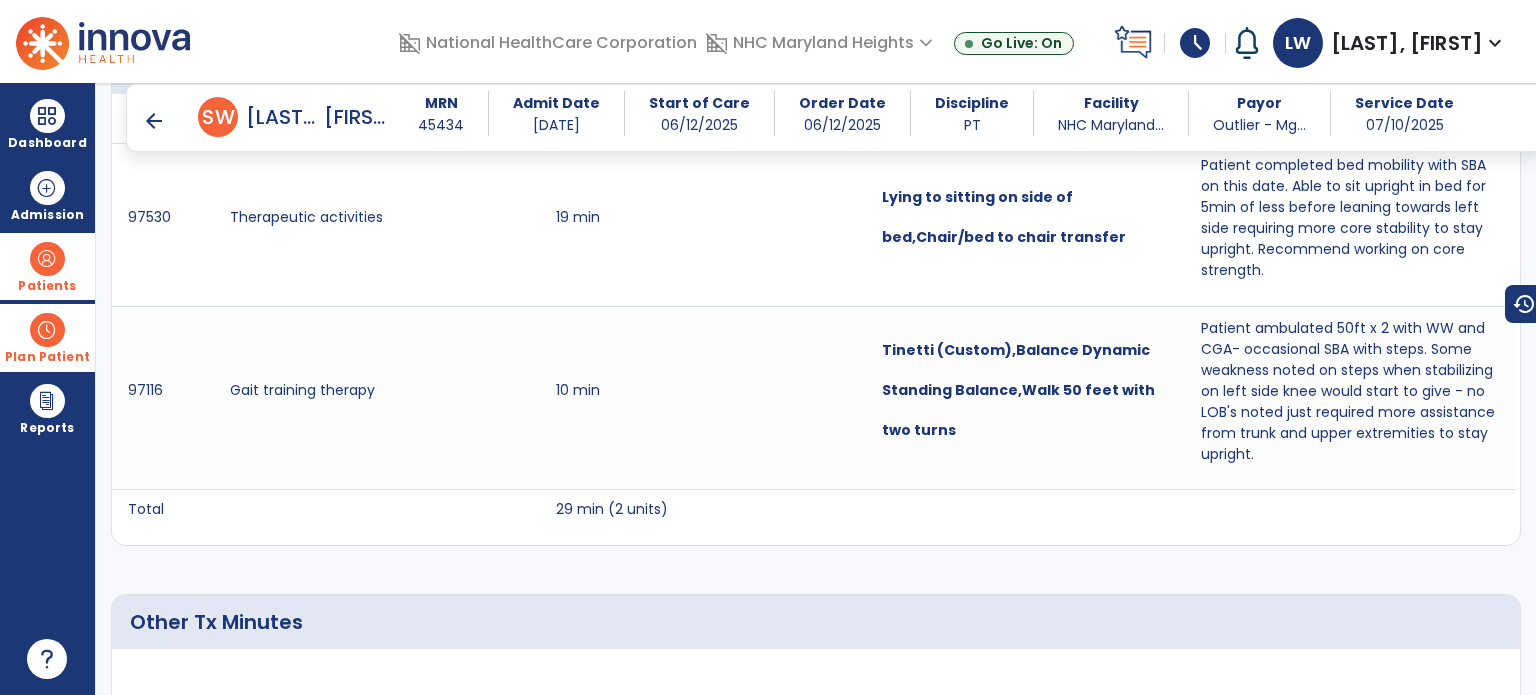 click at bounding box center (47, 330) 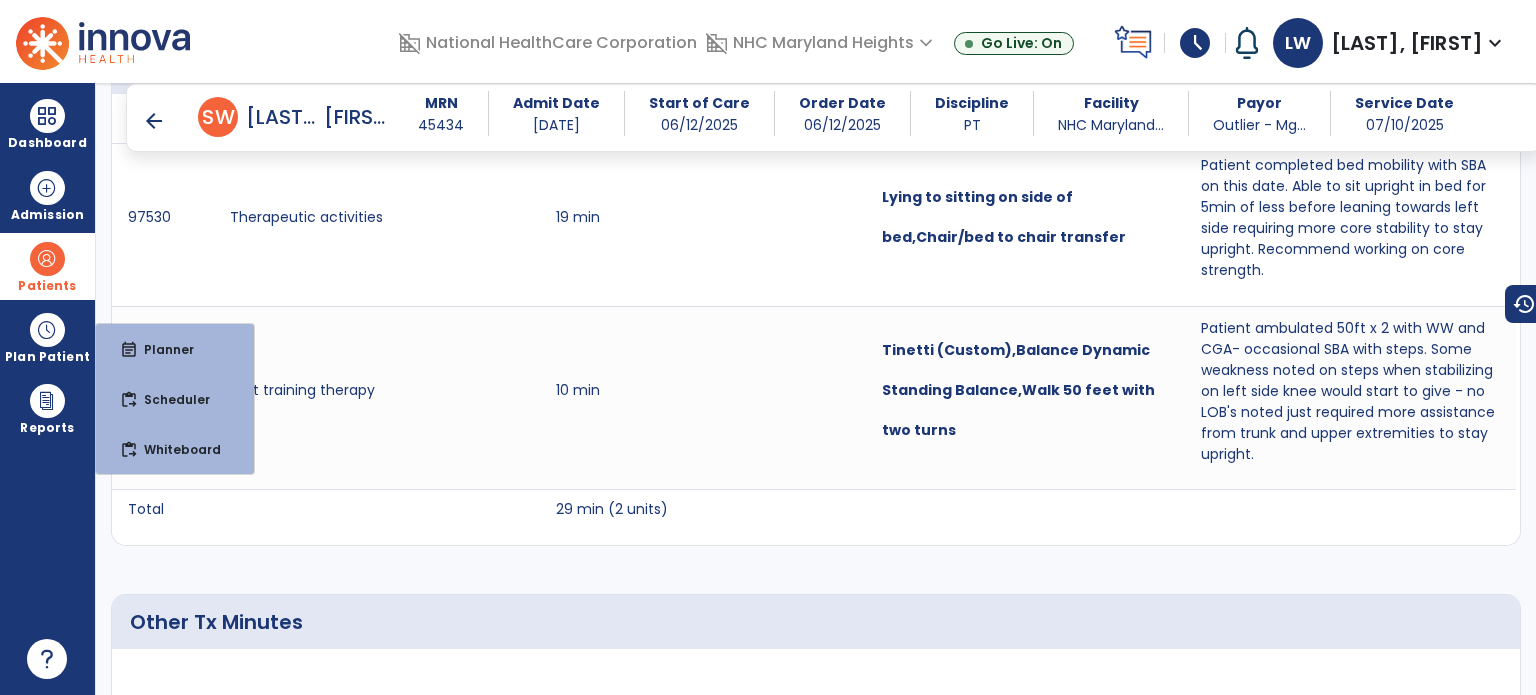 click at bounding box center (47, 259) 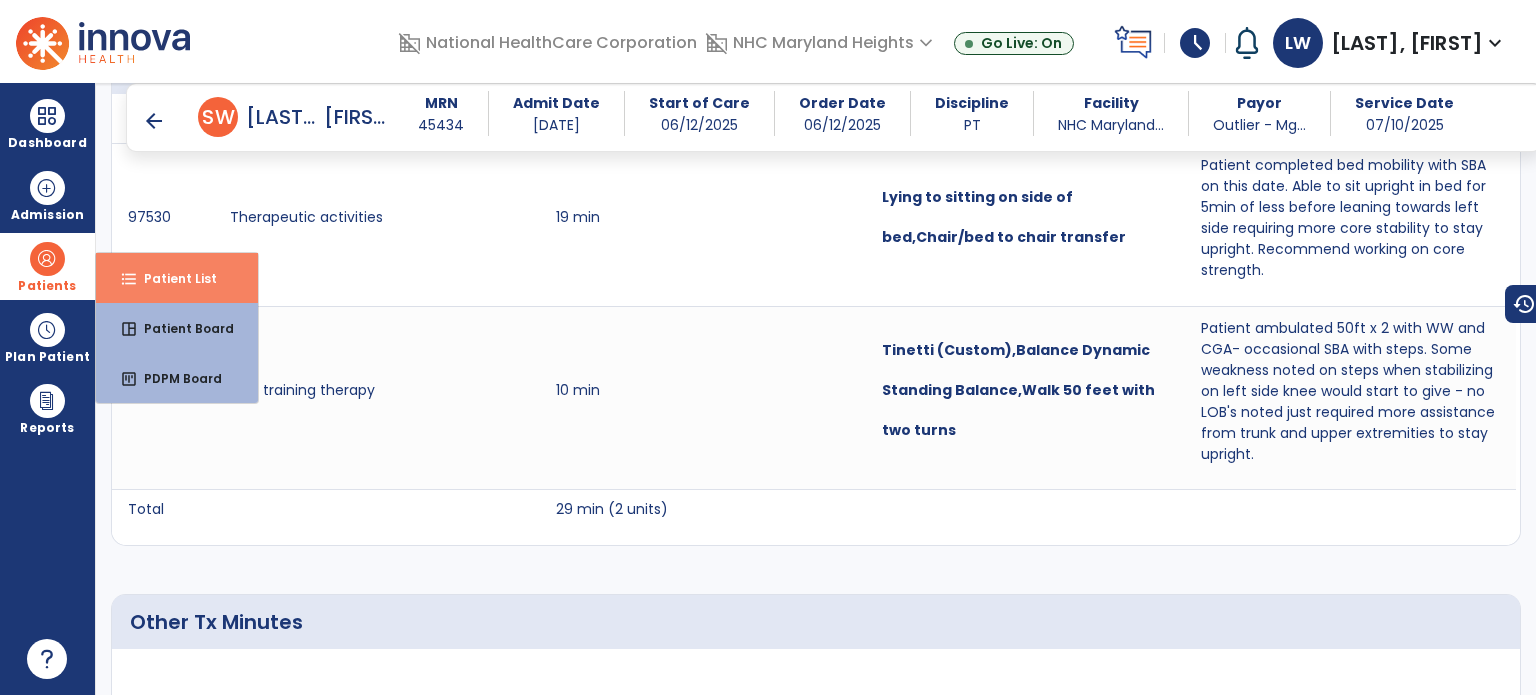 click on "format_list_bulleted  Patient List" at bounding box center (177, 278) 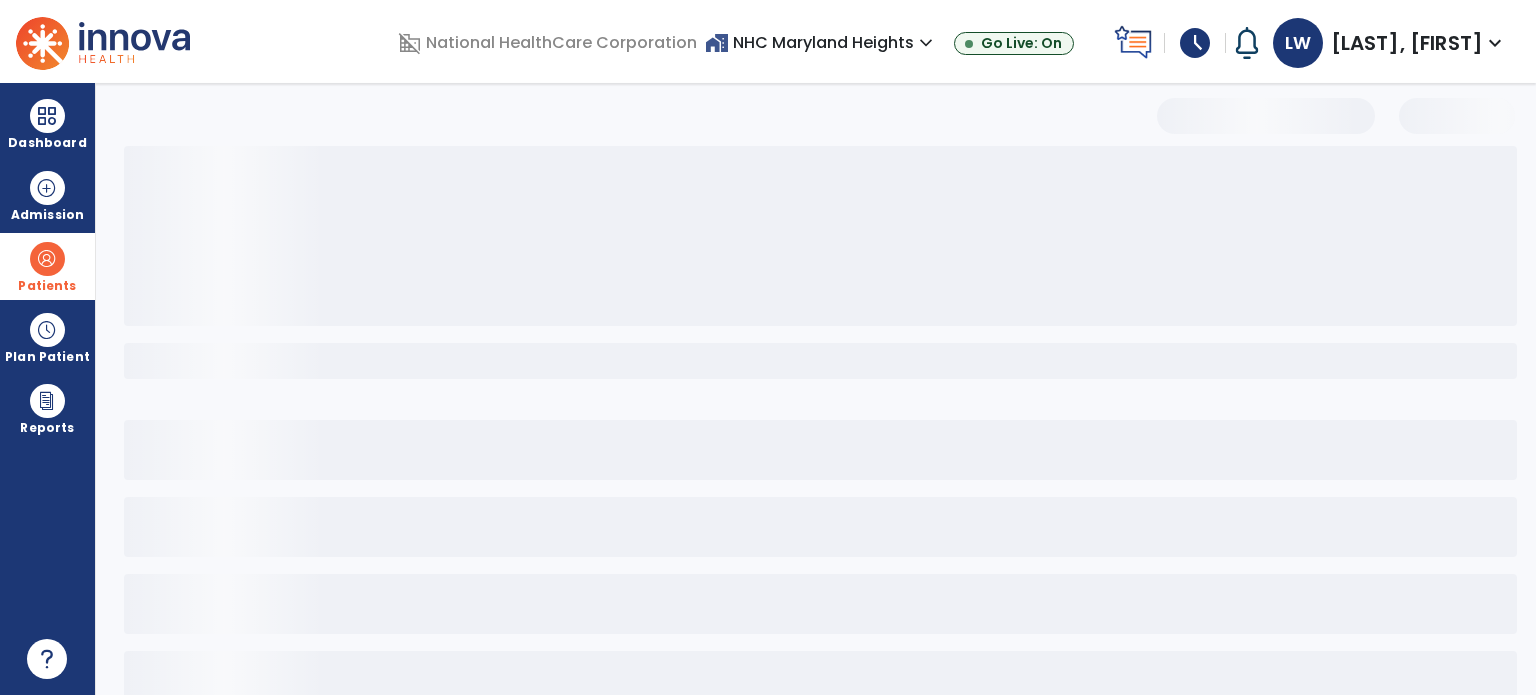 scroll, scrollTop: 46, scrollLeft: 0, axis: vertical 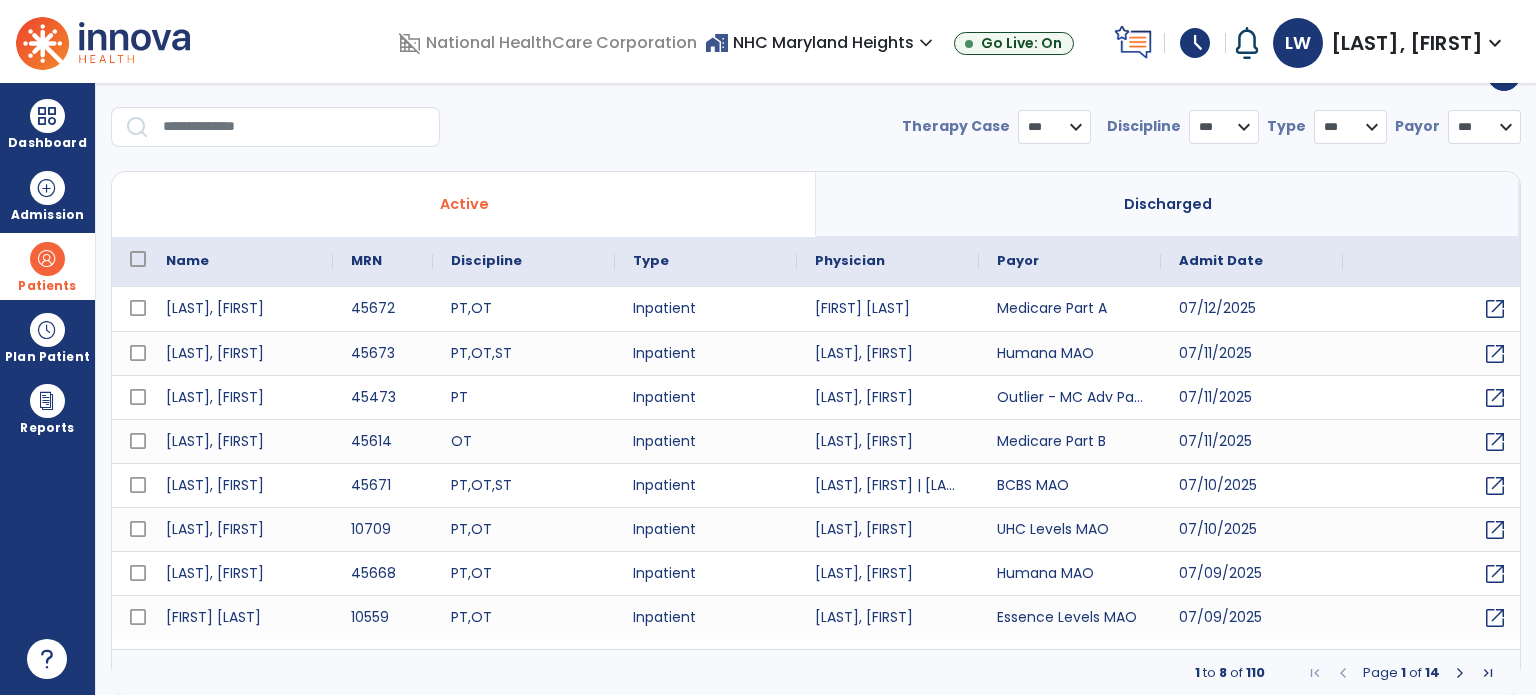 select on "***" 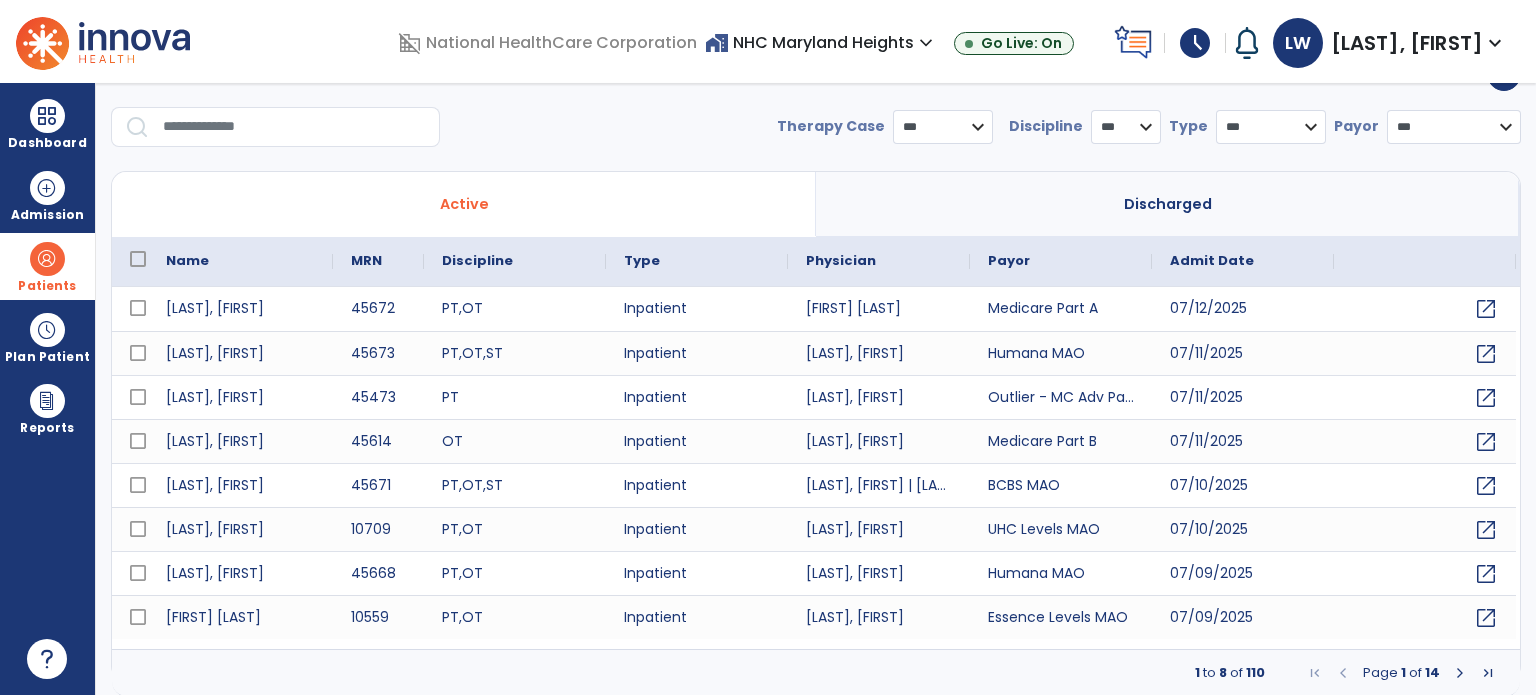 click at bounding box center [294, 127] 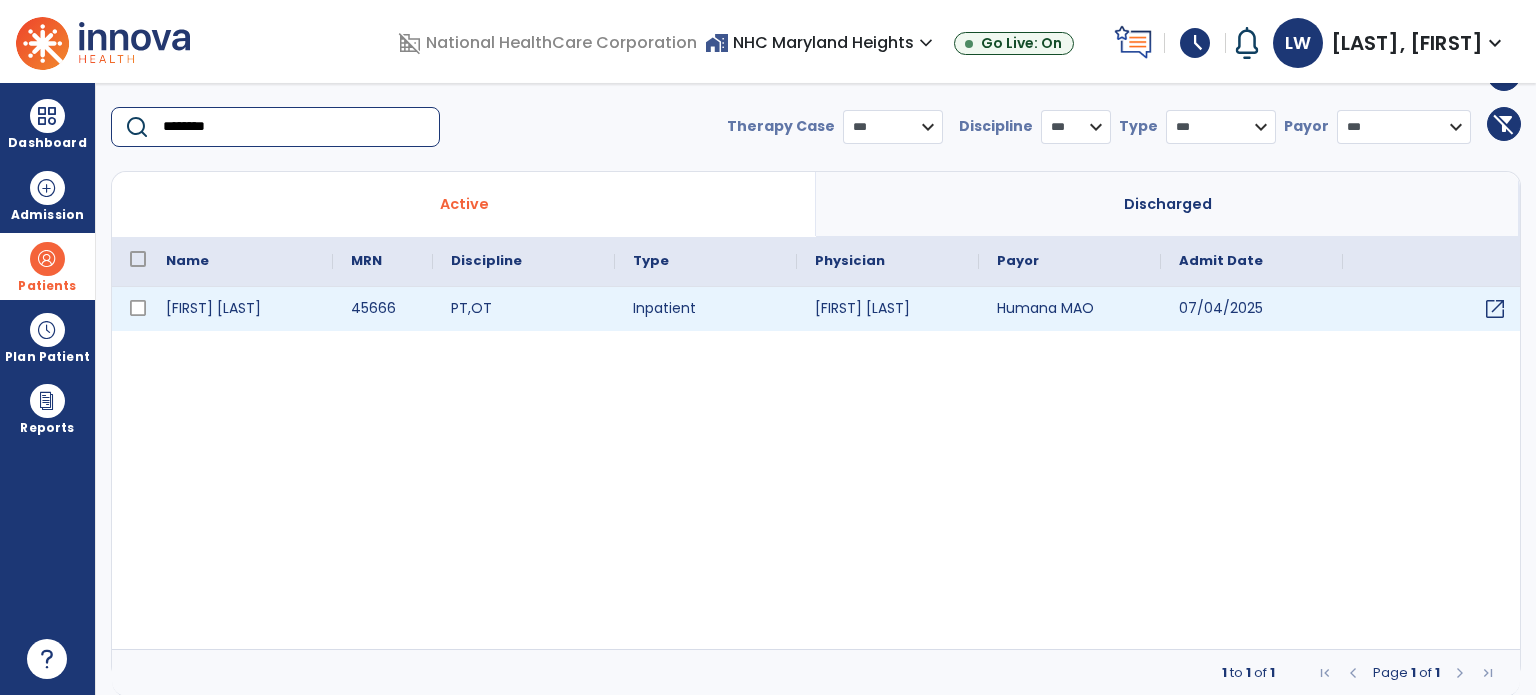 type on "********" 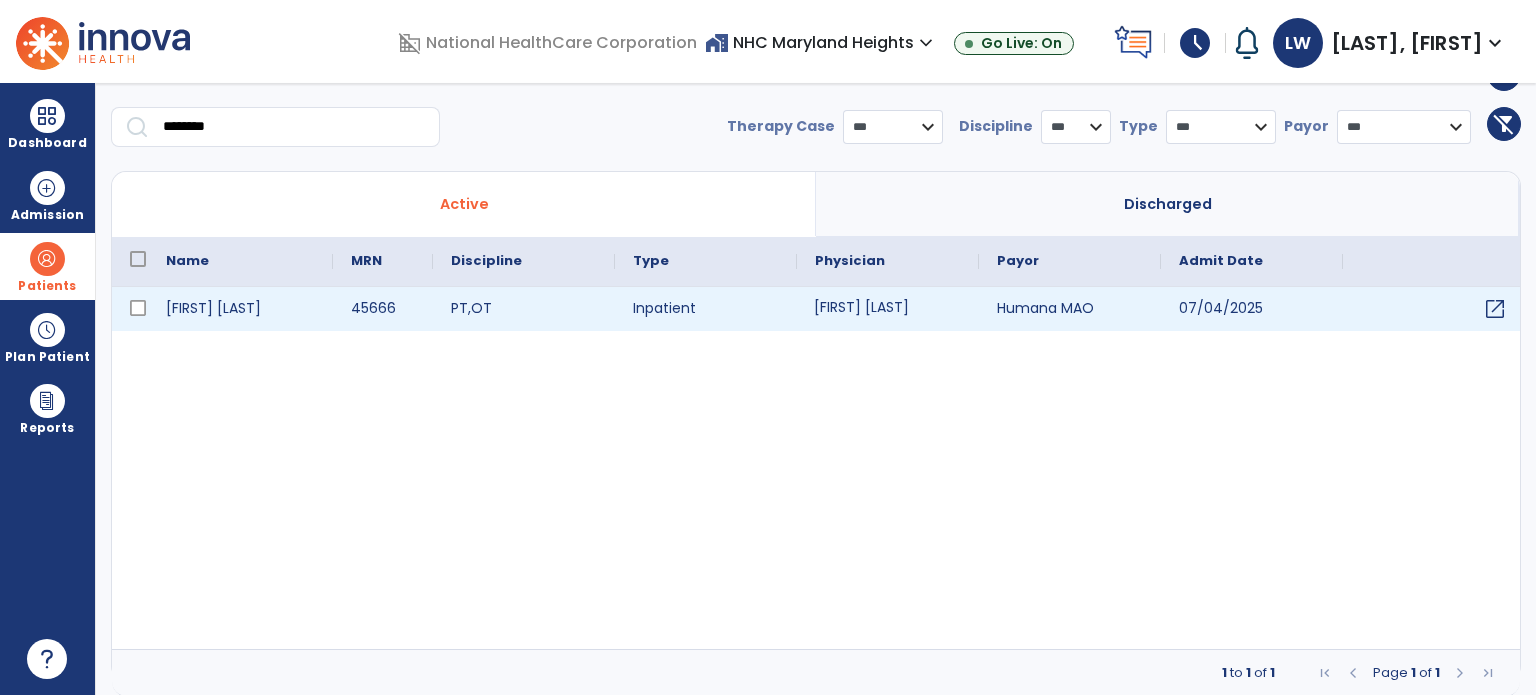 click on "[FIRST] [LAST]" at bounding box center [888, 309] 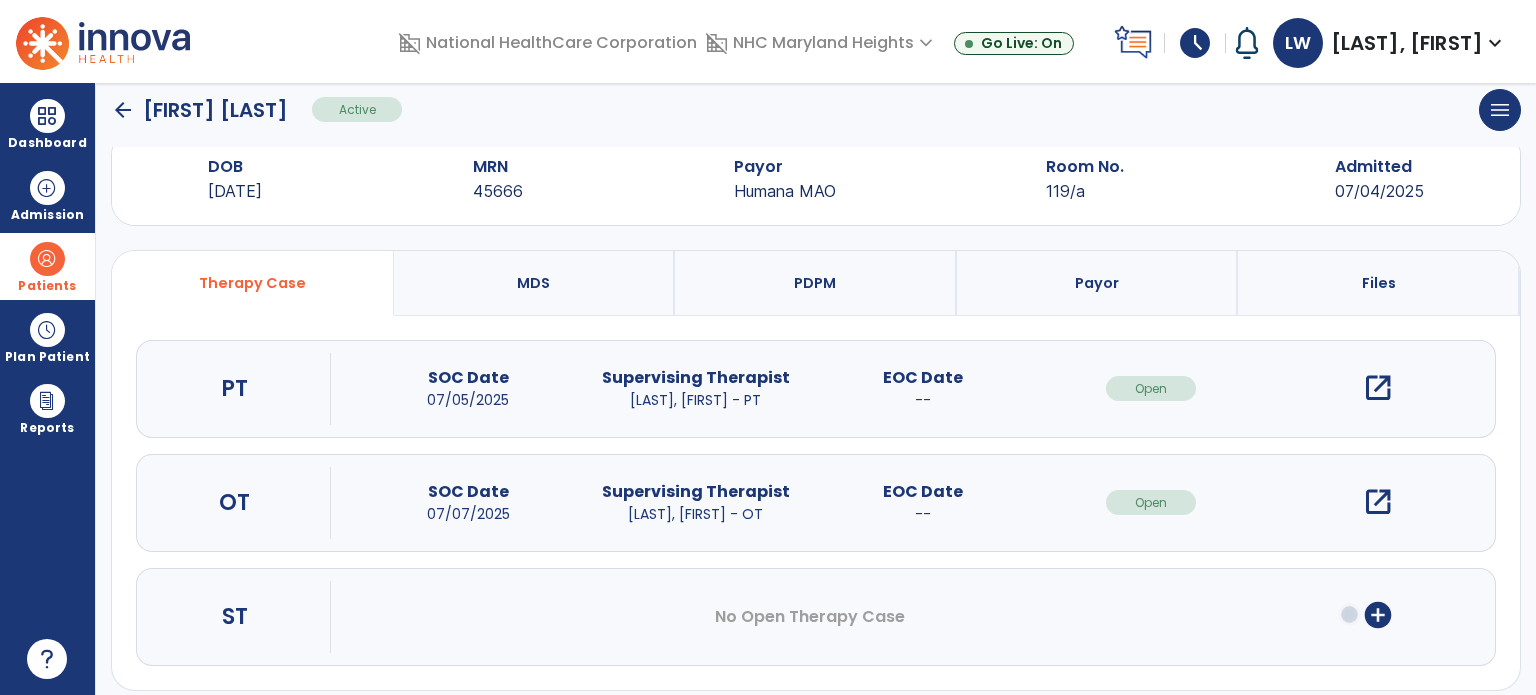 click on "PDPM" at bounding box center (816, 283) 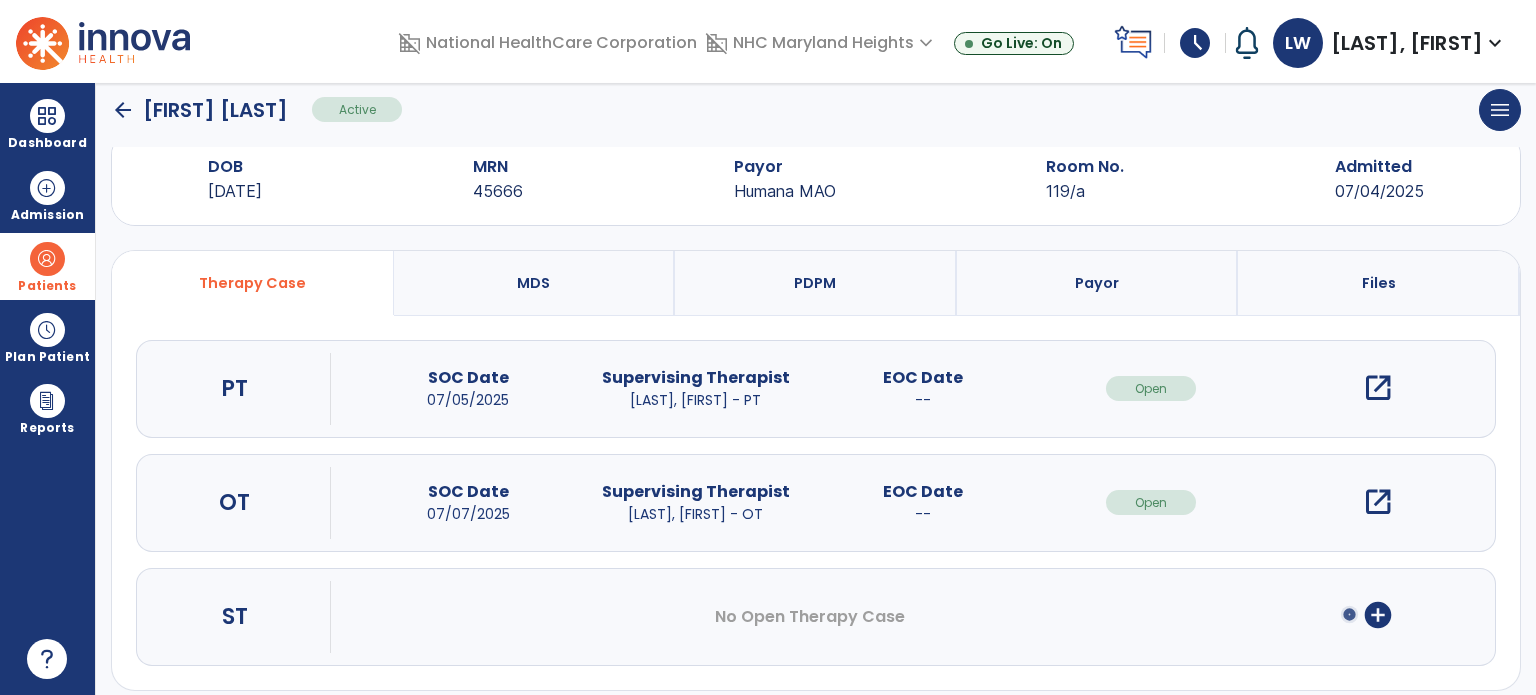 select on "***" 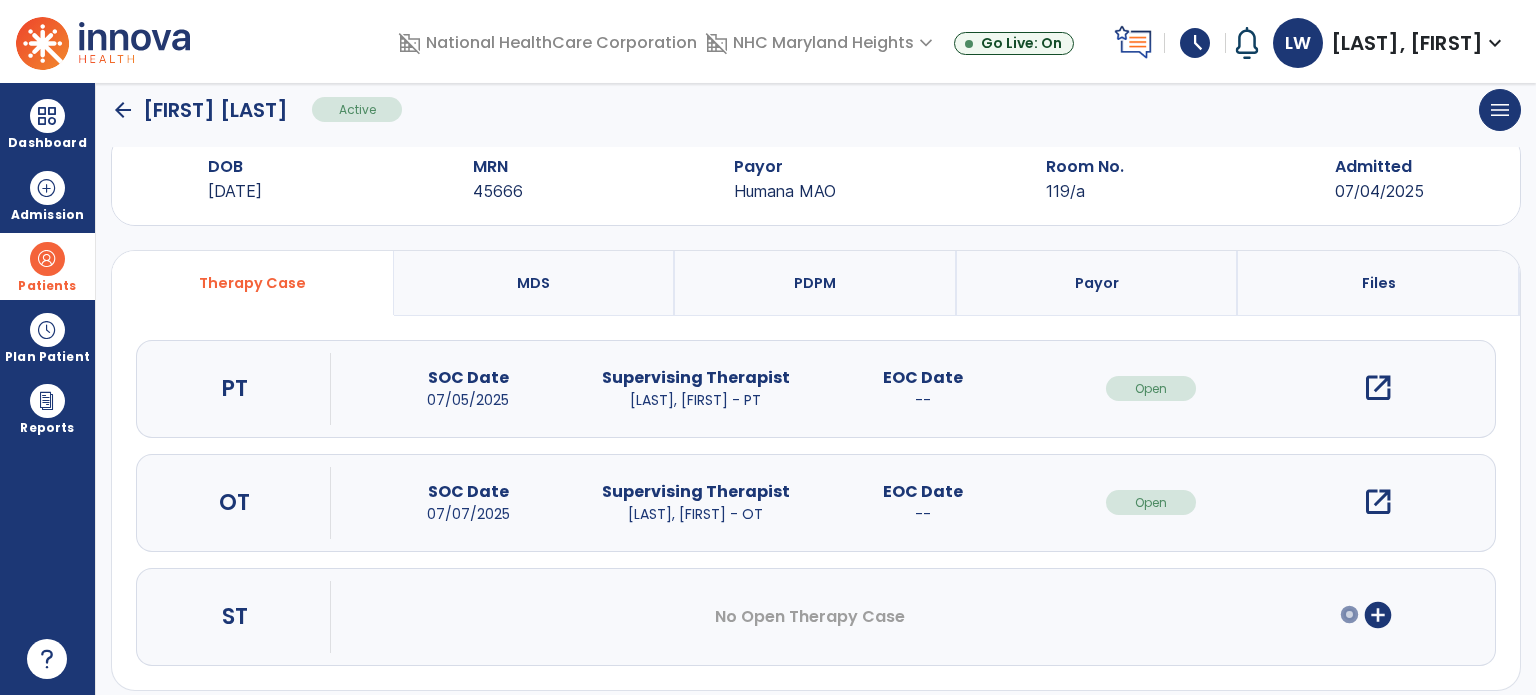 select on "**********" 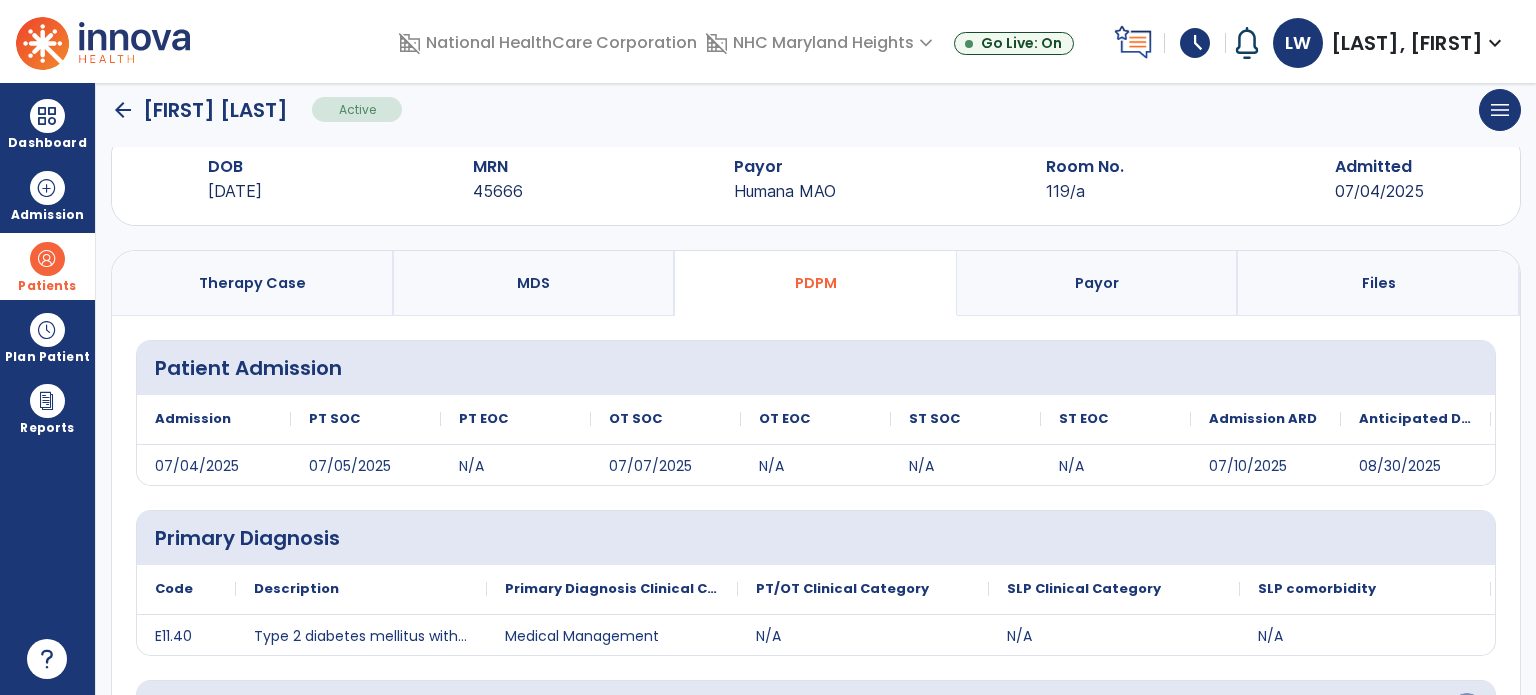click on "arrow_back" 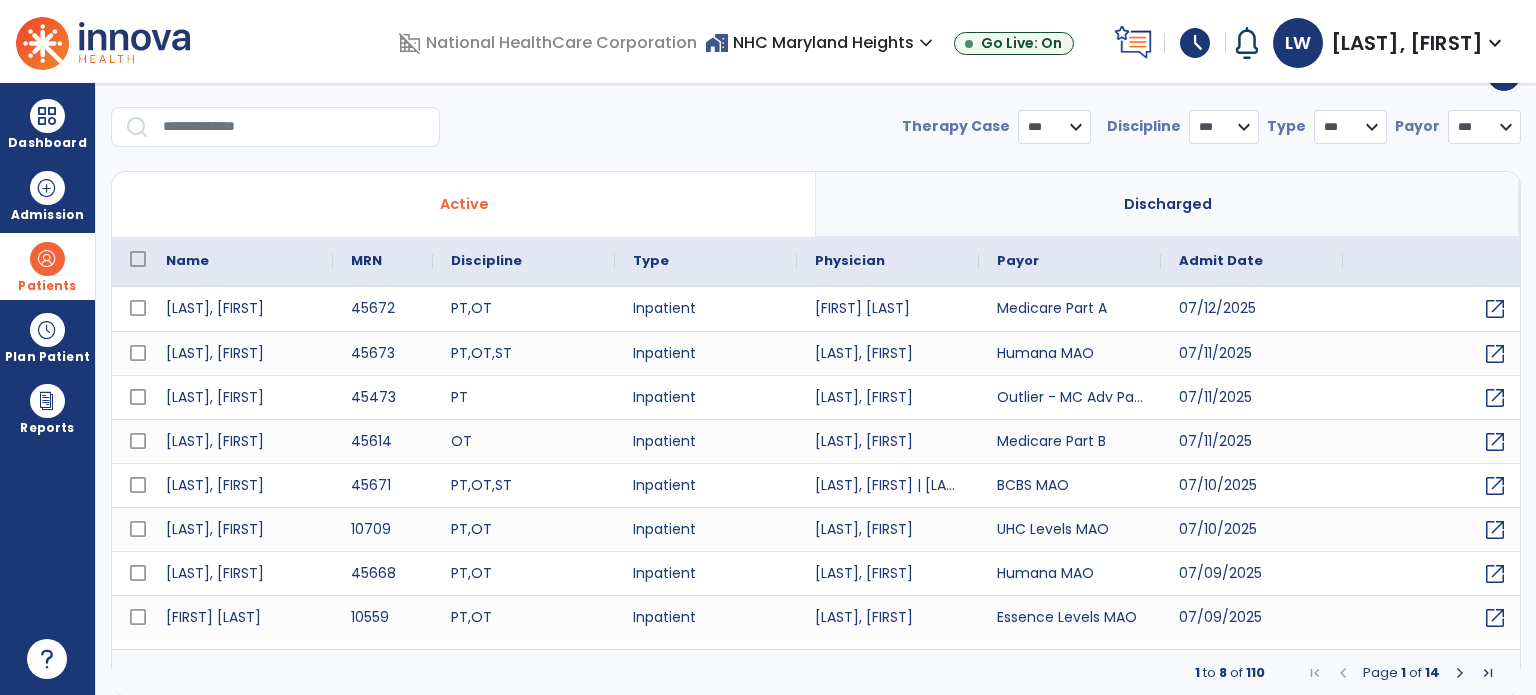 select on "***" 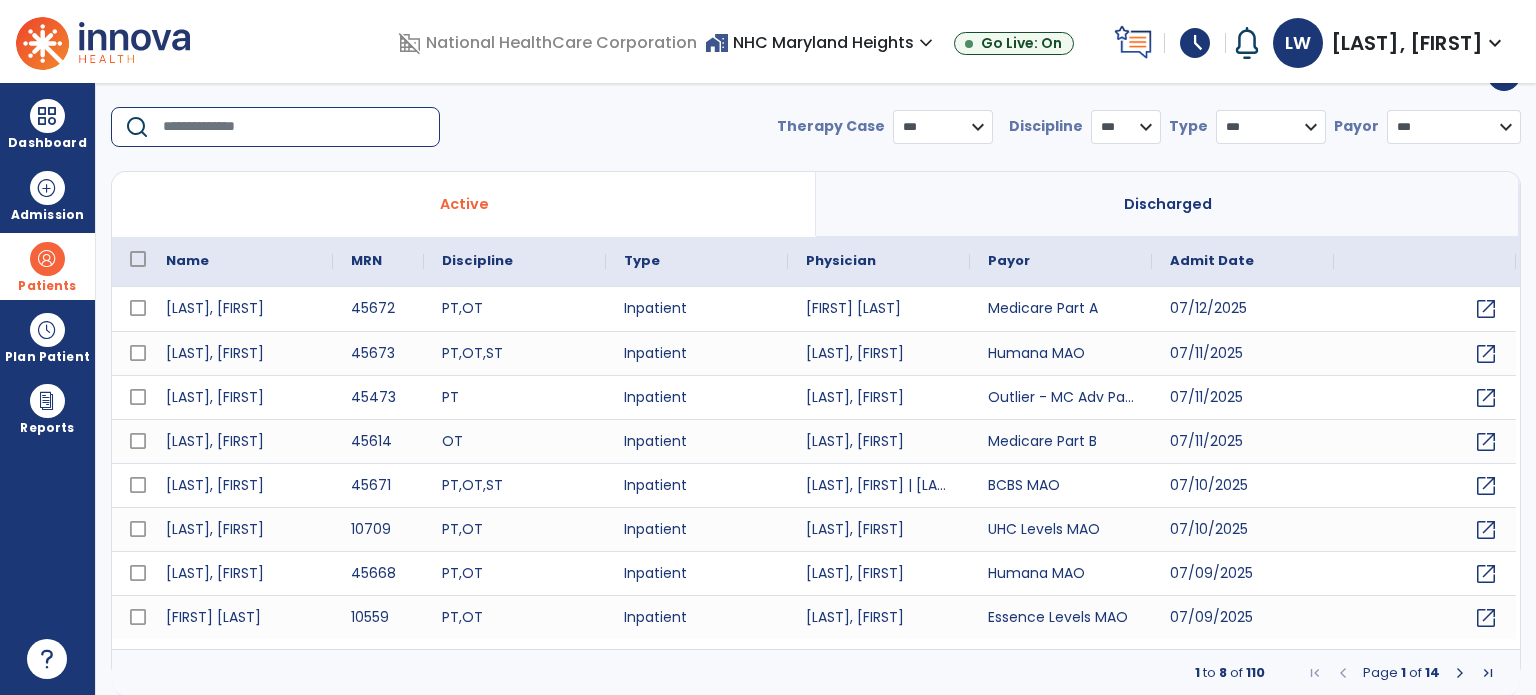 click at bounding box center (294, 127) 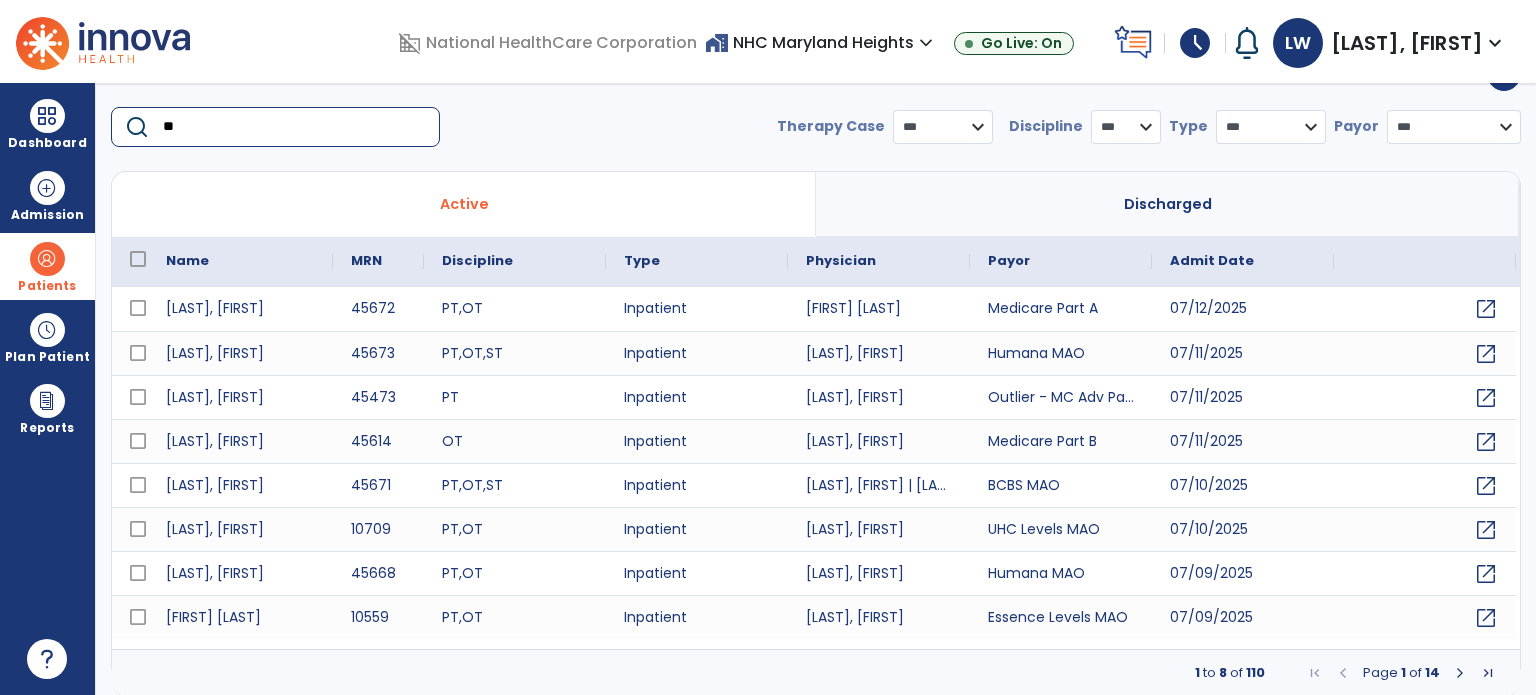 click on "**" at bounding box center [294, 127] 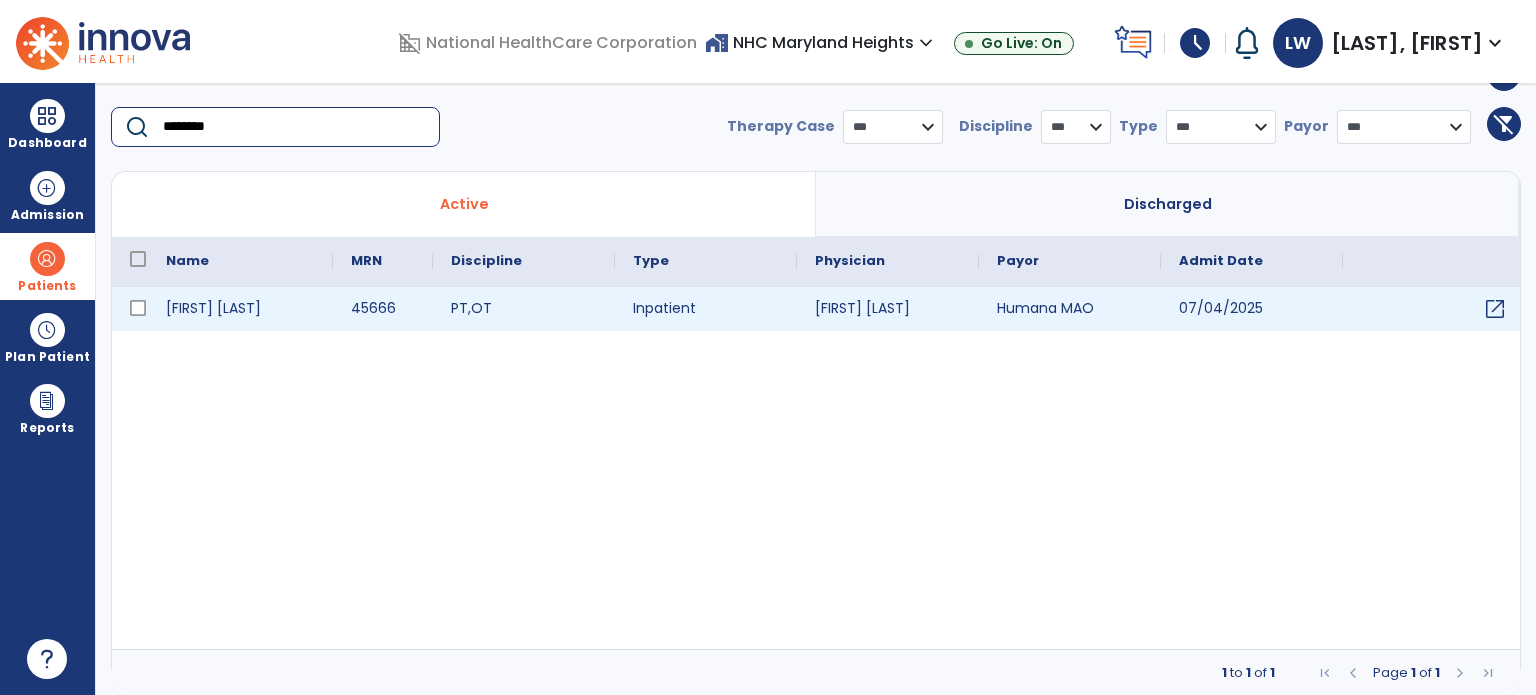 type on "********" 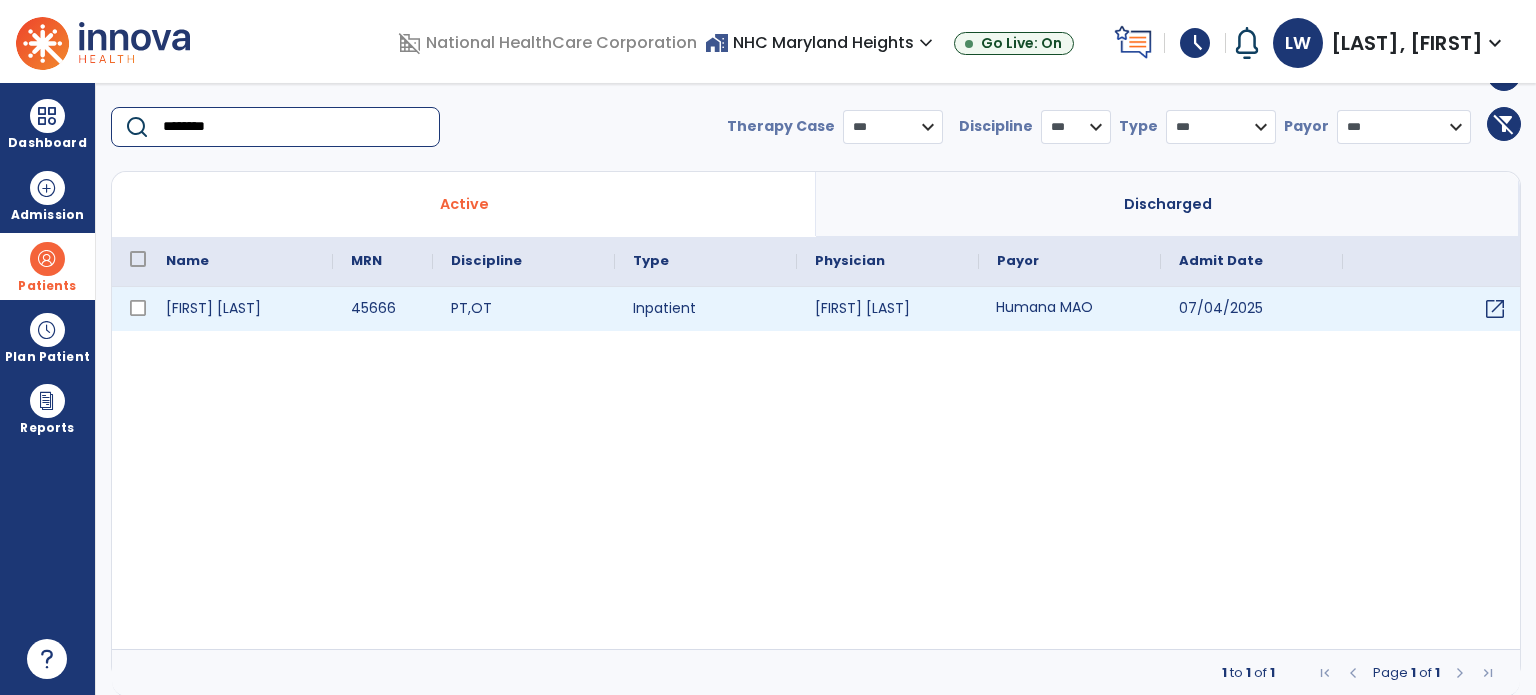 click on "Humana MAO" at bounding box center [1070, 309] 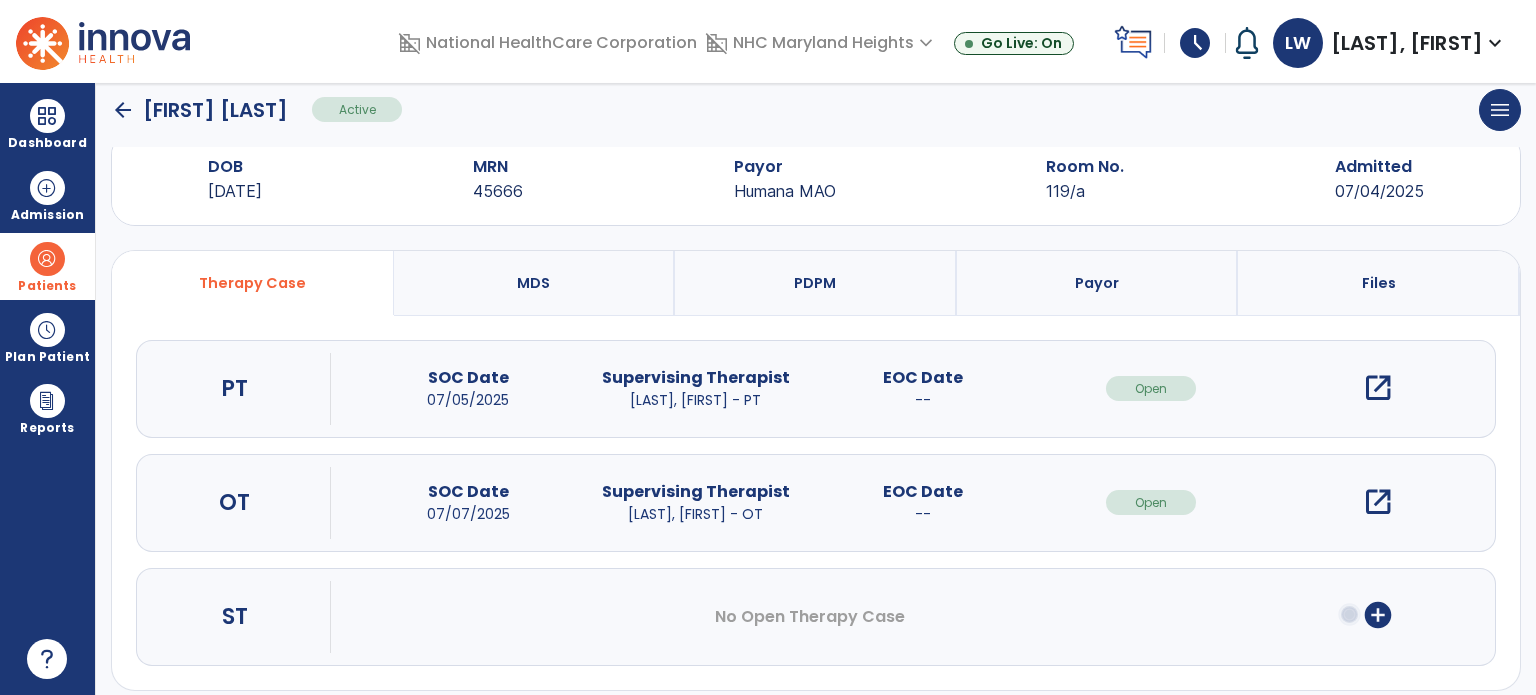 click on "open_in_new" at bounding box center (1378, 388) 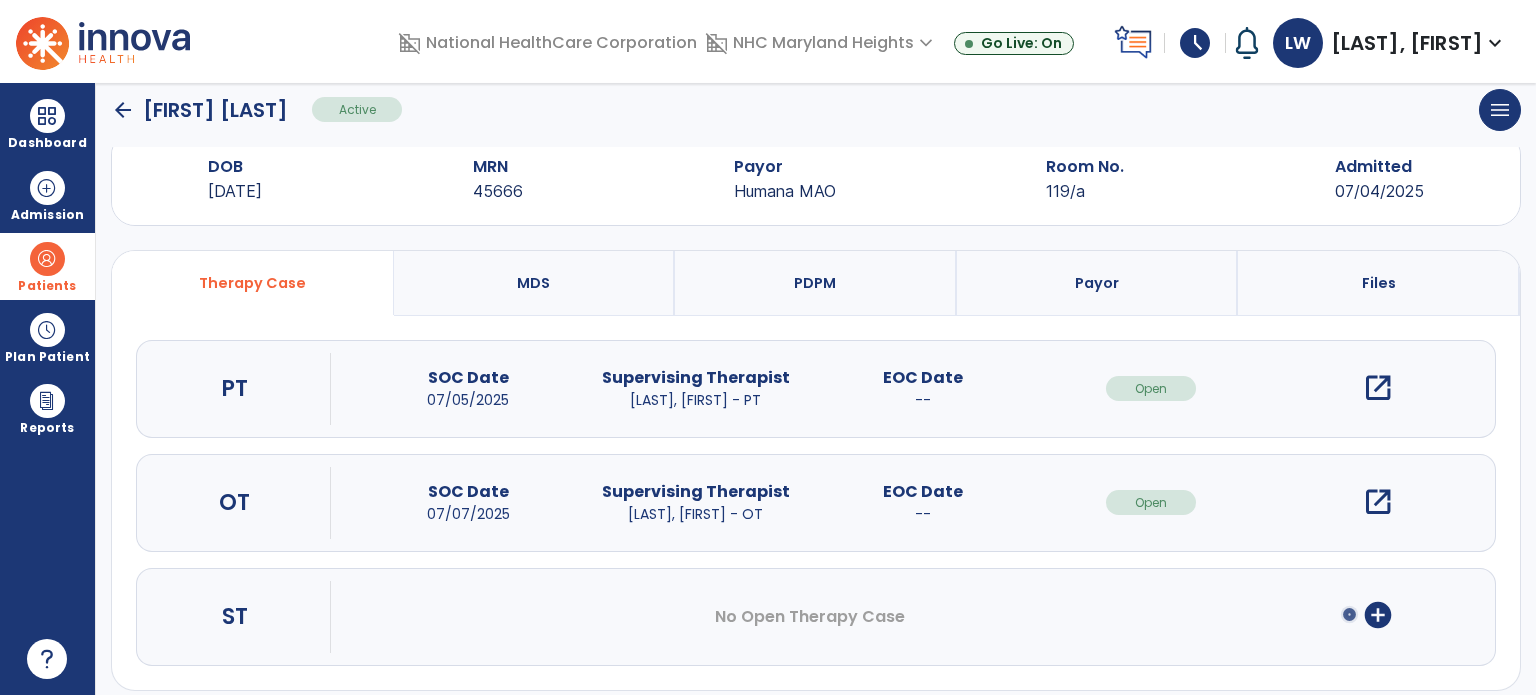 scroll, scrollTop: 0, scrollLeft: 0, axis: both 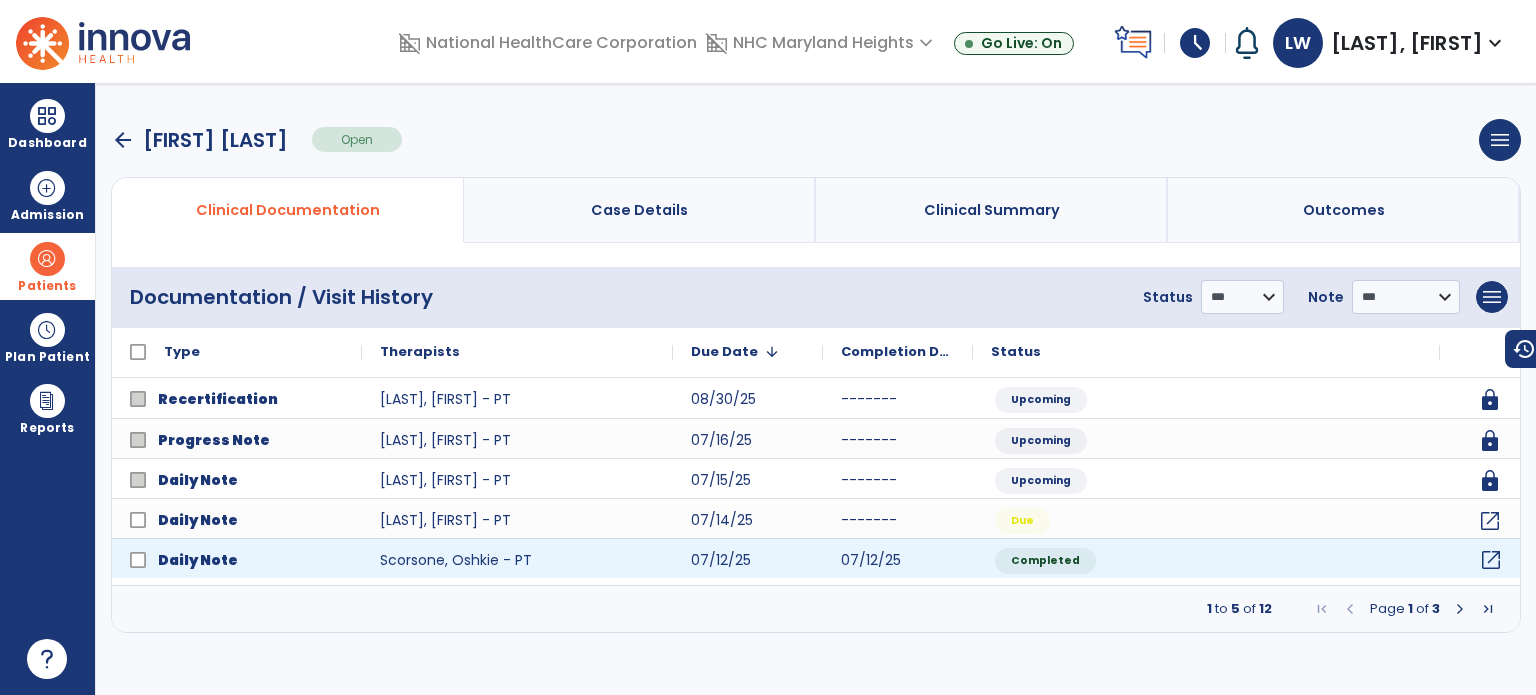 click on "open_in_new" 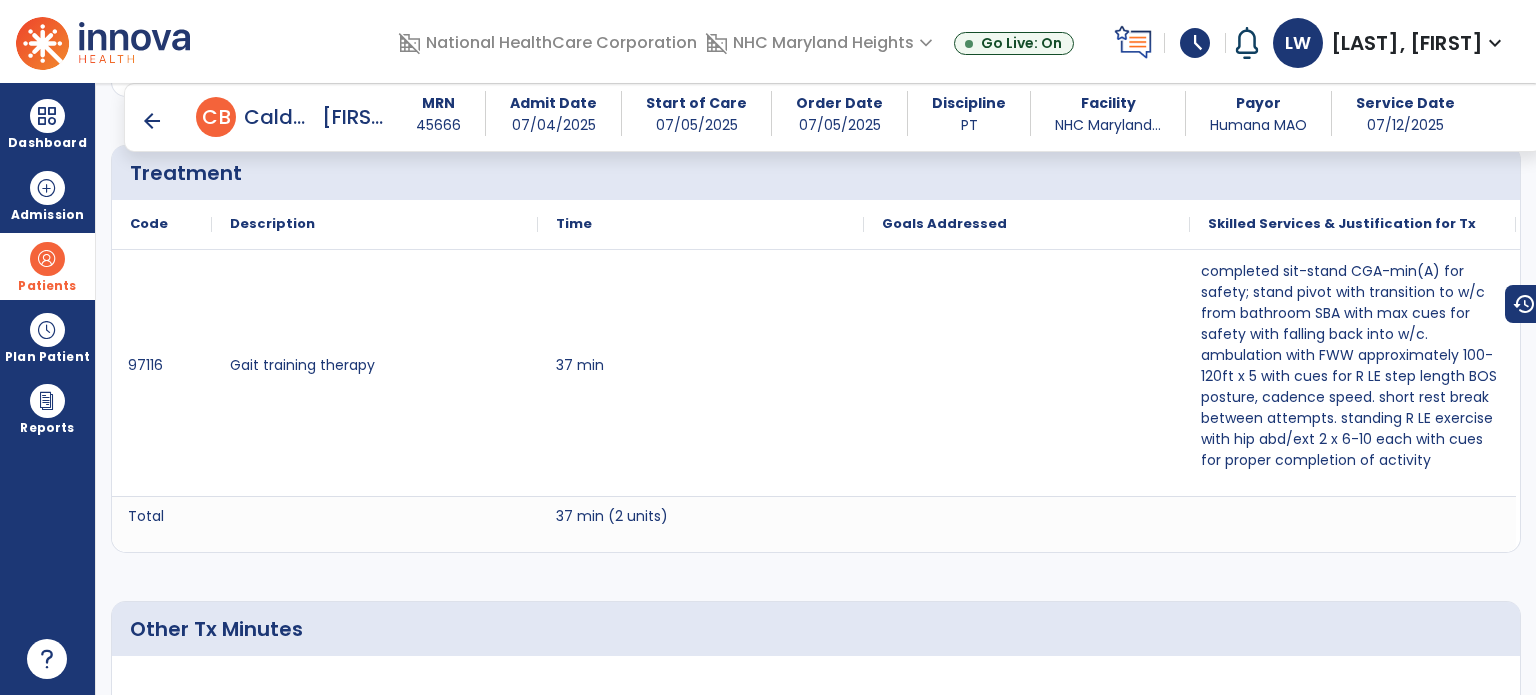 scroll, scrollTop: 1100, scrollLeft: 0, axis: vertical 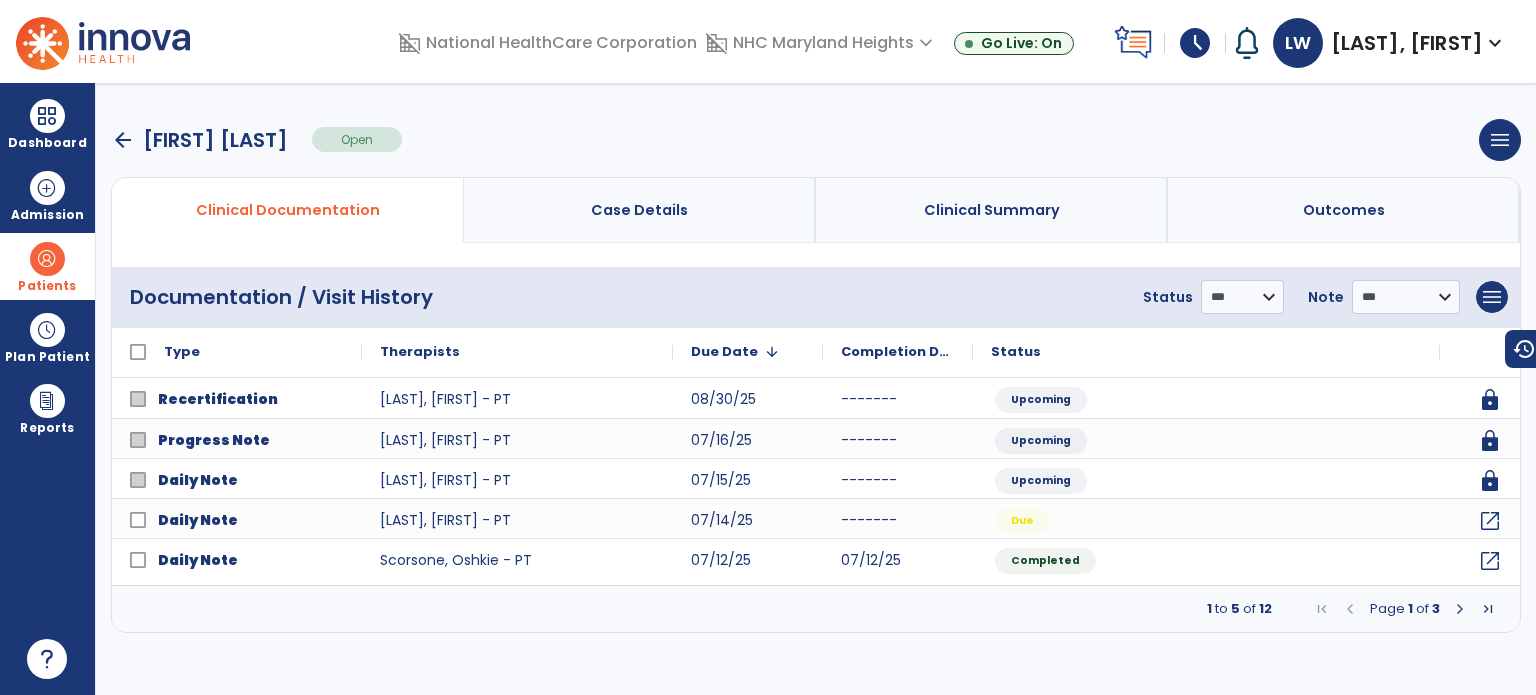 click at bounding box center [47, 259] 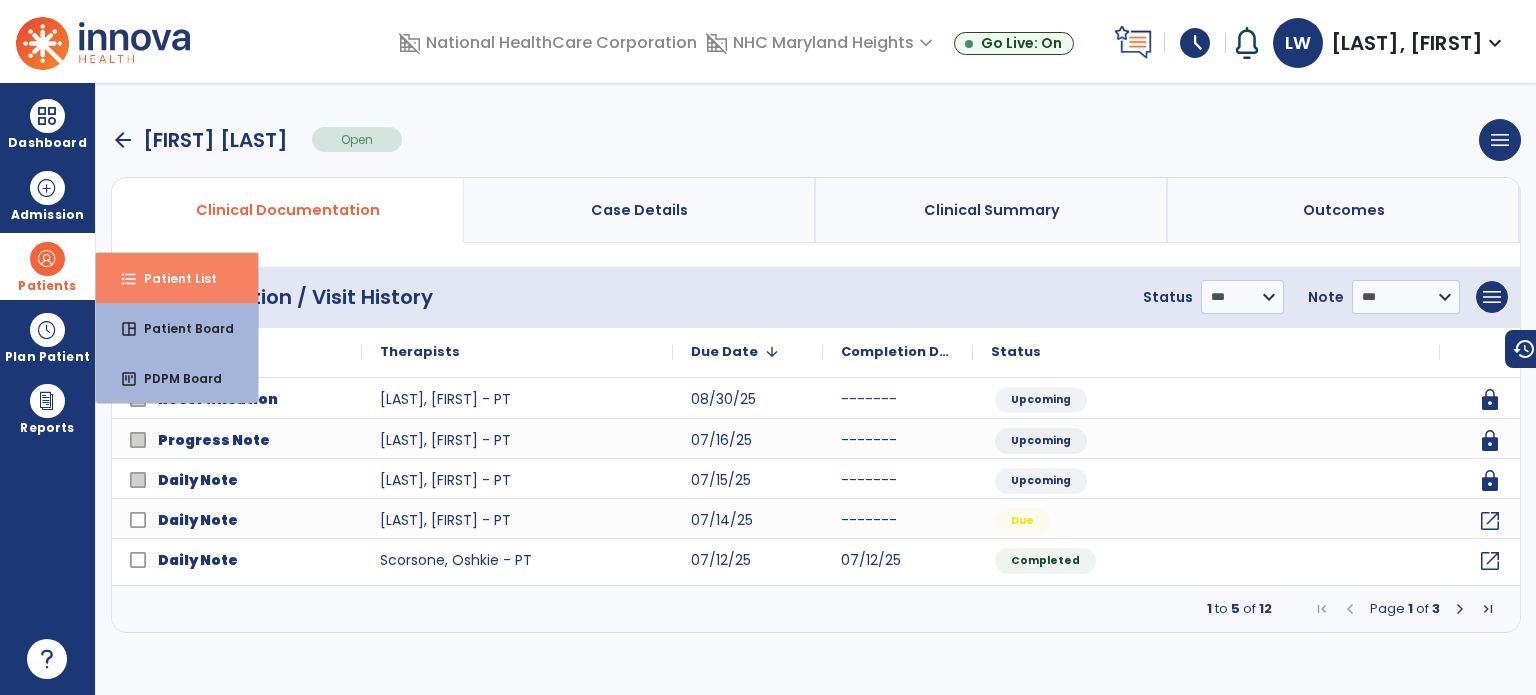 click on "format_list_bulleted  Patient List" at bounding box center (177, 278) 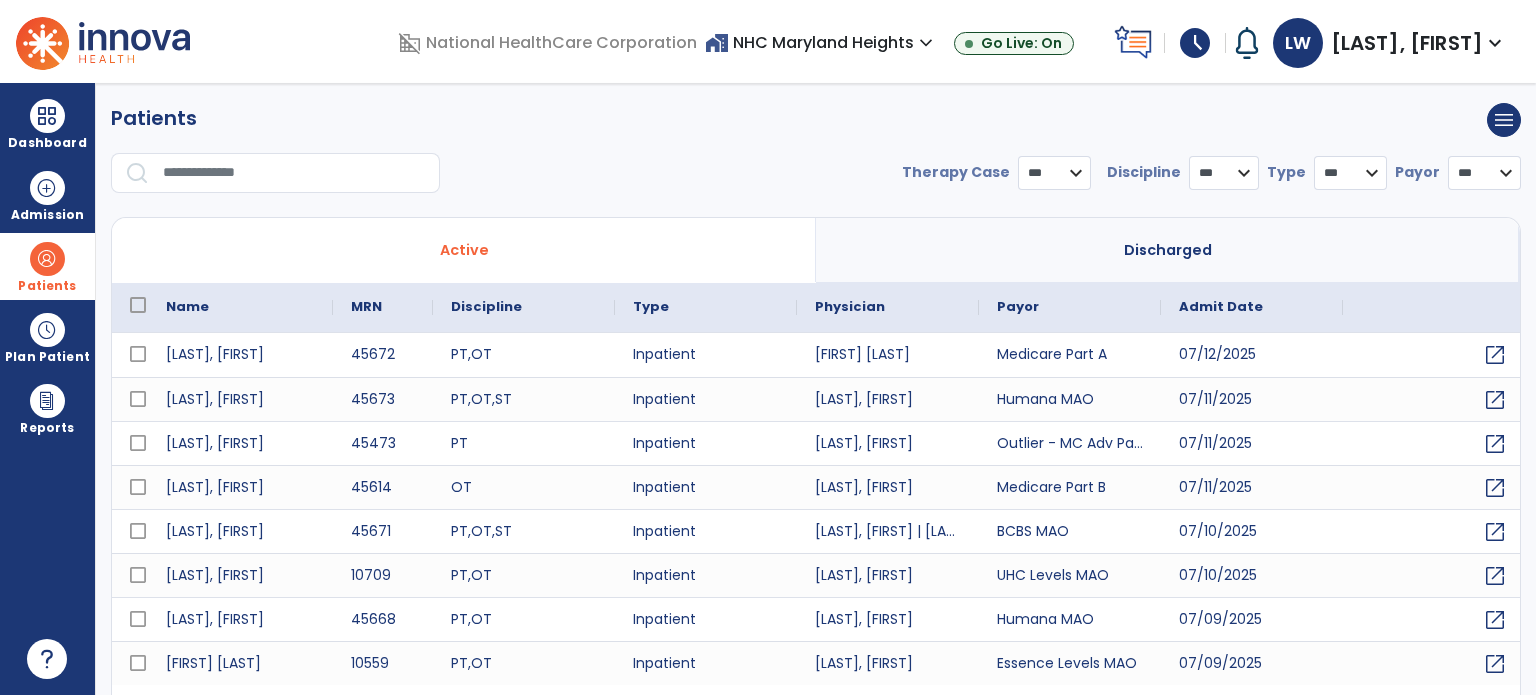 select on "***" 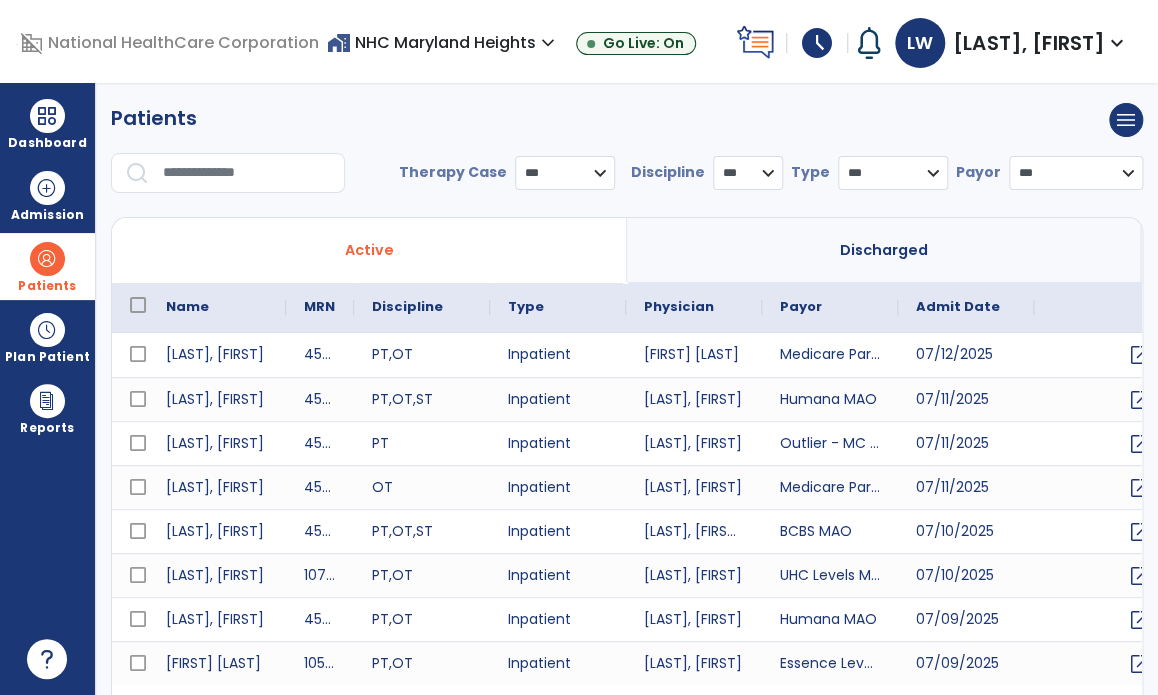 click at bounding box center (247, 173) 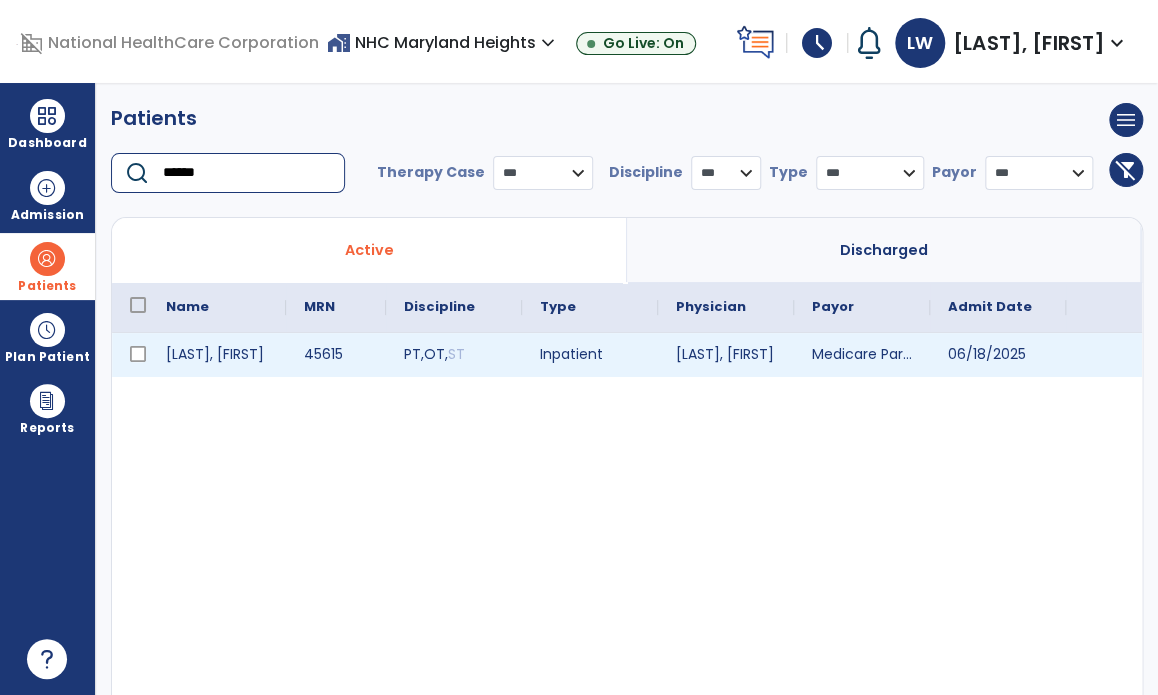 type on "******" 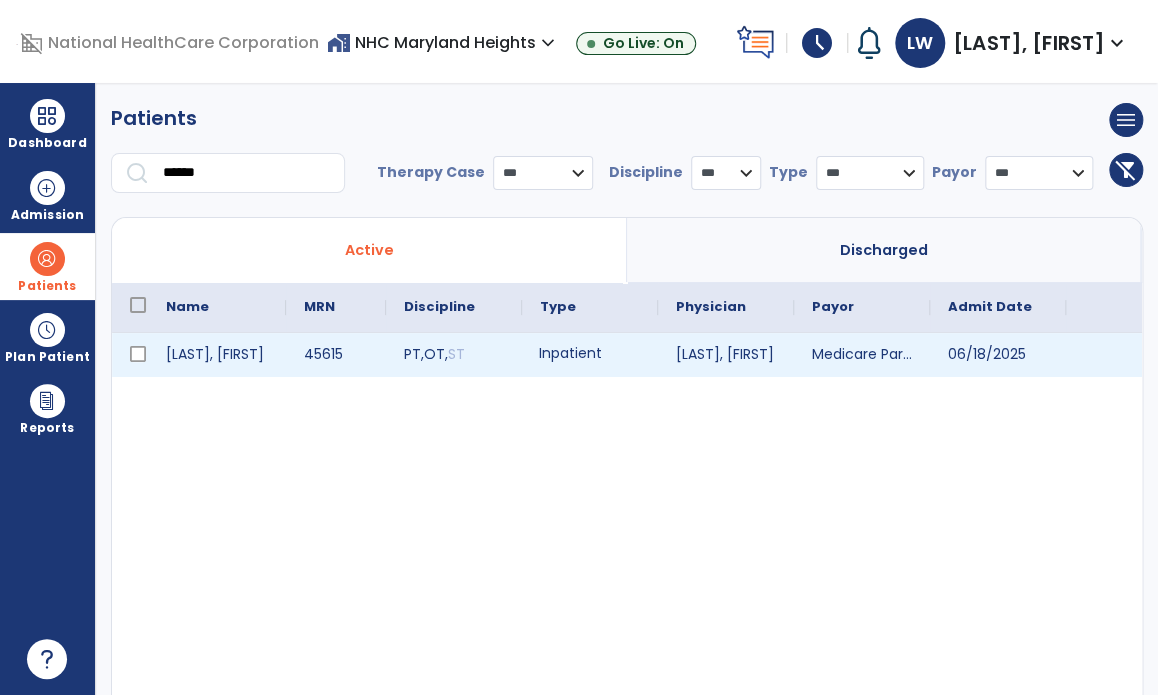 click on "Inpatient" at bounding box center (590, 355) 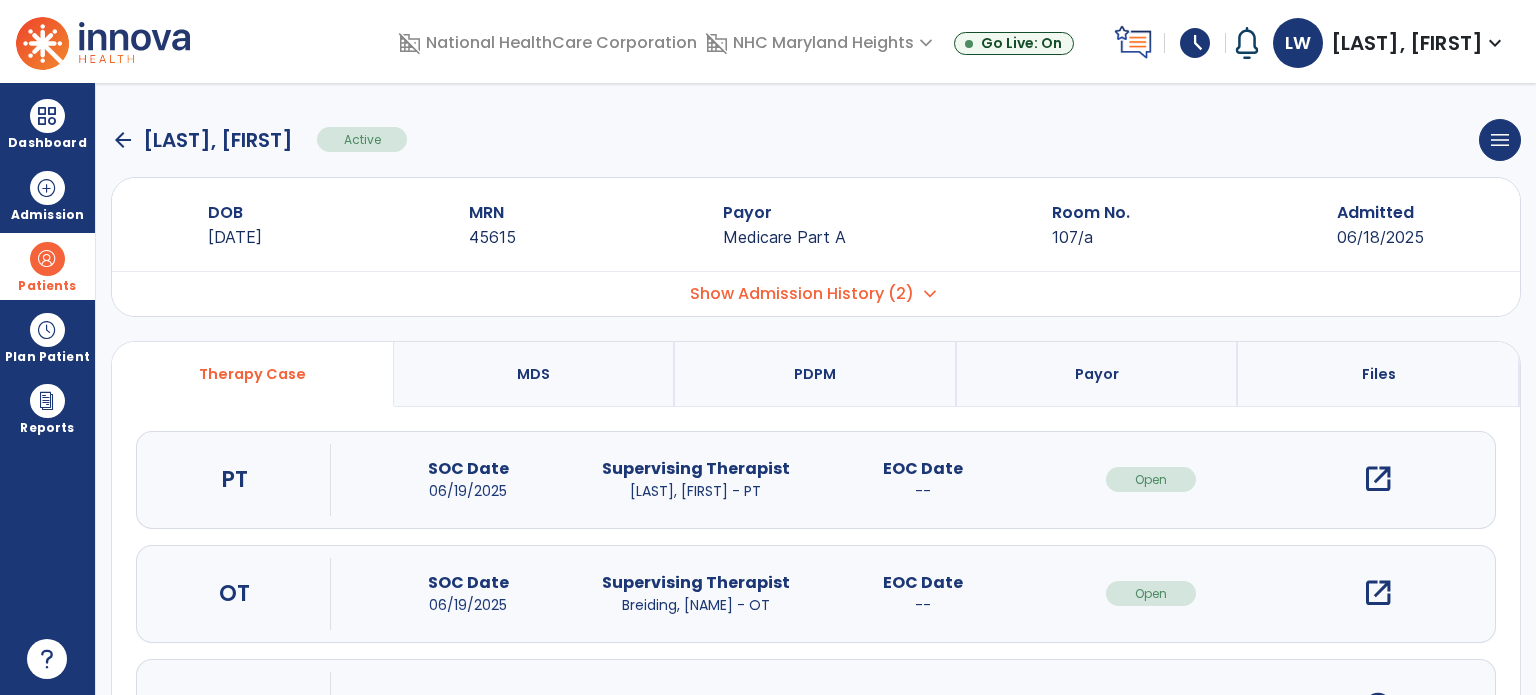 click on "open_in_new" at bounding box center (1378, 479) 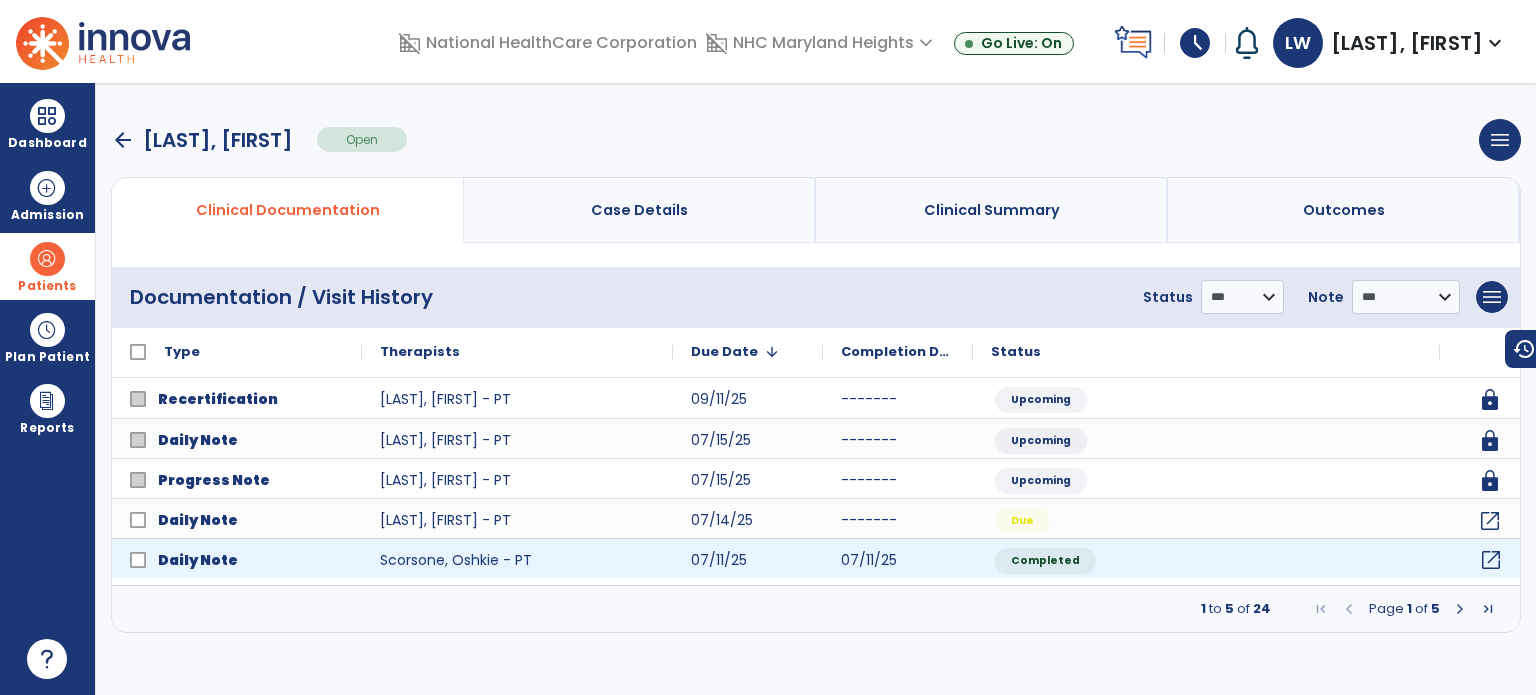 click on "open_in_new" 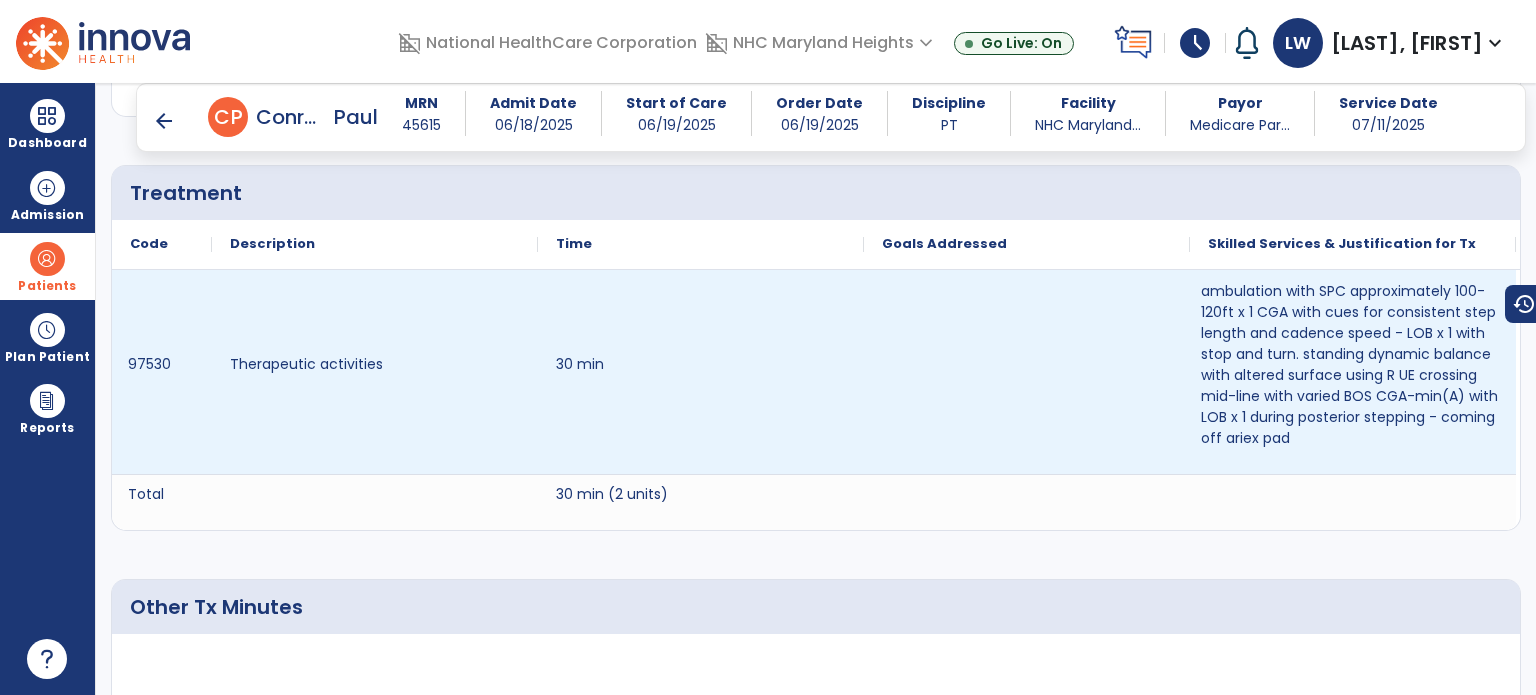 scroll, scrollTop: 1140, scrollLeft: 0, axis: vertical 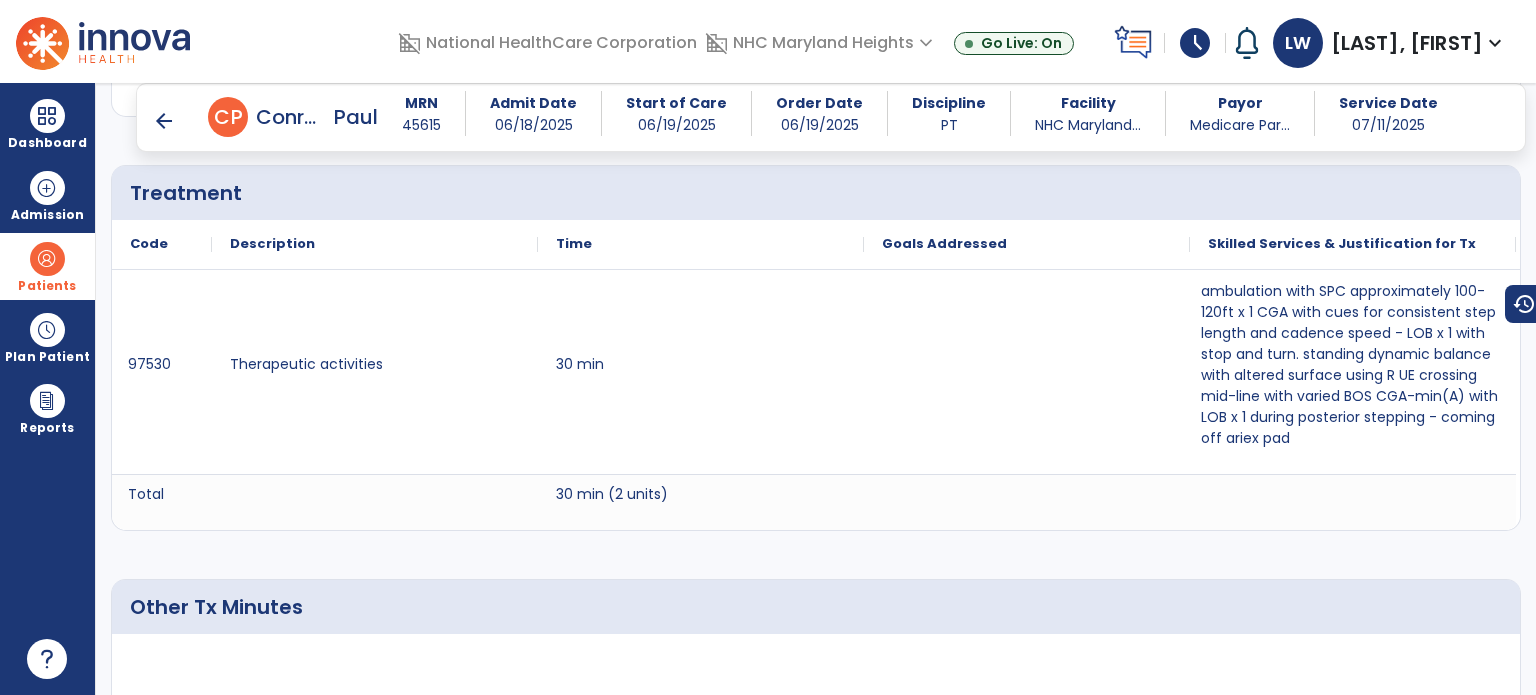 click on "arrow_back" at bounding box center (164, 121) 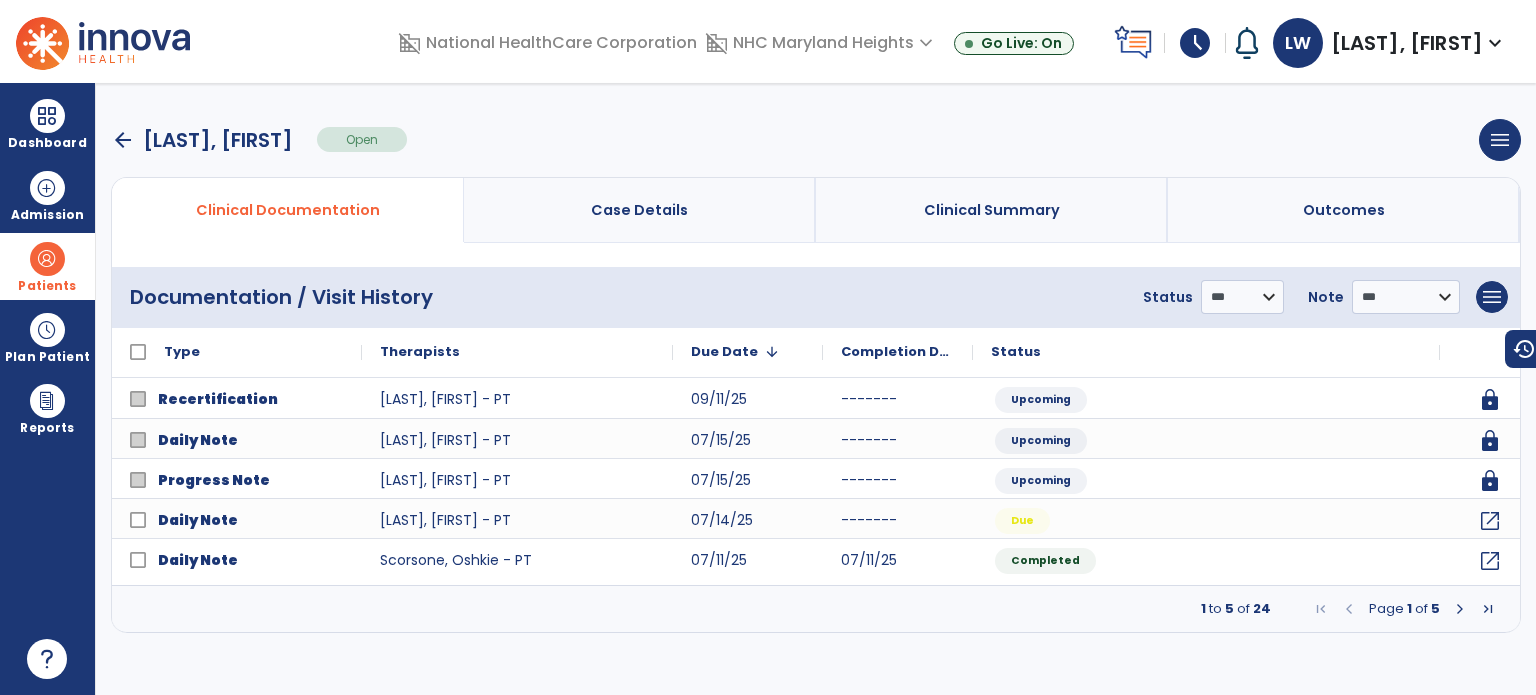 scroll, scrollTop: 0, scrollLeft: 0, axis: both 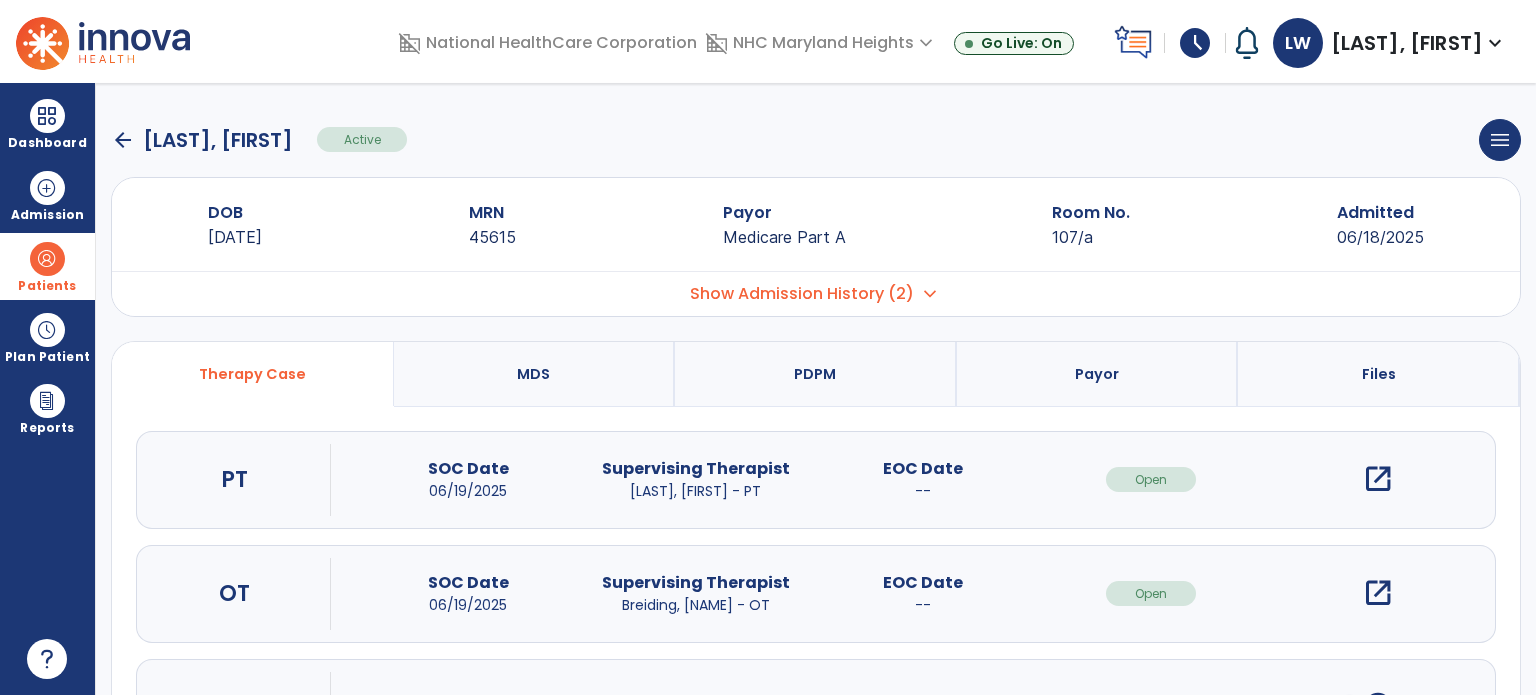 click at bounding box center (47, 259) 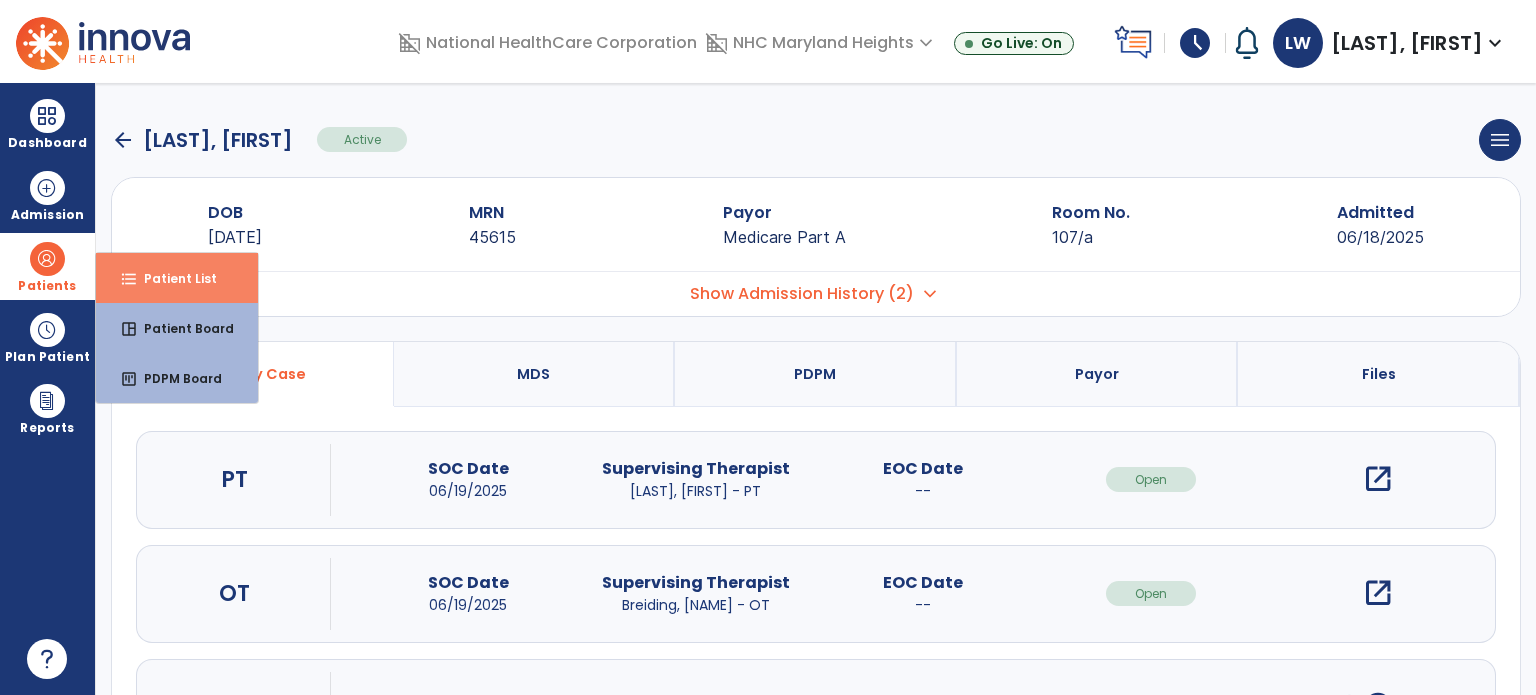 click on "Patient List" at bounding box center [172, 278] 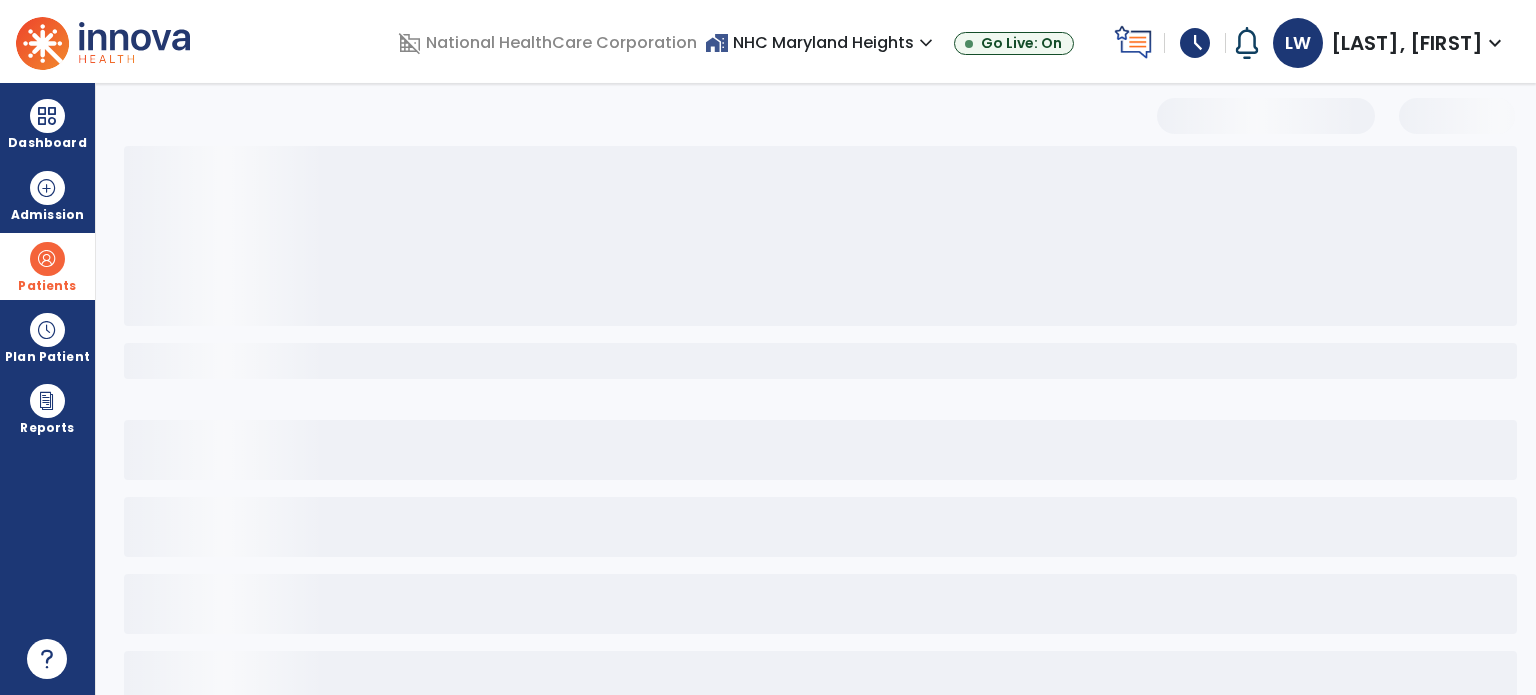 select on "***" 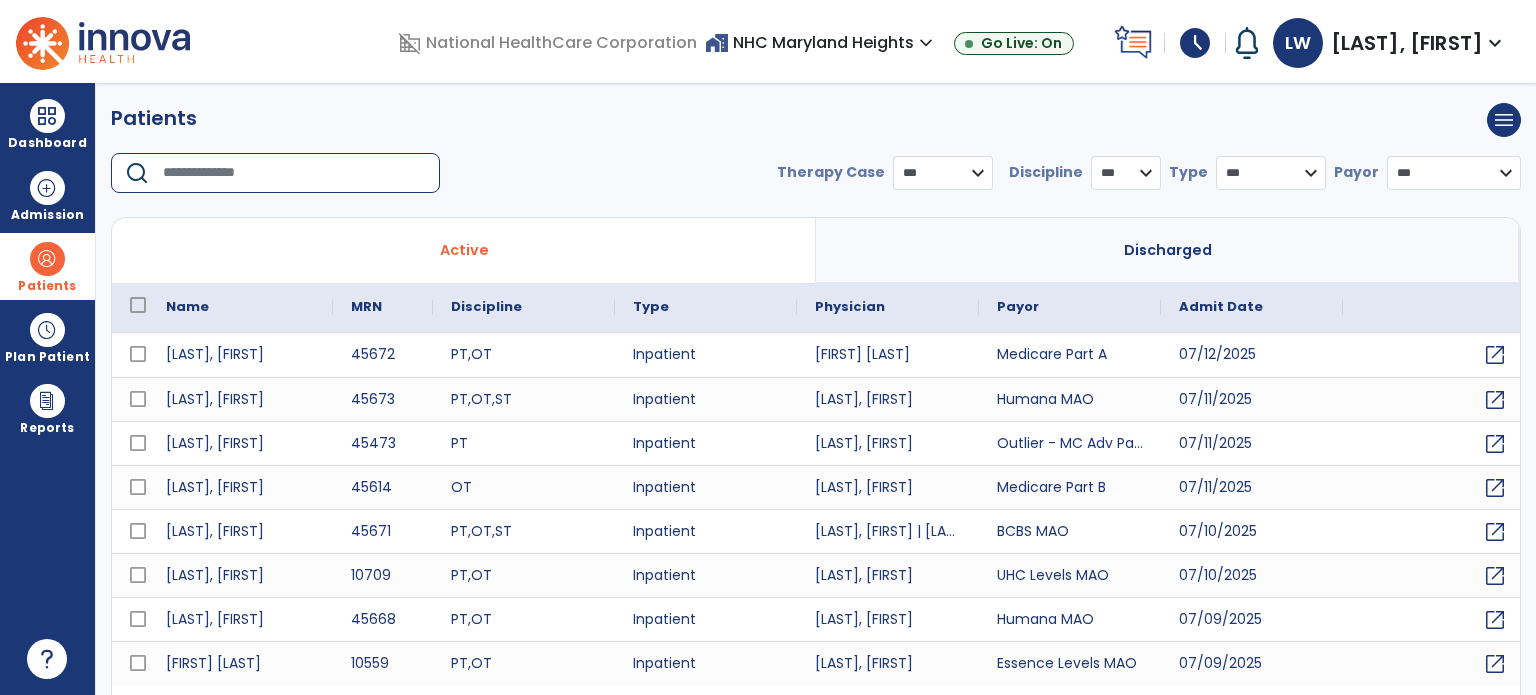 click at bounding box center (294, 173) 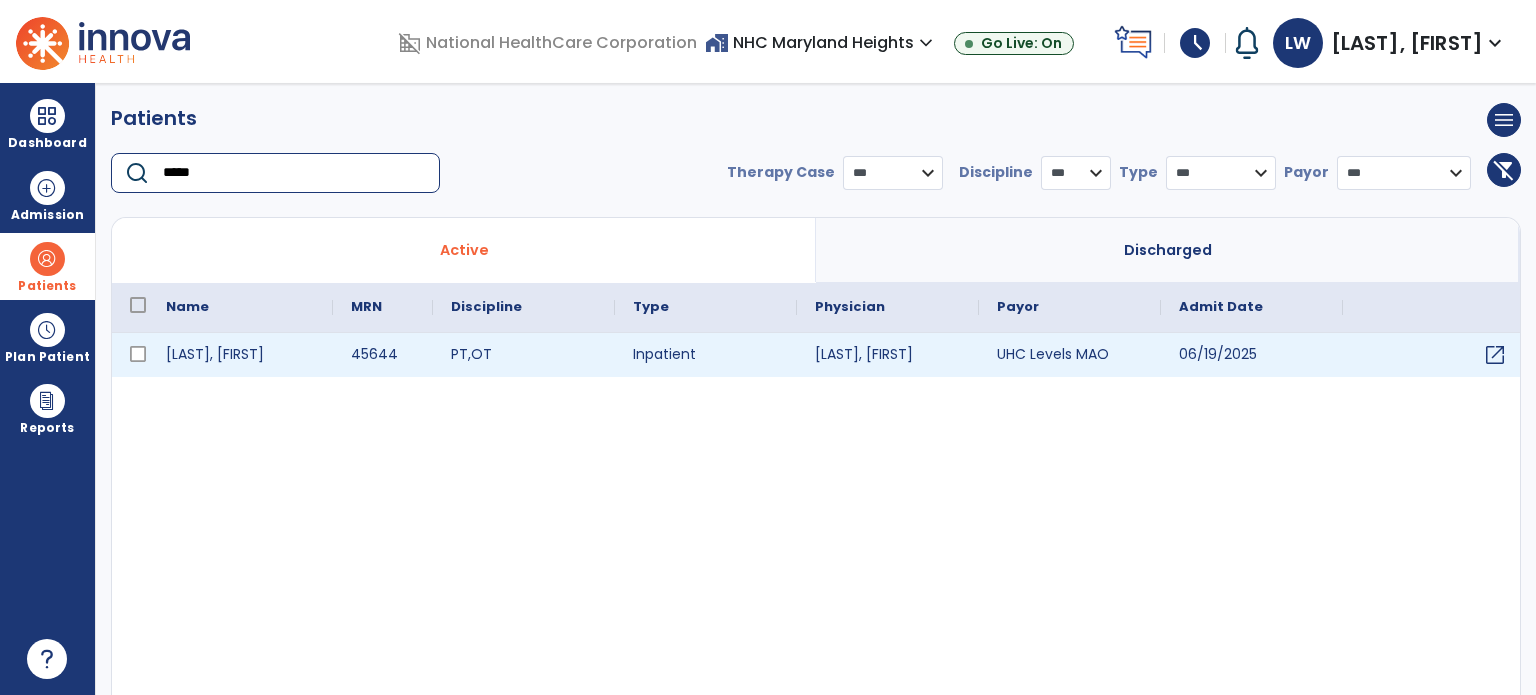 type on "*****" 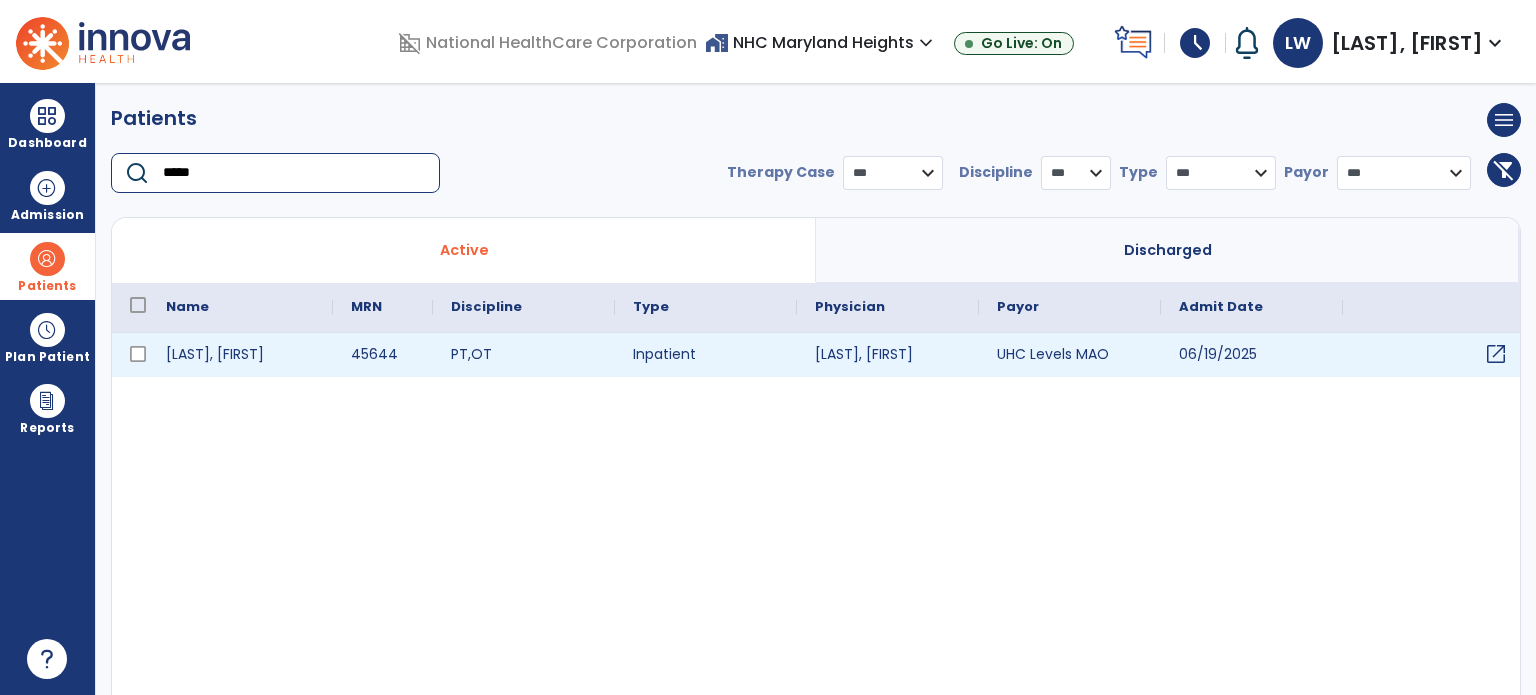 click on "open_in_new" at bounding box center (1496, 354) 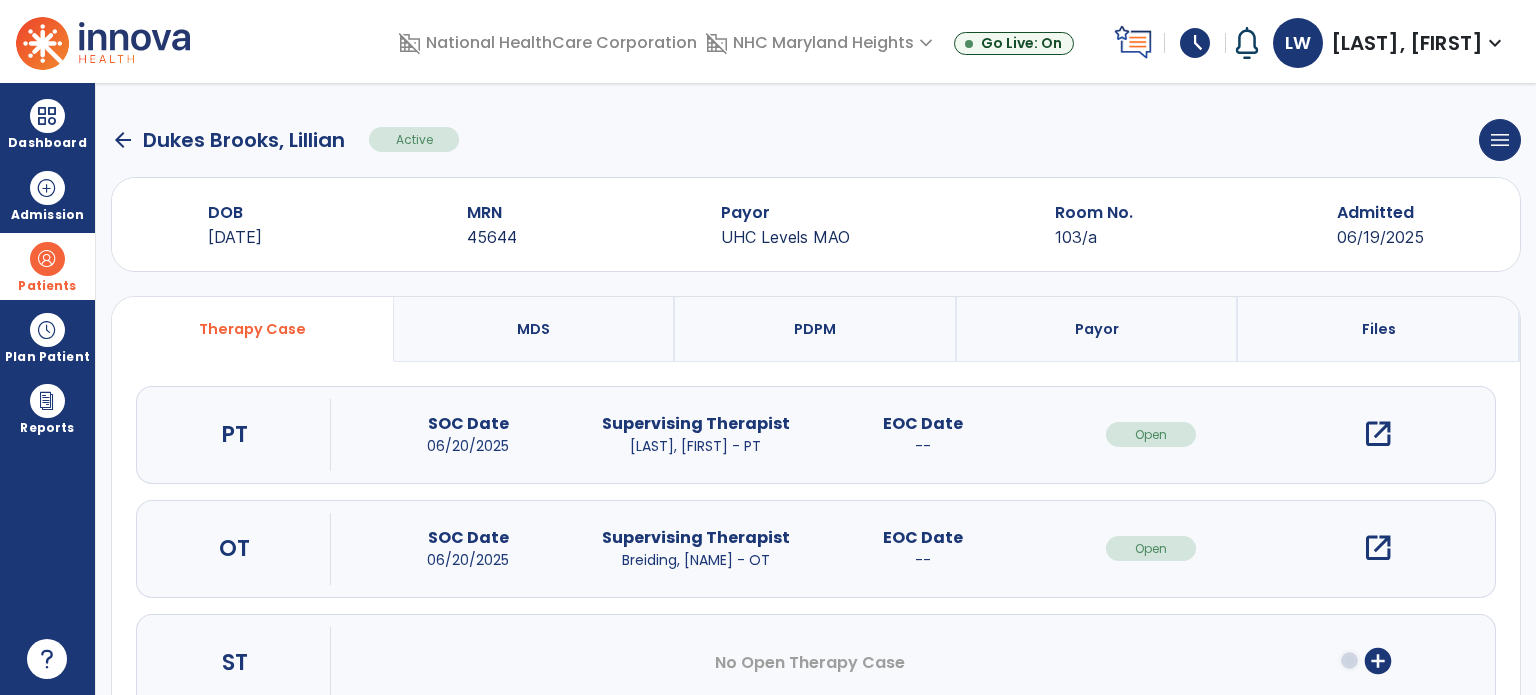 click on "open_in_new" at bounding box center [1378, 434] 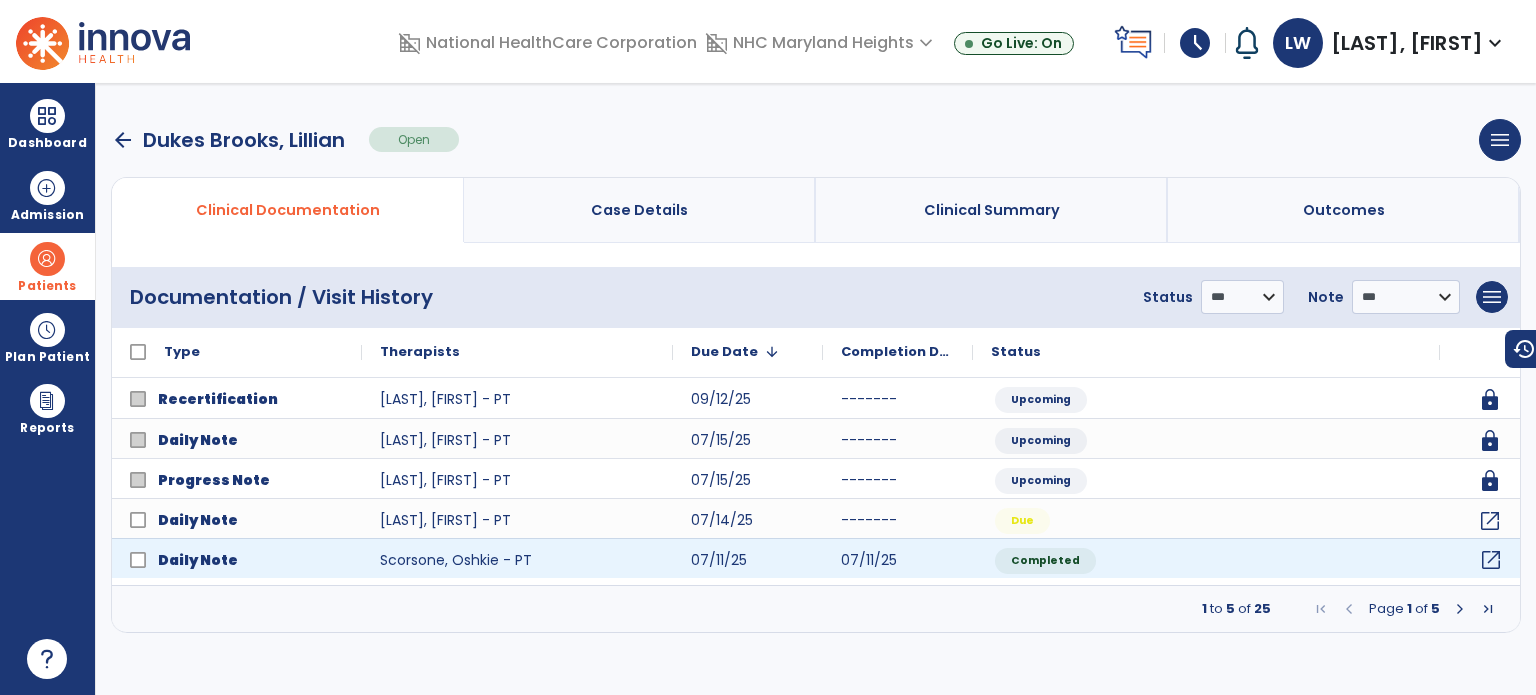 click on "open_in_new" 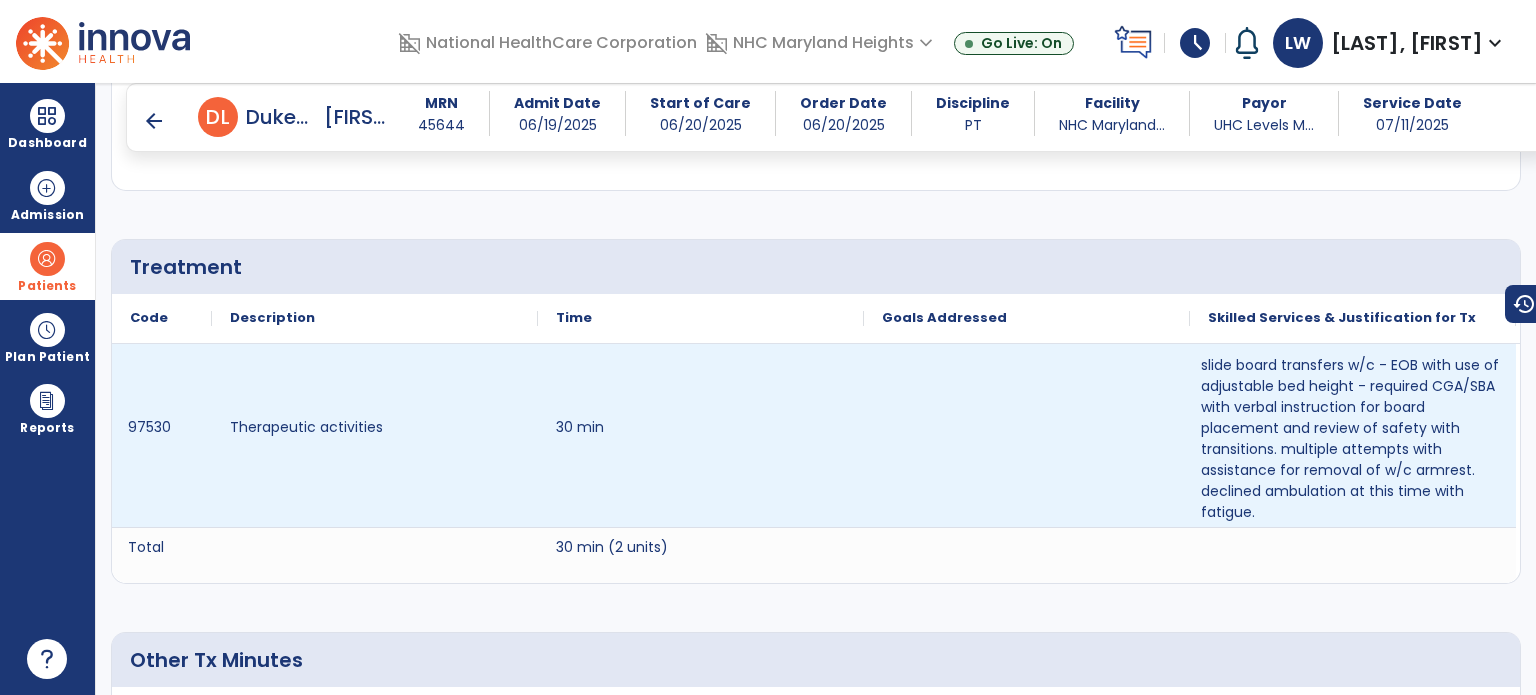 scroll, scrollTop: 1066, scrollLeft: 0, axis: vertical 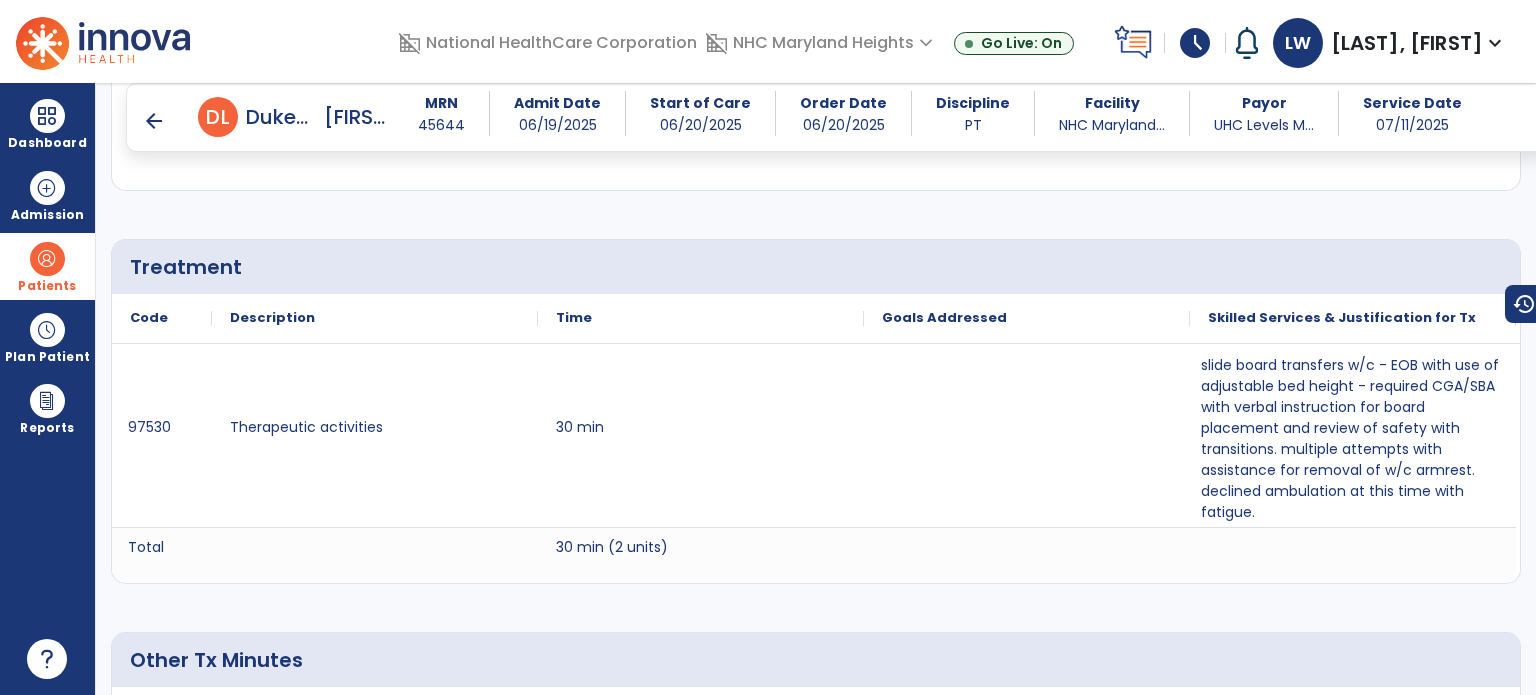 click on "arrow_back" at bounding box center (154, 121) 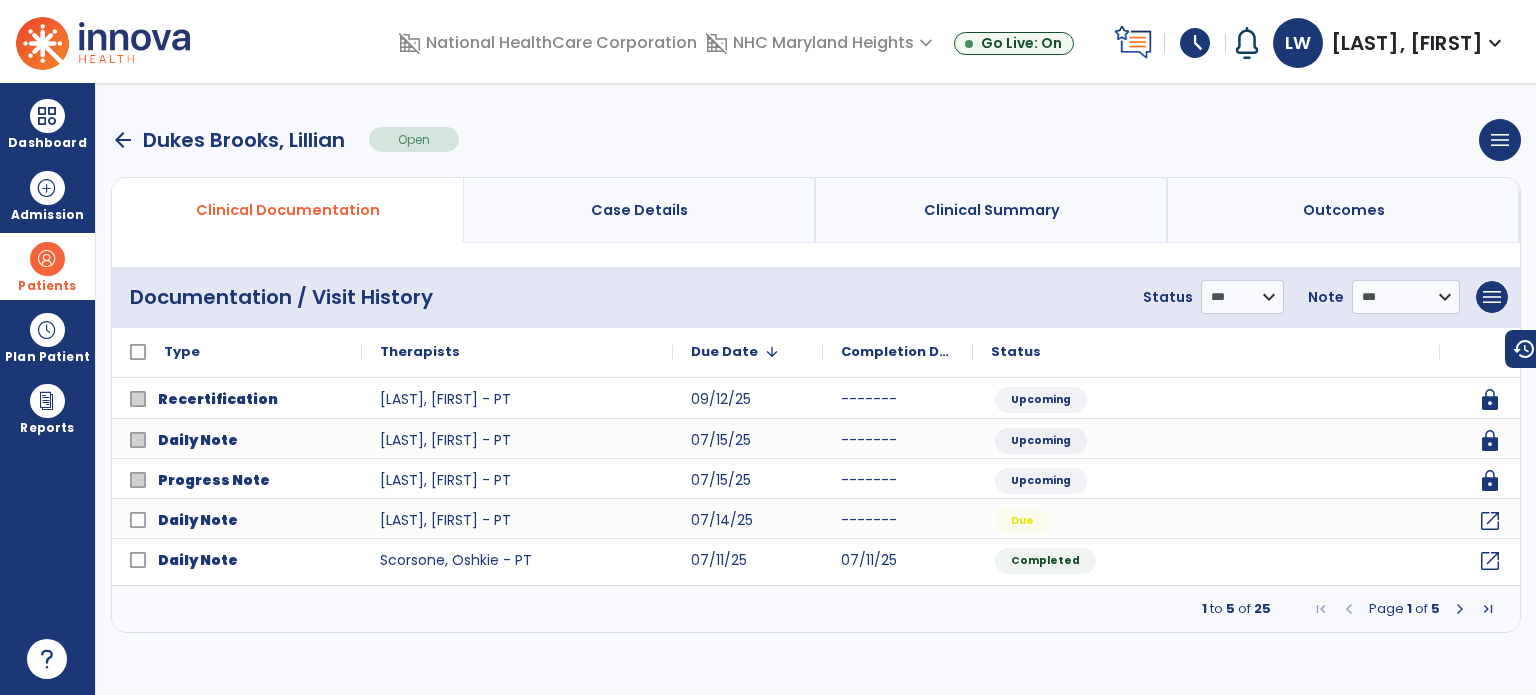 click on "1
to
5
of
25
Page
1
of
5" at bounding box center [816, 609] 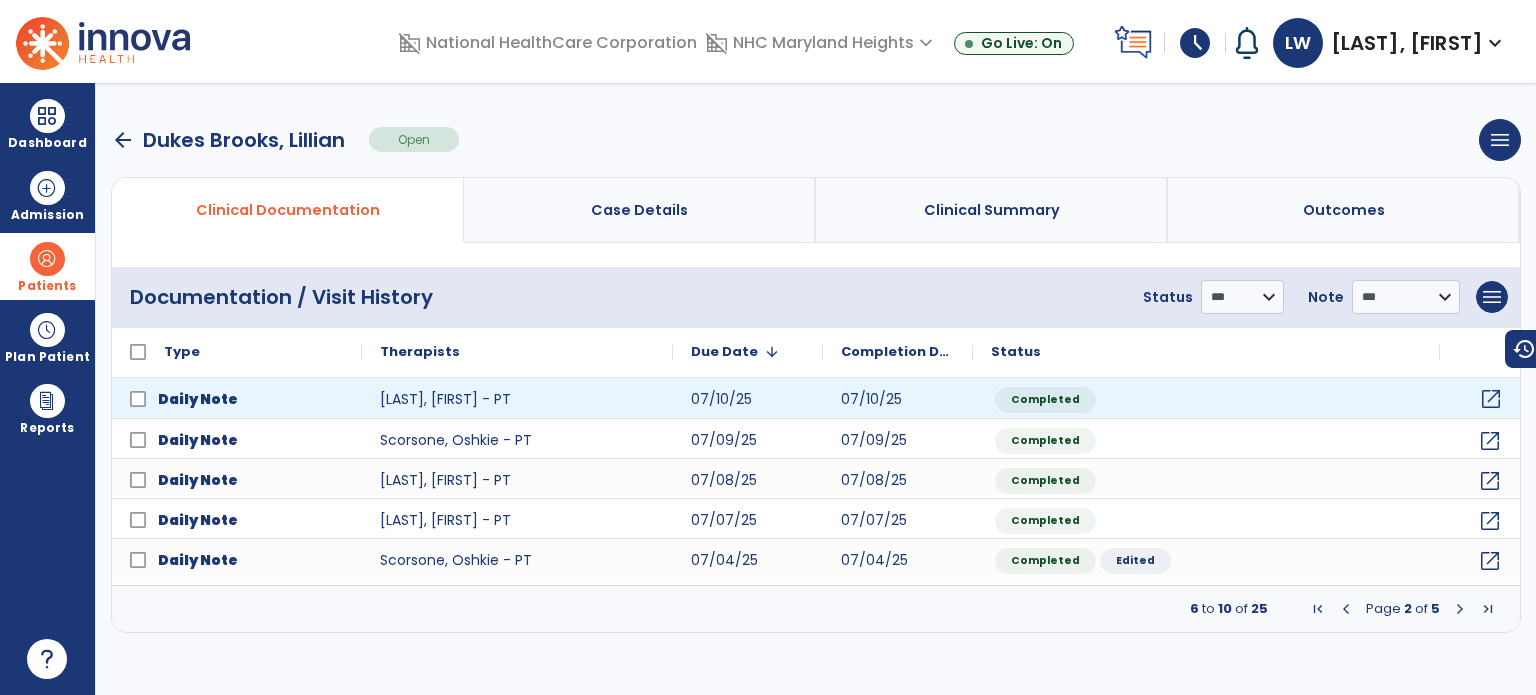 click on "open_in_new" 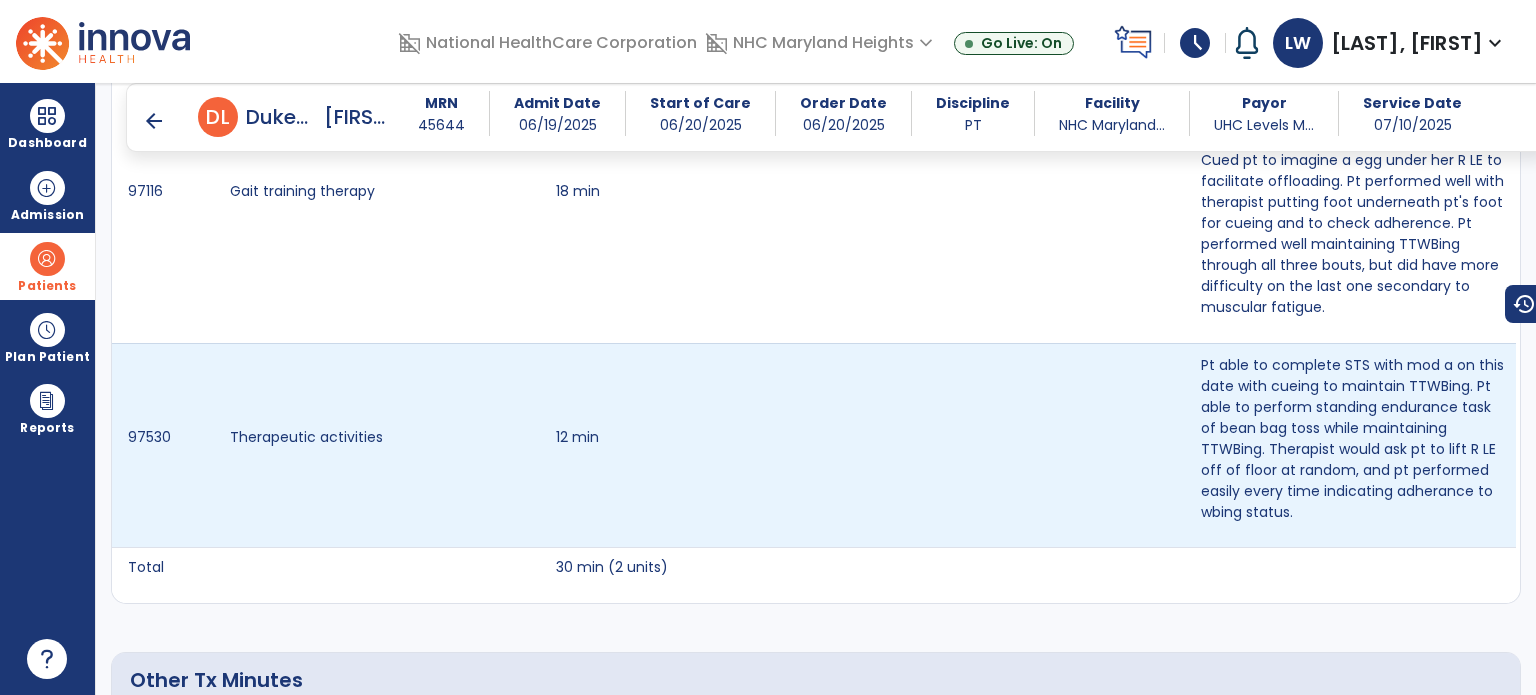 scroll, scrollTop: 1356, scrollLeft: 0, axis: vertical 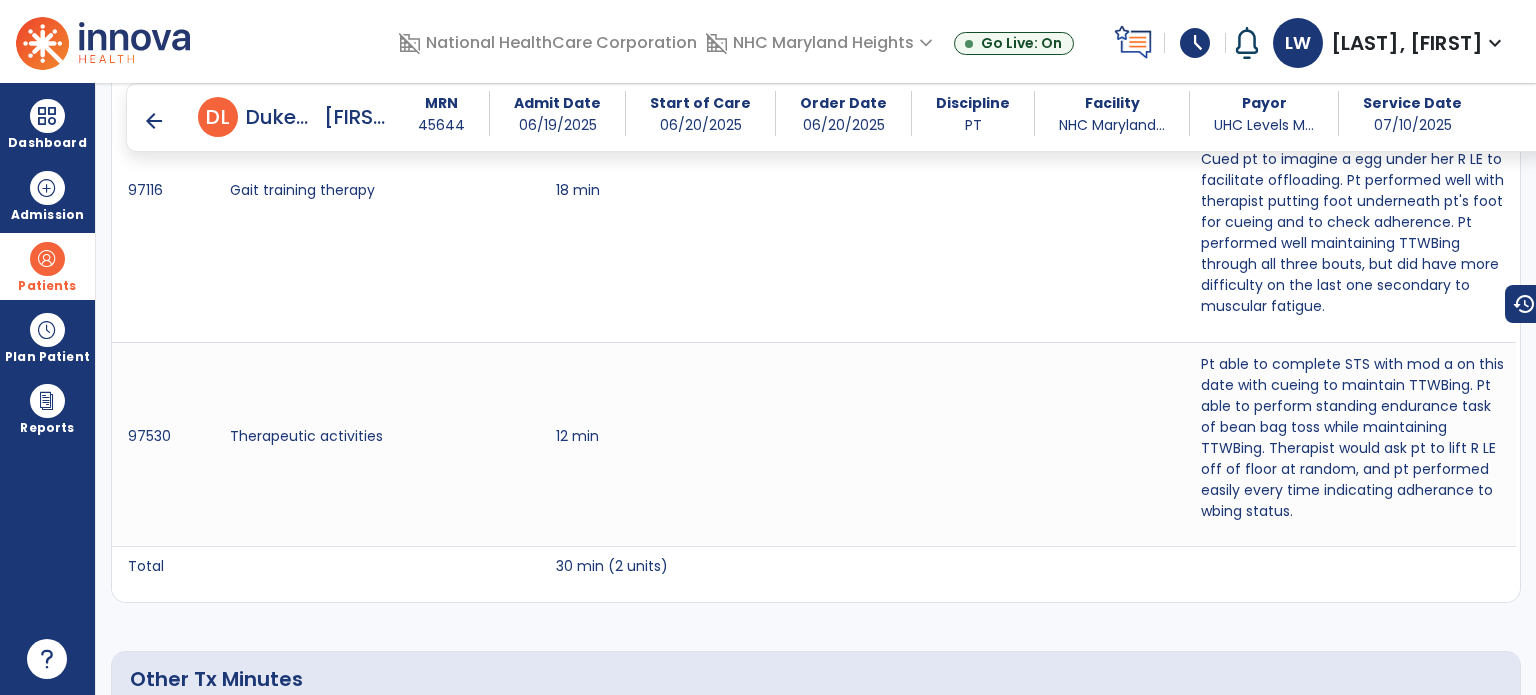 click at bounding box center (47, 259) 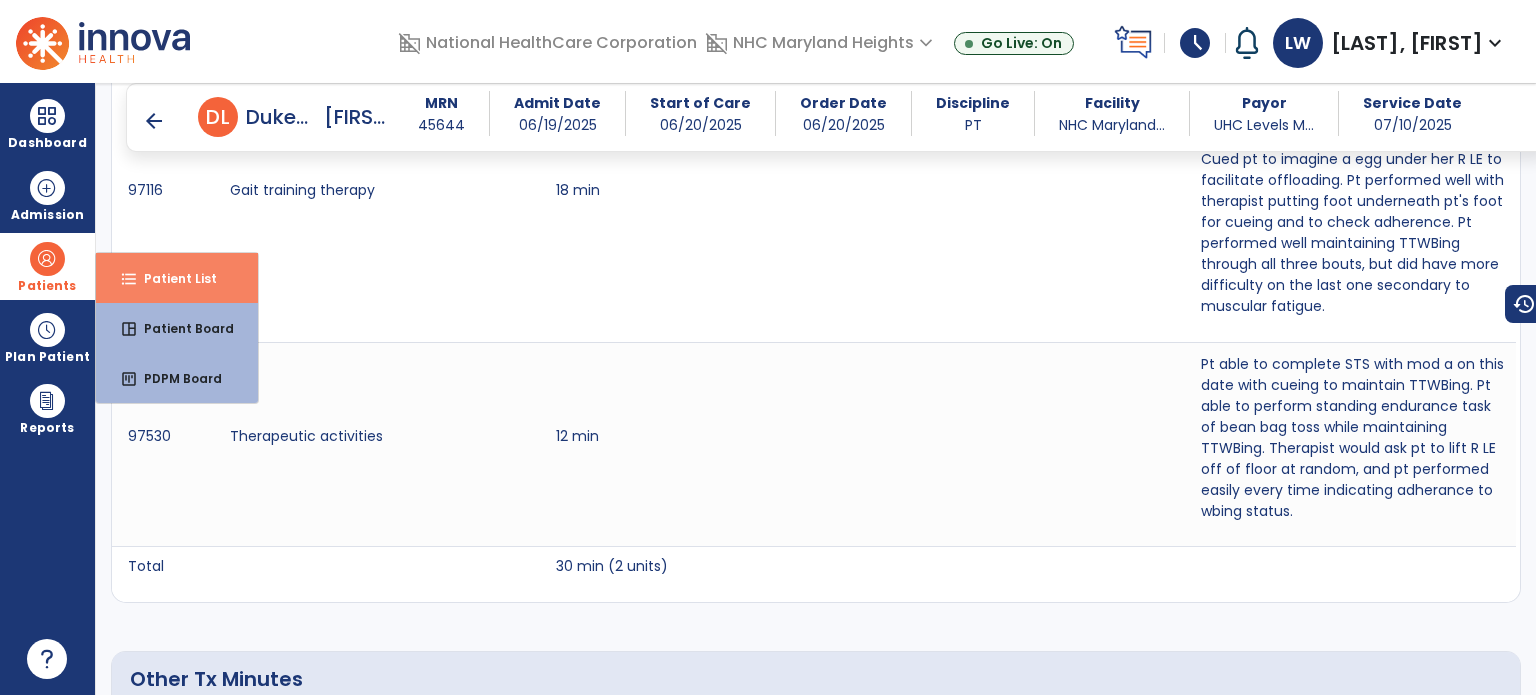 click on "Patient List" at bounding box center (172, 278) 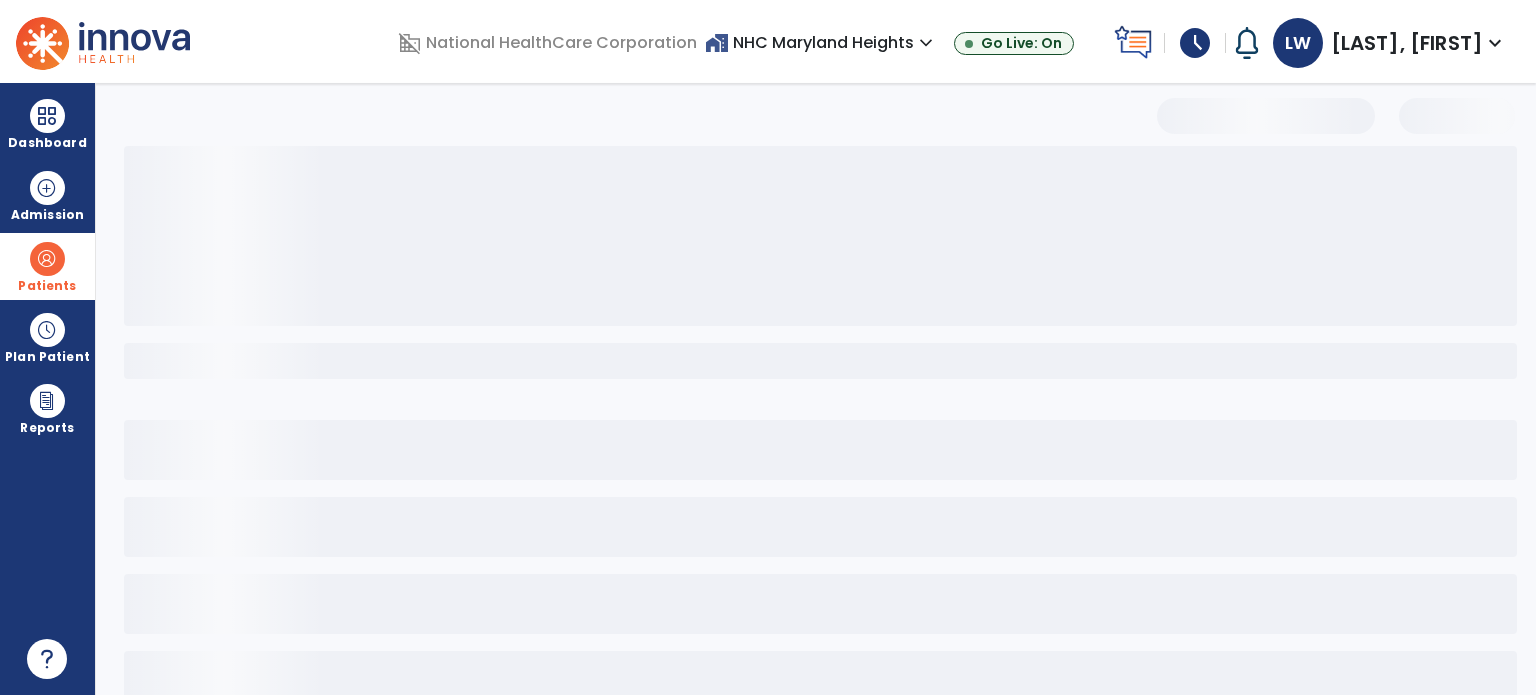 scroll, scrollTop: 46, scrollLeft: 0, axis: vertical 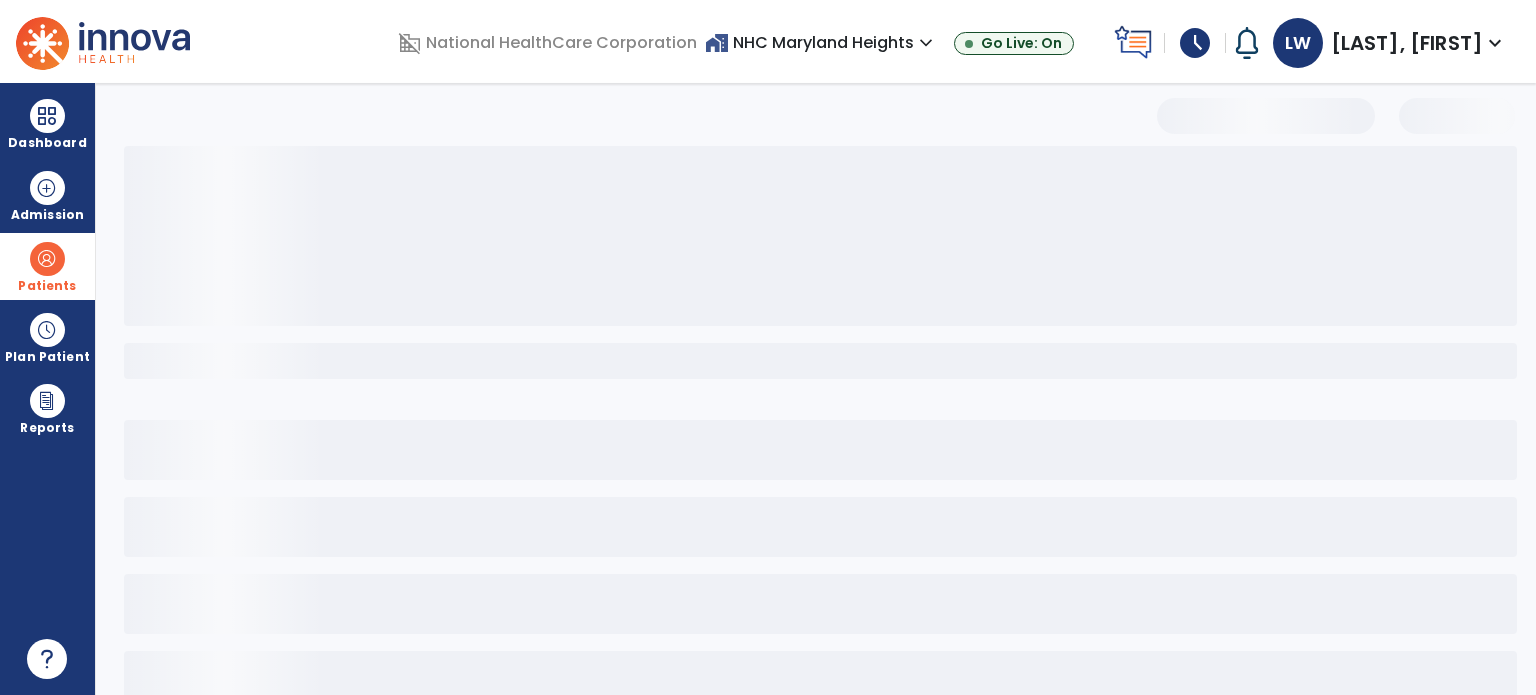 select on "***" 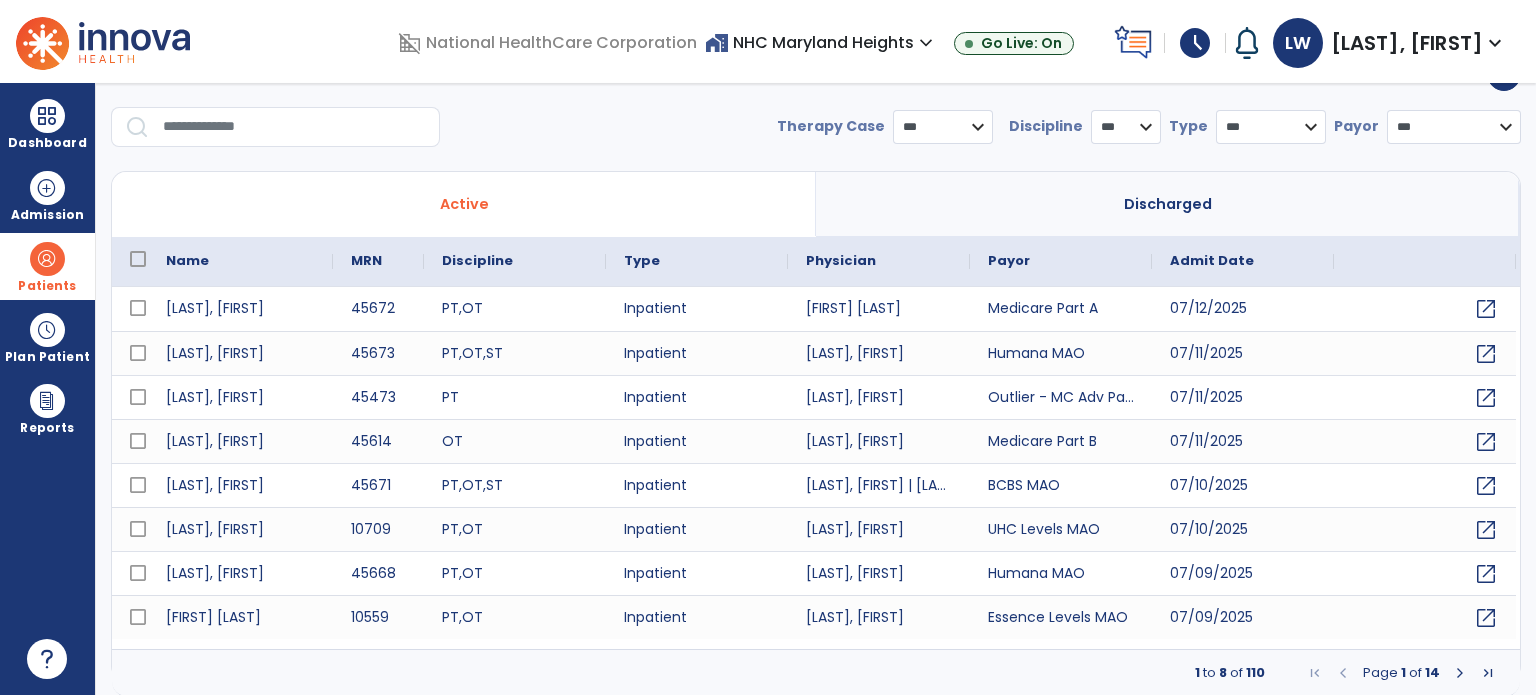 click at bounding box center (294, 127) 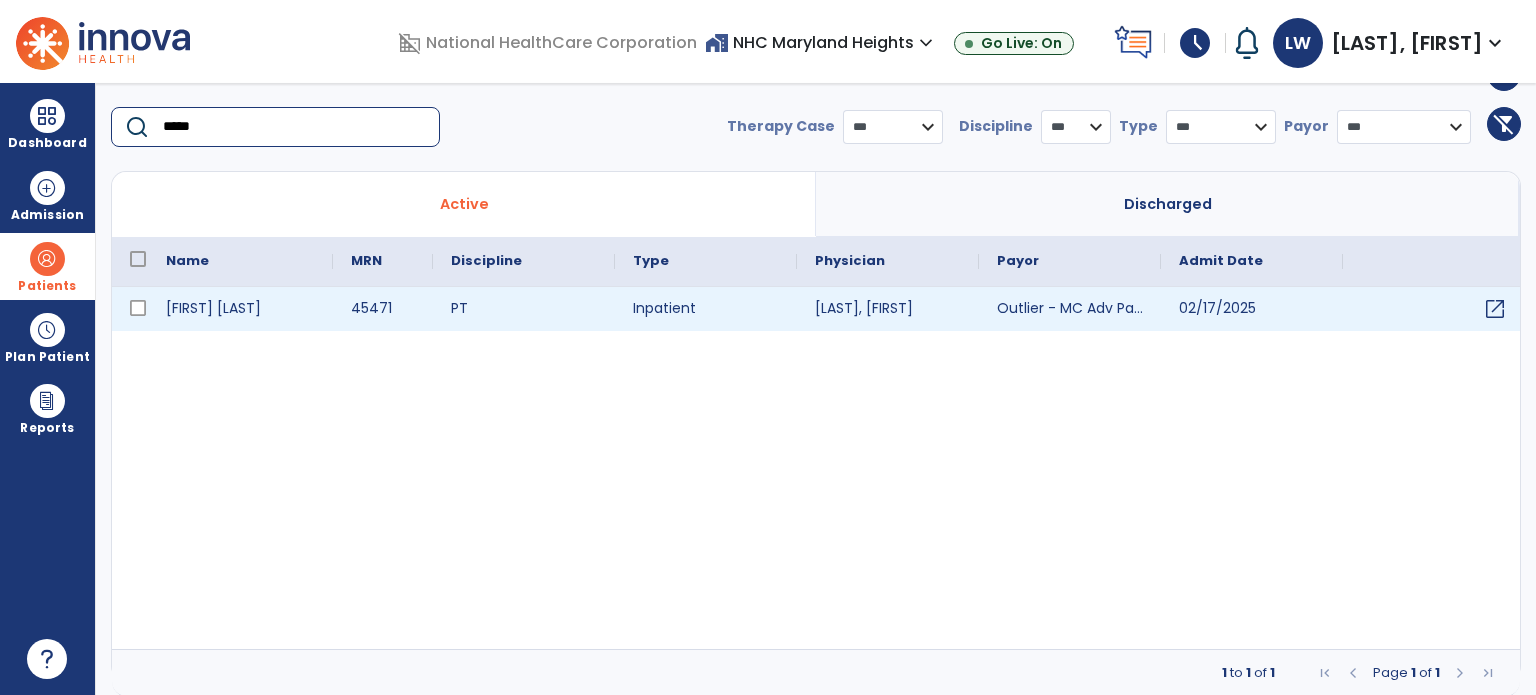 type on "*****" 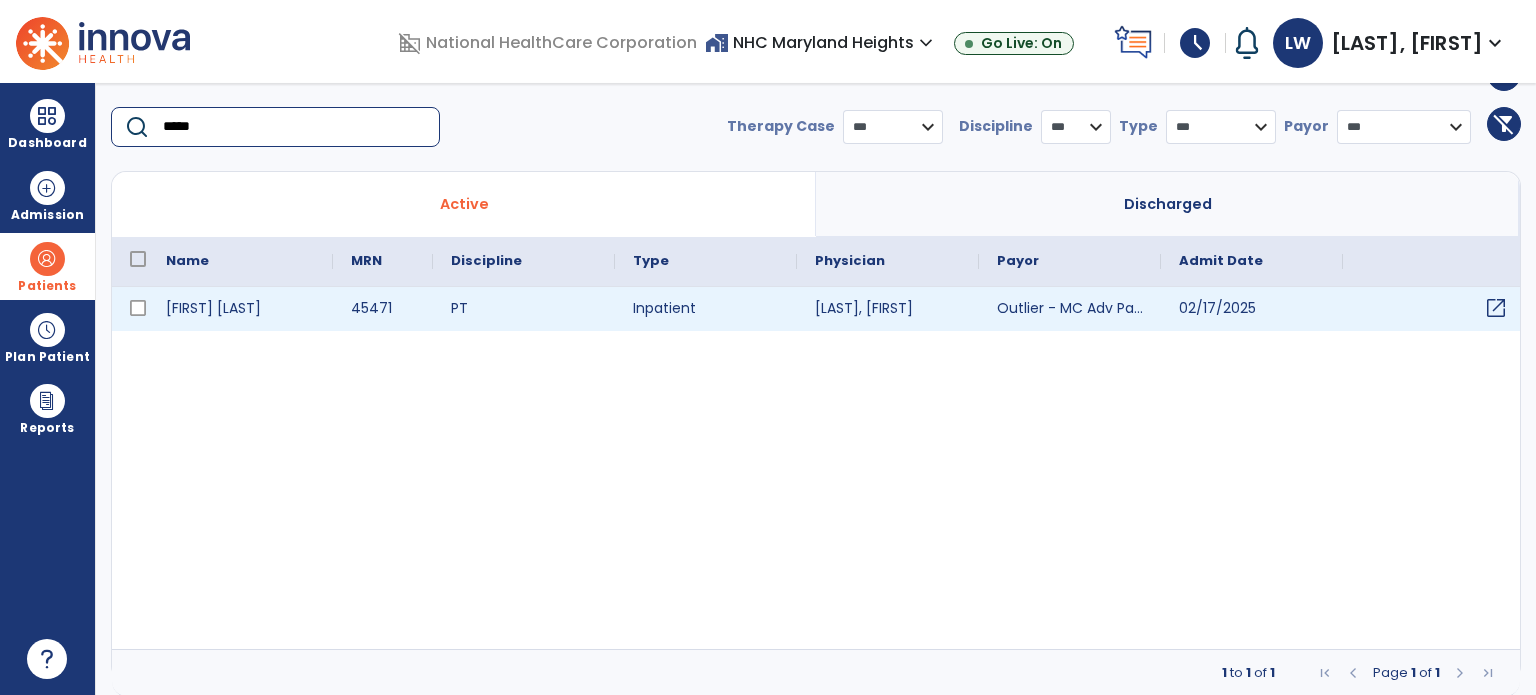 click on "open_in_new" at bounding box center [1496, 308] 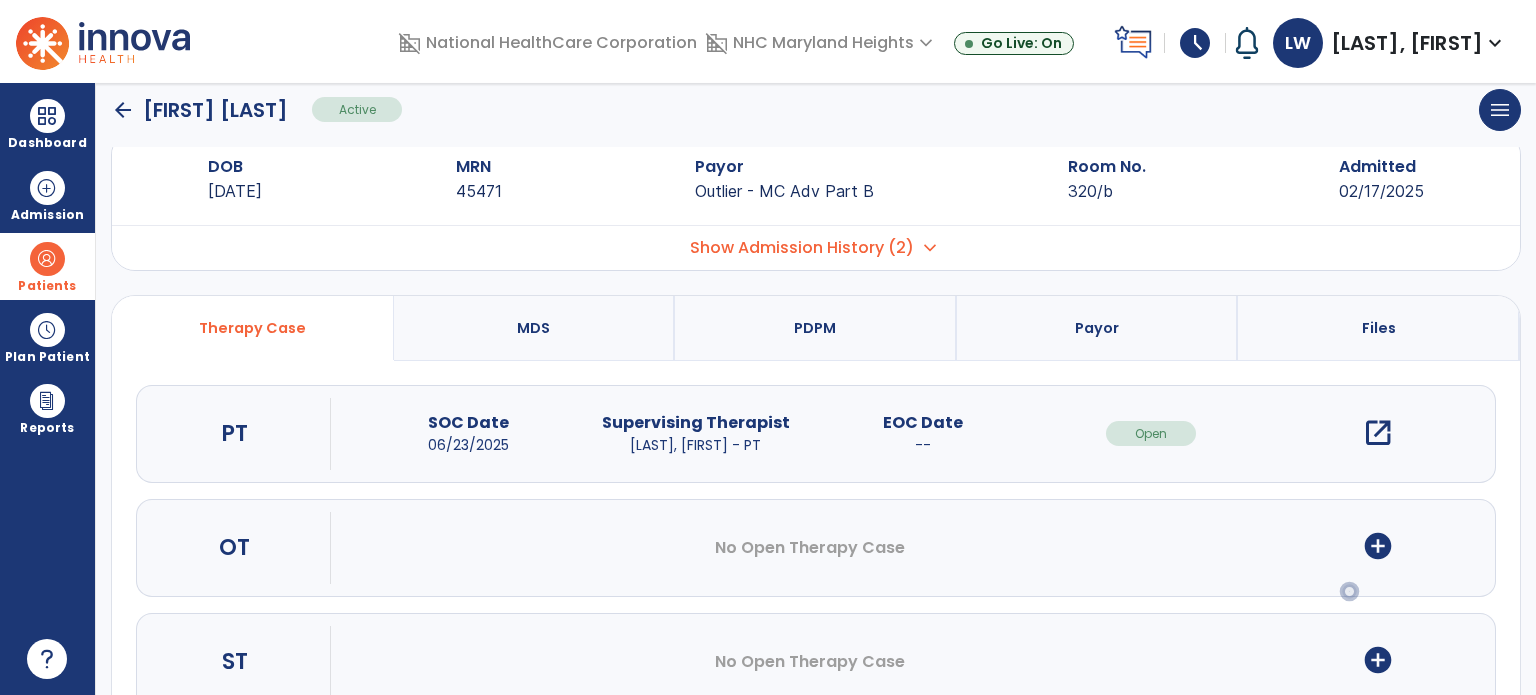 scroll, scrollTop: 0, scrollLeft: 0, axis: both 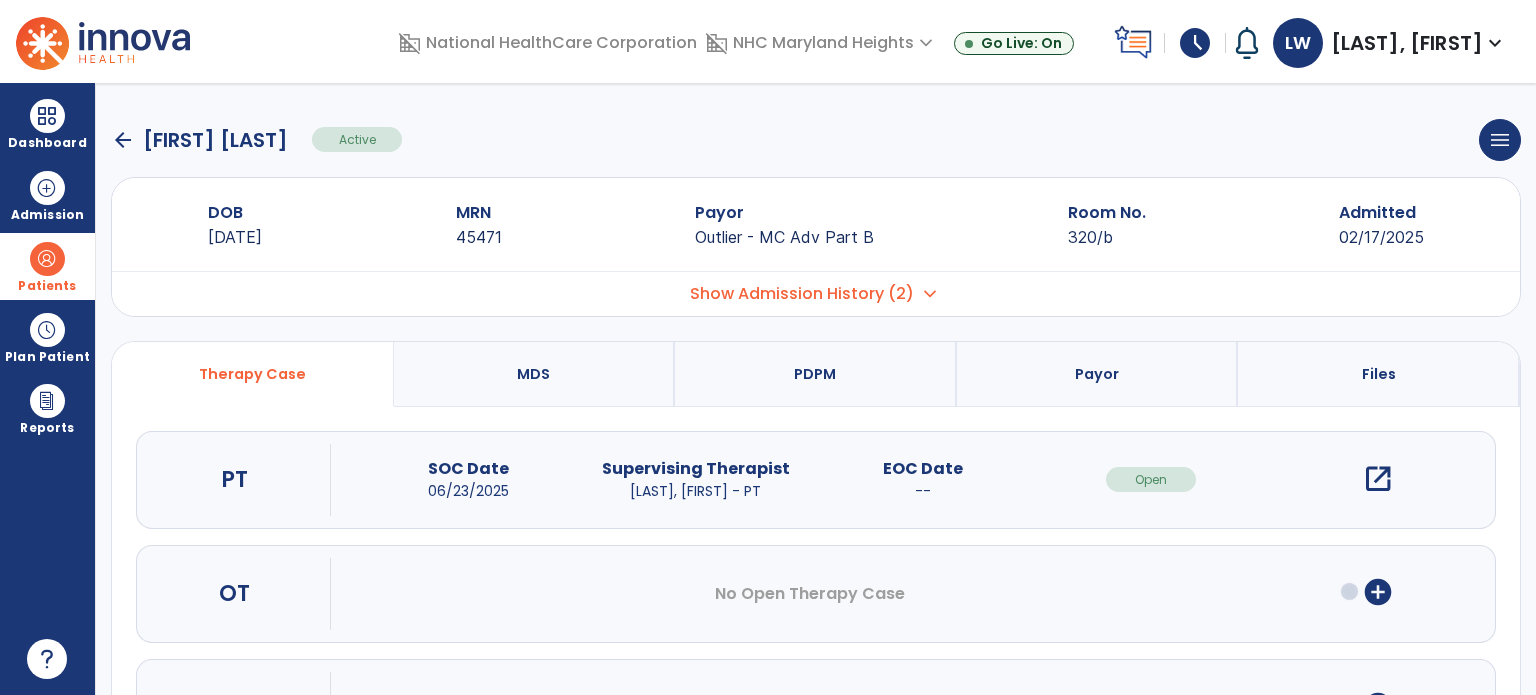 click on "open_in_new" at bounding box center [1378, 479] 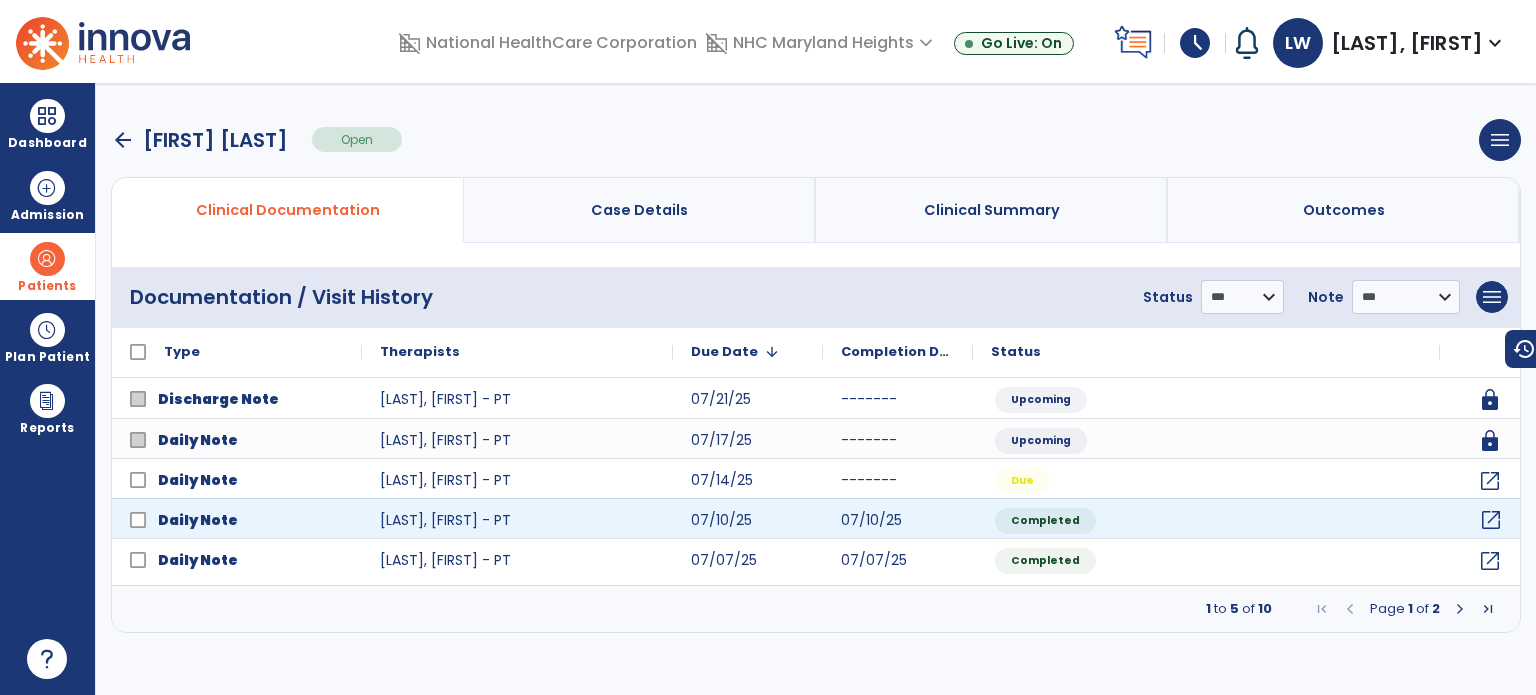 click on "open_in_new" 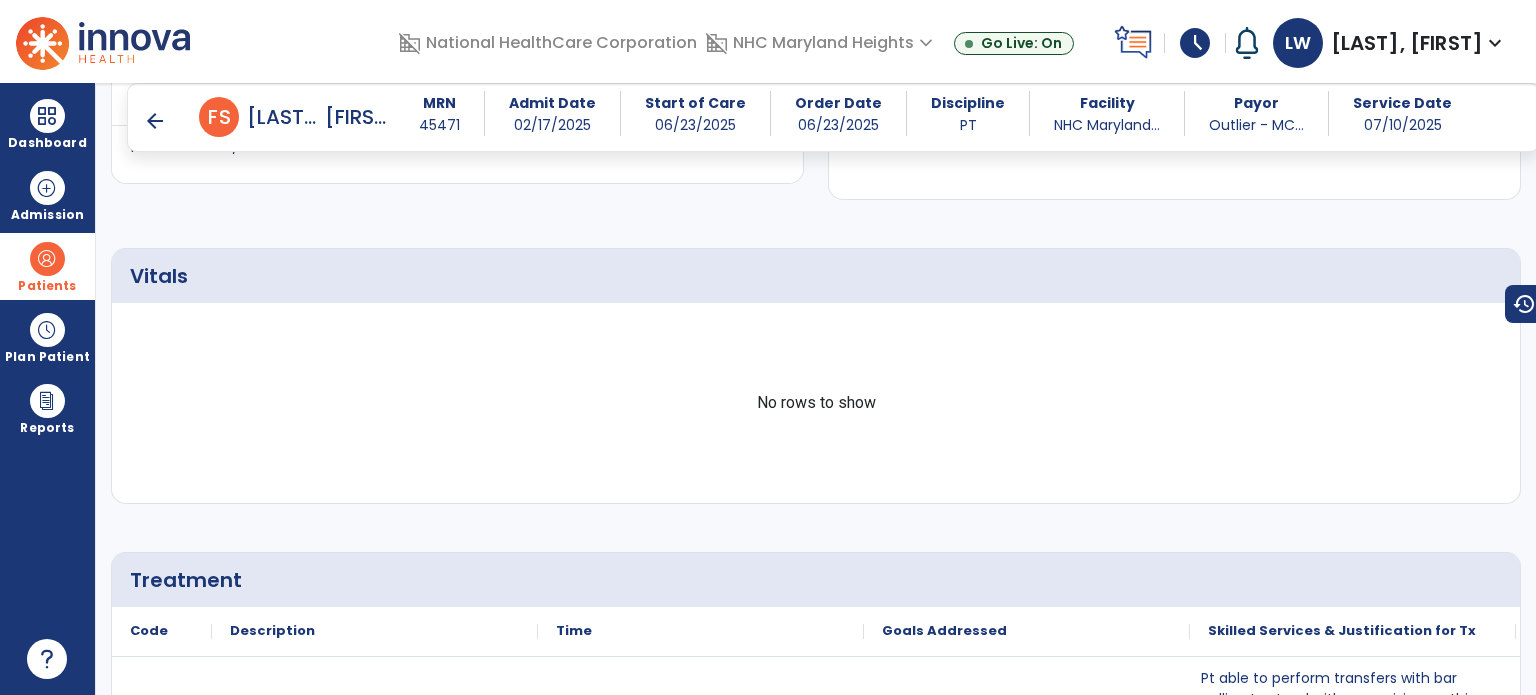 scroll, scrollTop: 0, scrollLeft: 0, axis: both 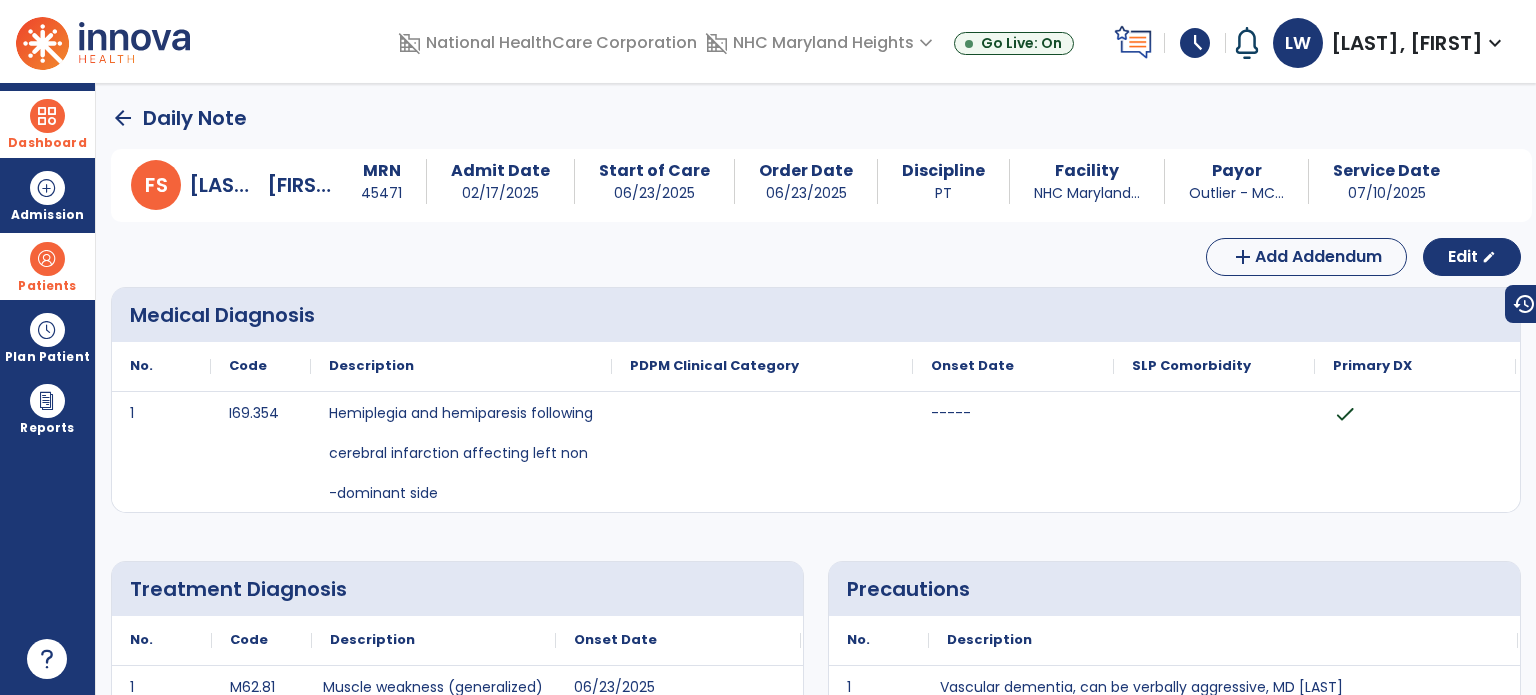 click at bounding box center [47, 116] 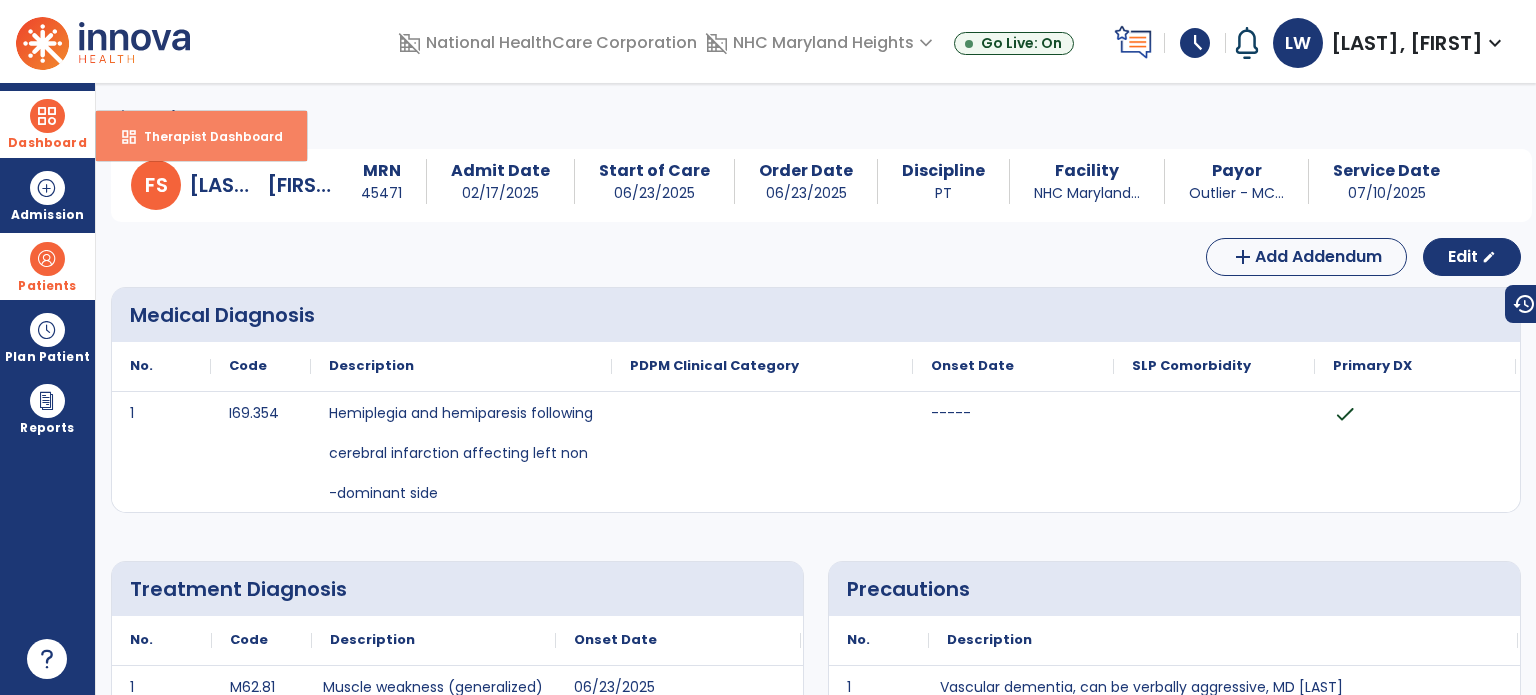 click on "Therapist Dashboard" at bounding box center (205, 136) 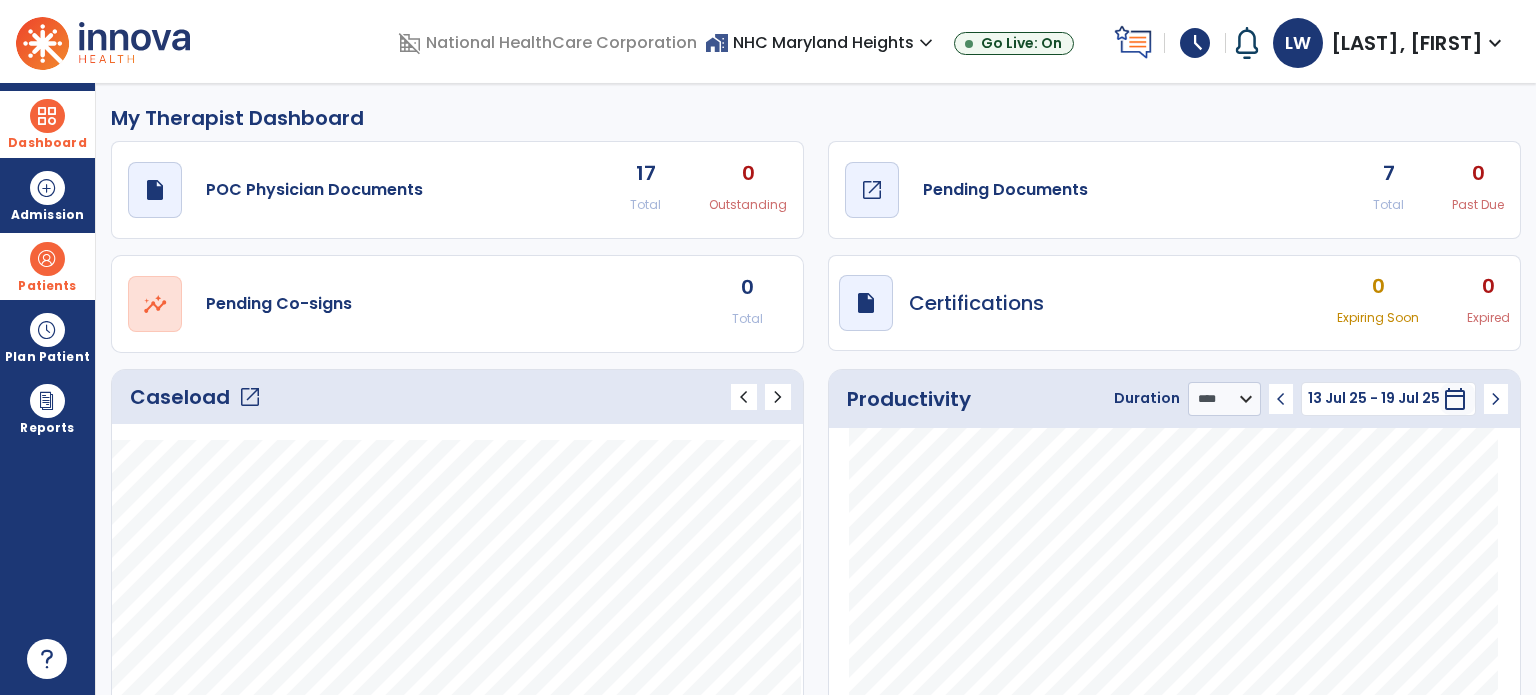 click on "open_in_new" 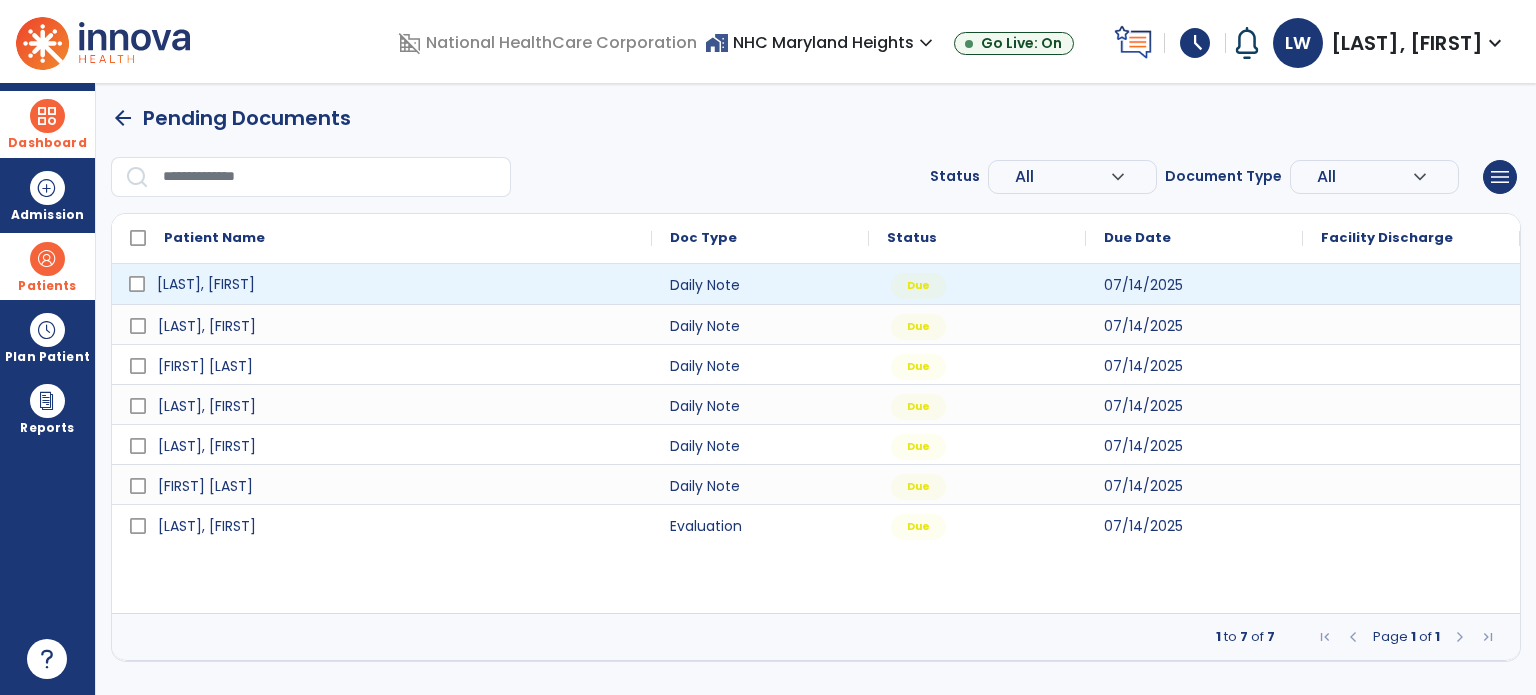 click on "[LAST], [FIRST]" at bounding box center [396, 284] 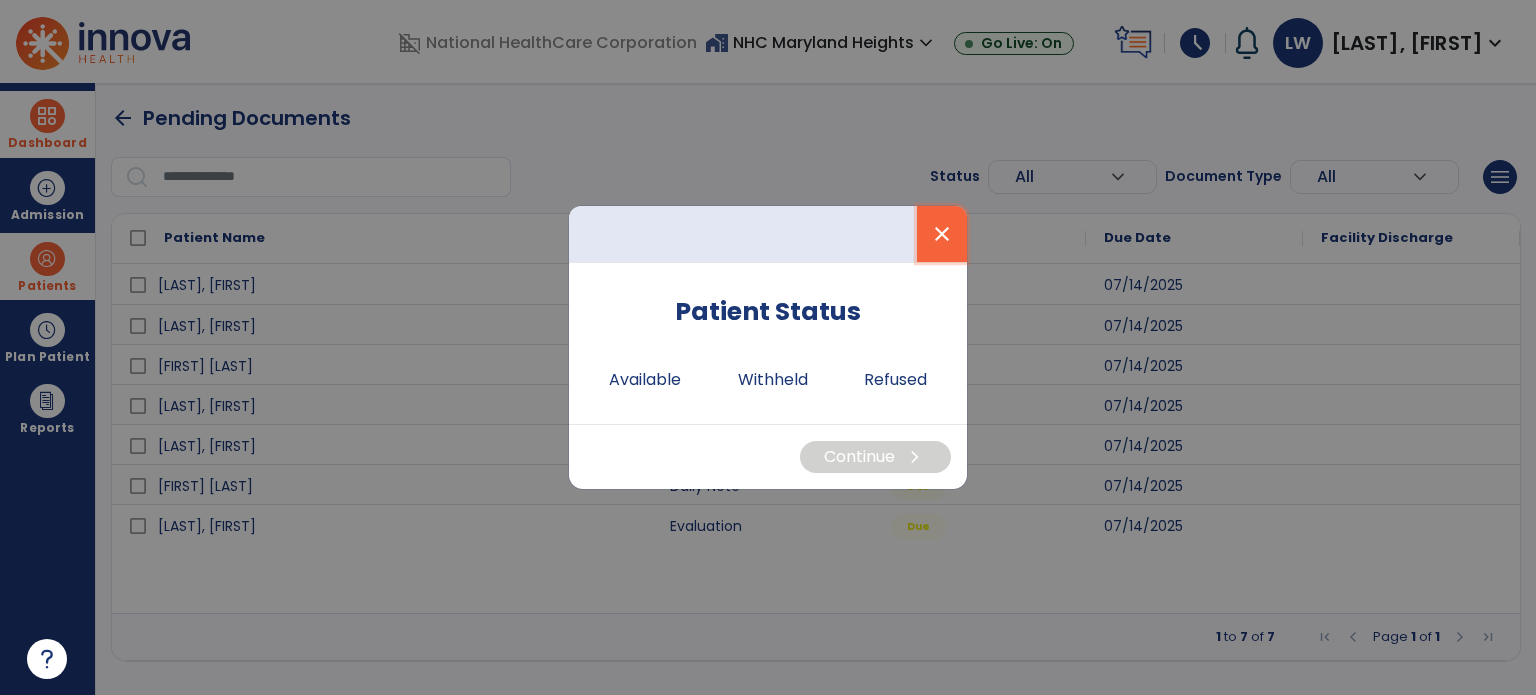 click on "close" at bounding box center (942, 234) 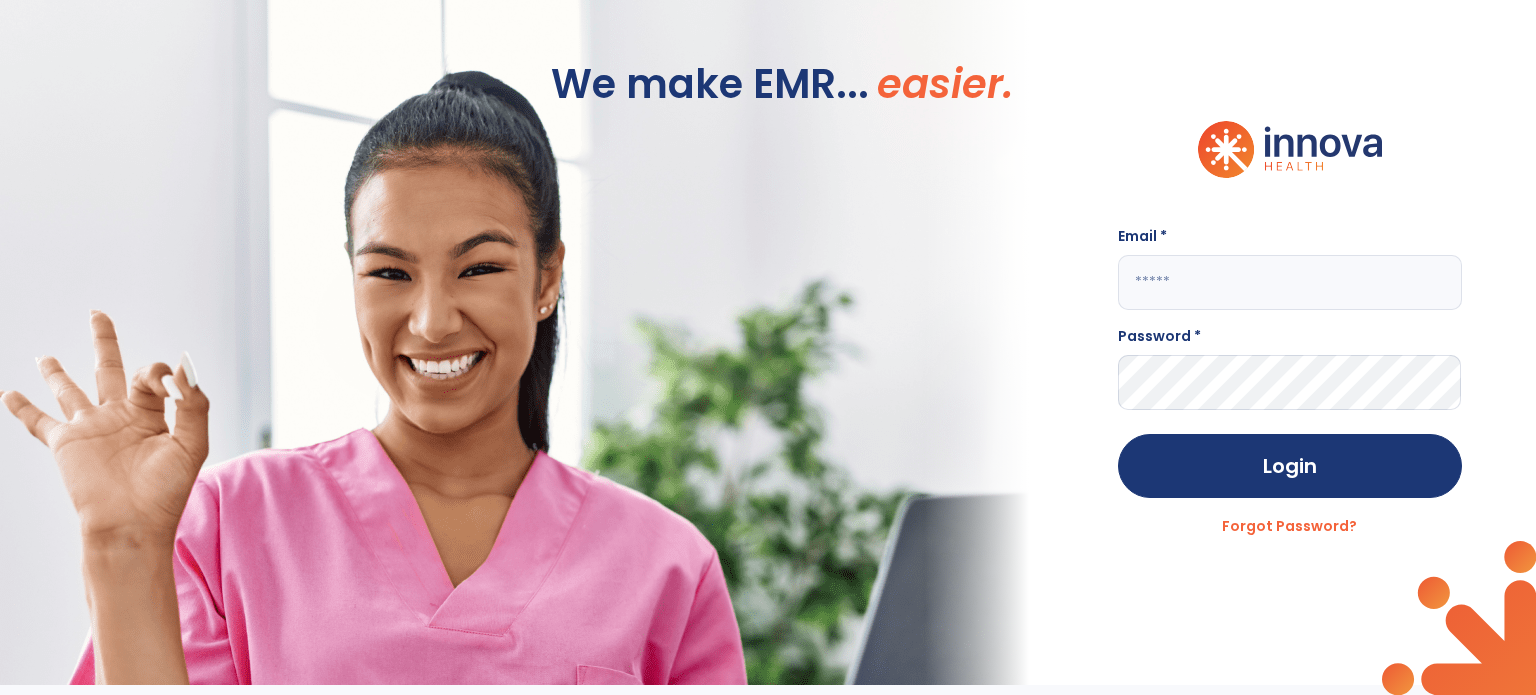 click 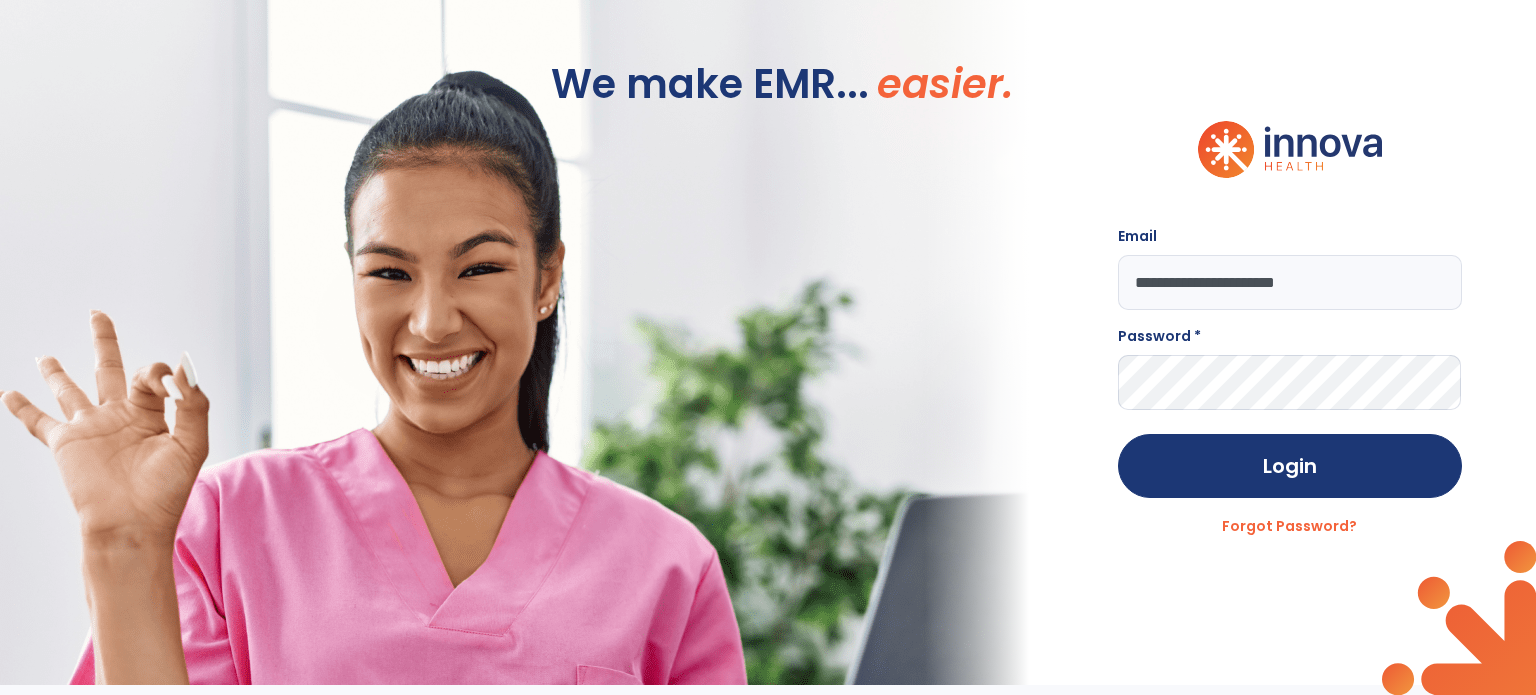 type on "**********" 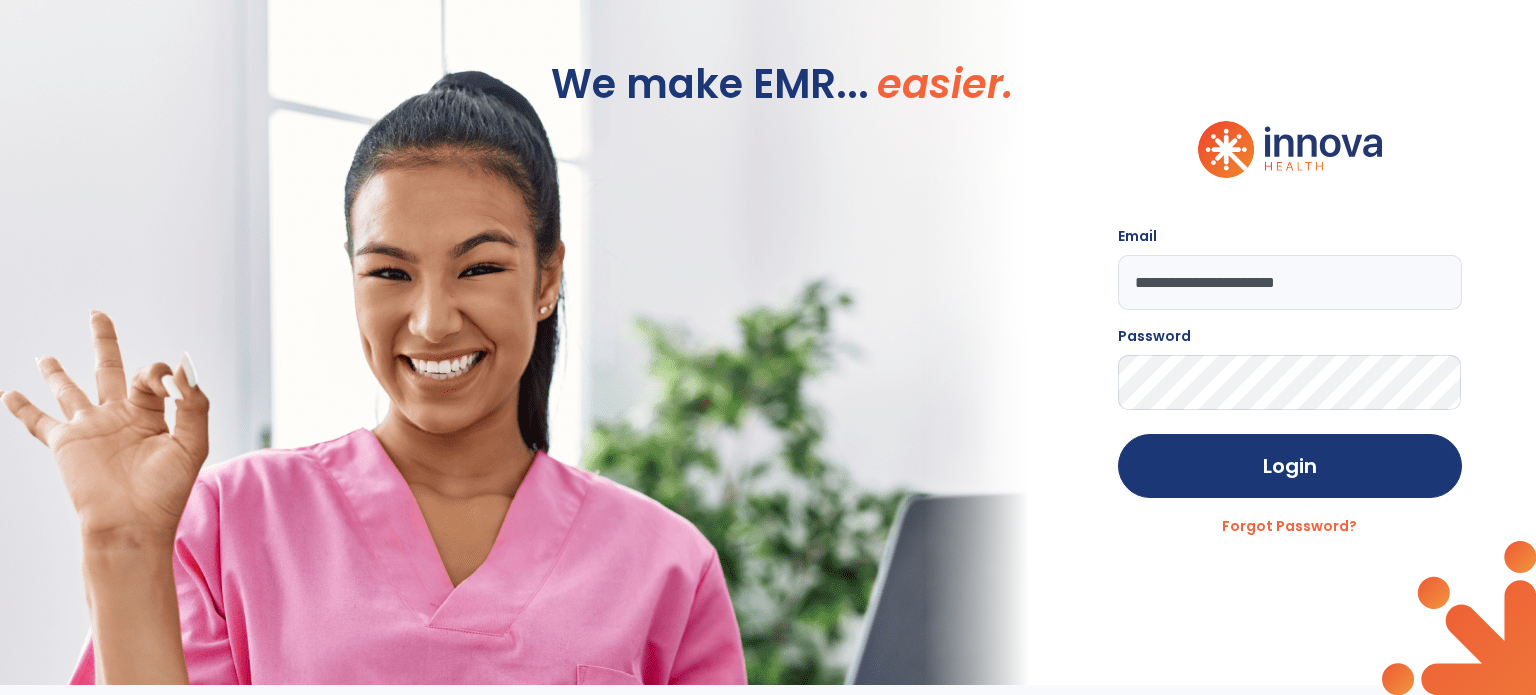 click on "Login" 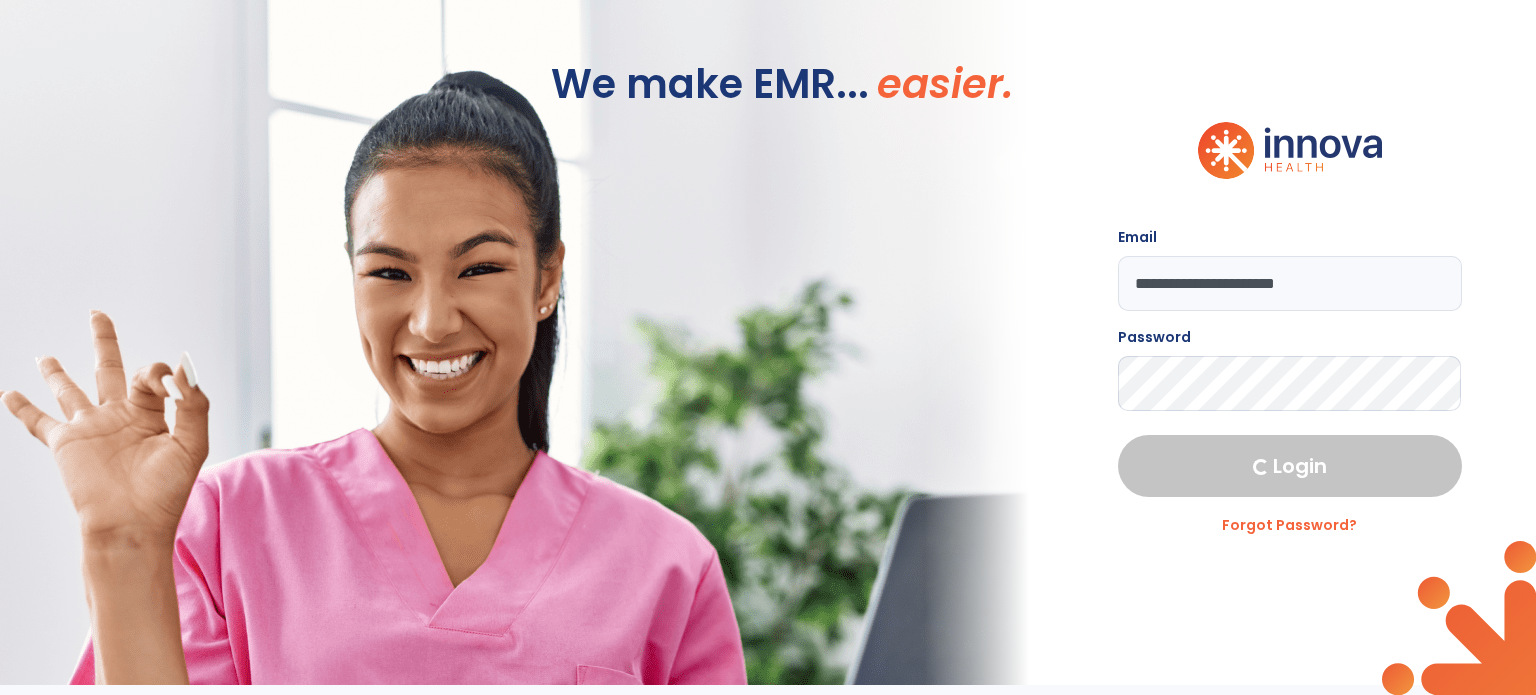 select on "****" 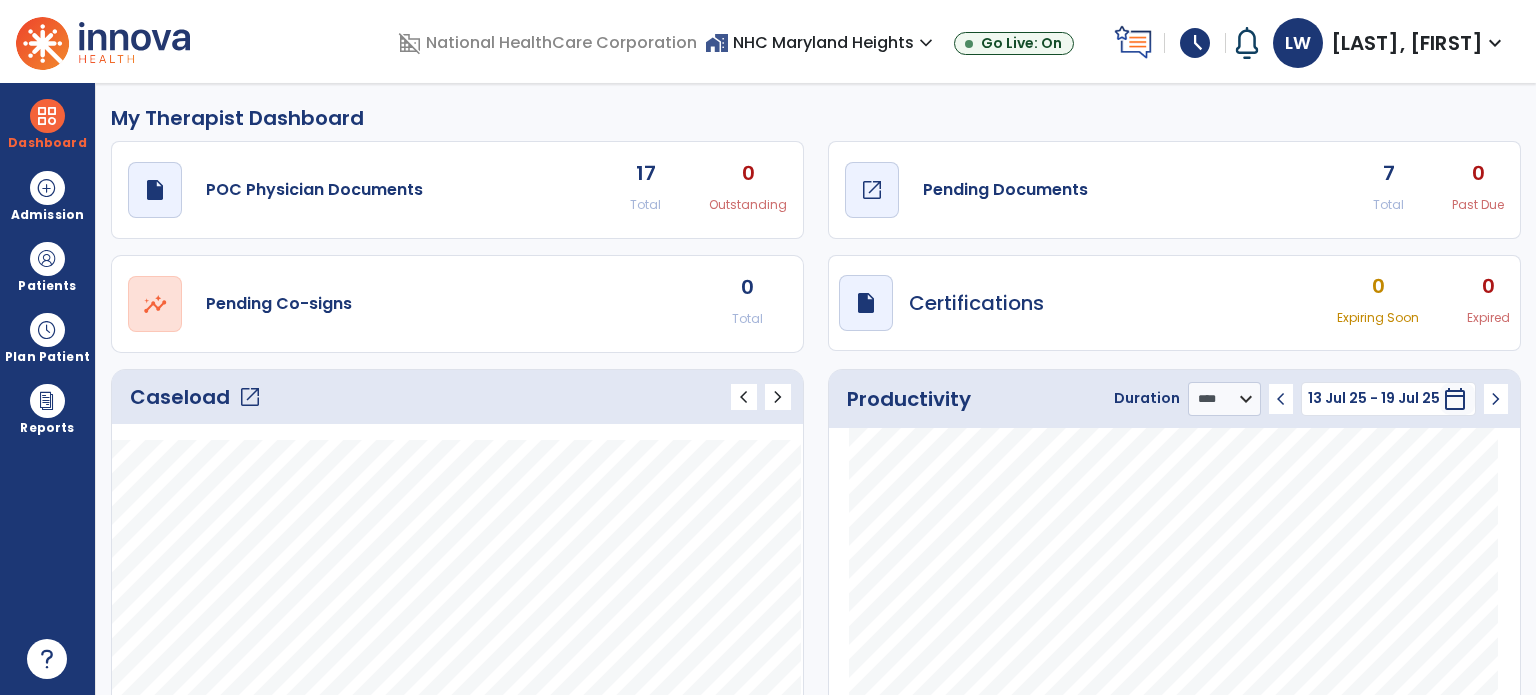 click on "draft   open_in_new" 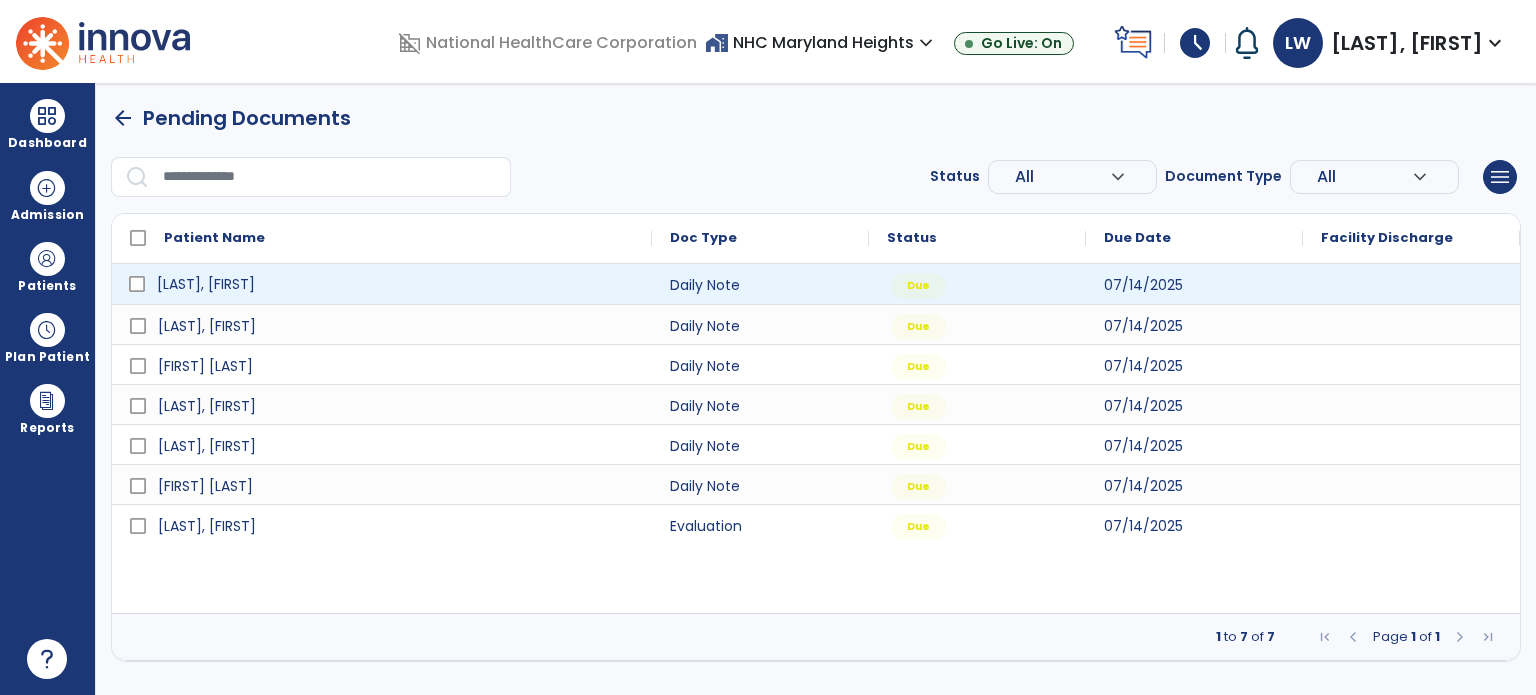 click on "[LAST], [FIRST]" at bounding box center (206, 284) 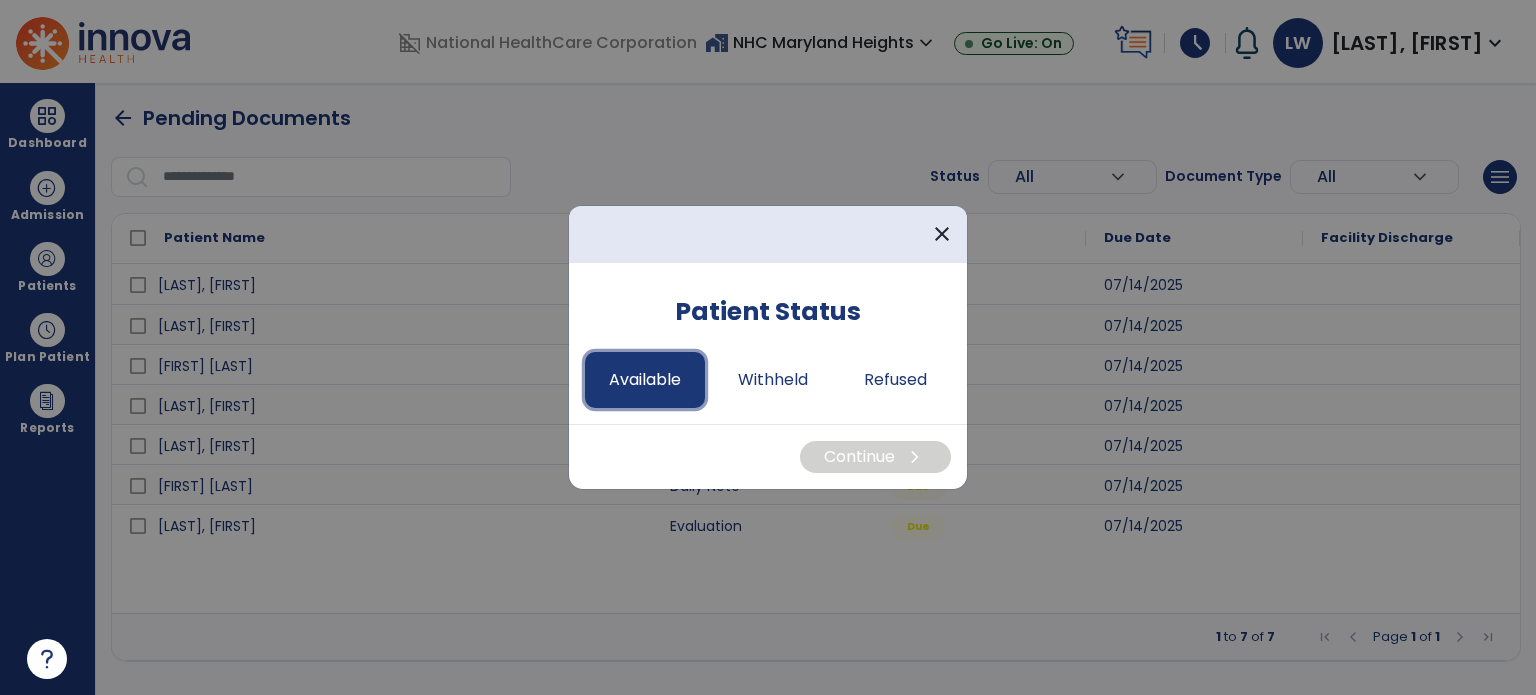 click on "Available" at bounding box center [645, 380] 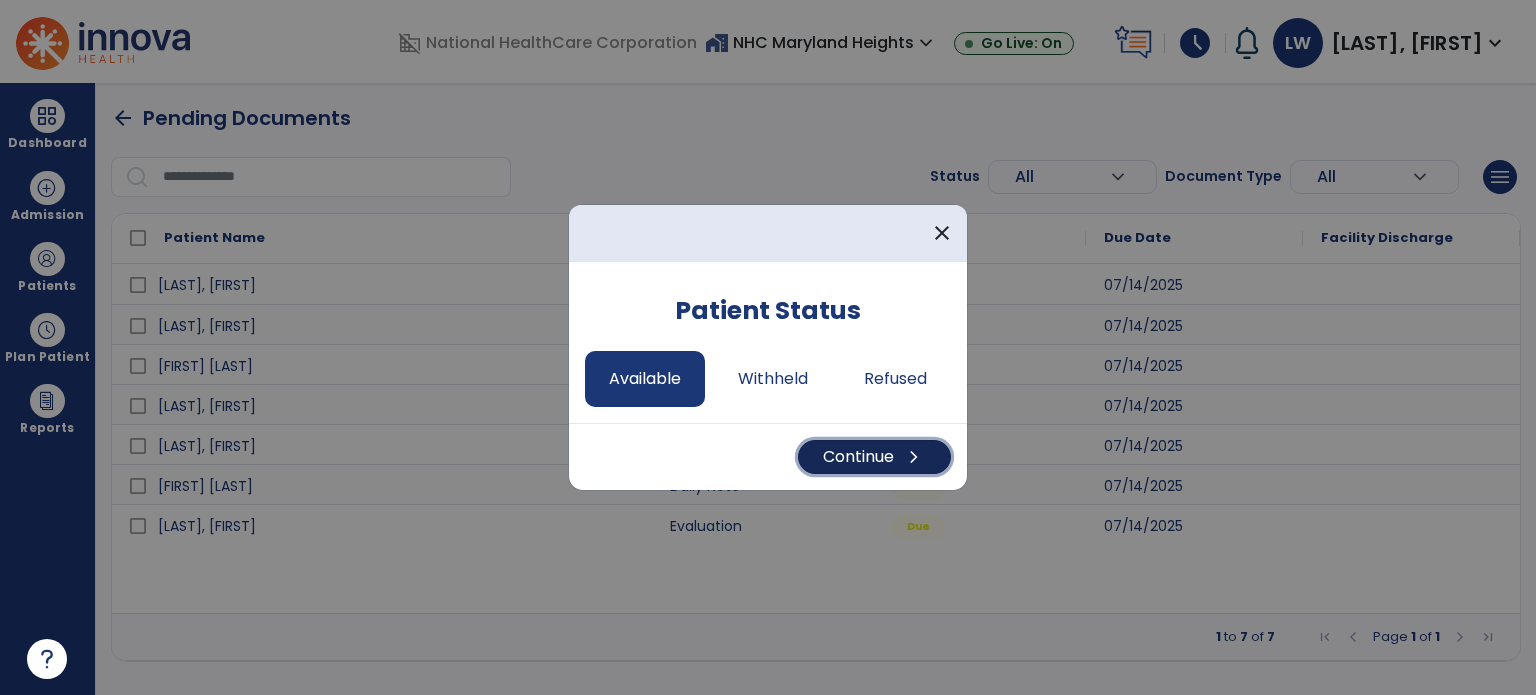 click on "Continue   chevron_right" at bounding box center [874, 457] 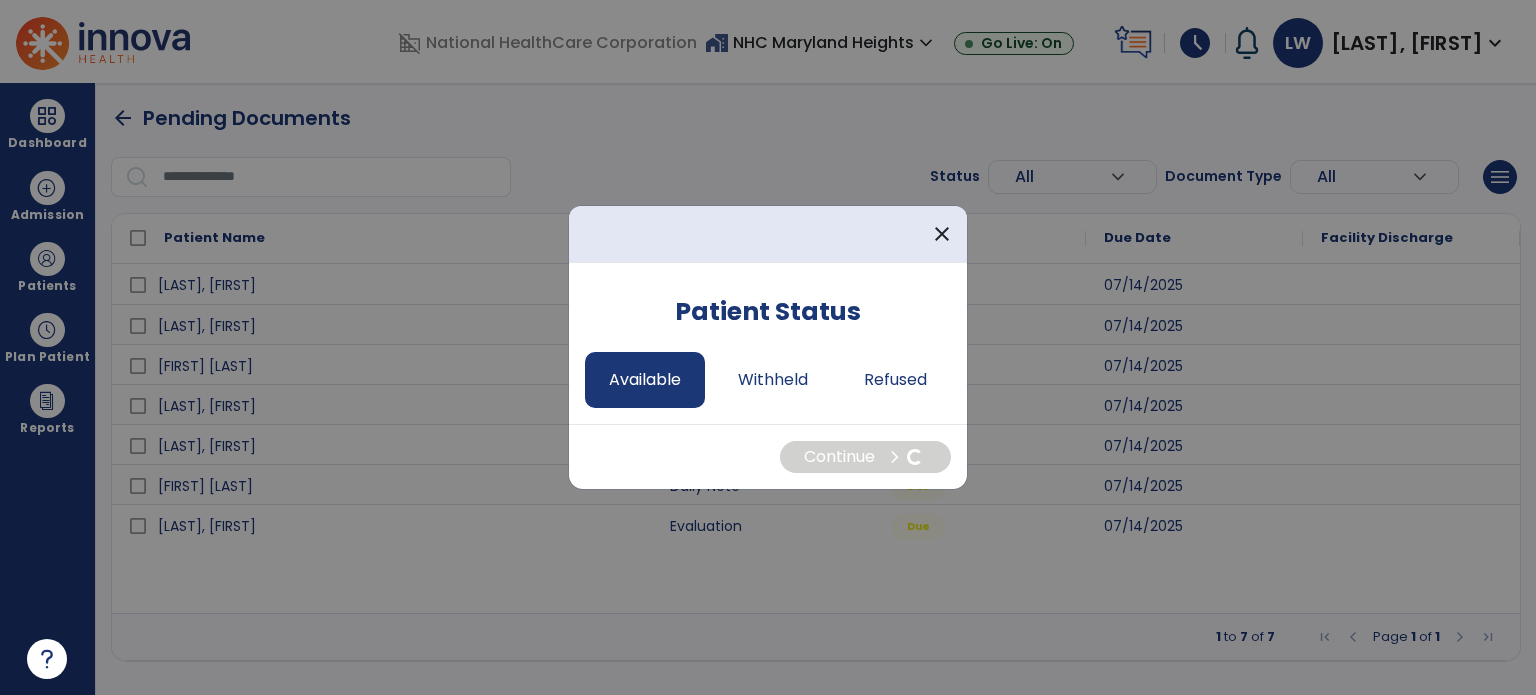 select on "*" 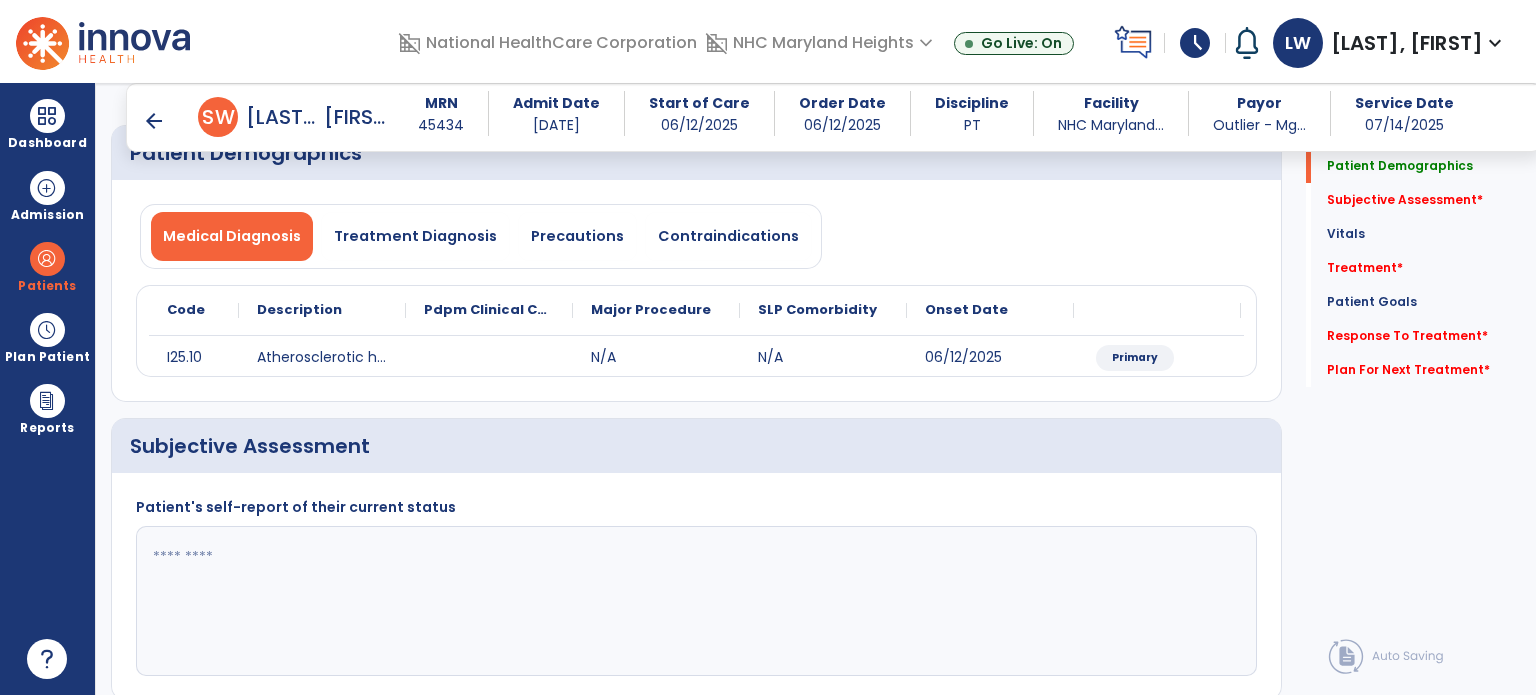 scroll, scrollTop: 136, scrollLeft: 0, axis: vertical 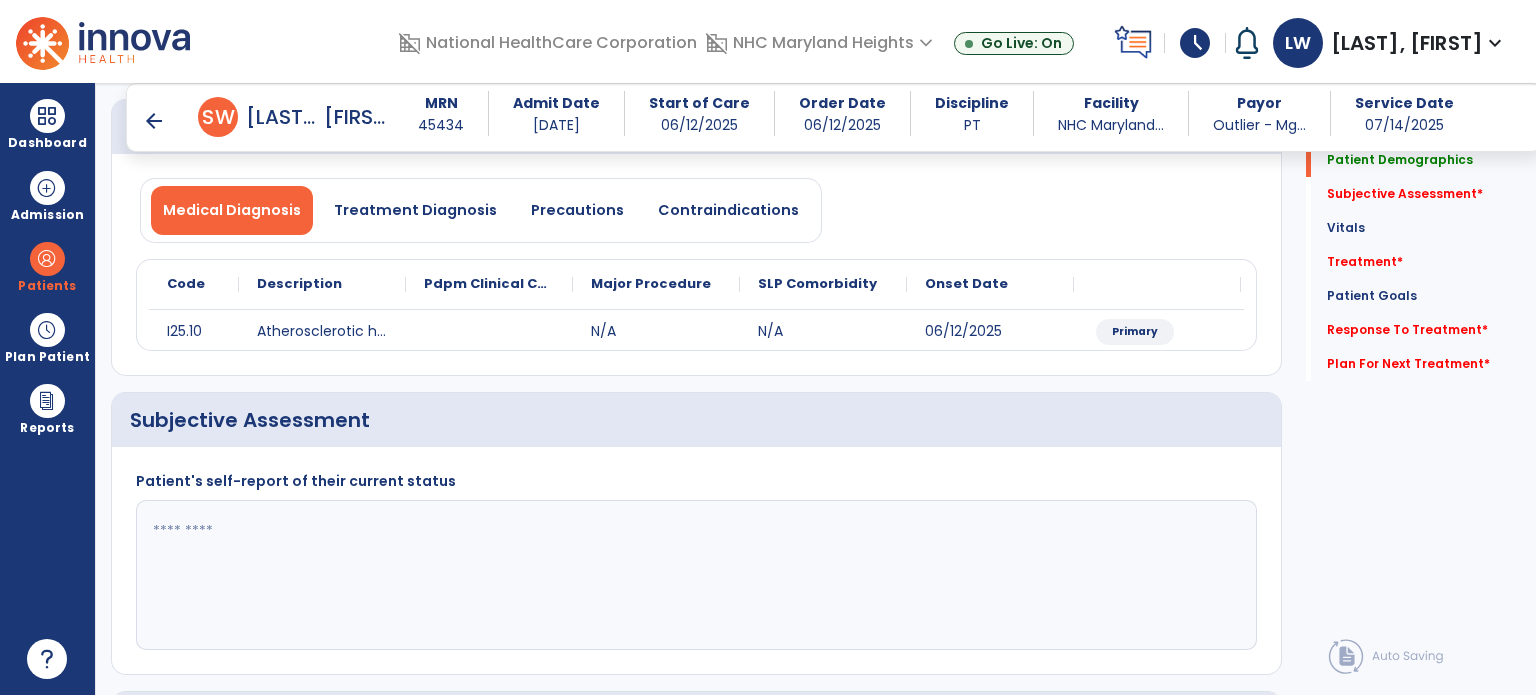 click 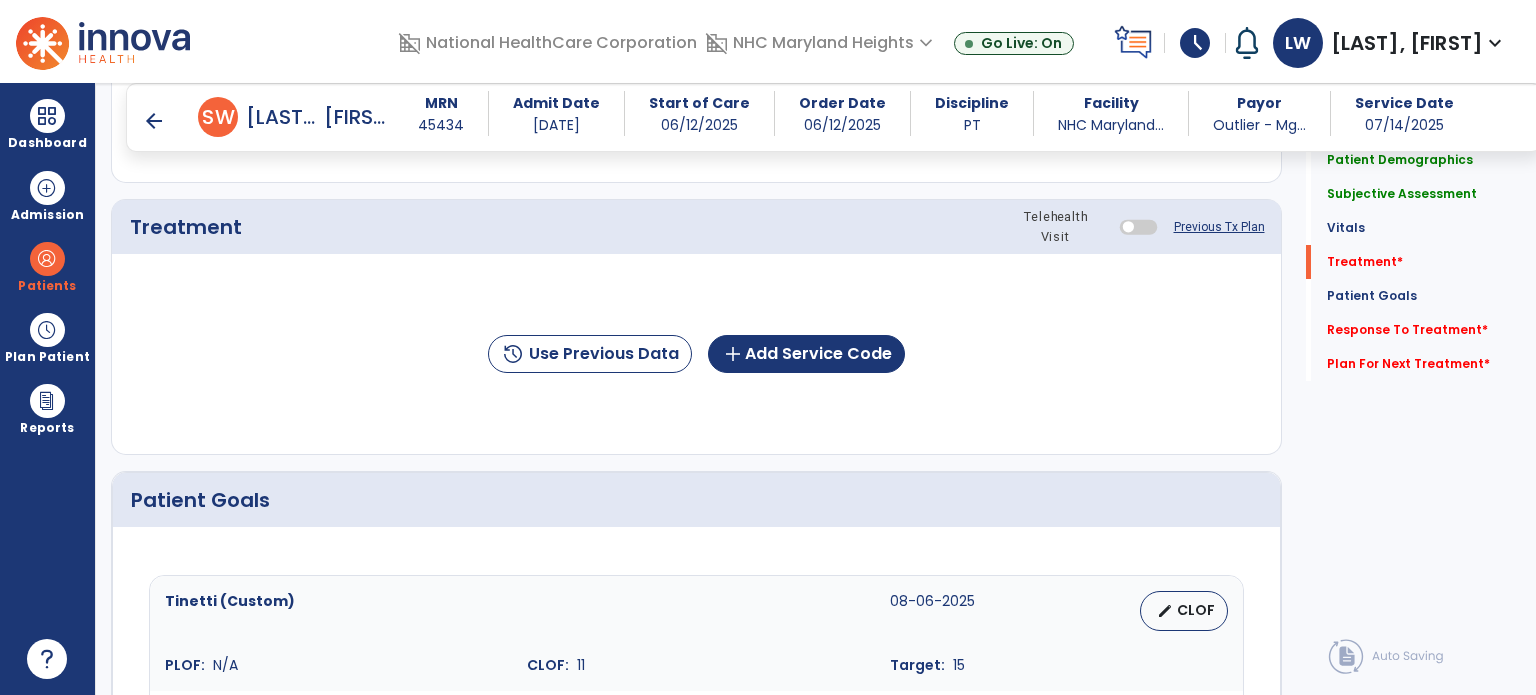 scroll, scrollTop: 1048, scrollLeft: 0, axis: vertical 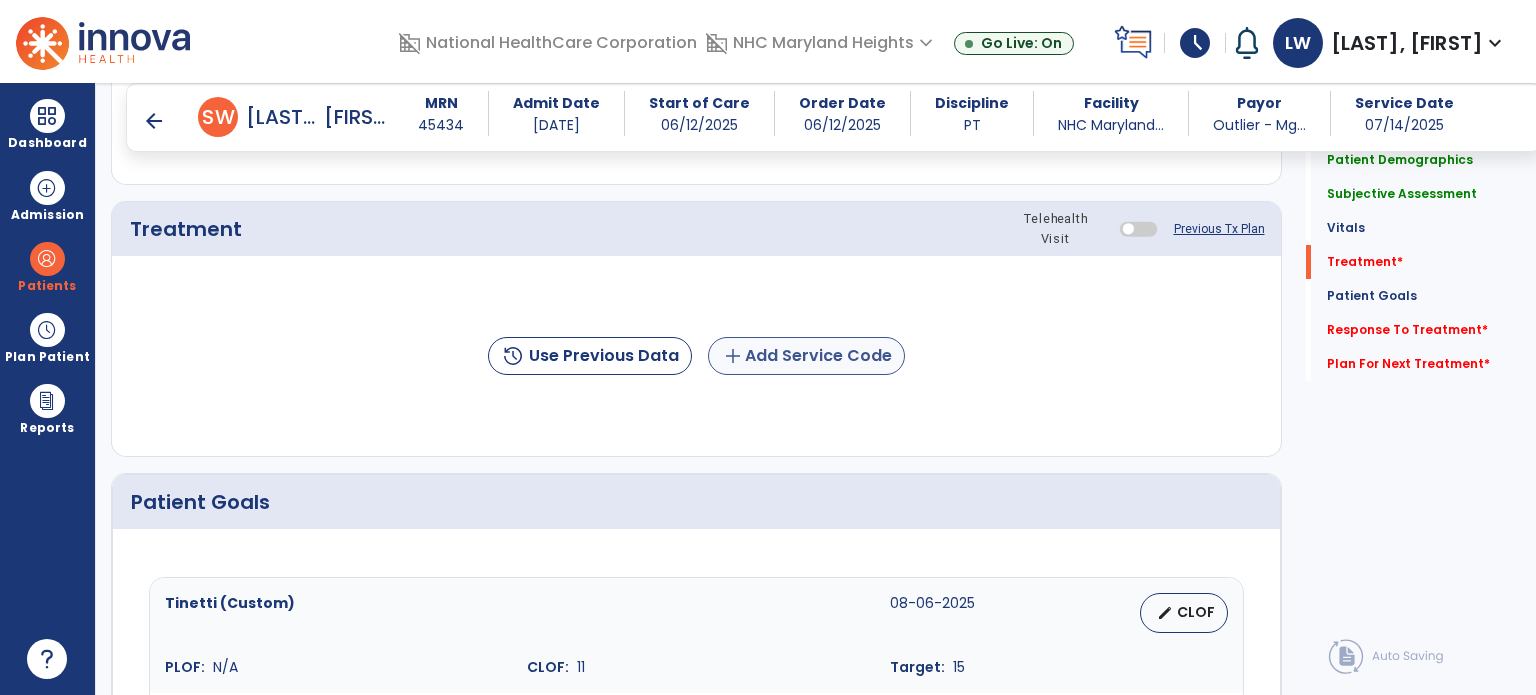 type on "**********" 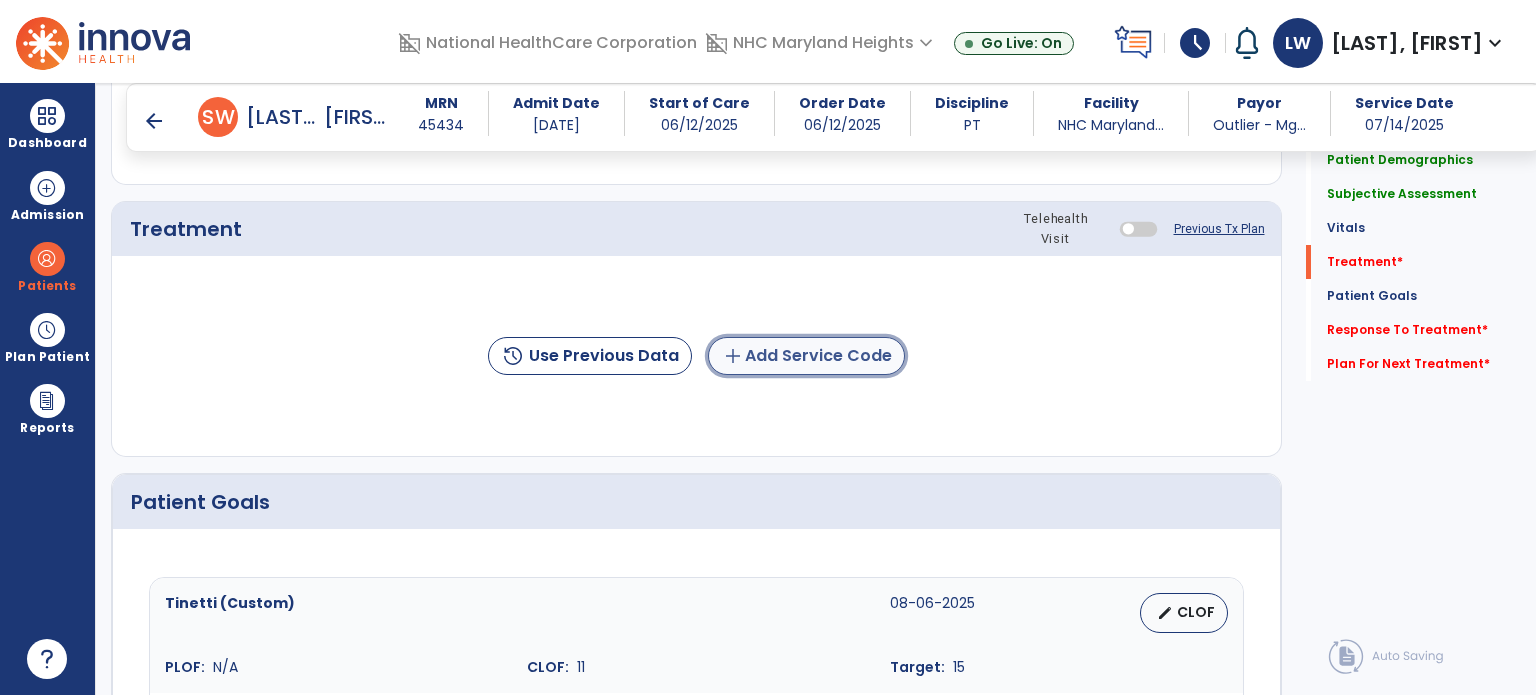 click on "add  Add Service Code" 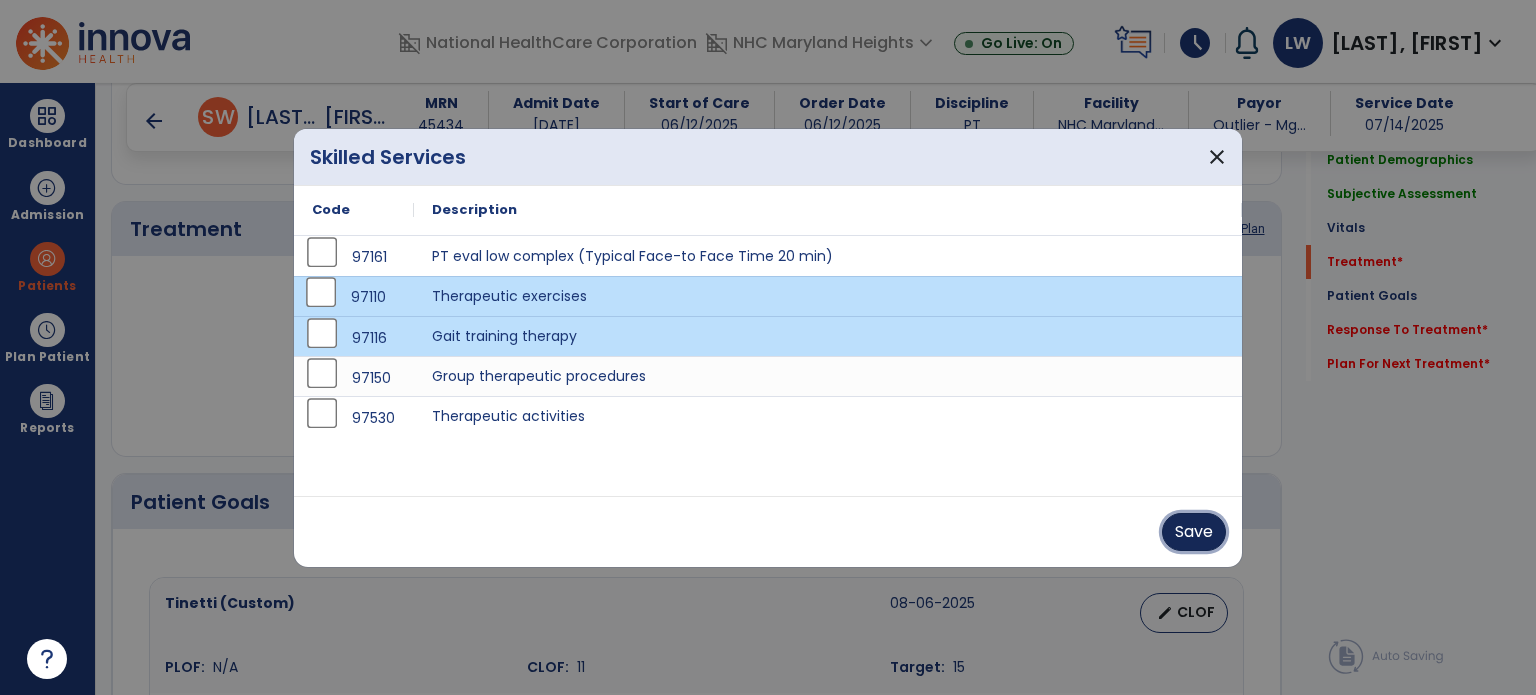 click on "Save" at bounding box center [1194, 532] 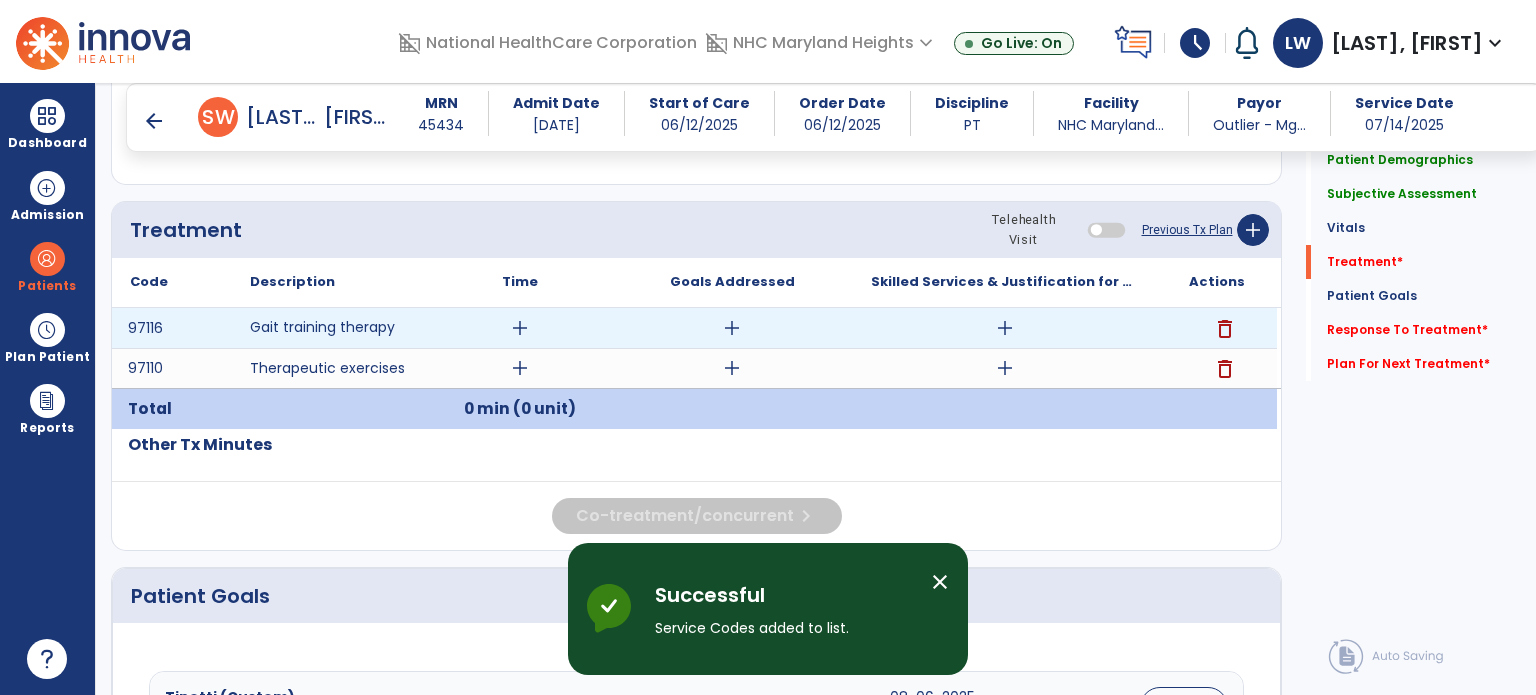 click on "add" at bounding box center (520, 328) 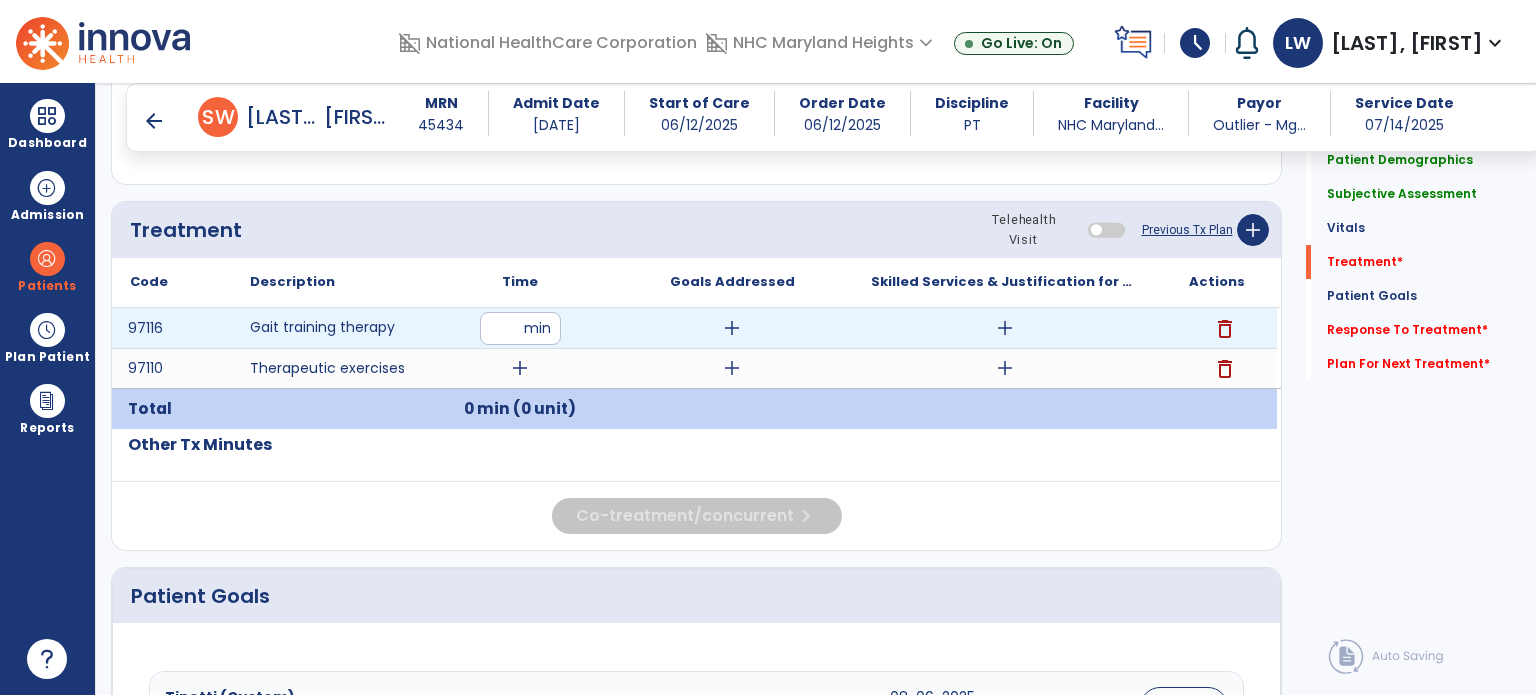 type on "**" 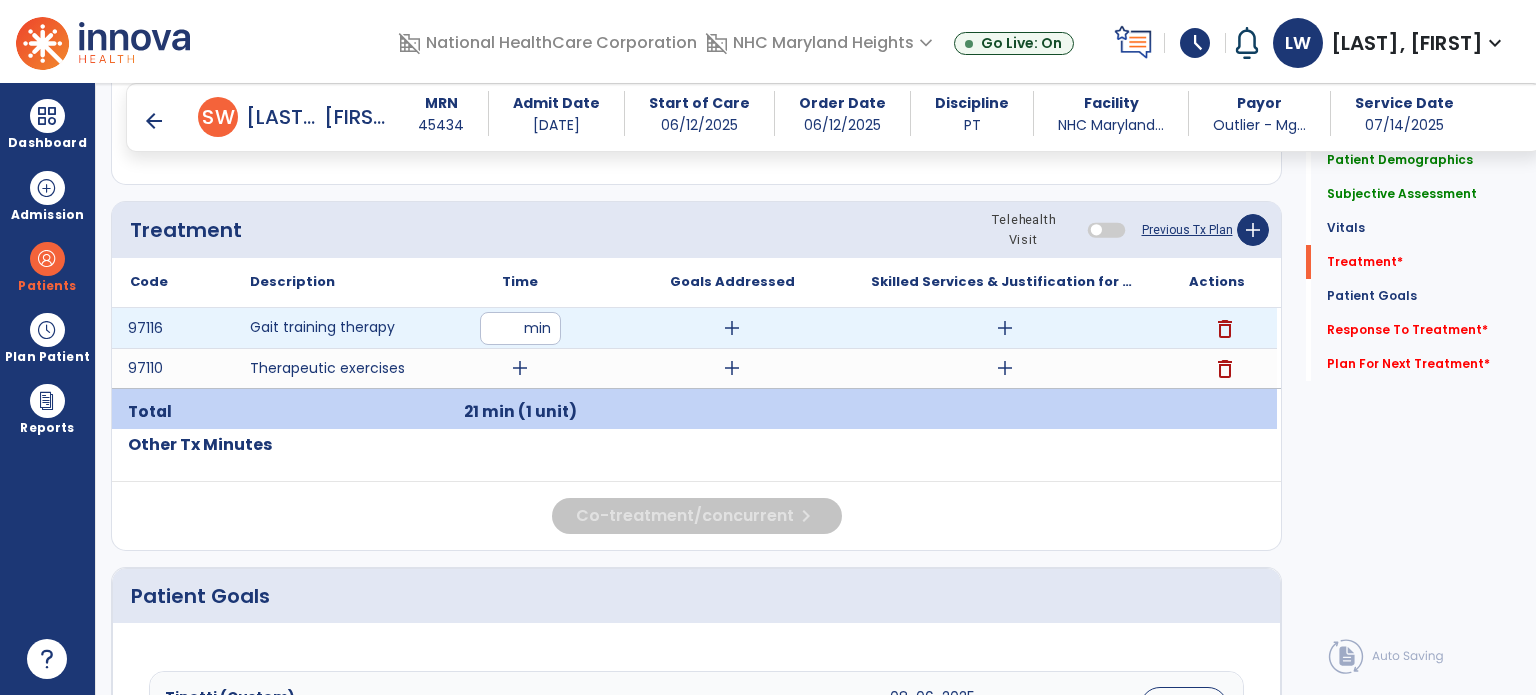 click on "add" at bounding box center (732, 328) 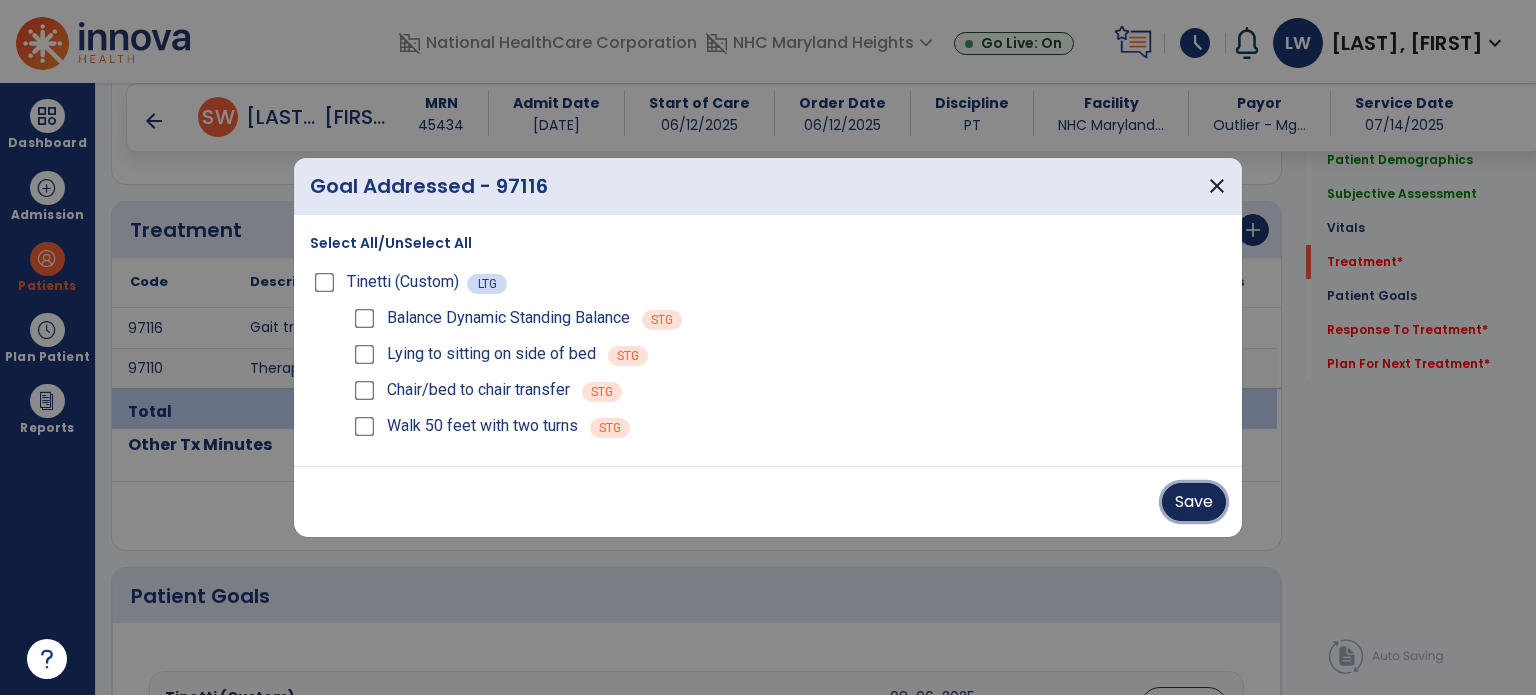 click on "Save" at bounding box center [1194, 502] 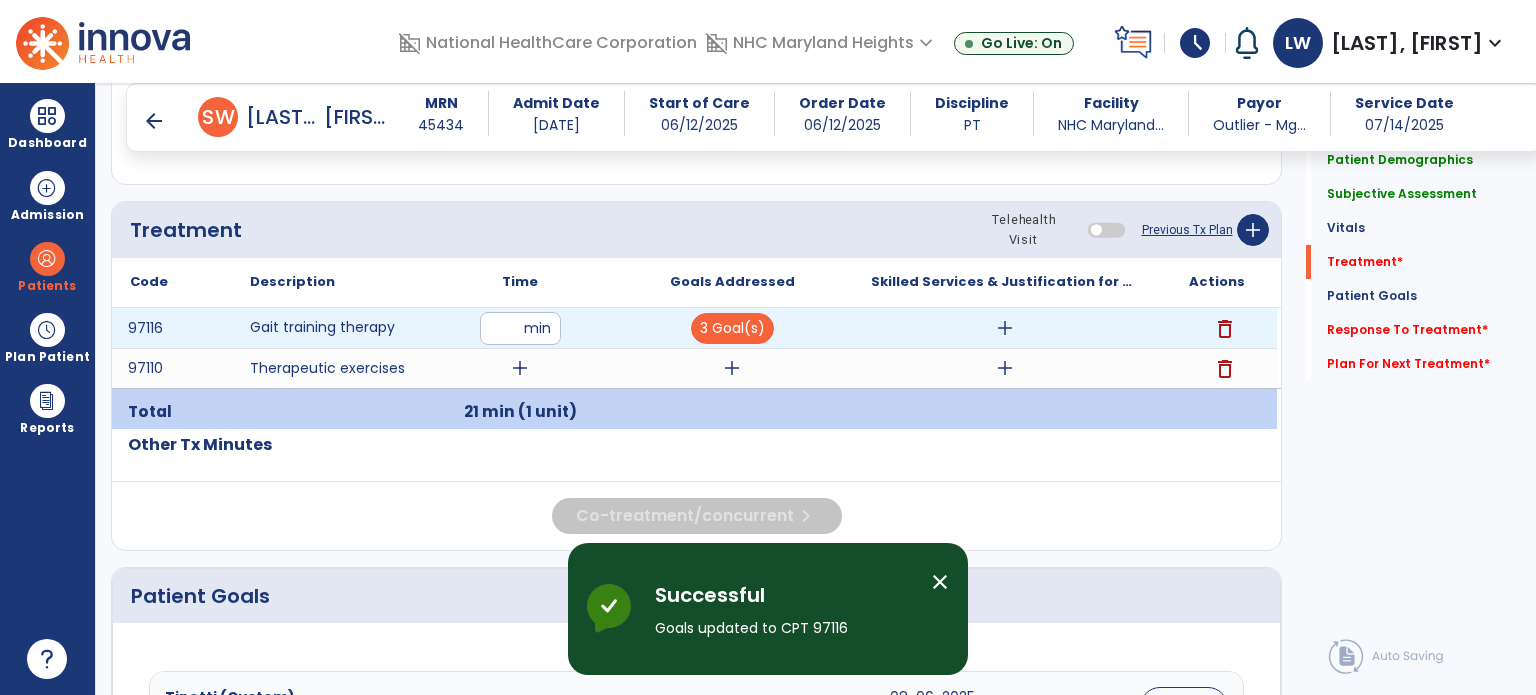 click on "**" at bounding box center (520, 328) 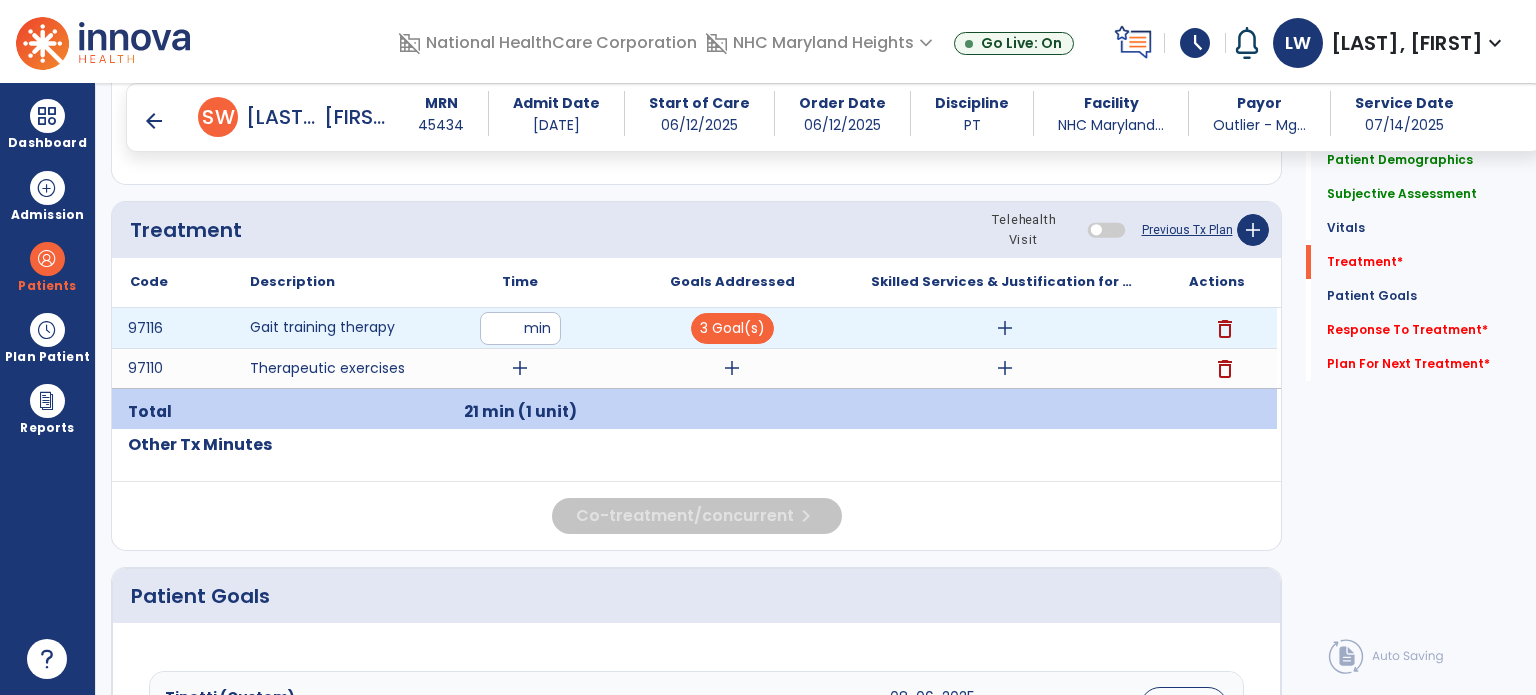 type on "**" 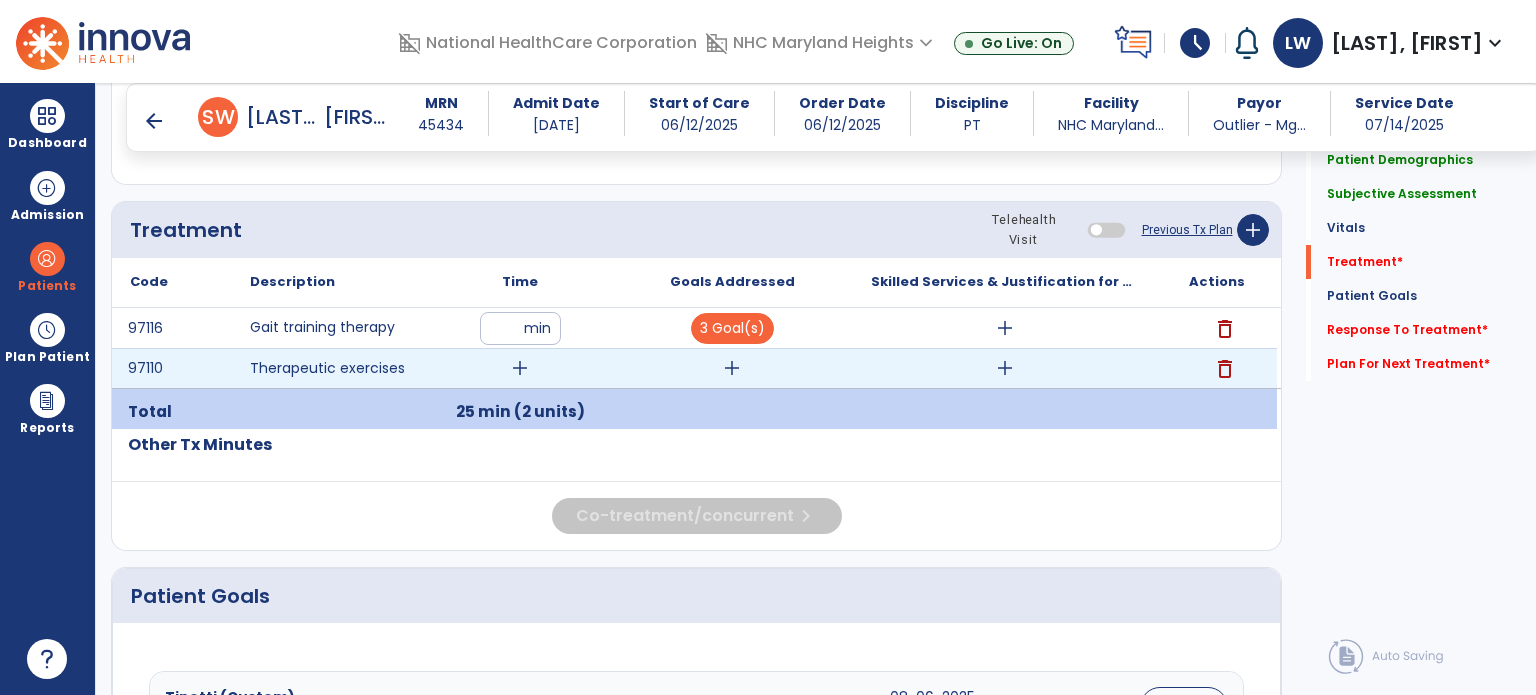 click on "delete" at bounding box center [1225, 369] 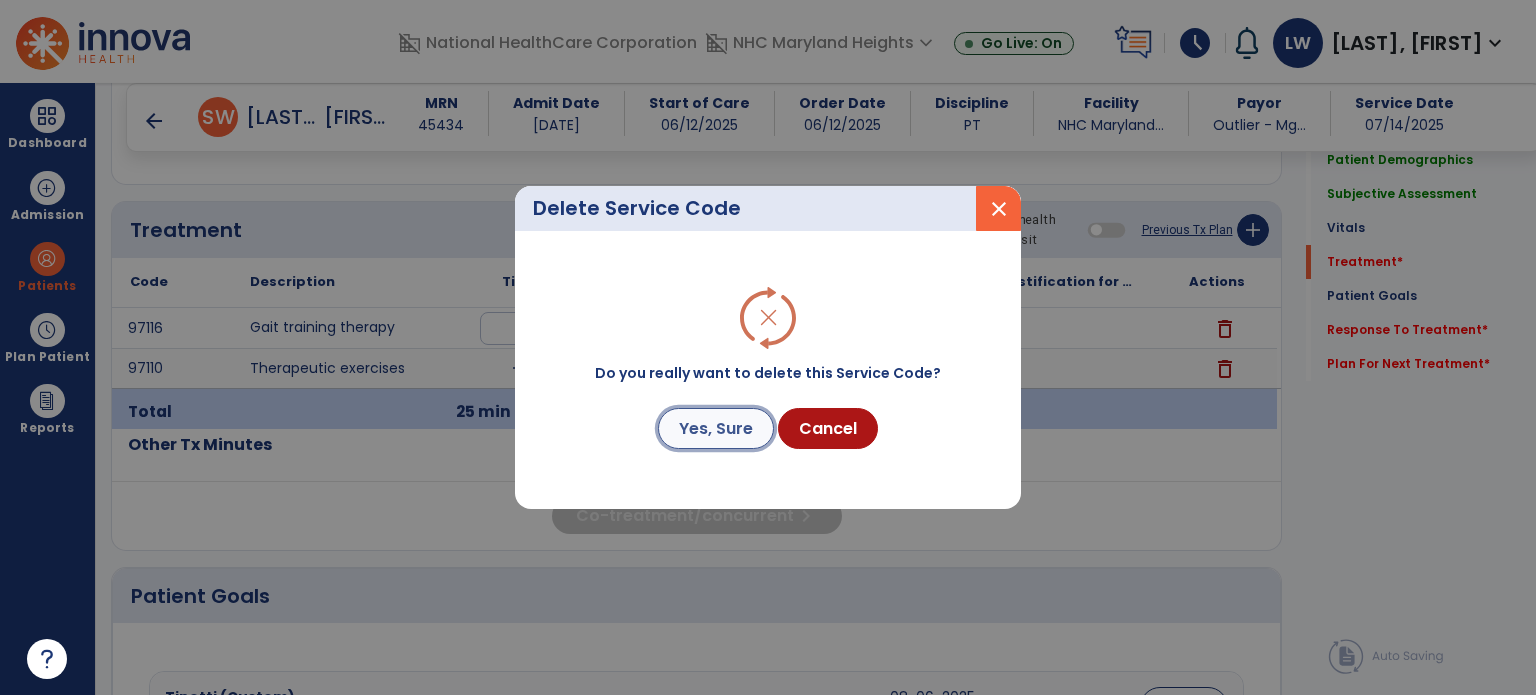 click on "Yes, Sure" at bounding box center [716, 428] 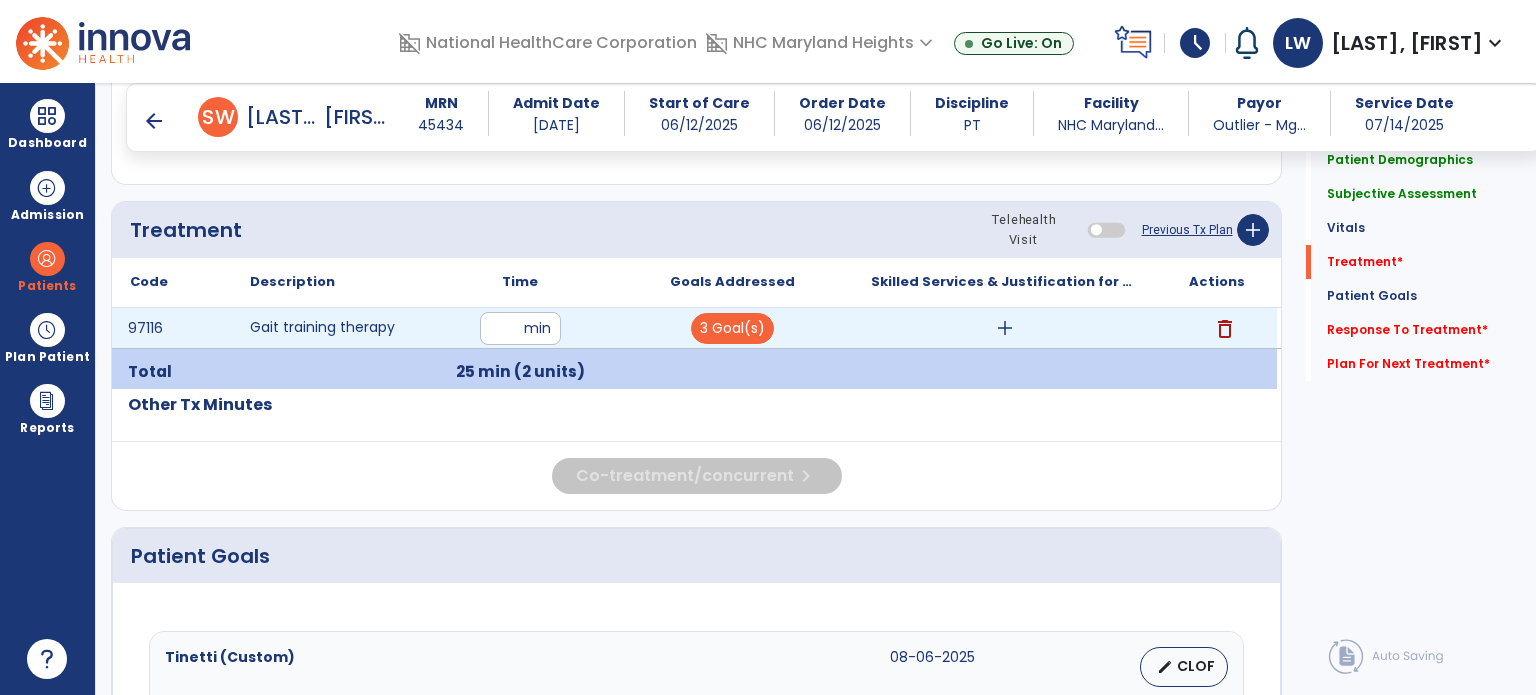 click on "add" at bounding box center (1005, 328) 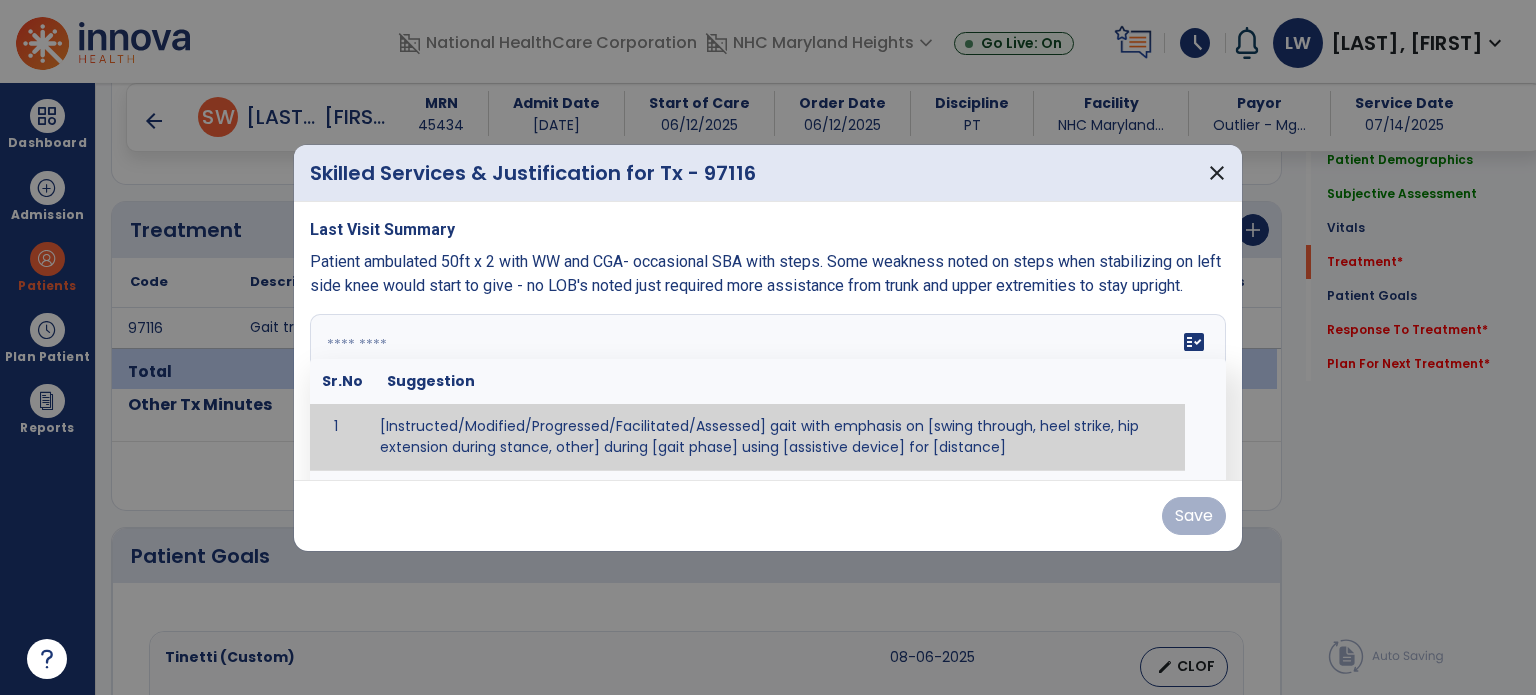 click at bounding box center [766, 389] 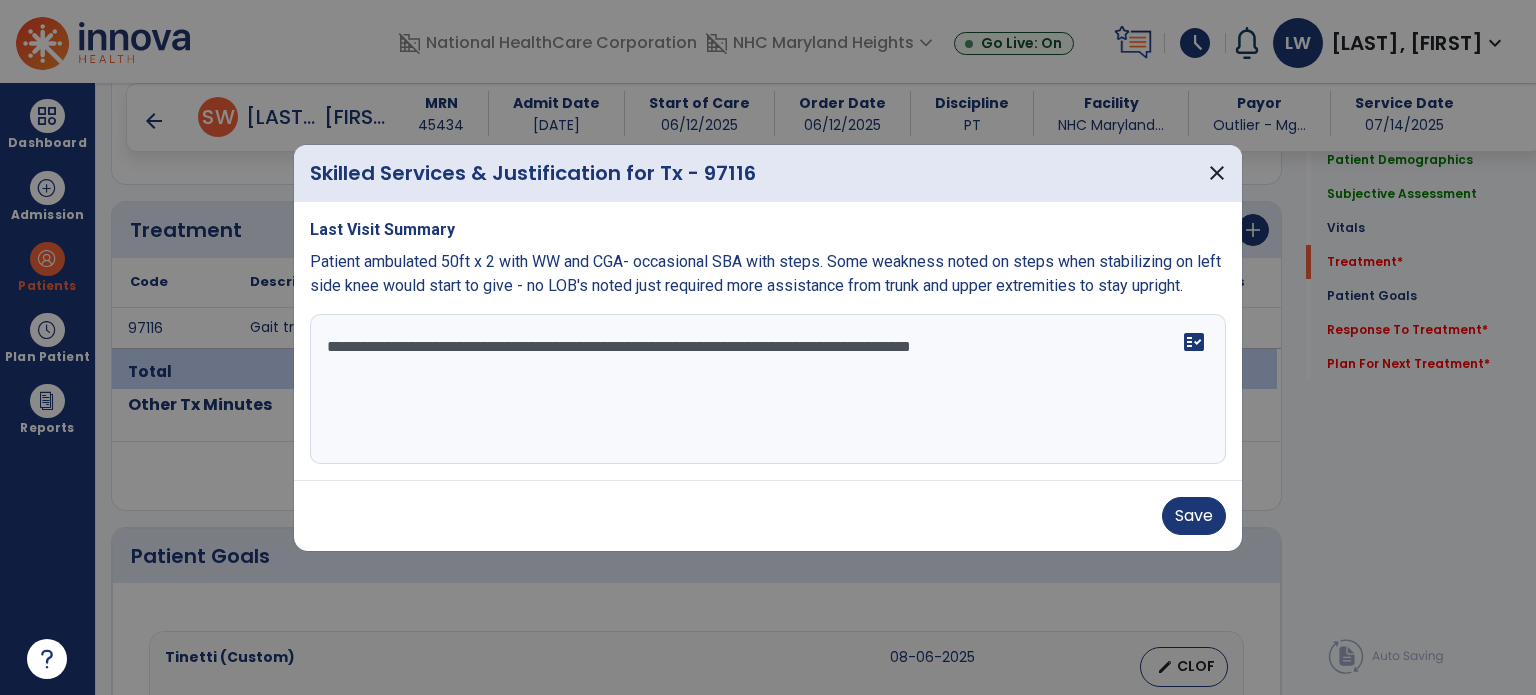 click on "**********" at bounding box center (768, 389) 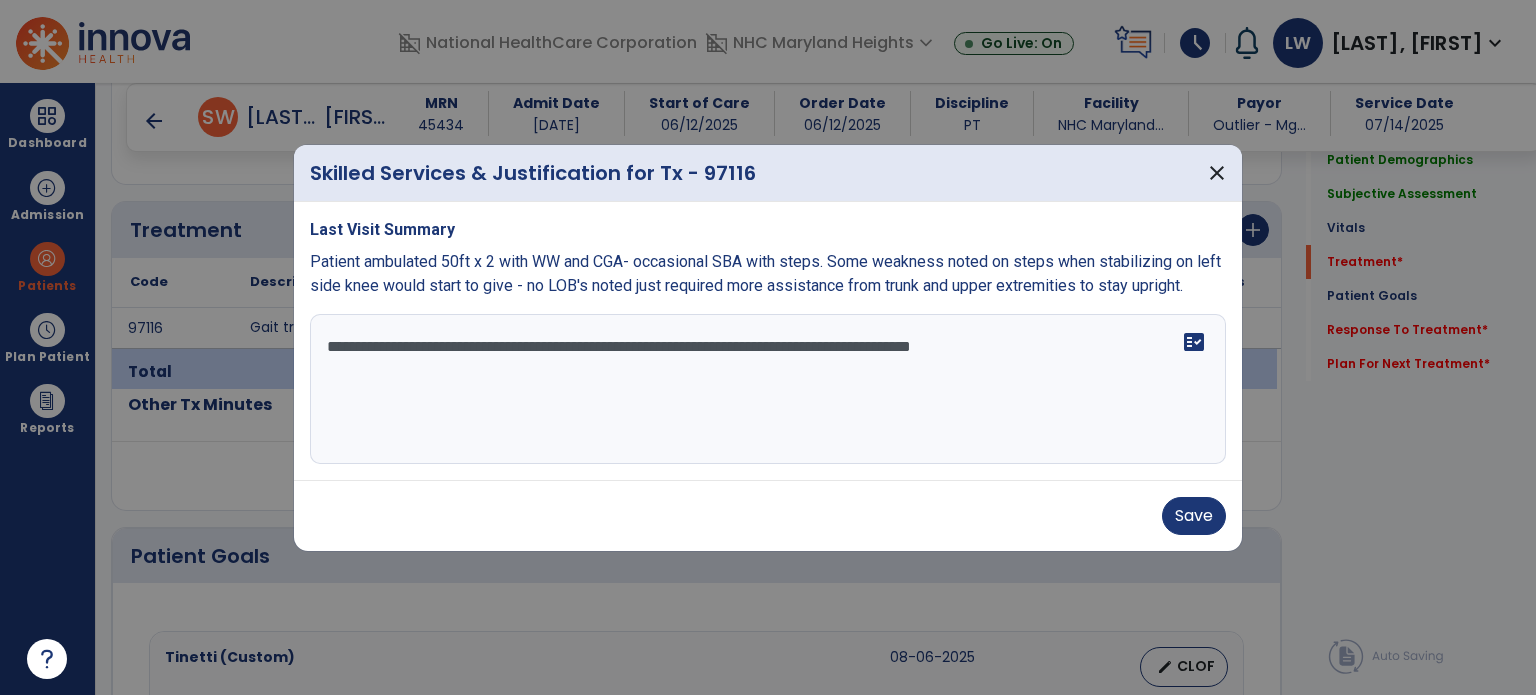 click on "**********" at bounding box center (768, 389) 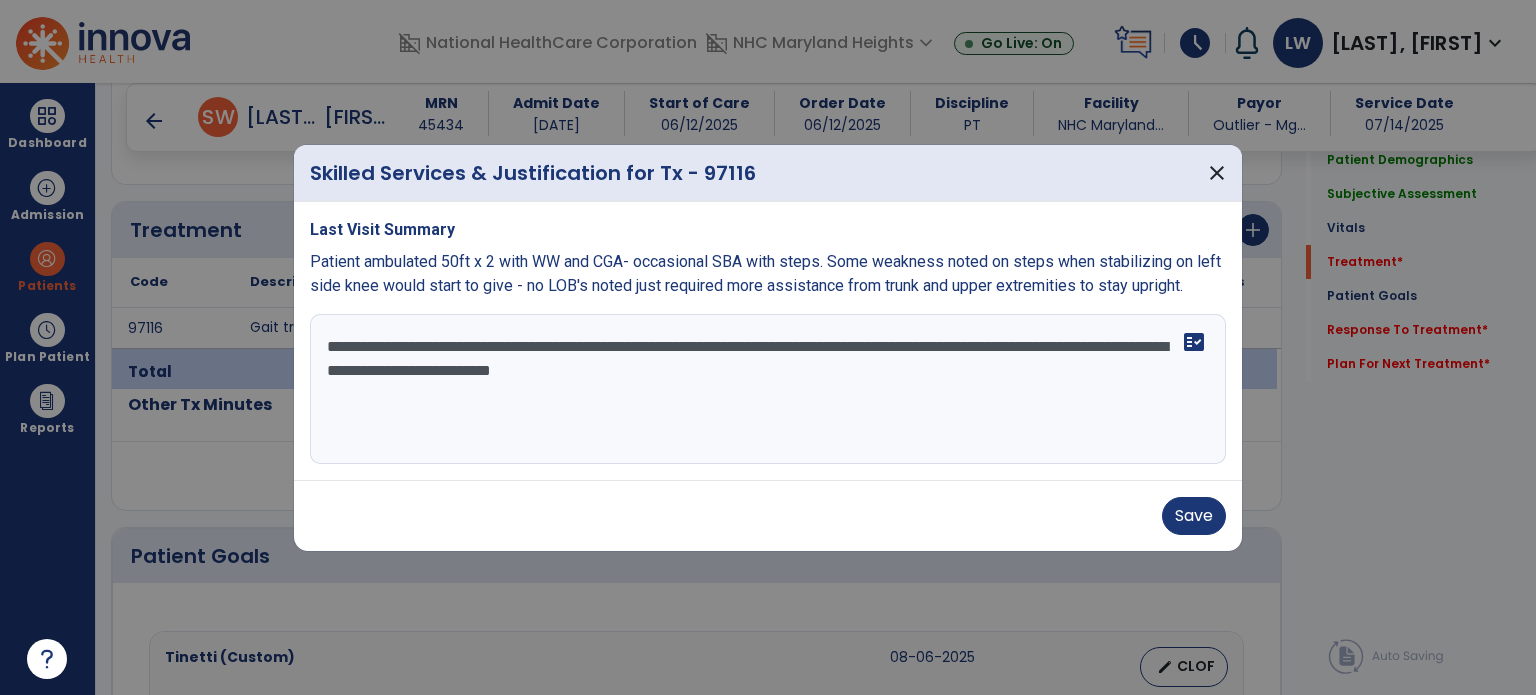 click on "**********" at bounding box center (768, 389) 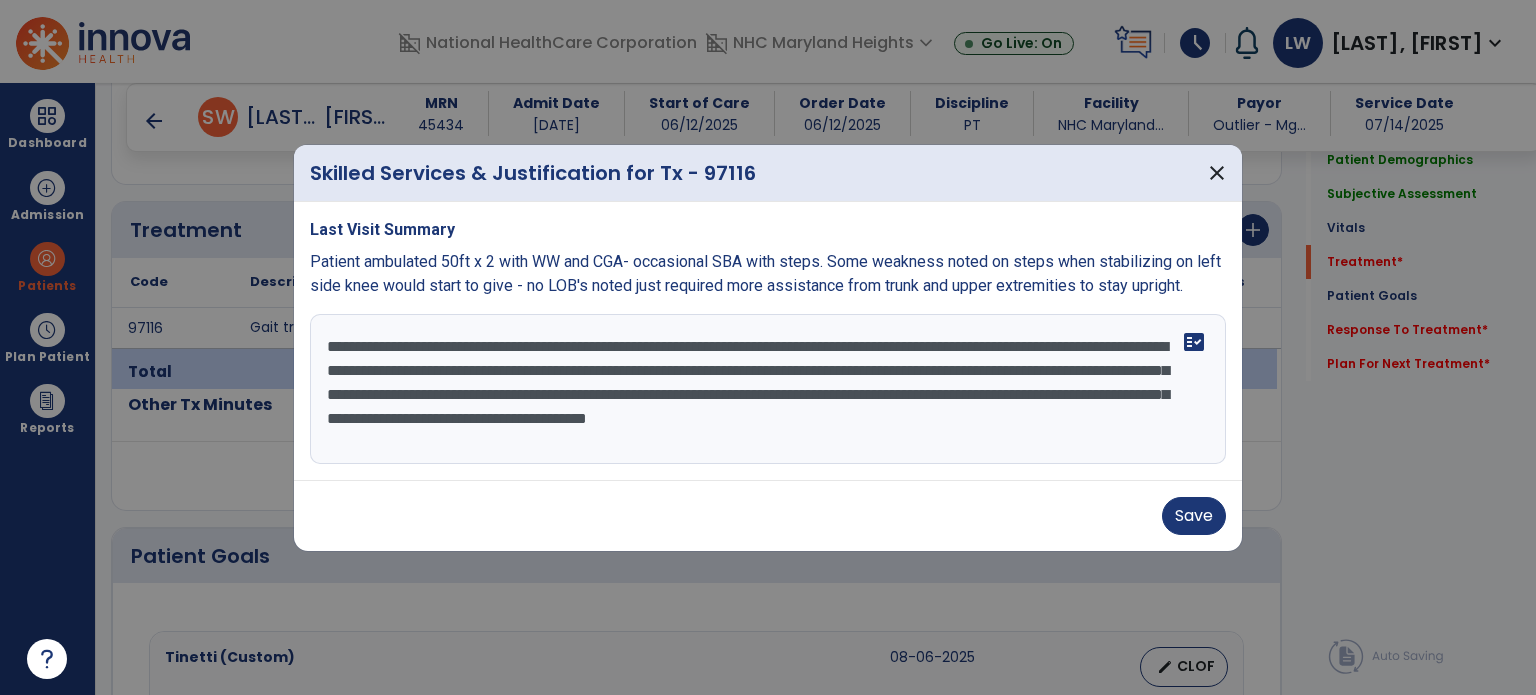 click on "**********" at bounding box center (768, 389) 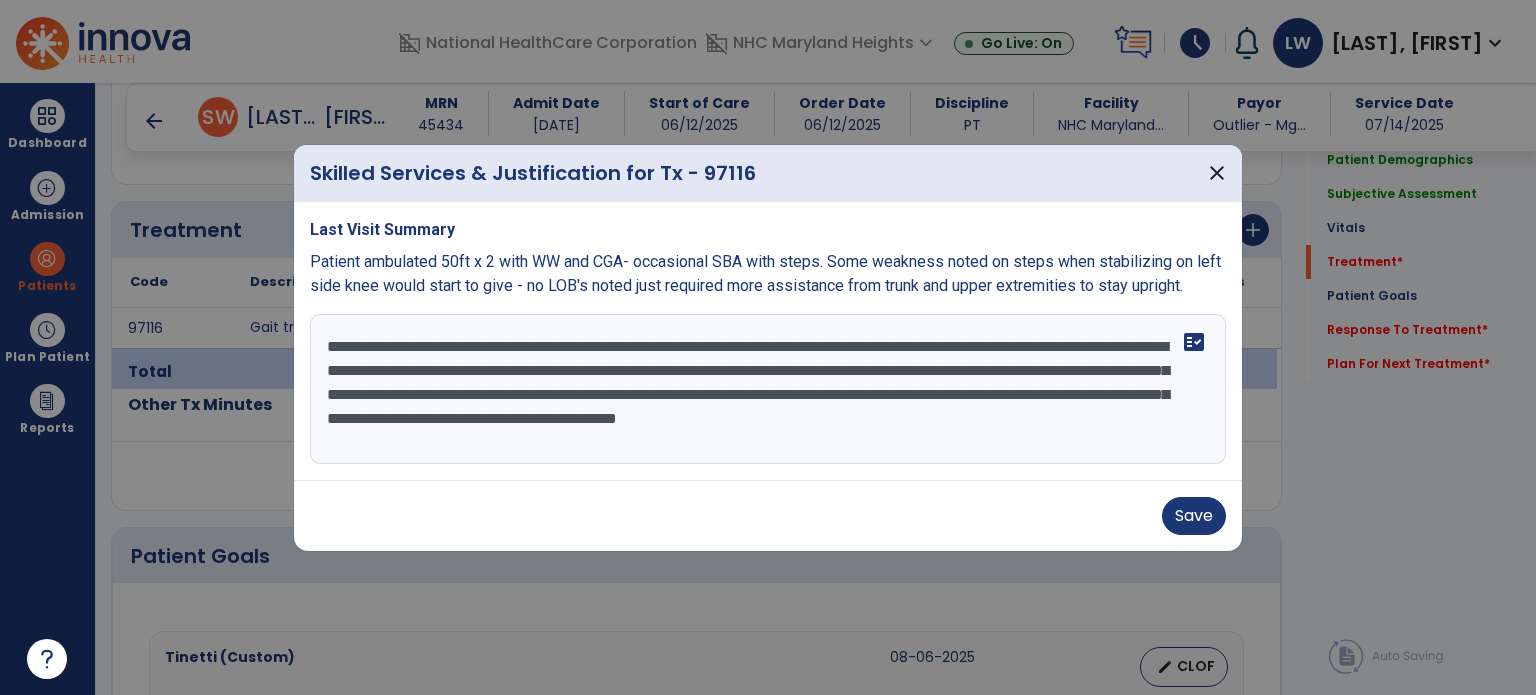 click on "**********" at bounding box center [768, 389] 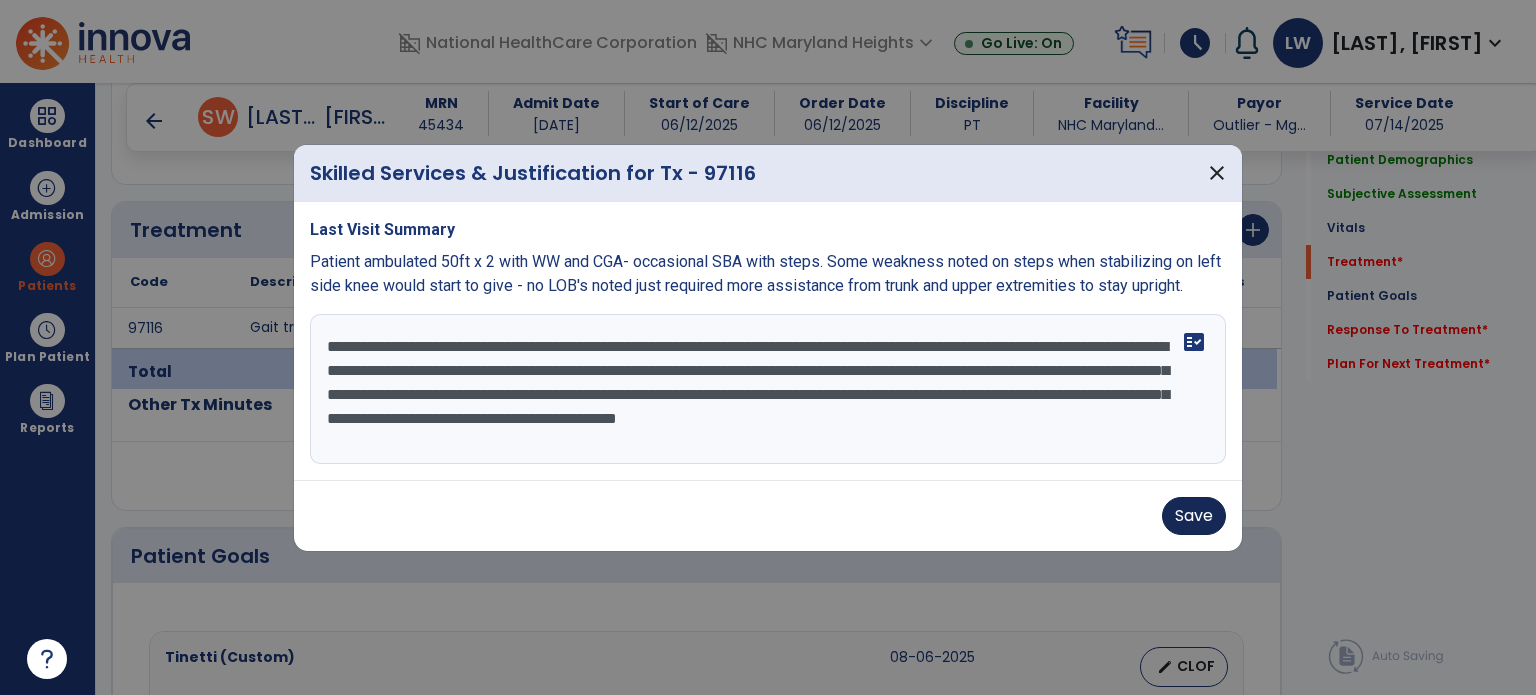 type on "**********" 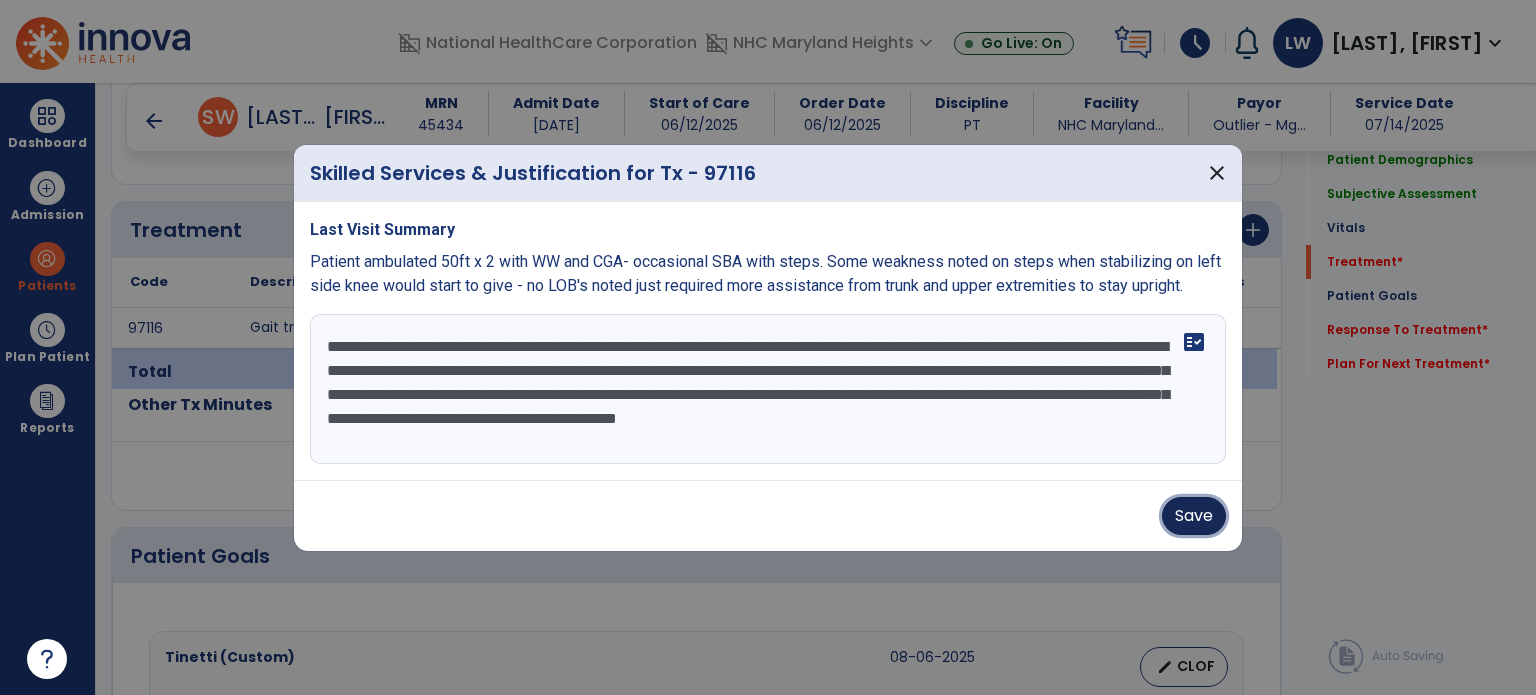 click on "Save" at bounding box center (1194, 516) 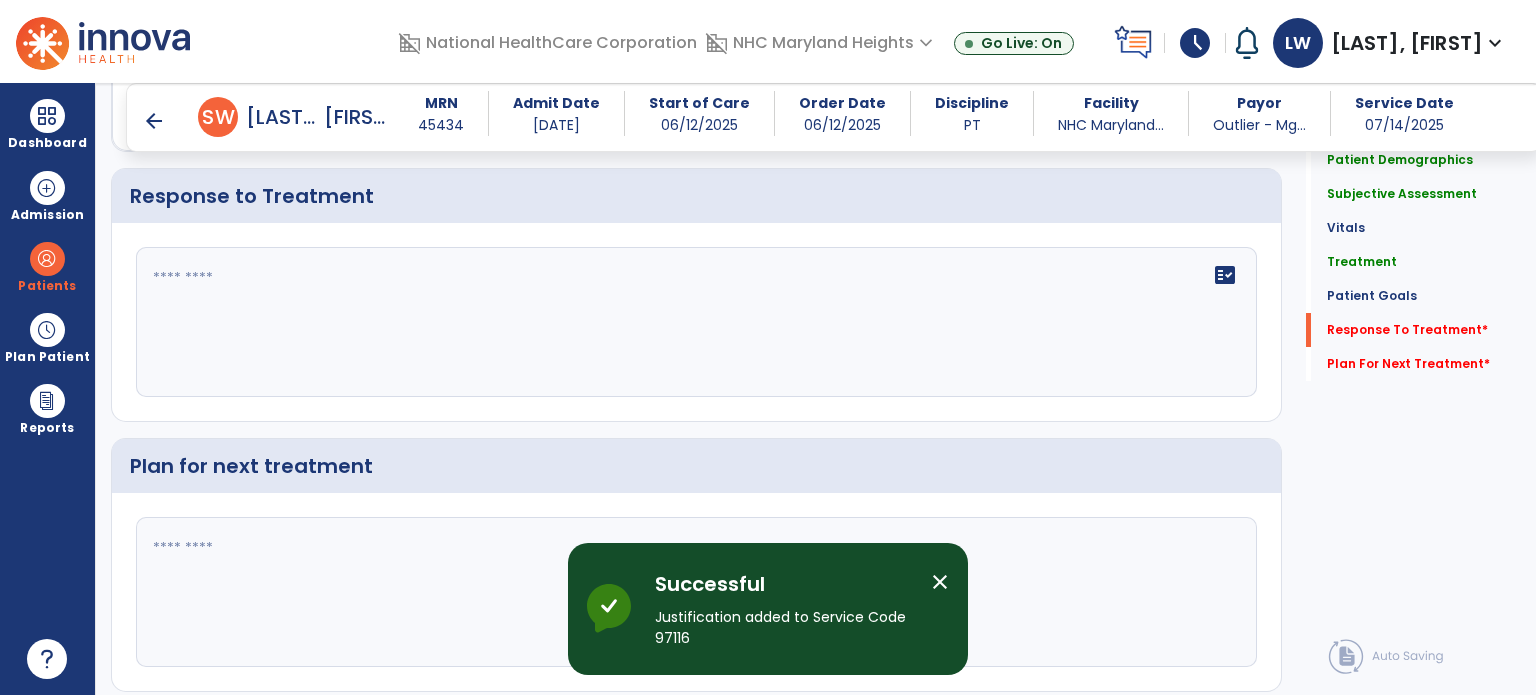 scroll, scrollTop: 2248, scrollLeft: 0, axis: vertical 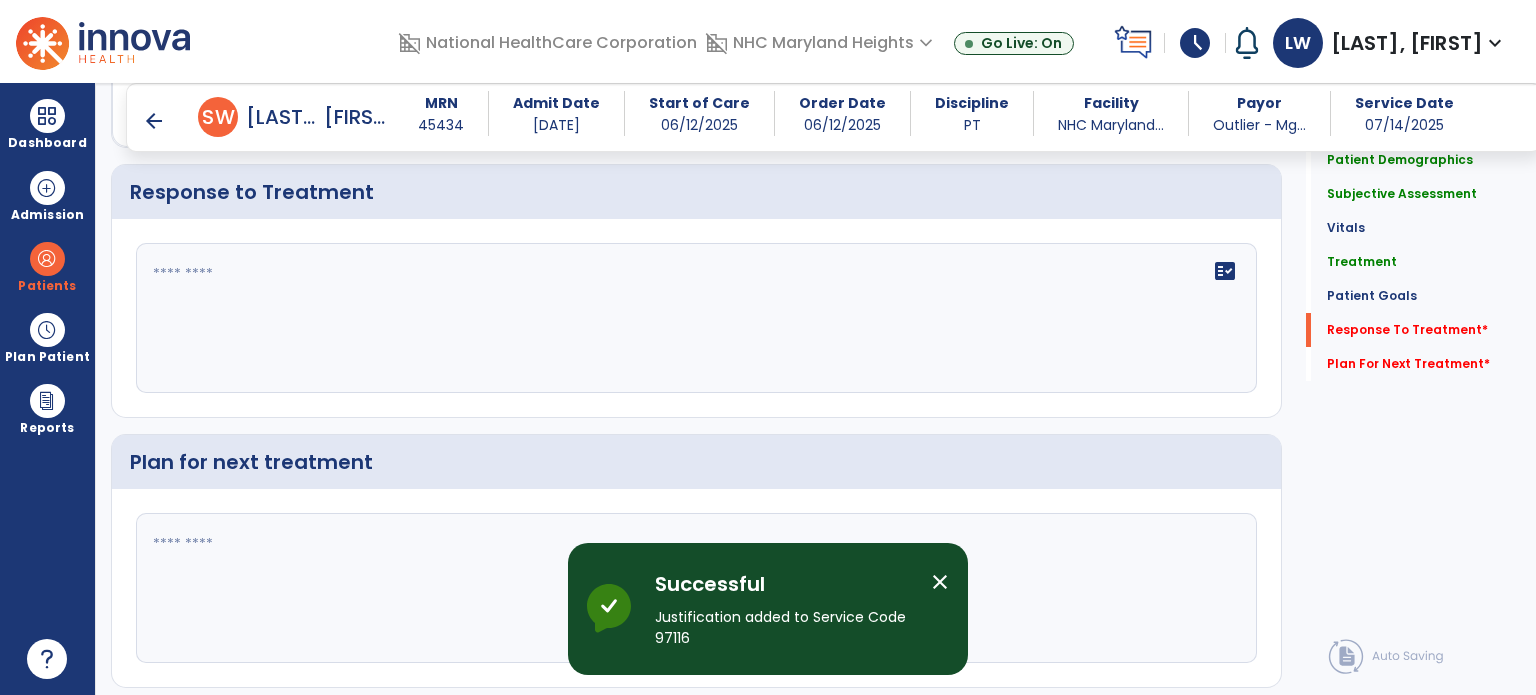 click on "fact_check" 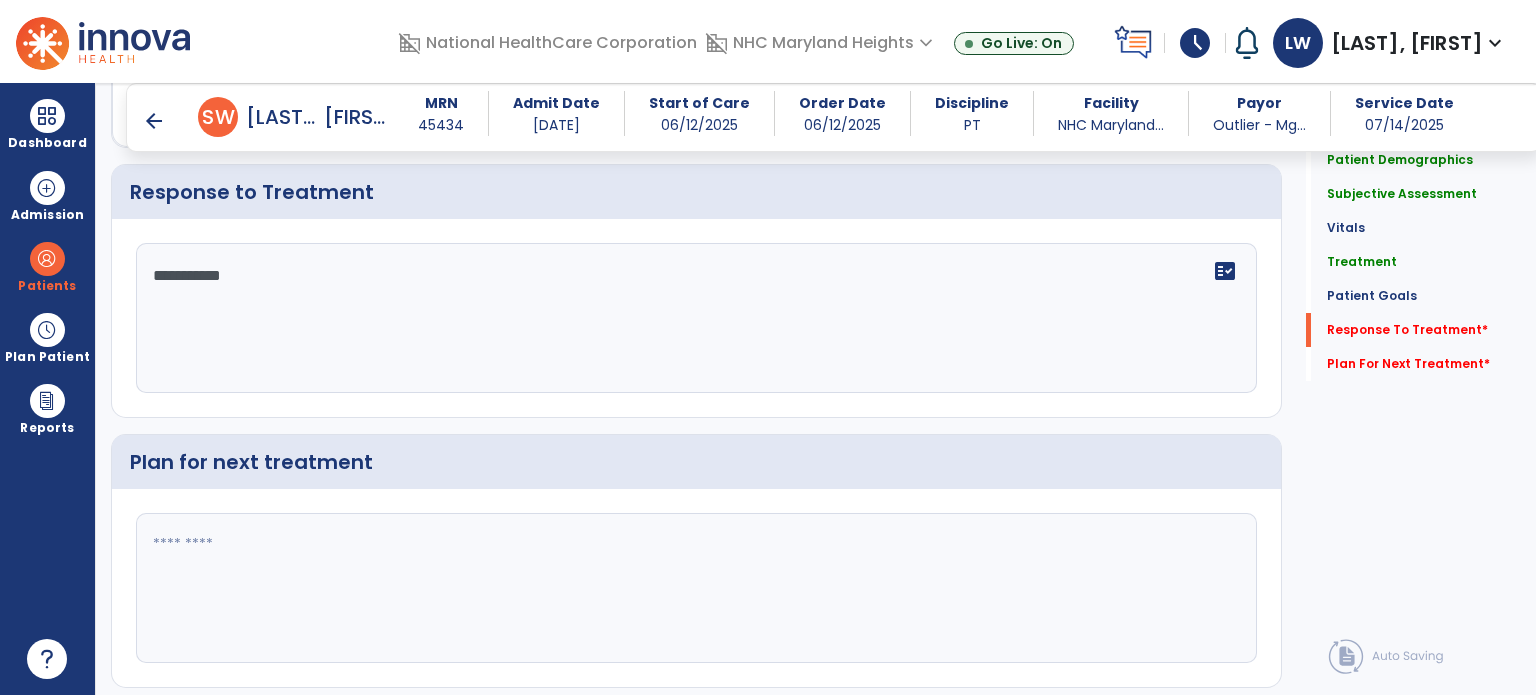 type on "**********" 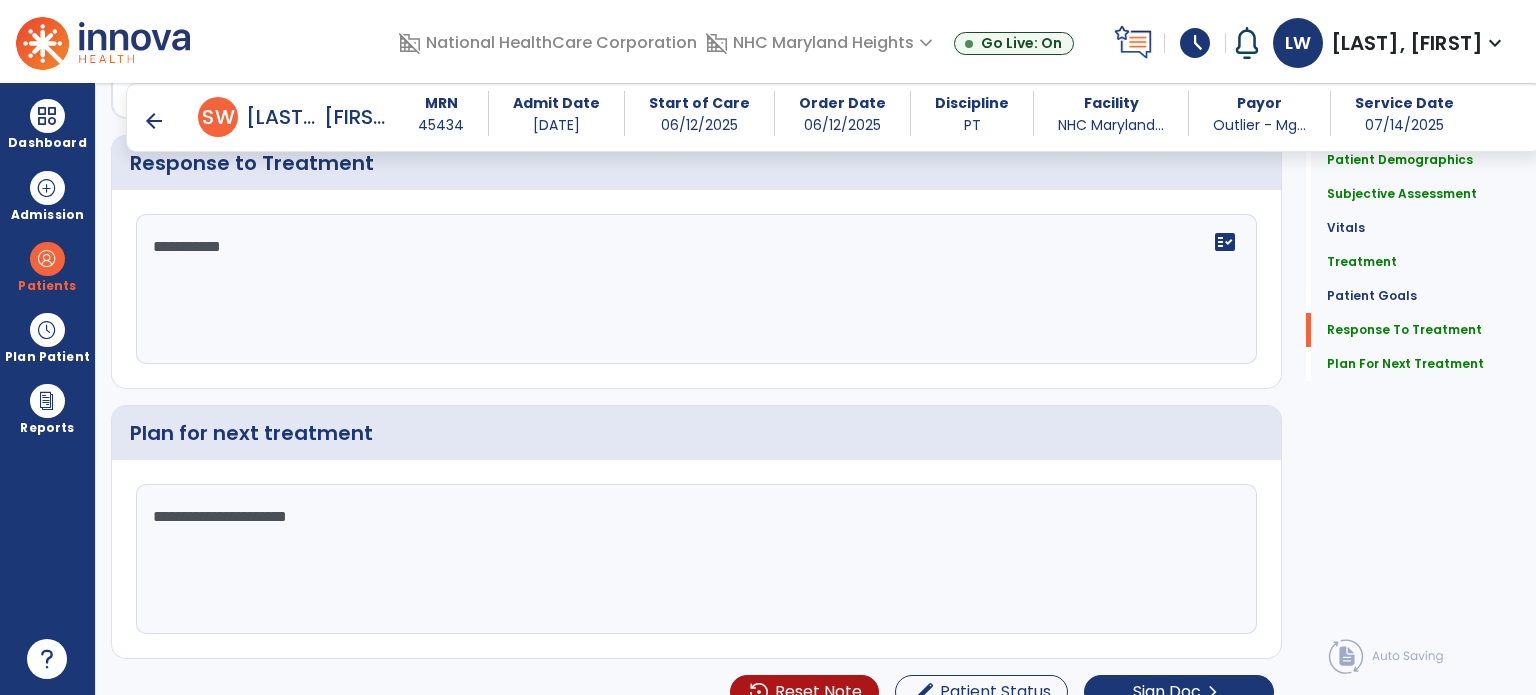 scroll, scrollTop: 2300, scrollLeft: 0, axis: vertical 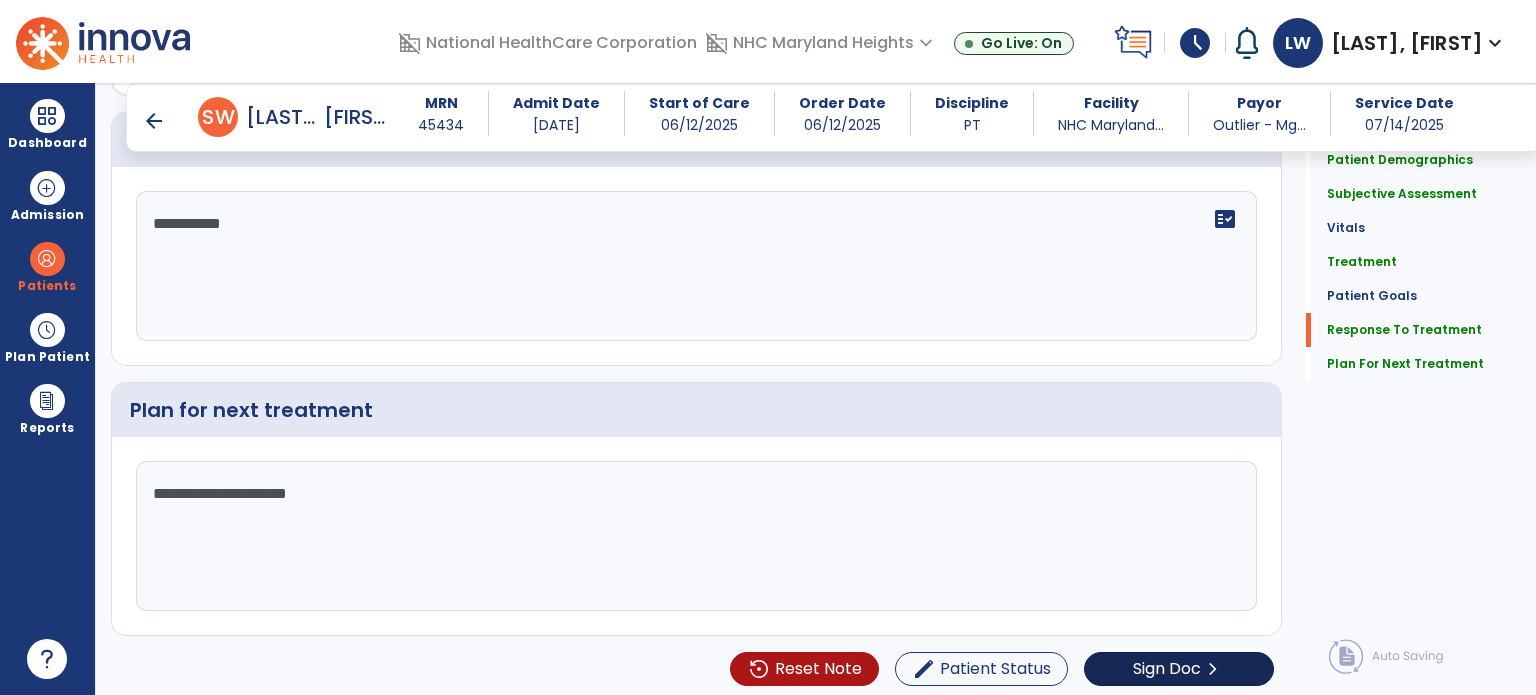 type on "**********" 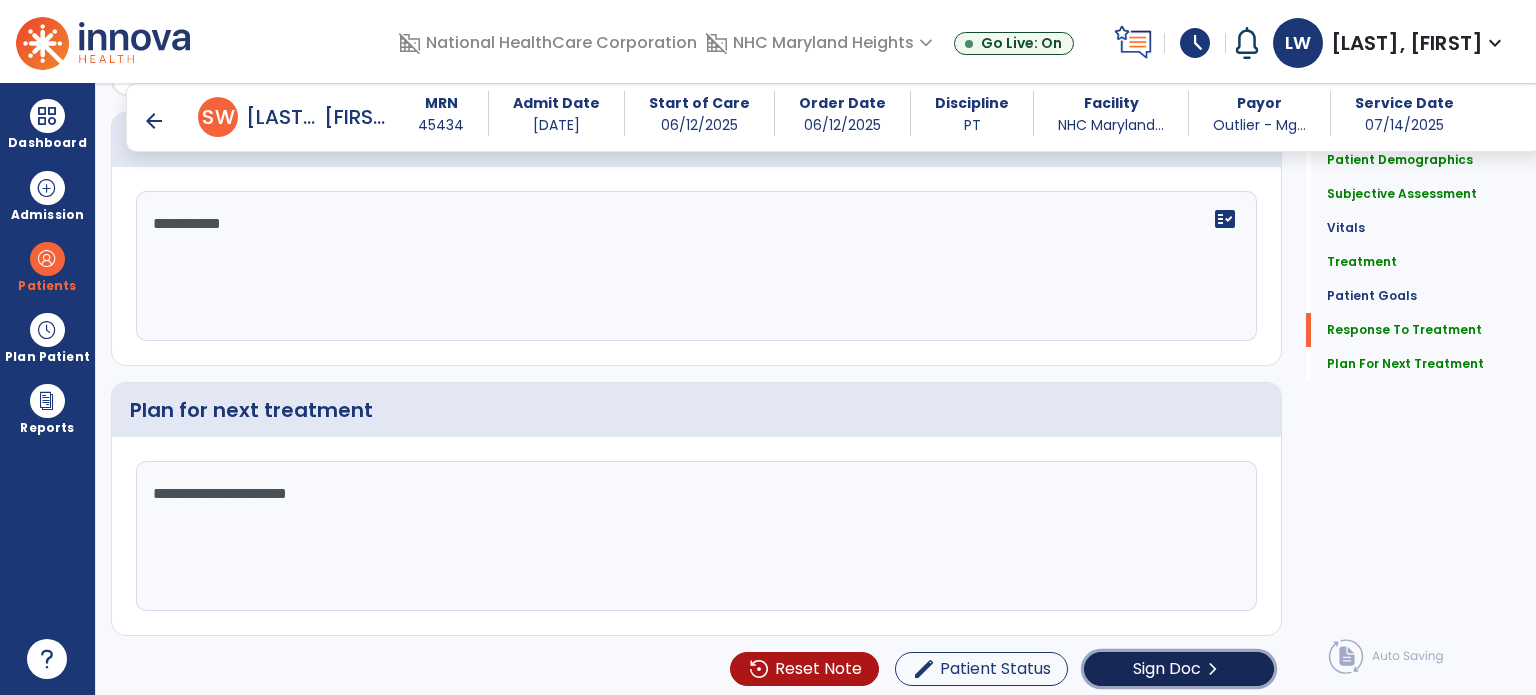 click on "Sign Doc" 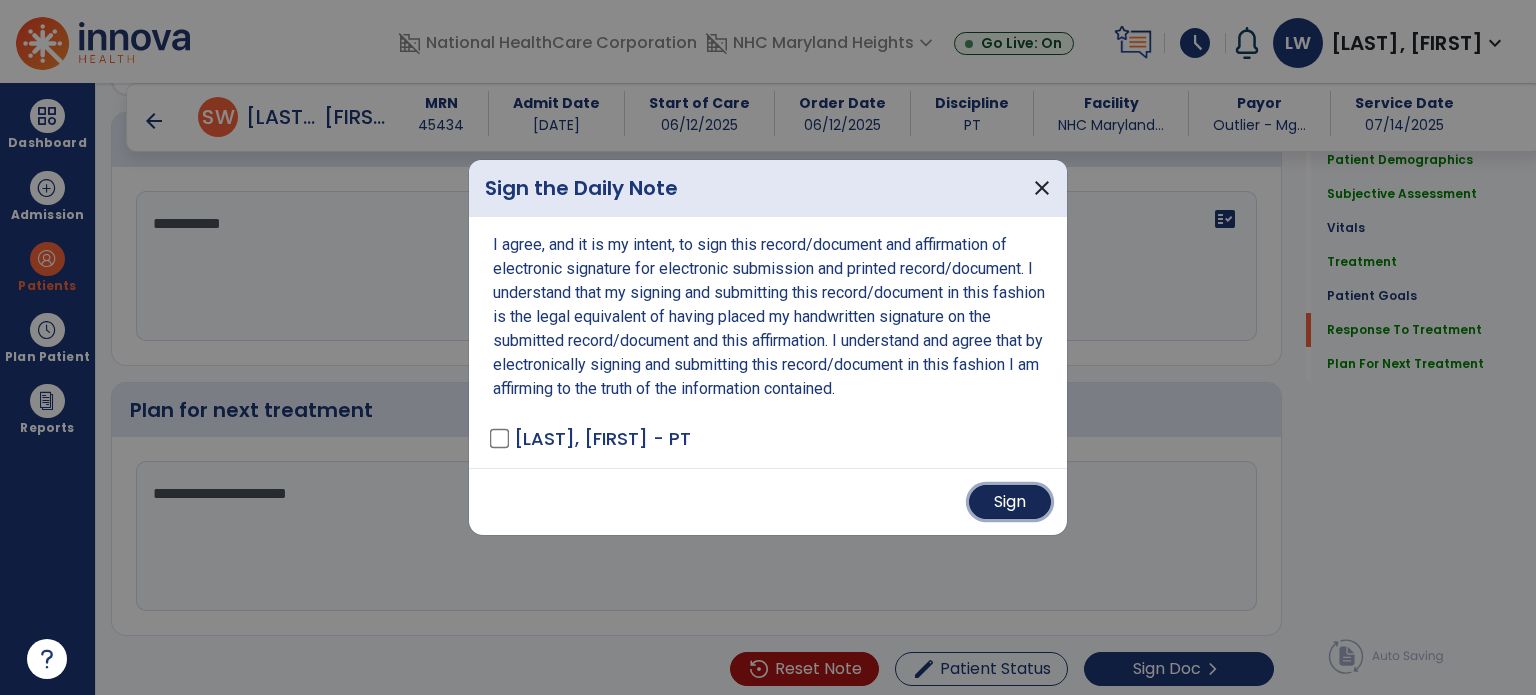click on "Sign" at bounding box center [1010, 502] 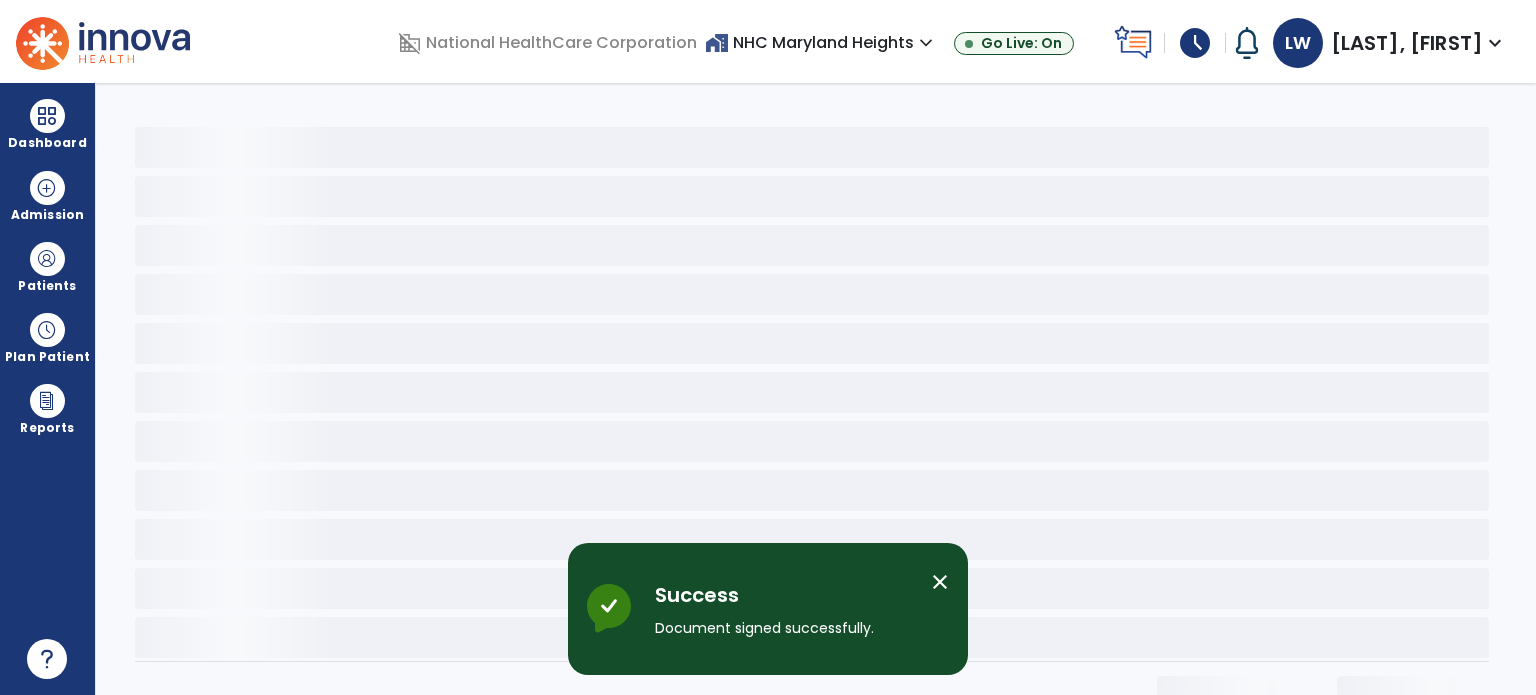 scroll, scrollTop: 0, scrollLeft: 0, axis: both 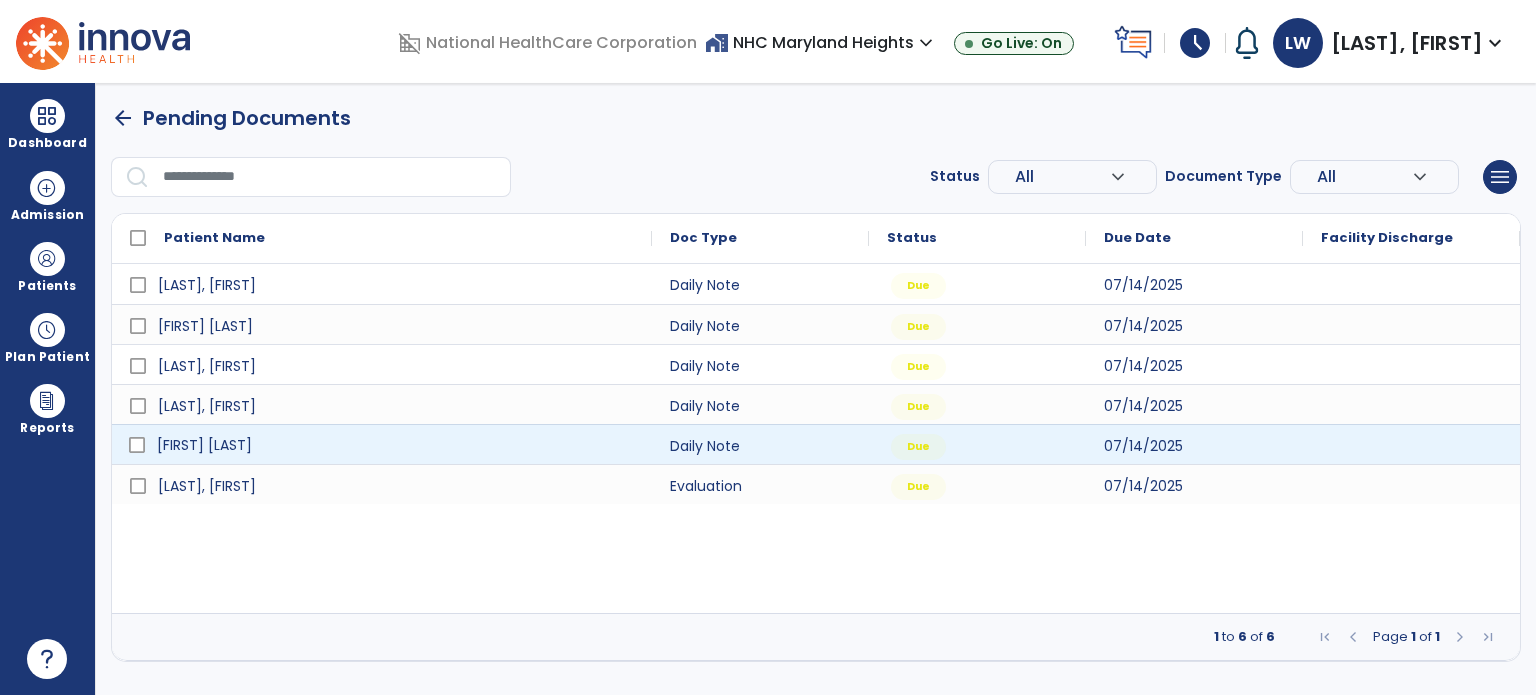 click on "[FIRST] [LAST]" at bounding box center (204, 445) 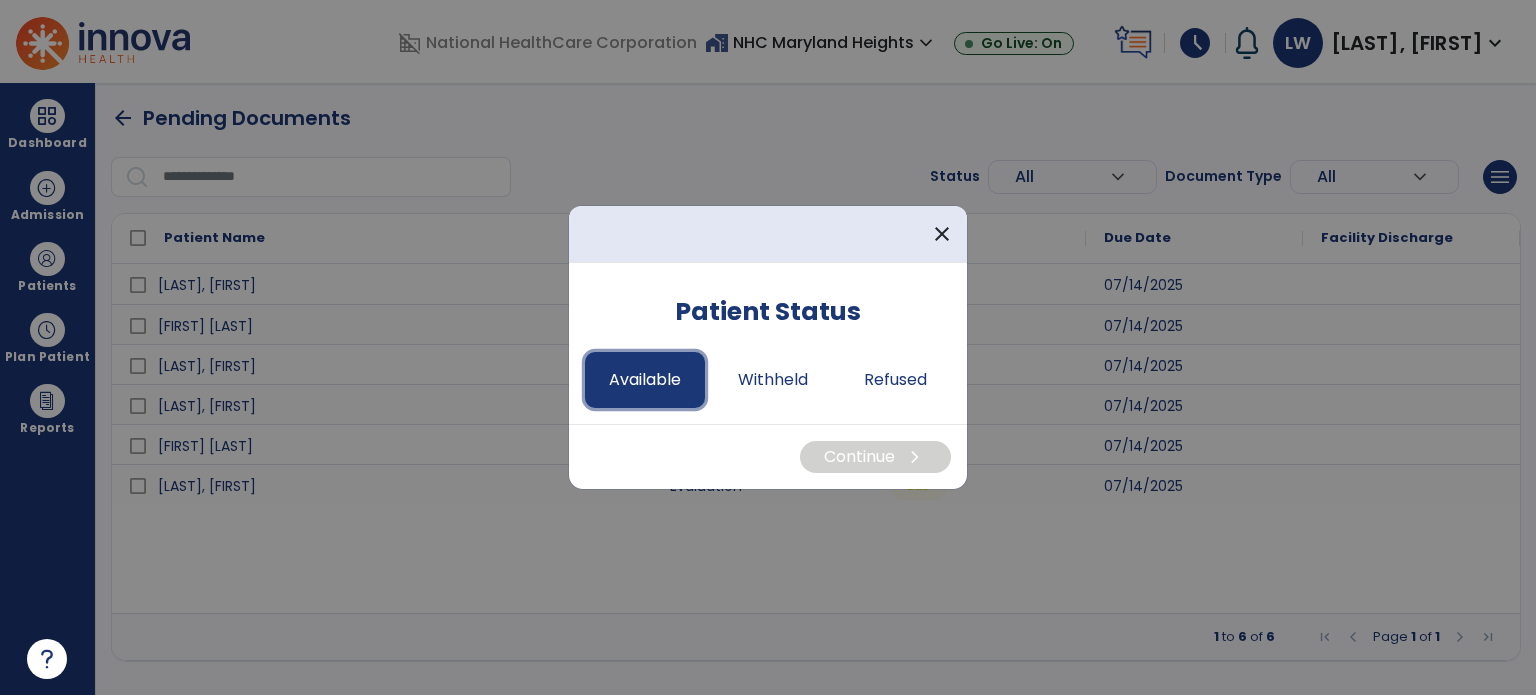click on "Available" at bounding box center (645, 380) 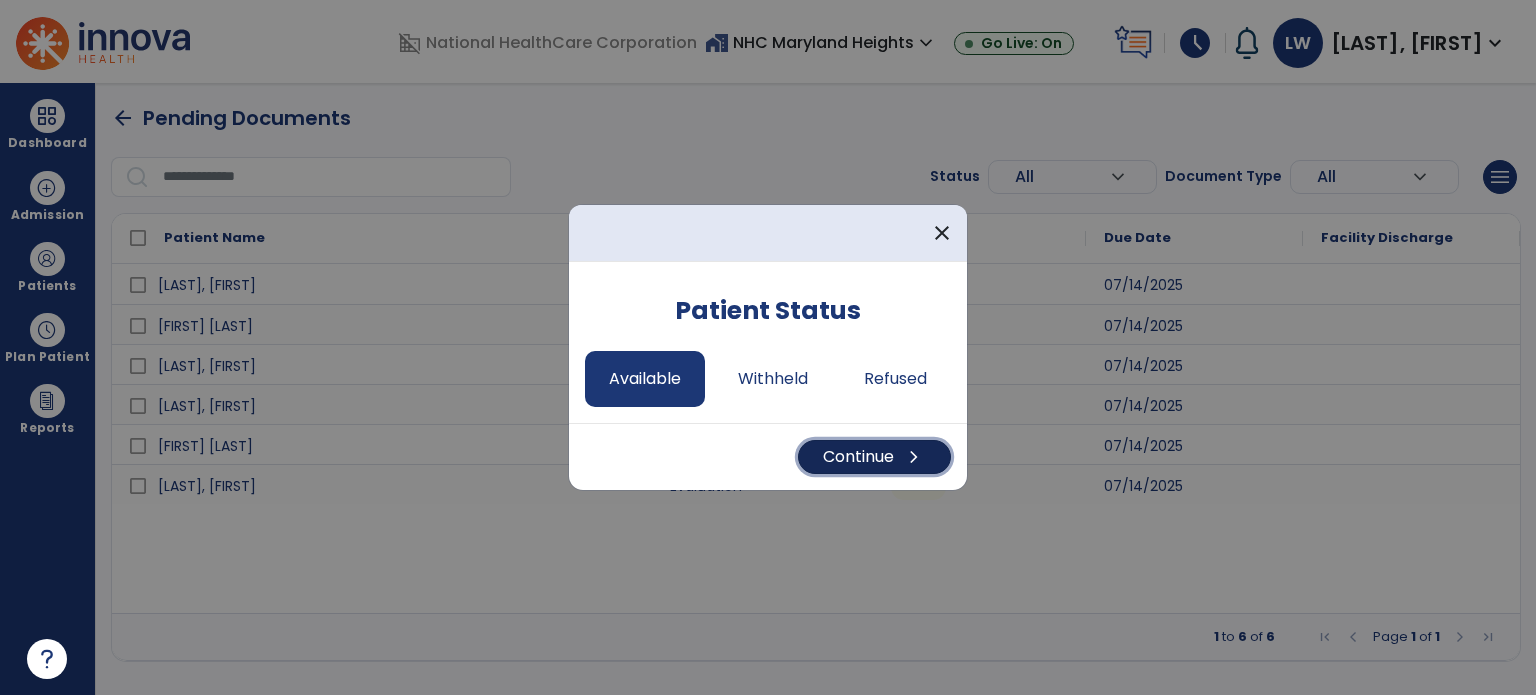click on "Continue   chevron_right" at bounding box center [874, 457] 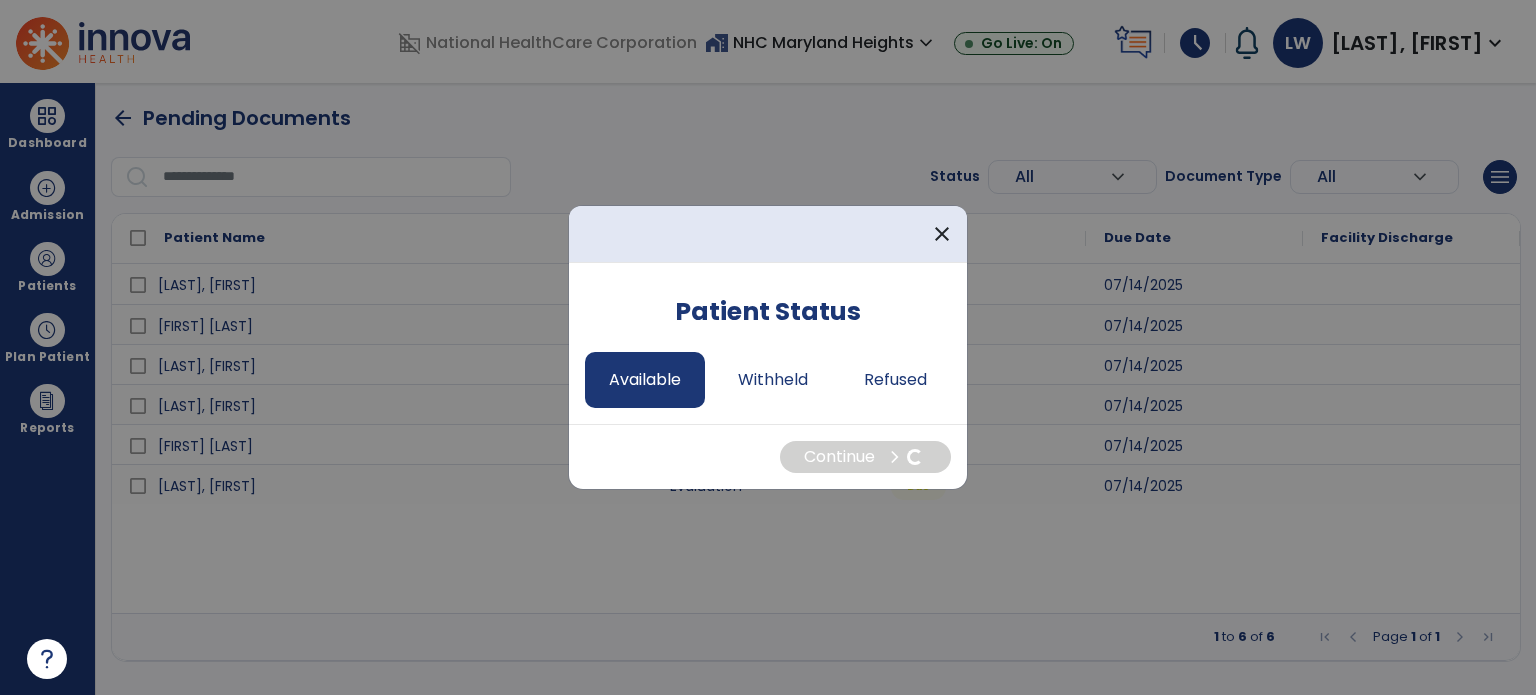 select on "*" 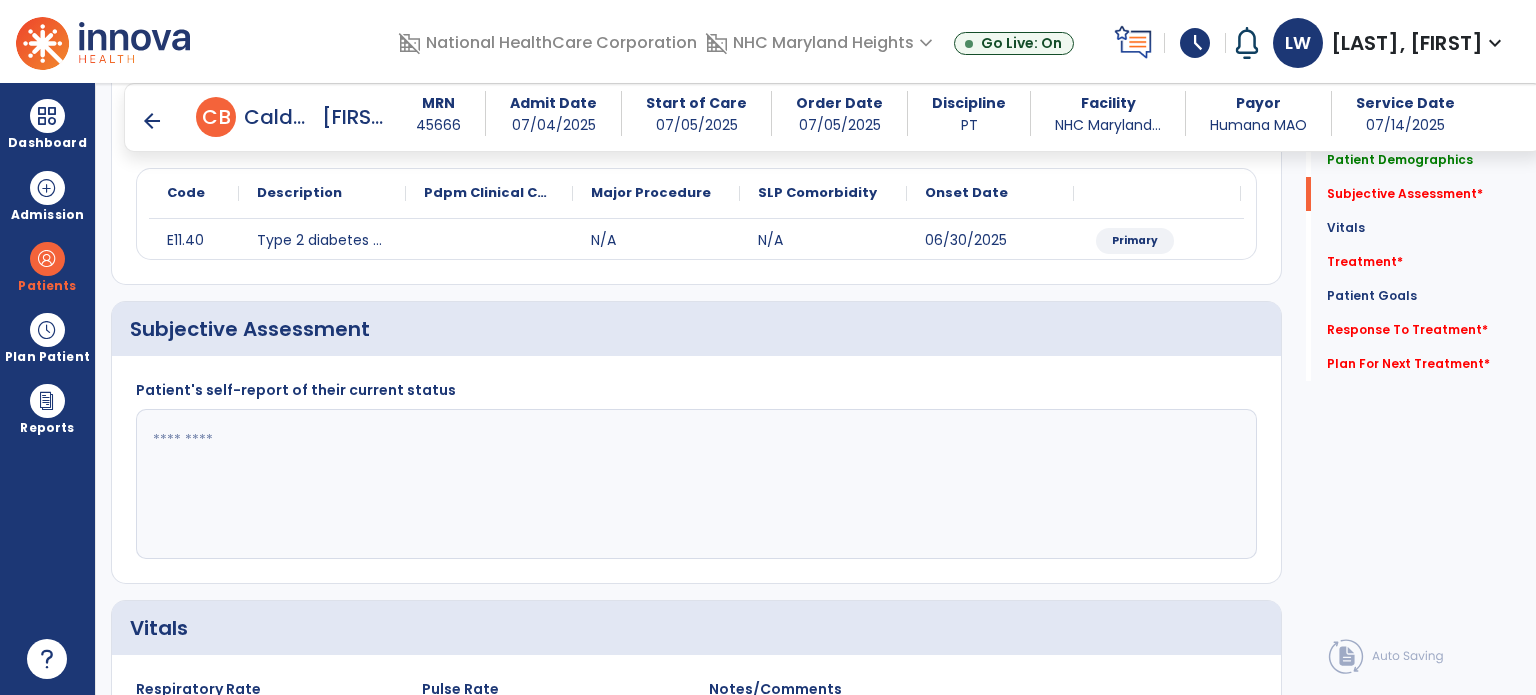 scroll, scrollTop: 252, scrollLeft: 0, axis: vertical 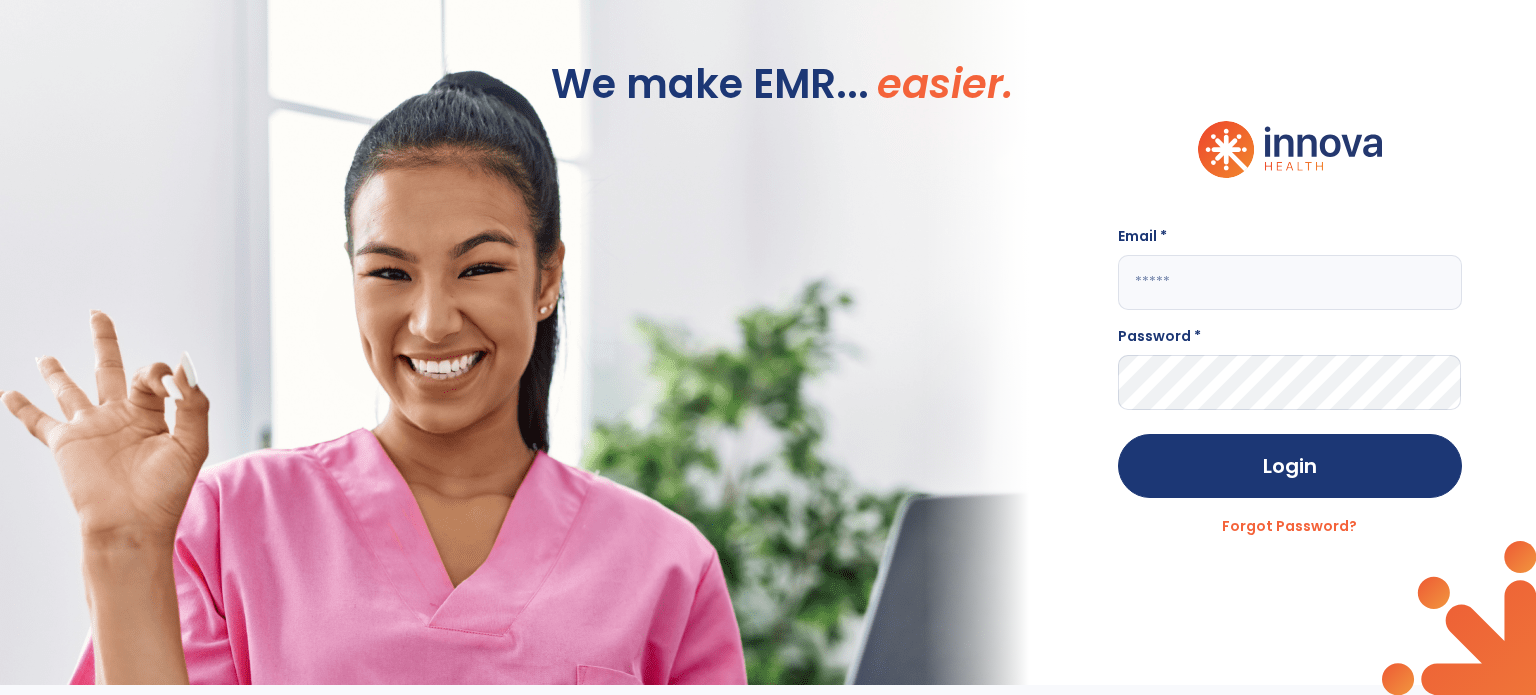 click 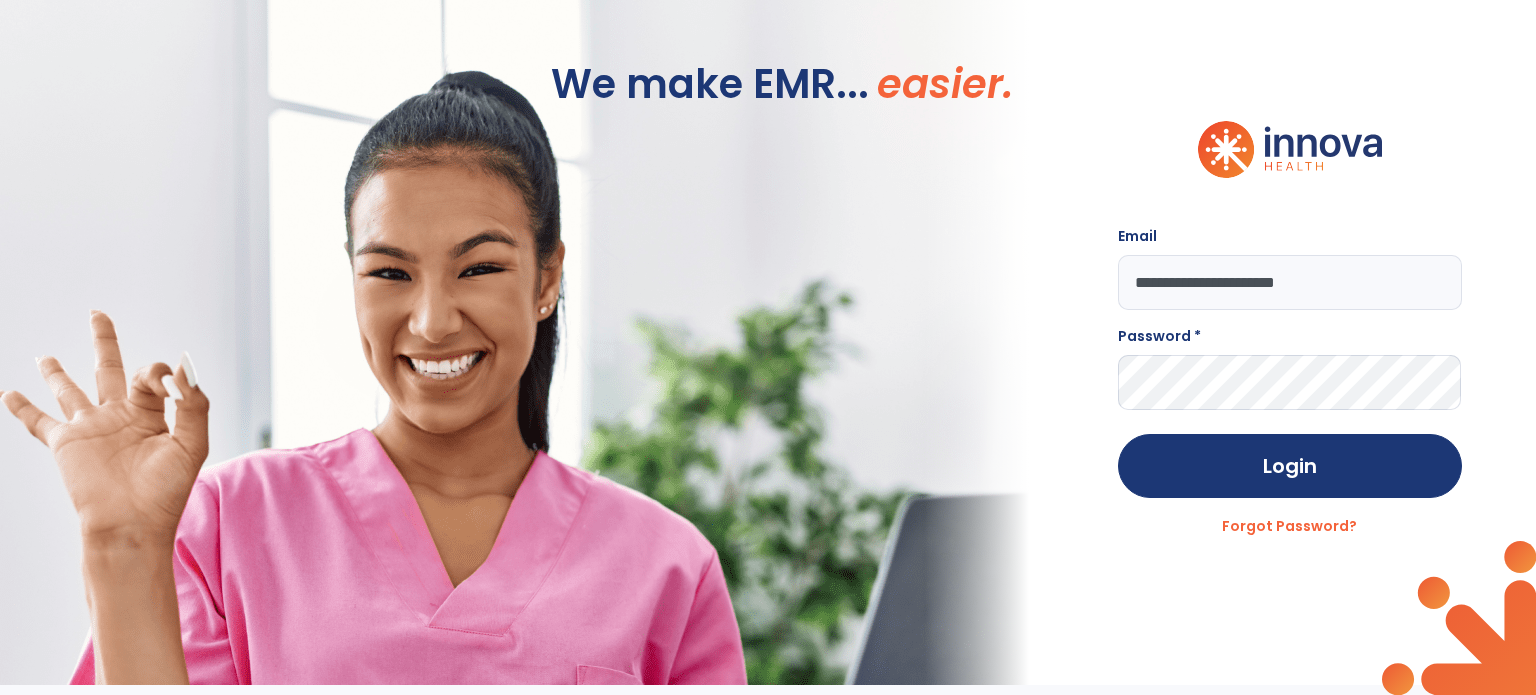 type on "**********" 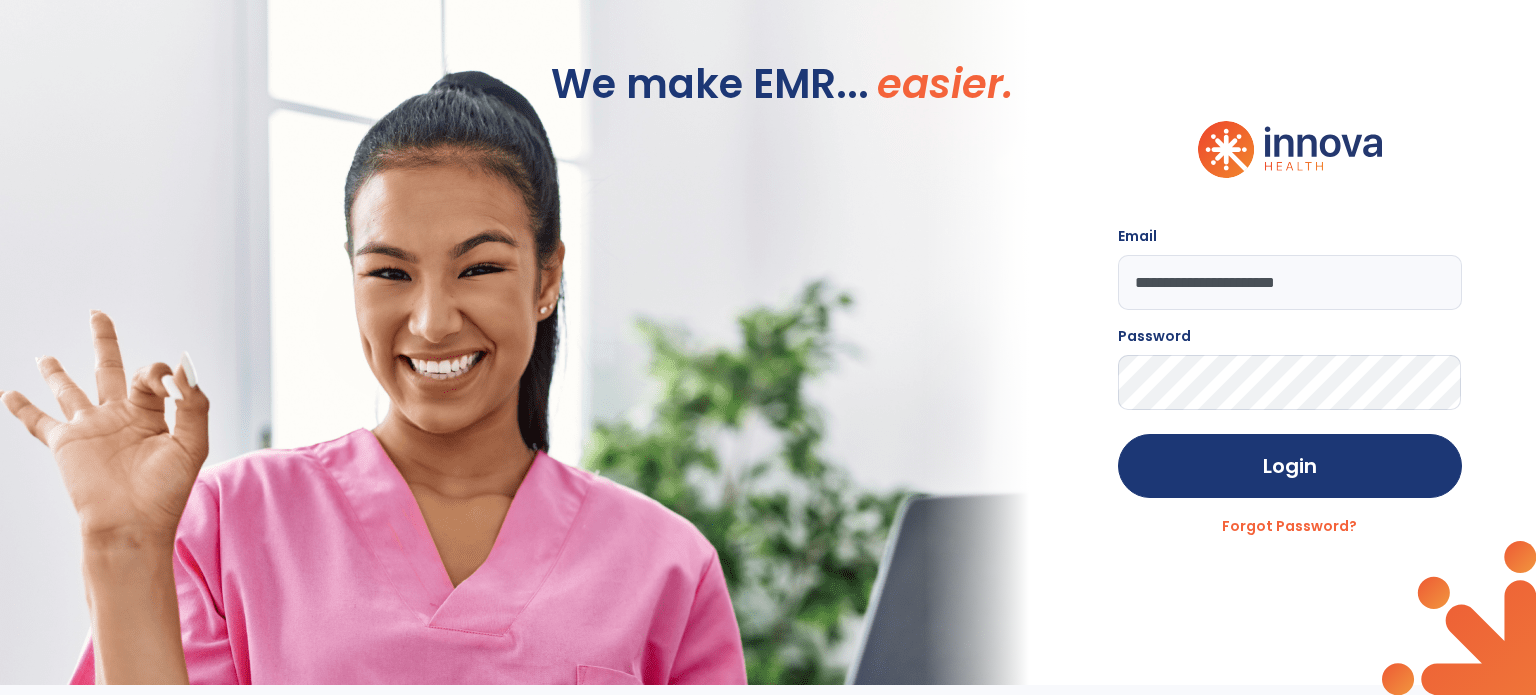 click on "Login" 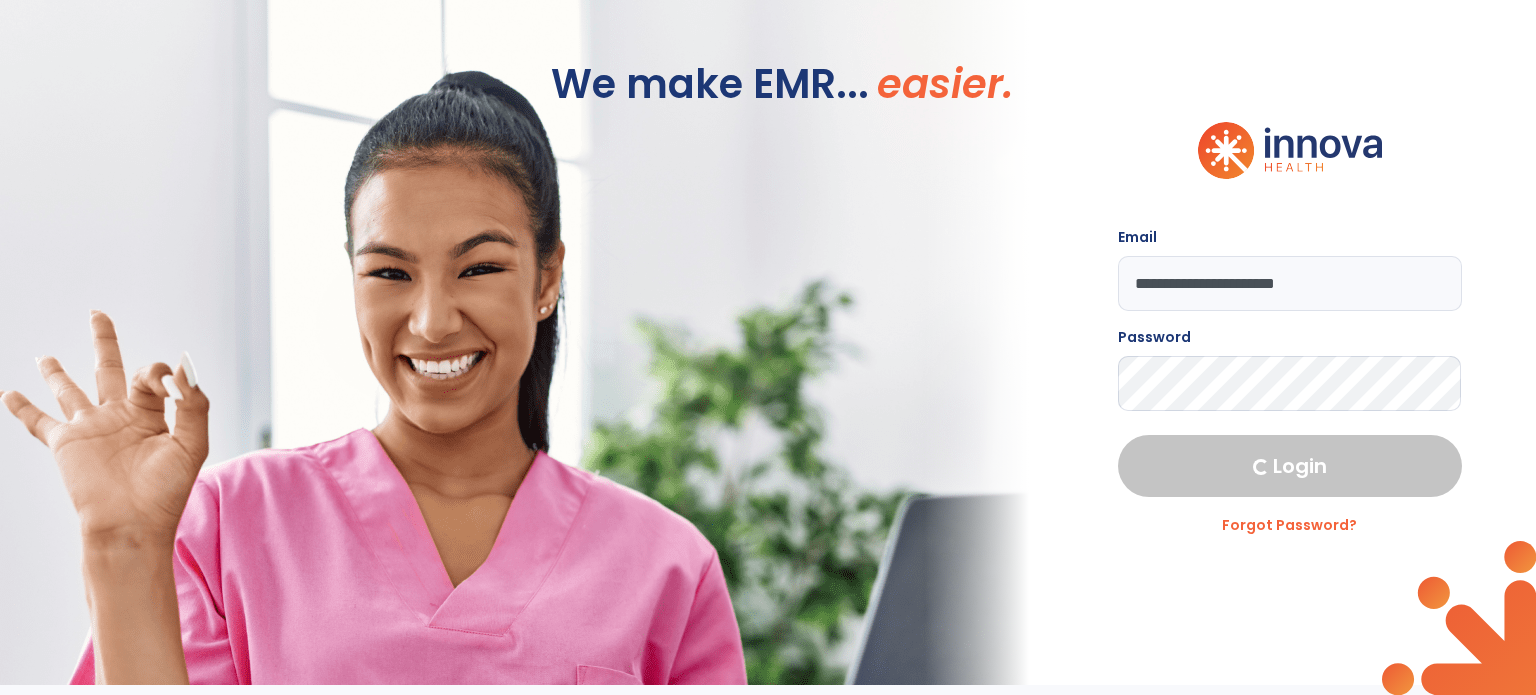 select on "****" 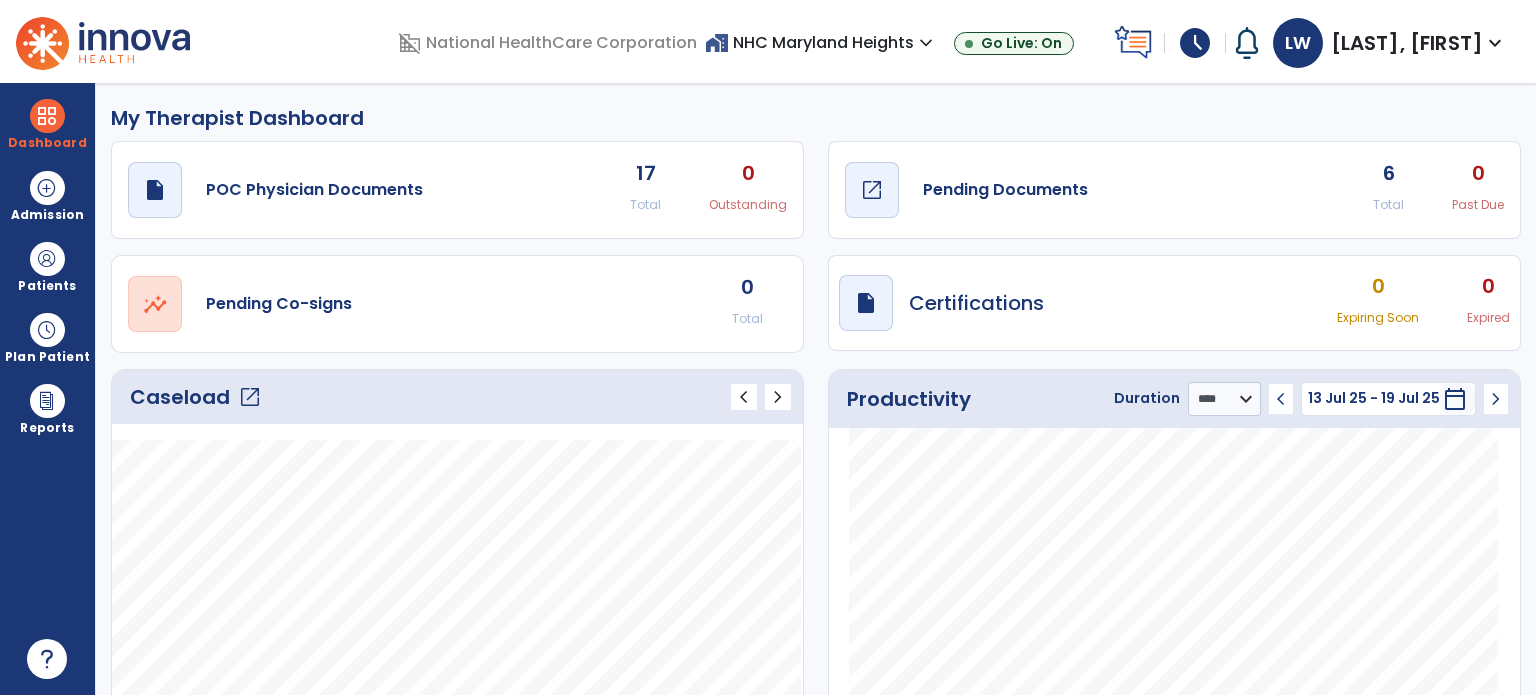 click on "open_in_new" 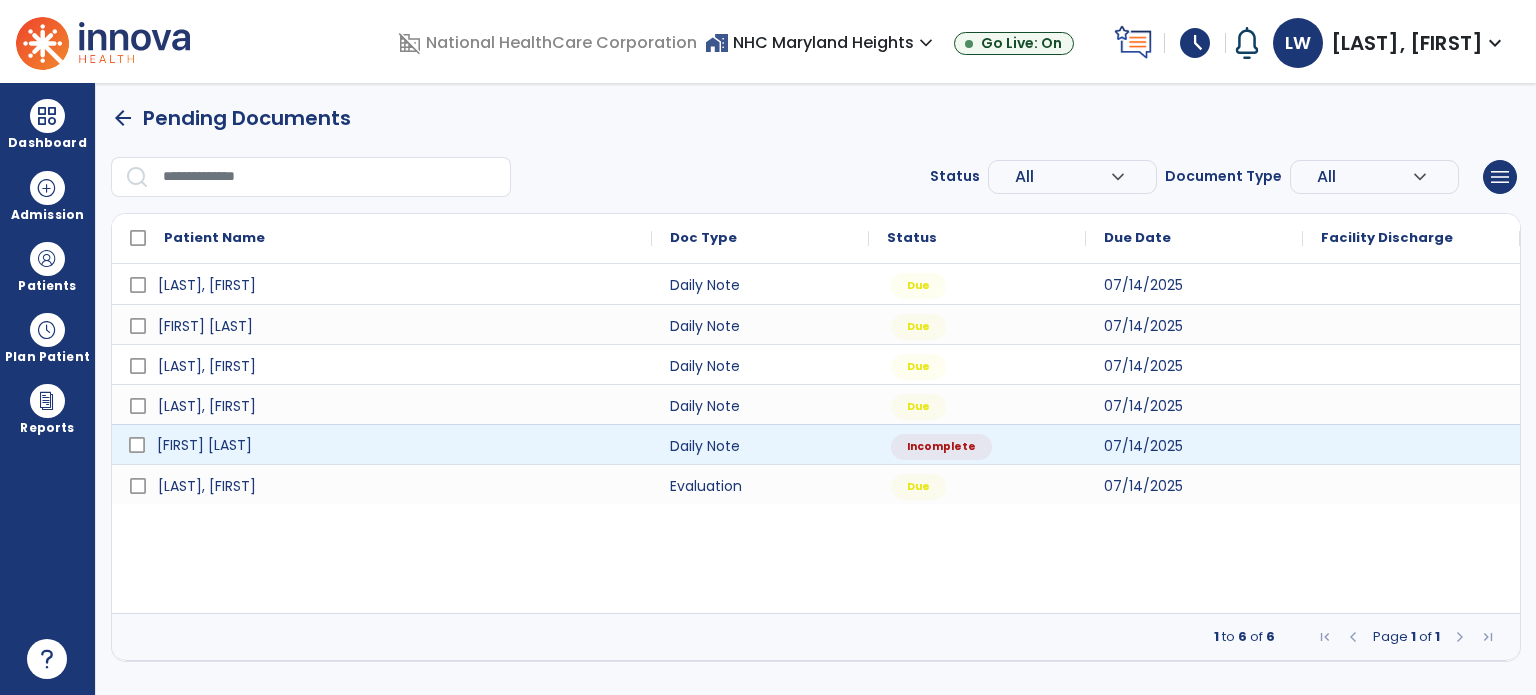 click on "[FIRST] [LAST]" at bounding box center [204, 445] 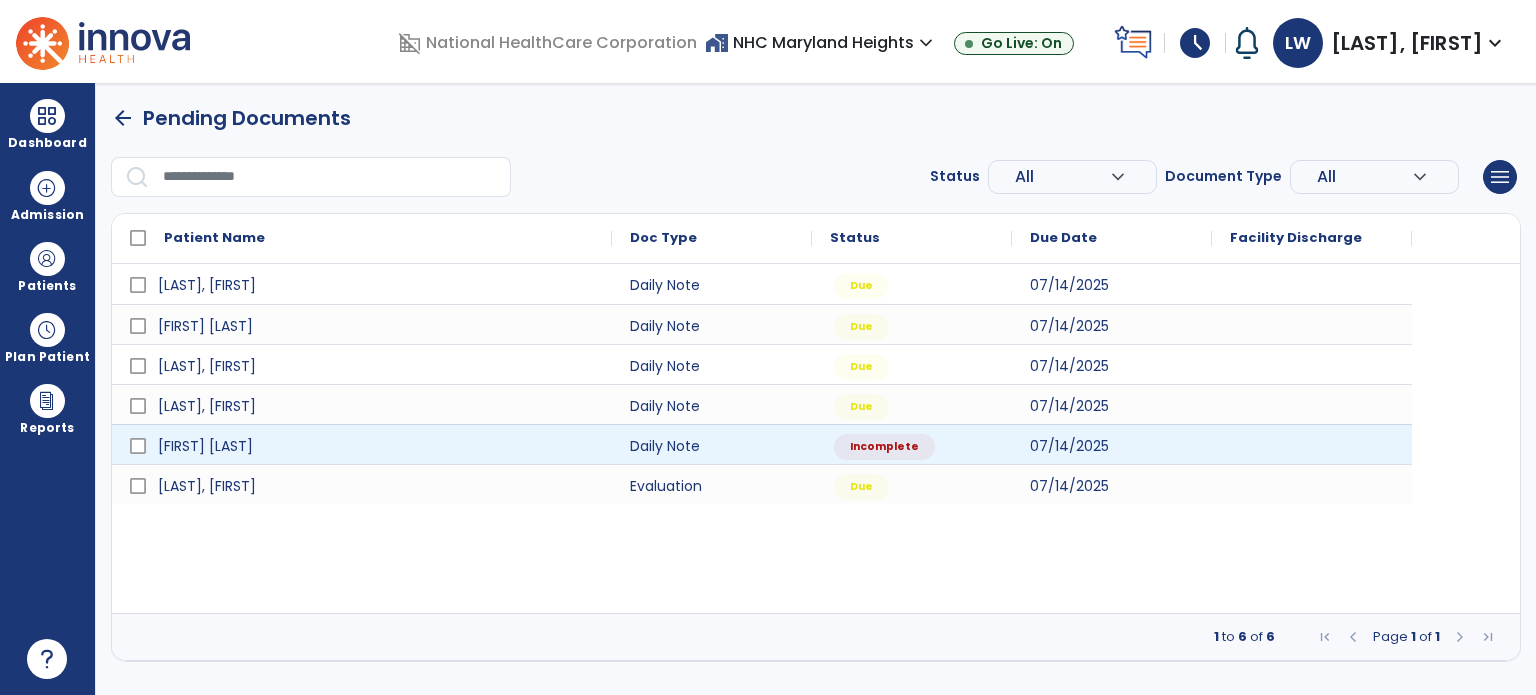 select on "*" 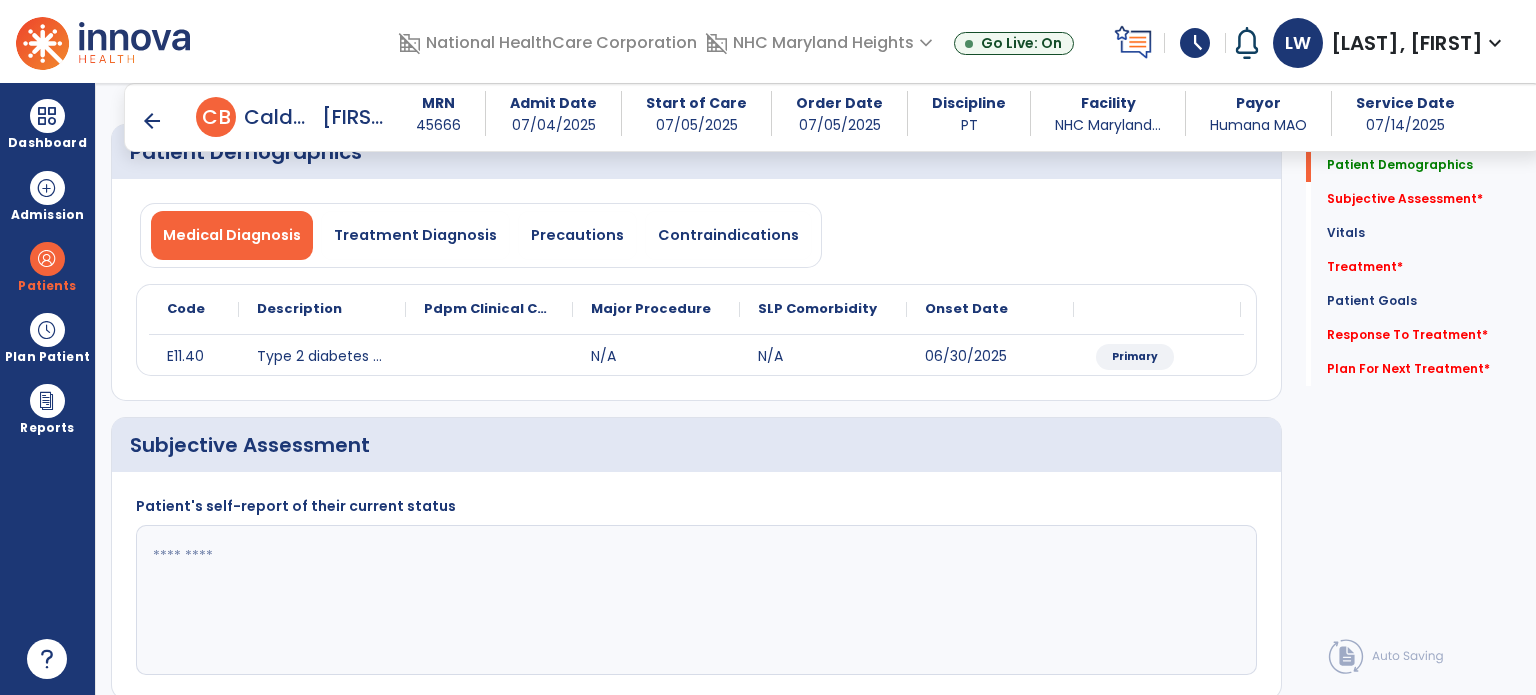 scroll, scrollTop: 110, scrollLeft: 0, axis: vertical 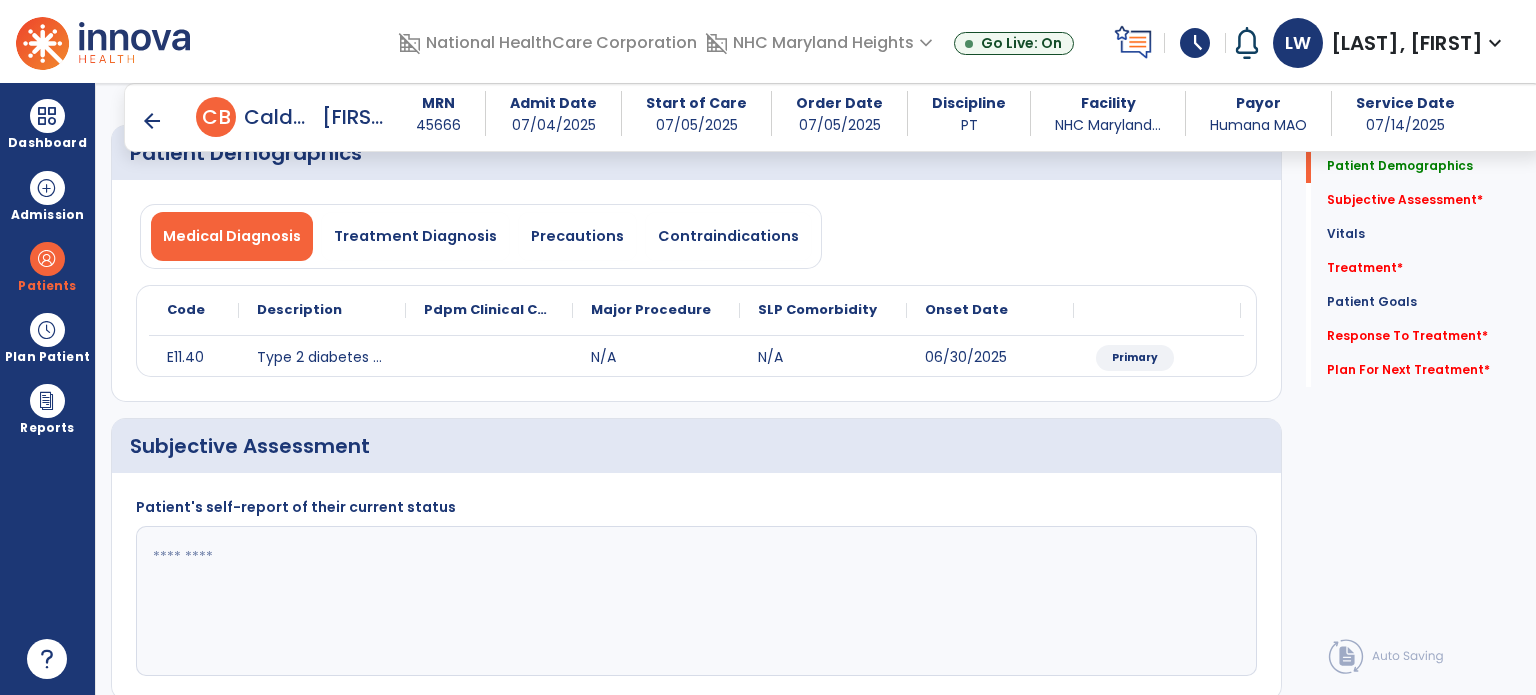 click 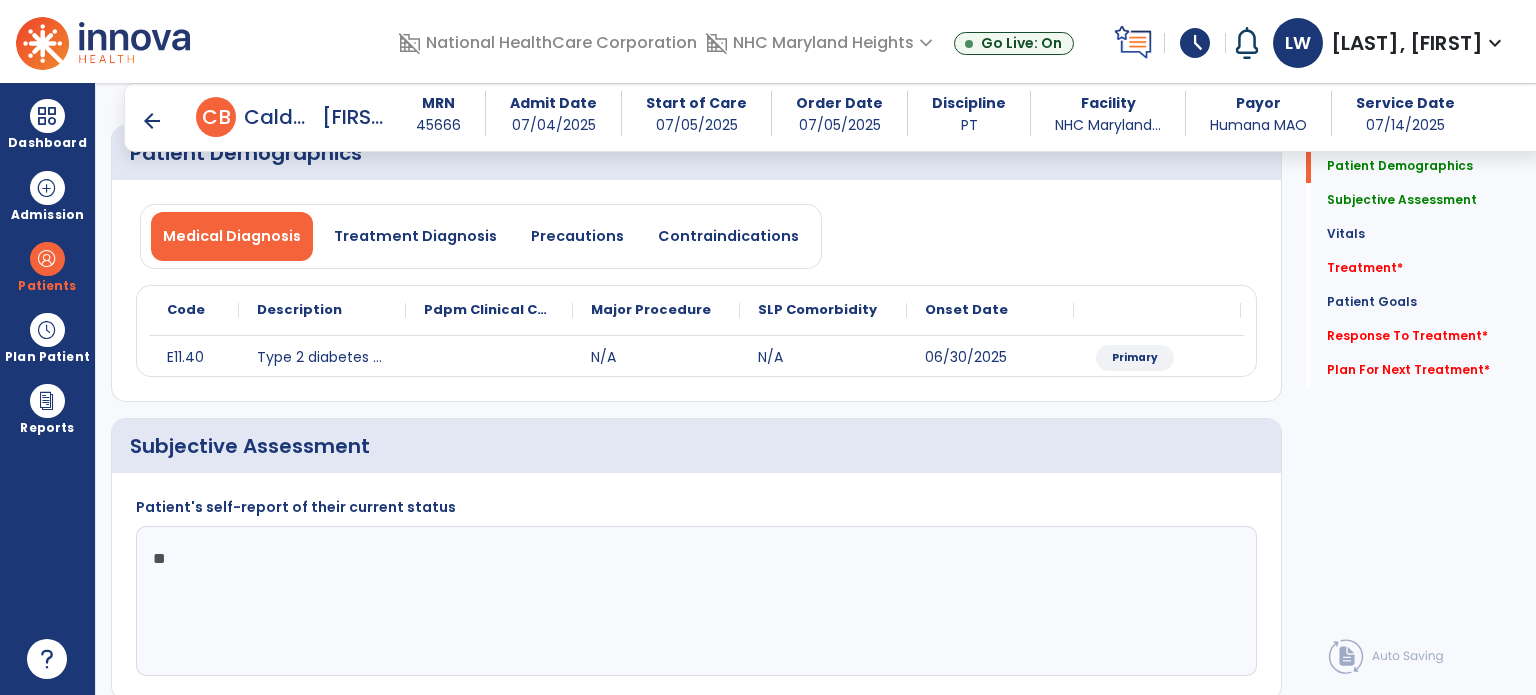 type on "*" 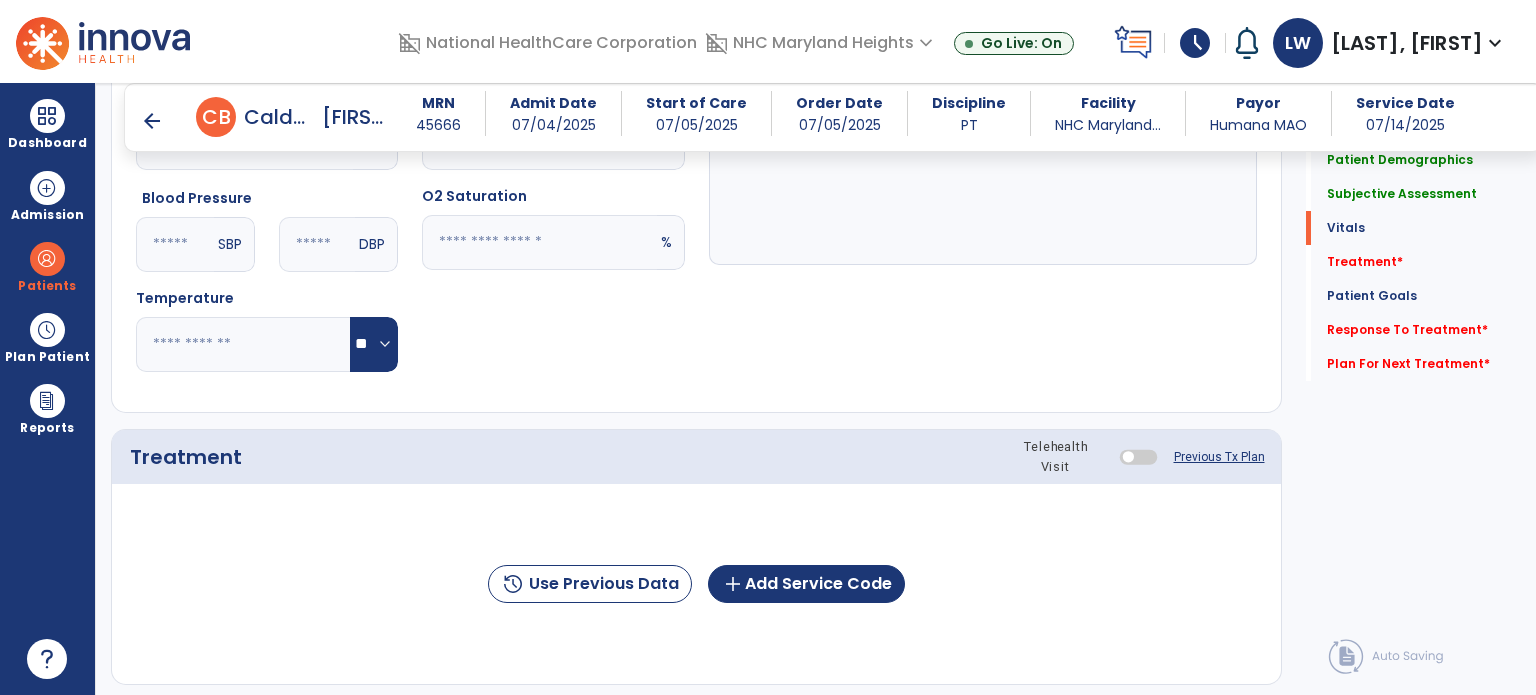 scroll, scrollTop: 822, scrollLeft: 0, axis: vertical 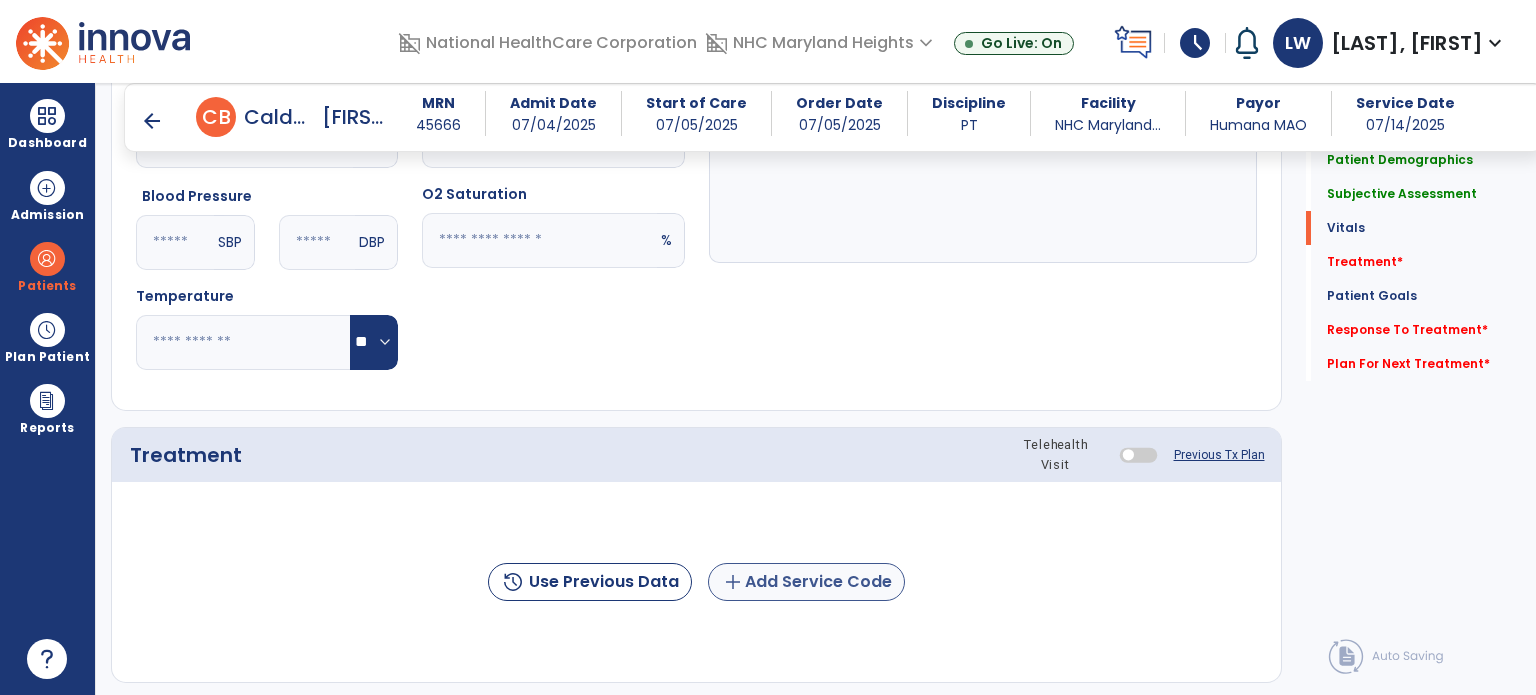 type on "**********" 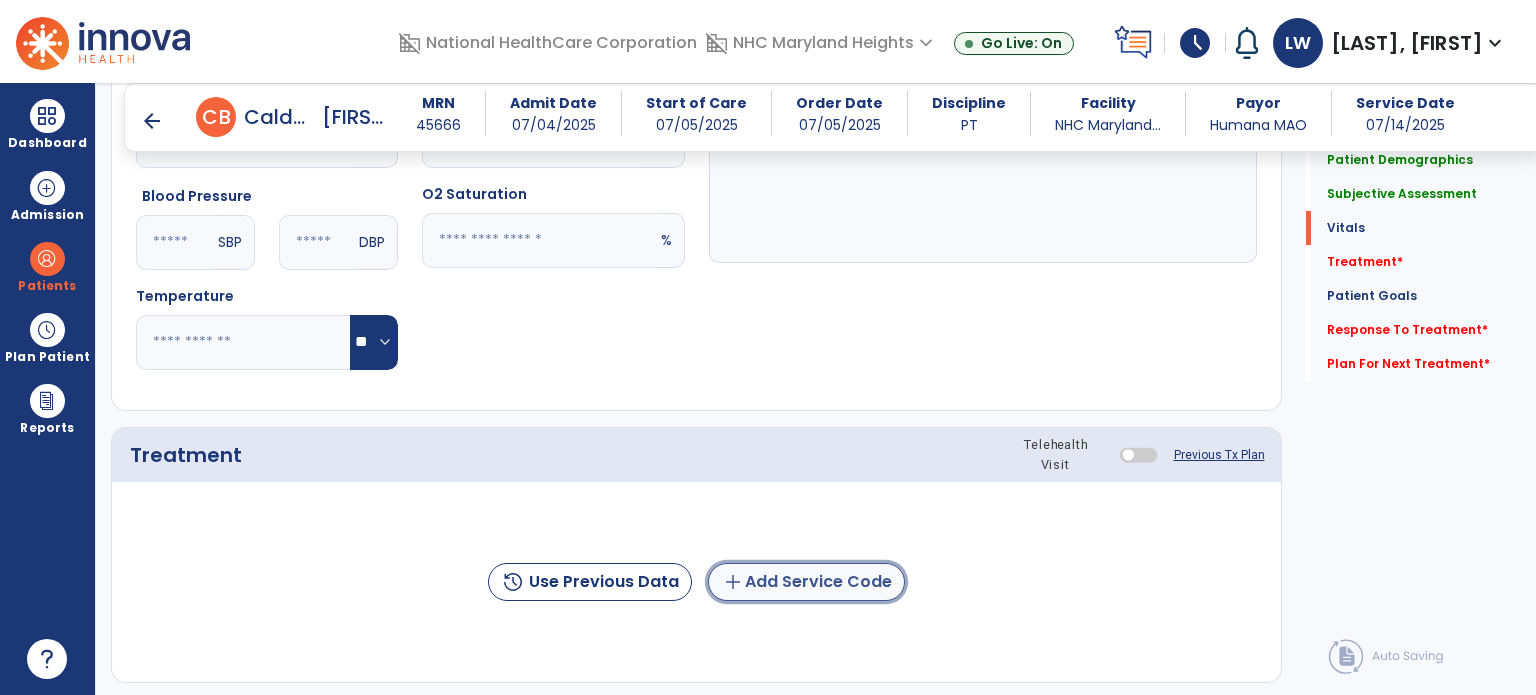 click on "add  Add Service Code" 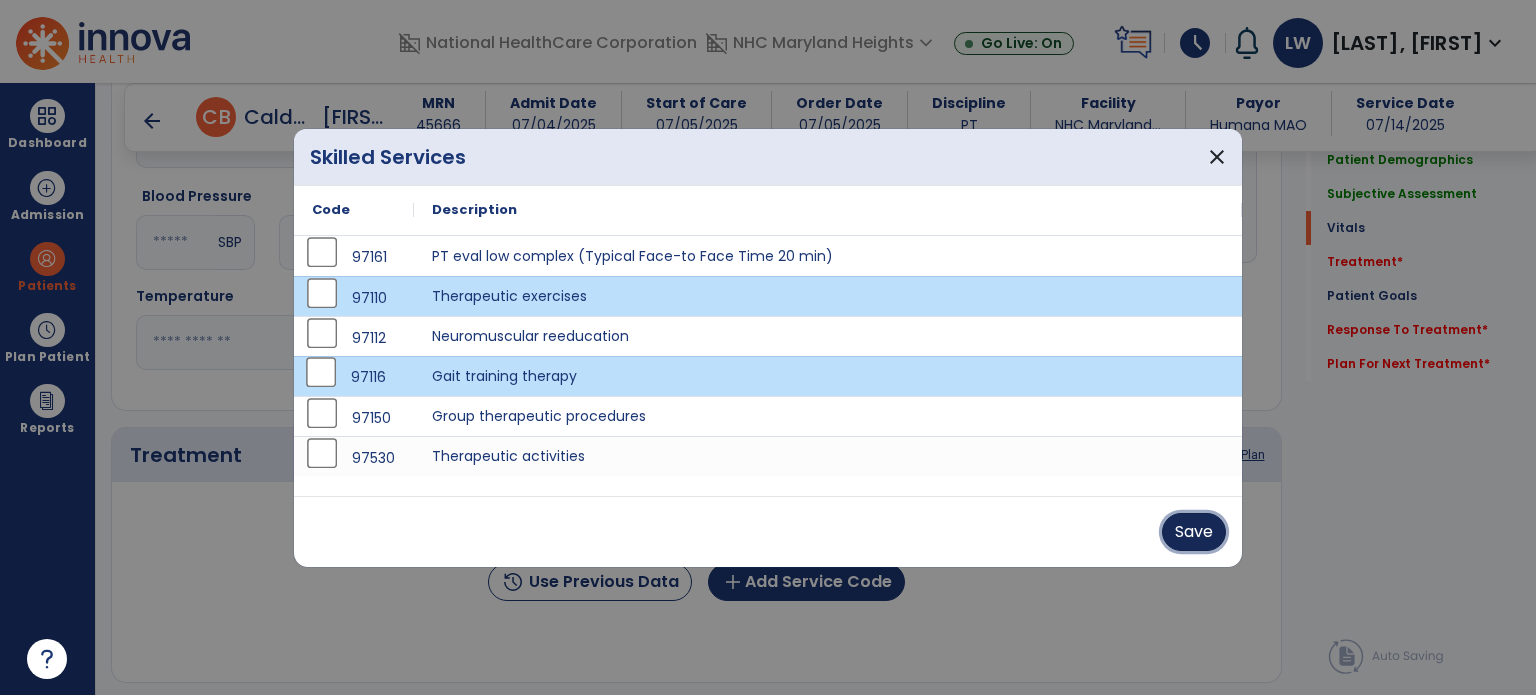 click on "Save" at bounding box center (1194, 532) 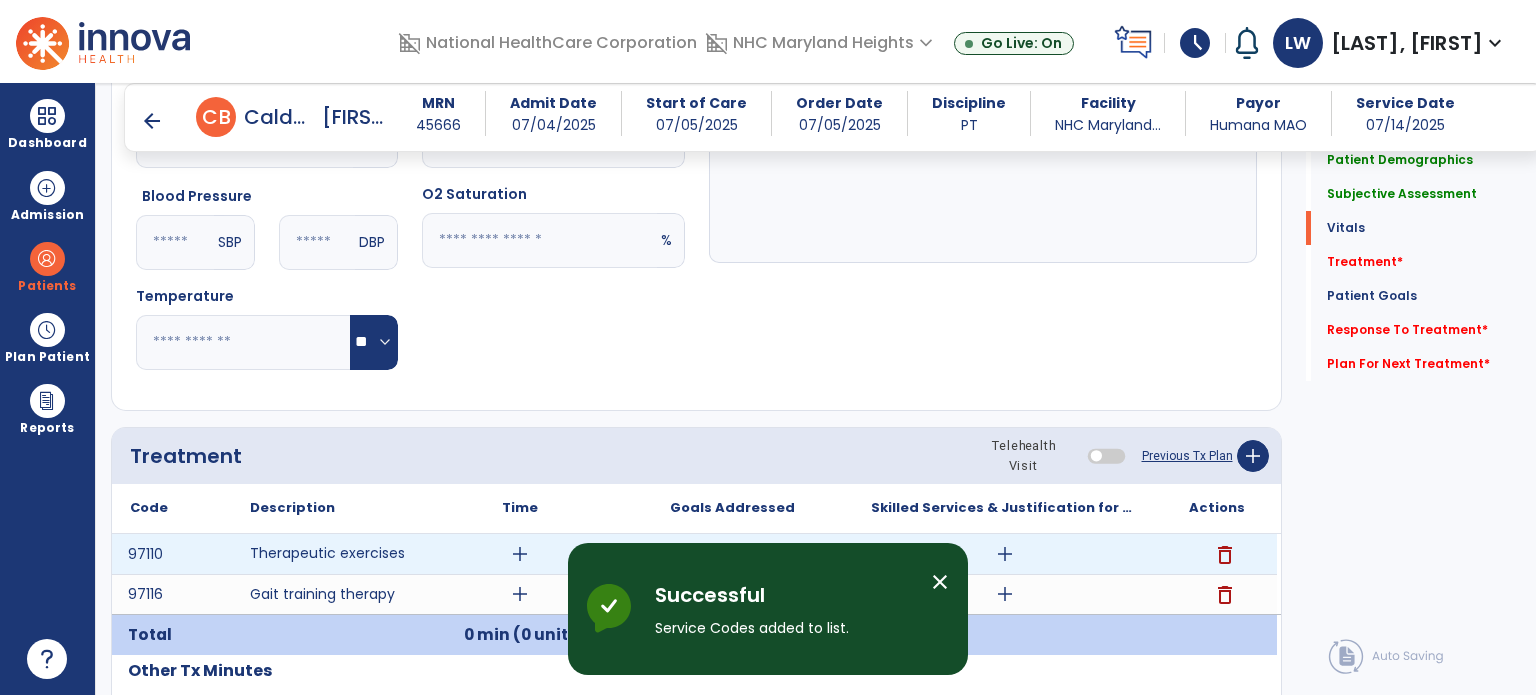click on "add" at bounding box center [520, 554] 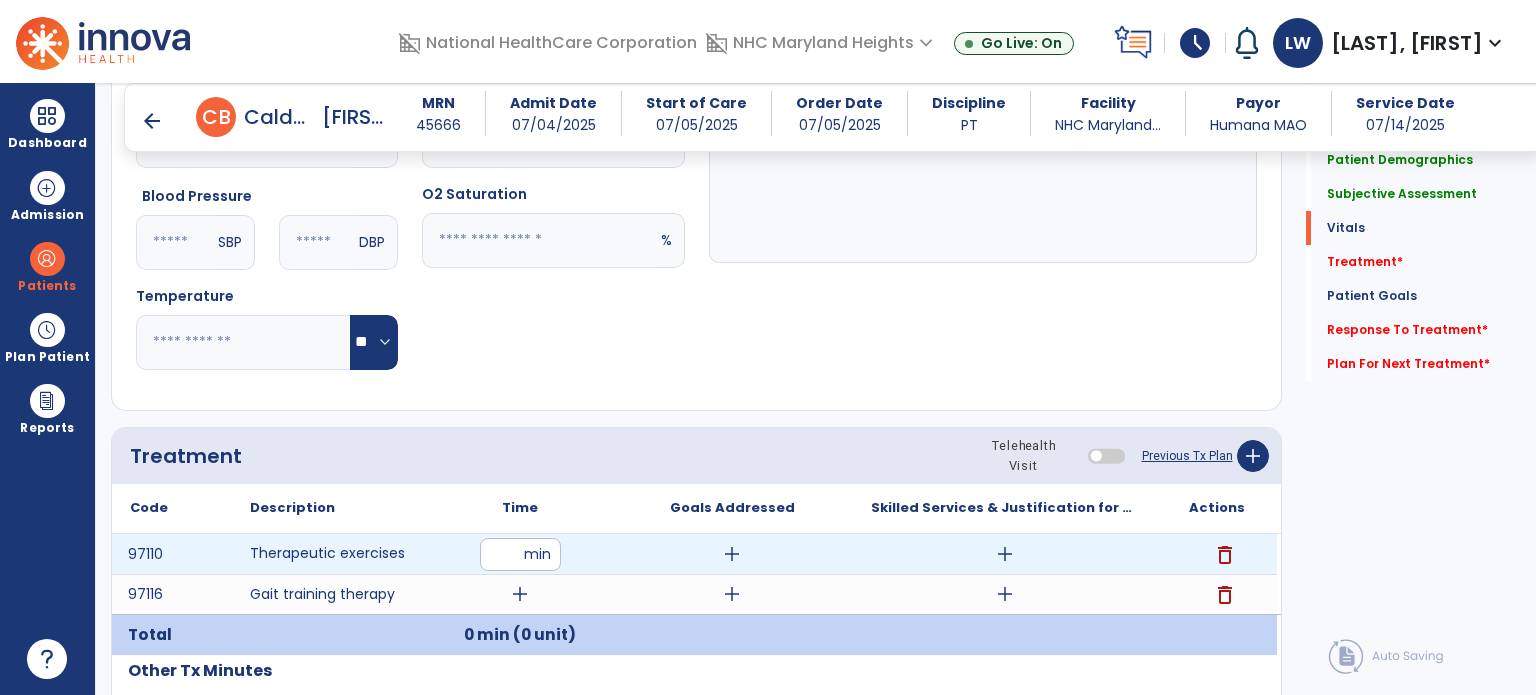type on "**" 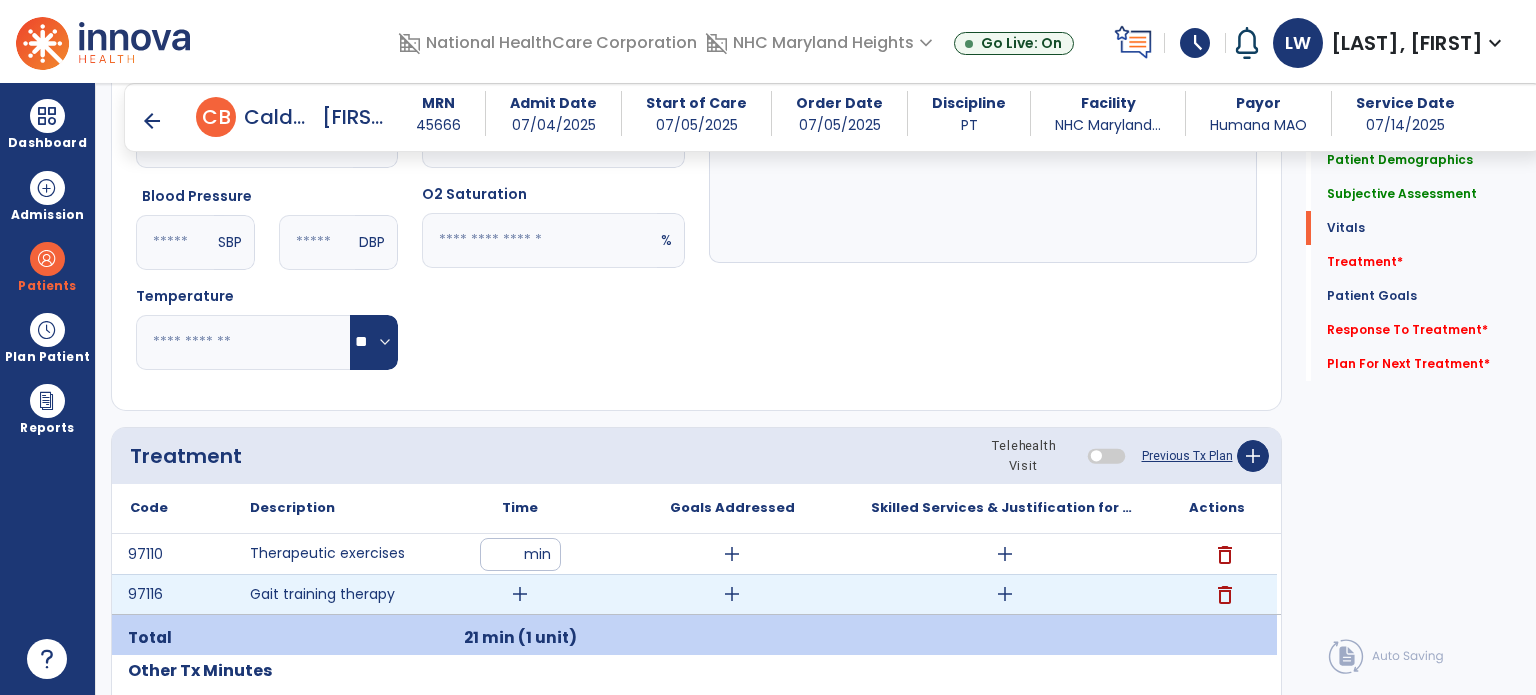 click on "add" at bounding box center [520, 594] 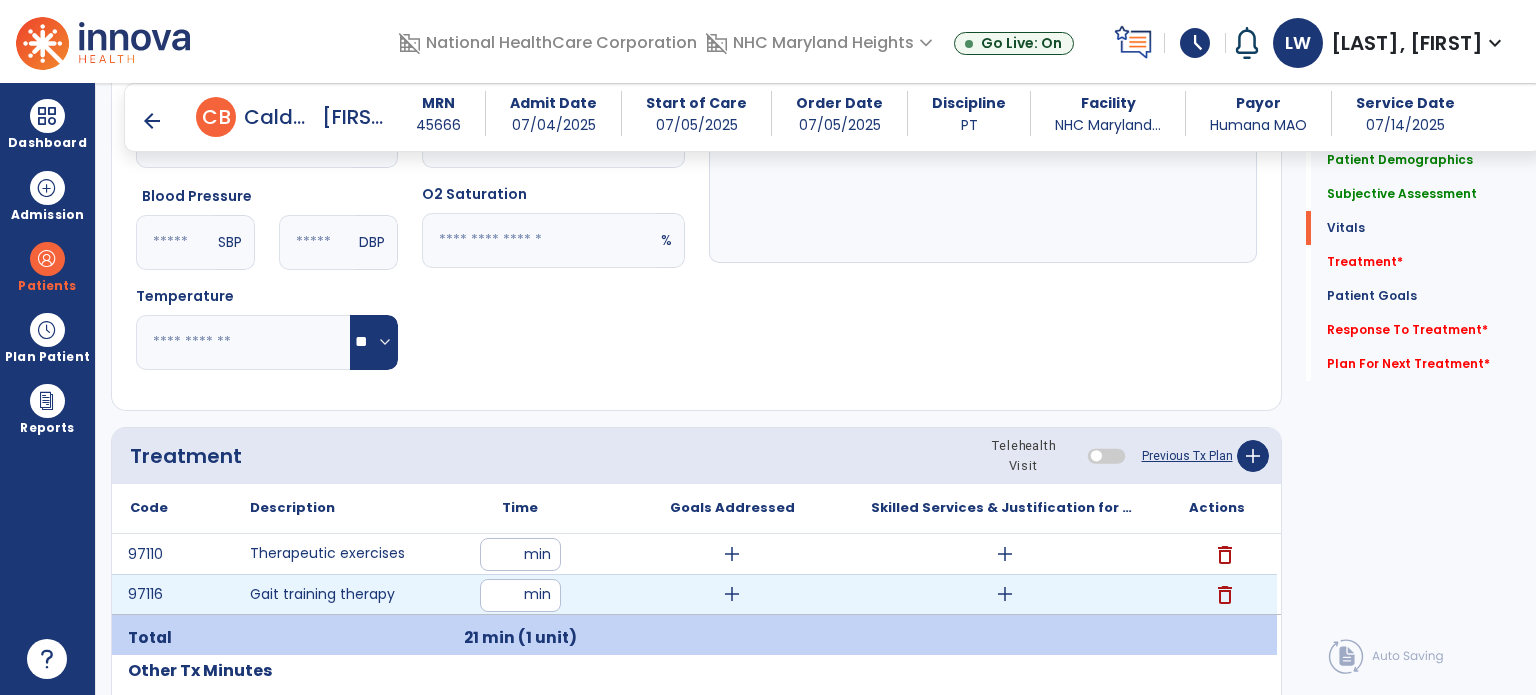 type on "**" 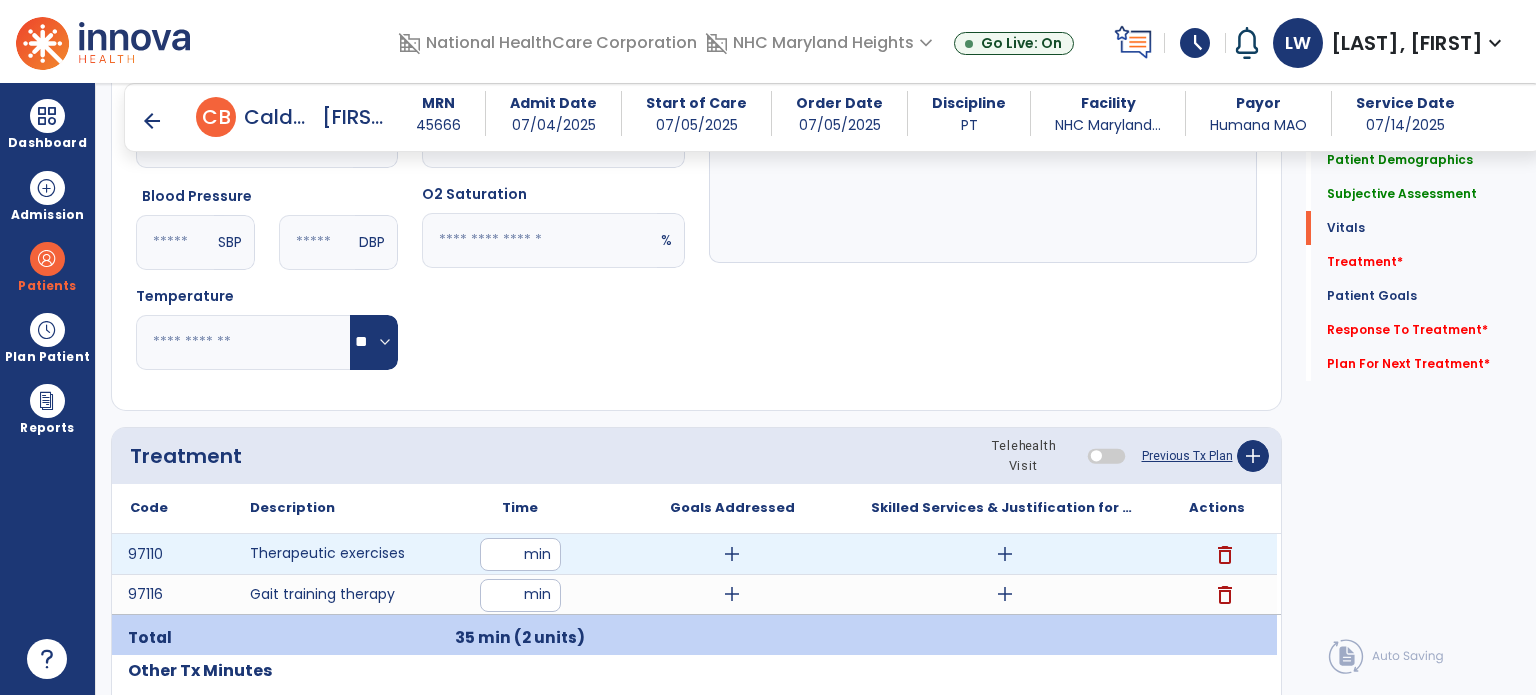 click on "add" at bounding box center (732, 554) 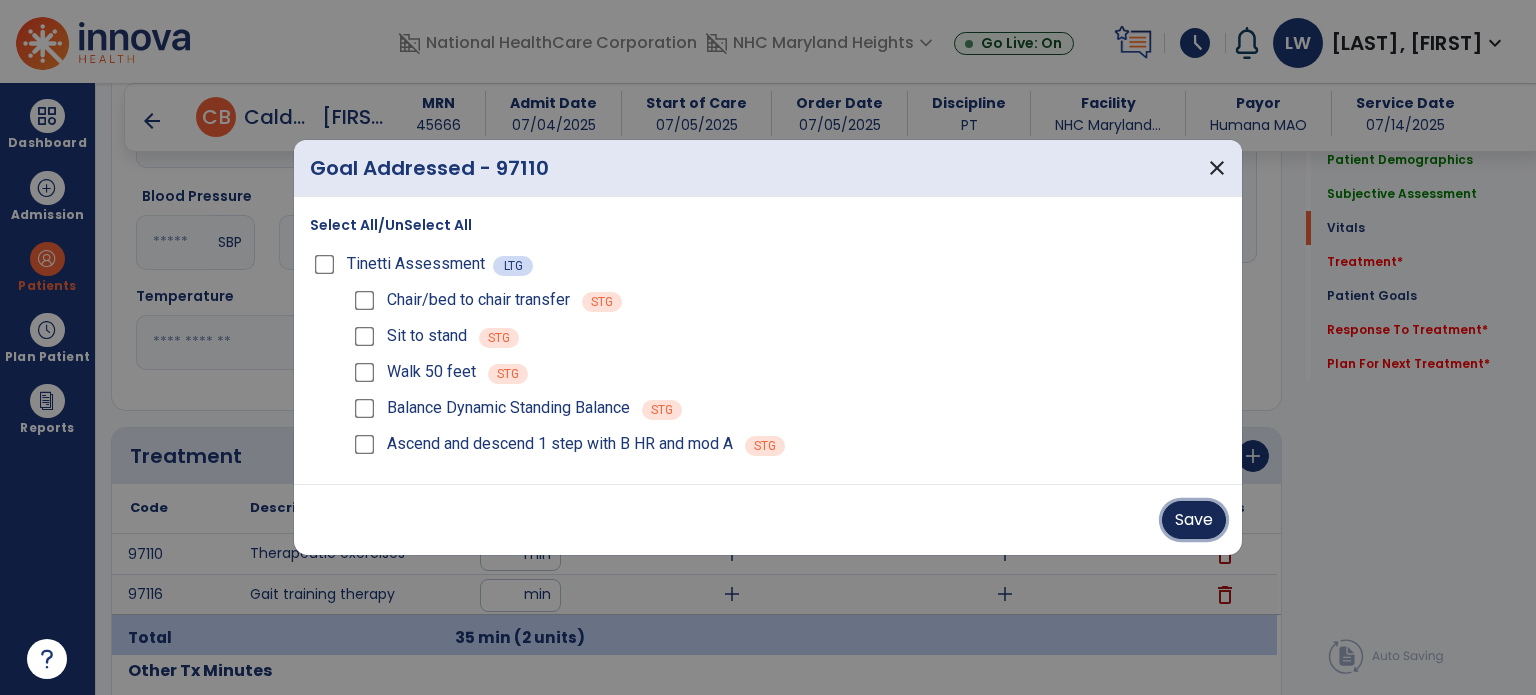 click on "Save" at bounding box center [1194, 520] 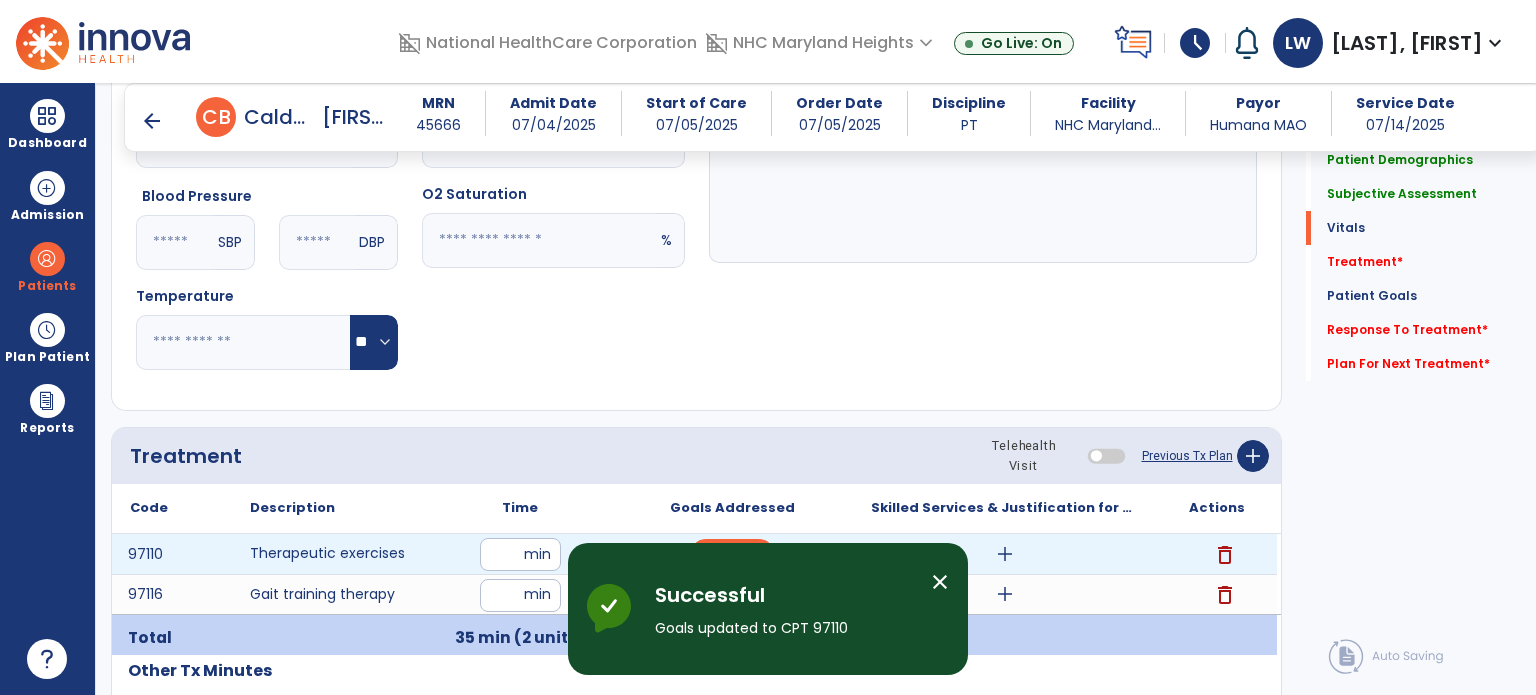click on "add" at bounding box center [1005, 554] 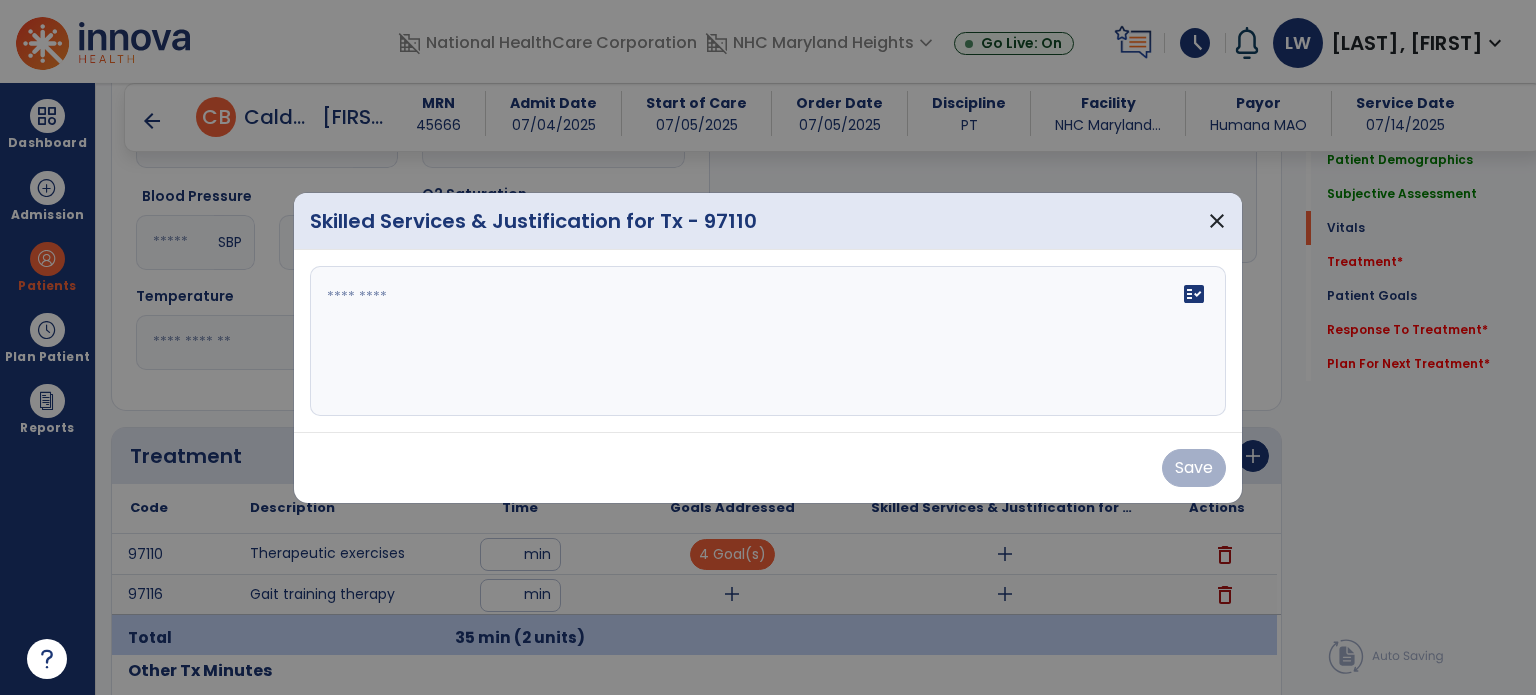 click on "fact_check" at bounding box center (768, 341) 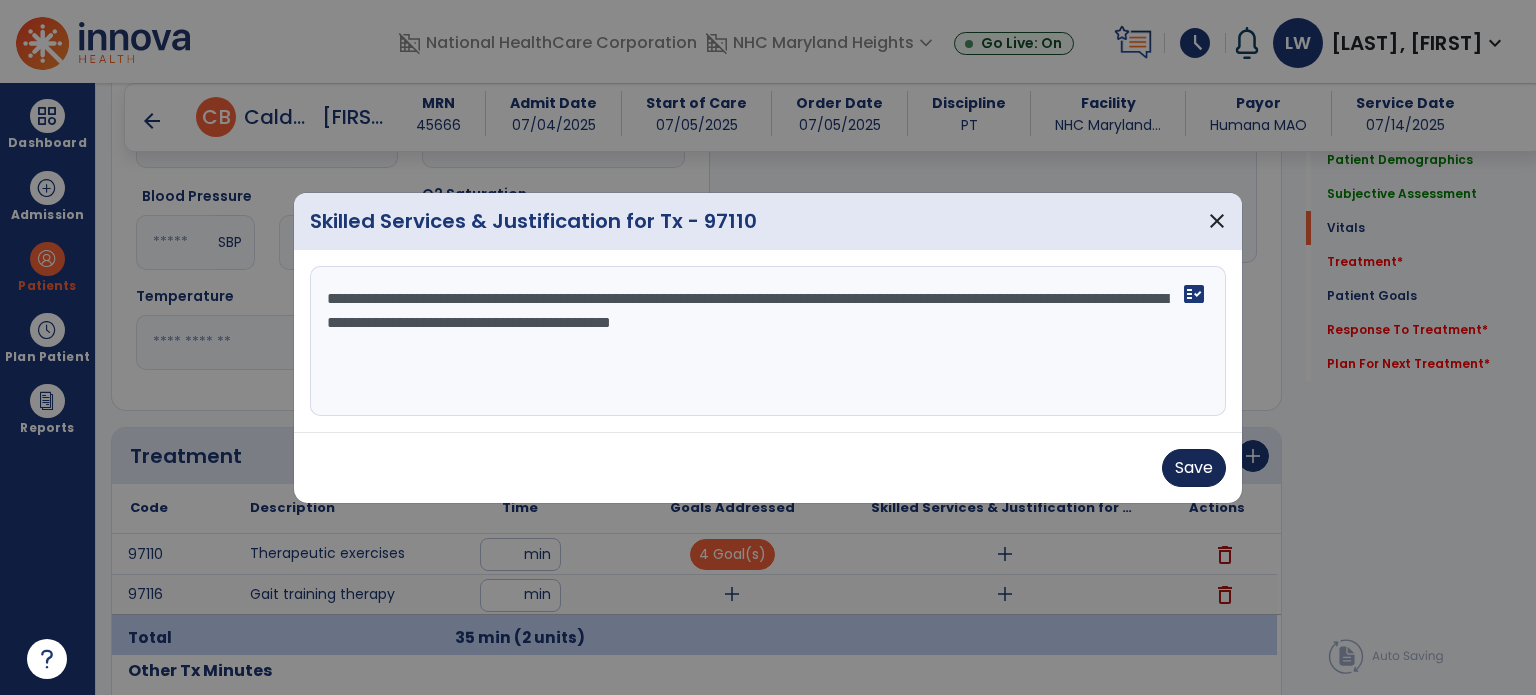 type on "**********" 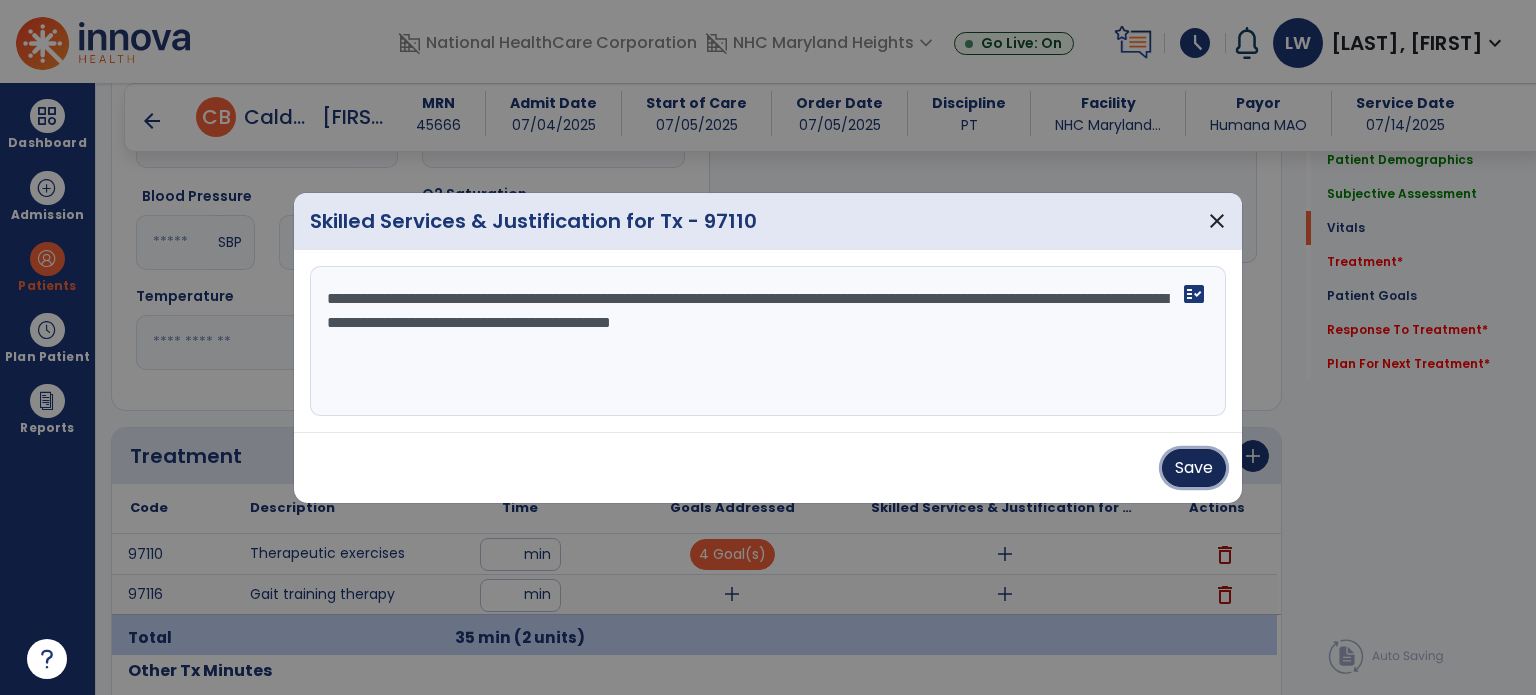 click on "Save" at bounding box center [1194, 468] 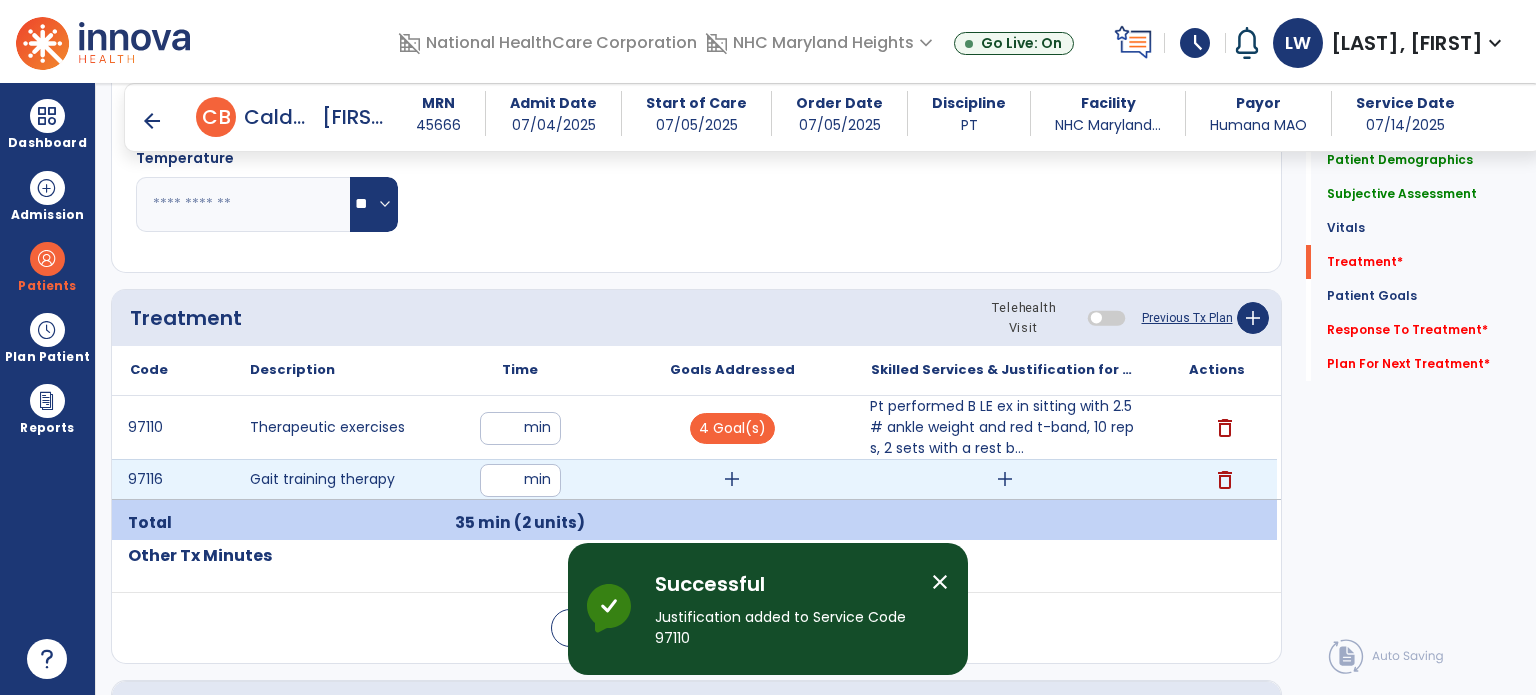 scroll, scrollTop: 990, scrollLeft: 0, axis: vertical 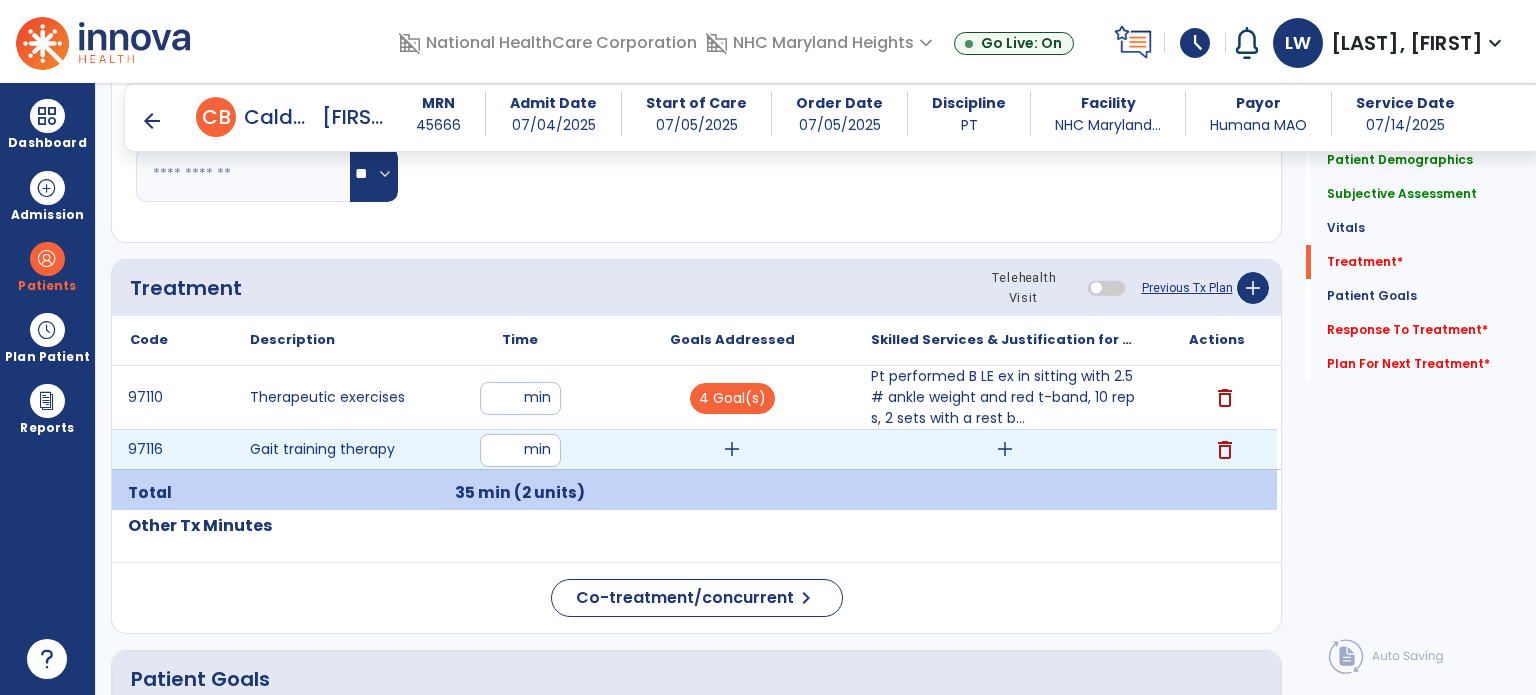 click on "add" at bounding box center (732, 449) 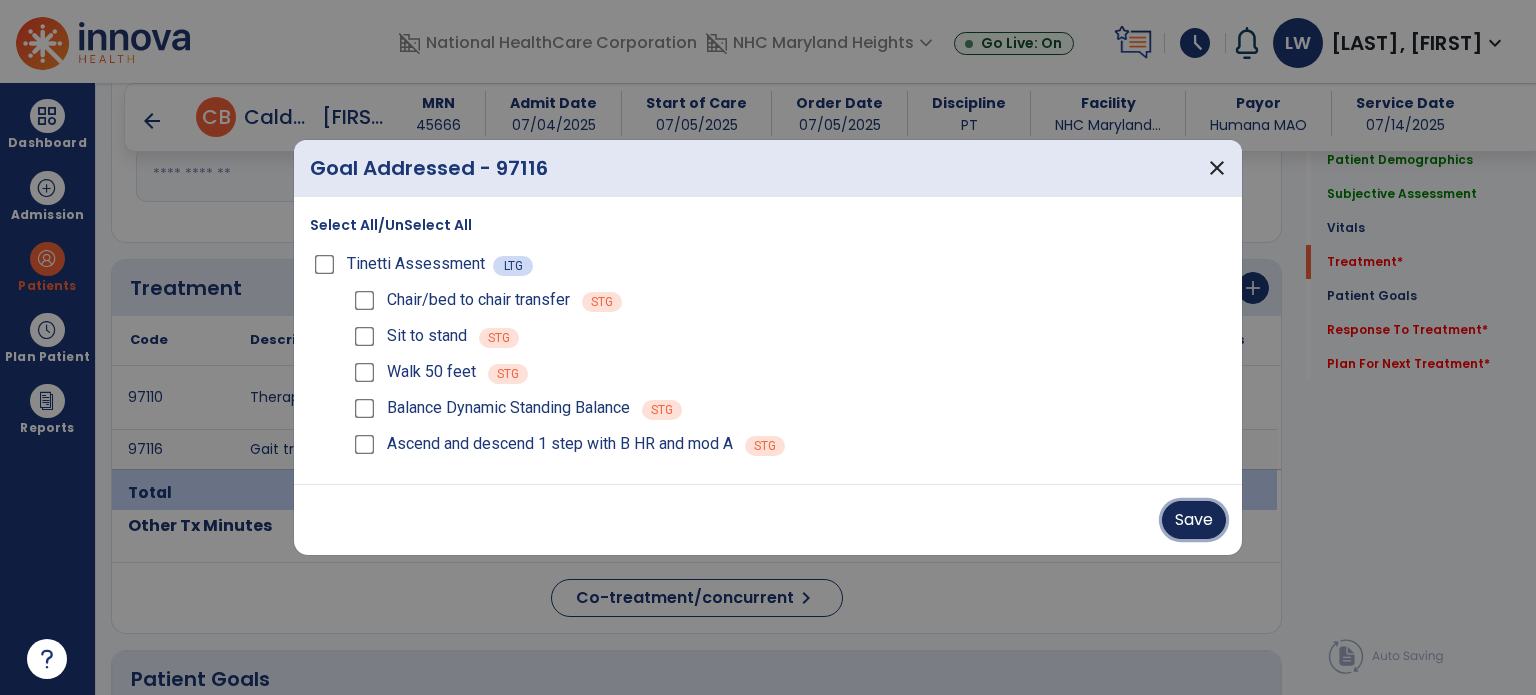 click on "Save" at bounding box center (1194, 520) 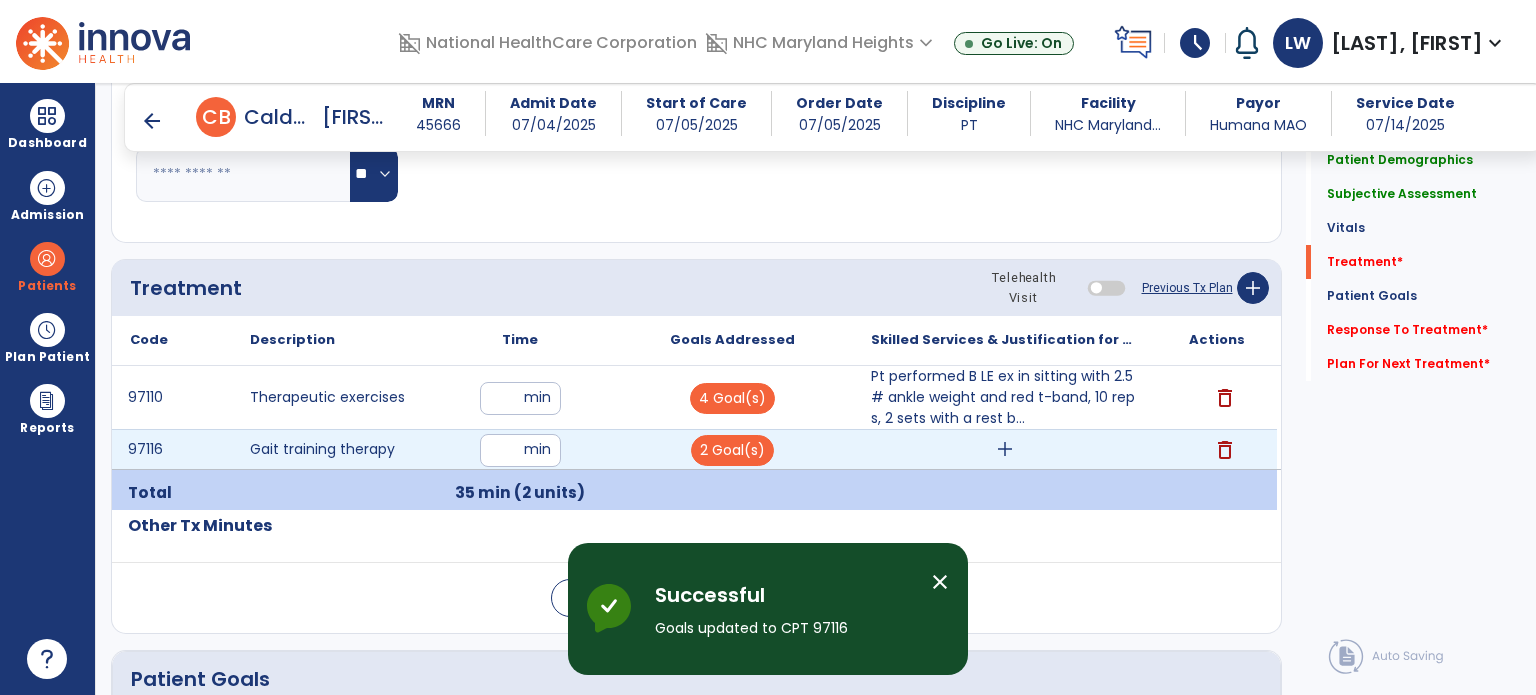 click on "add" at bounding box center [1005, 449] 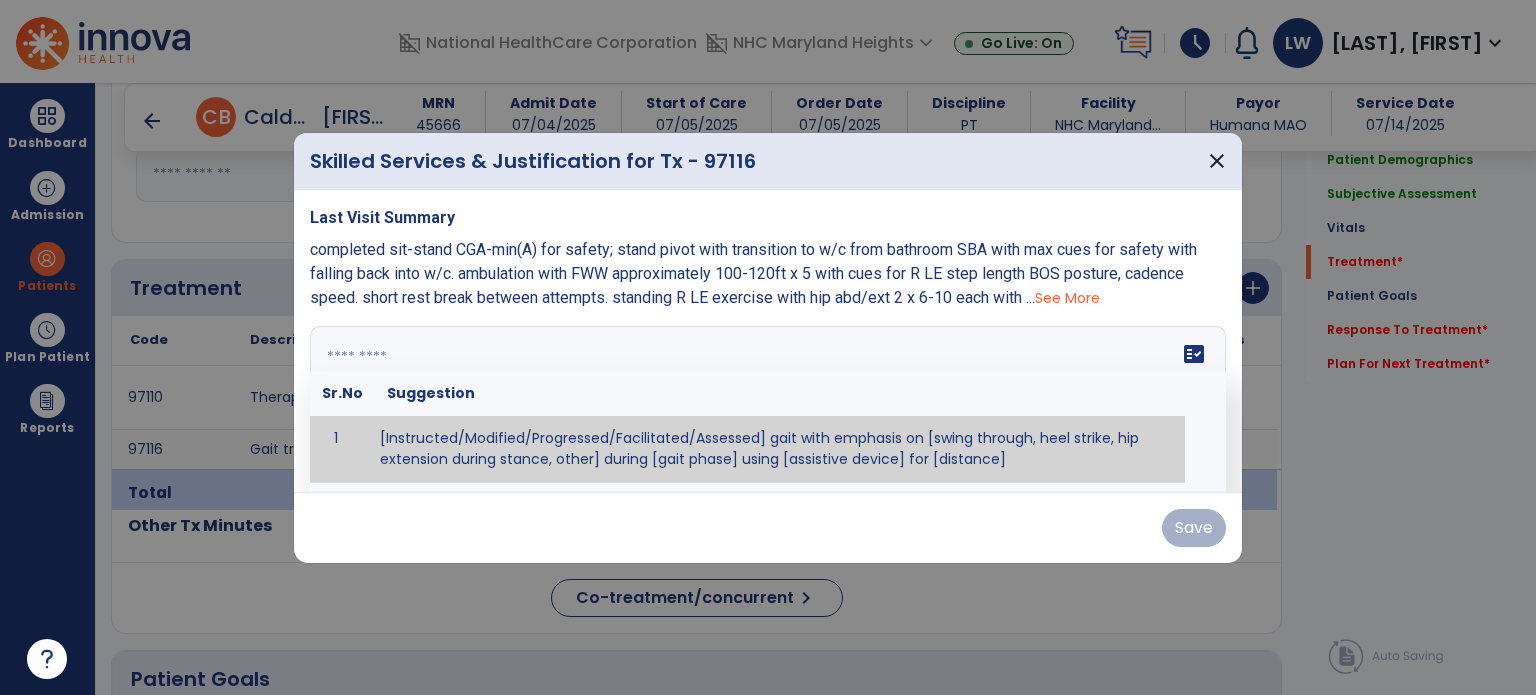 click on "fact_check  Sr.No Suggestion 1 [Instructed/Modified/Progressed/Facilitated/Assessed] gait with emphasis on [swing through, heel strike, hip extension during stance, other] during [gait phase] using [assistive device] for [distance] 2 [Instructed/Modified/Progressed/Facilitated/Assessed] use of [assistive device] and [NWB, PWB, step-to gait pattern, step through gait pattern] 3 [Instructed/Modified/Progressed/Facilitated/Assessed] patient's ability to [ascend/descend # of steps, perform directional changes, walk on even/uneven surfaces, pick-up objects off floor, velocity changes, other] using [assistive device]. 4 [Instructed/Modified/Progressed/Facilitated/Assessed] pre-gait activities including [identify exercise] in order to prepare for gait training. 5" at bounding box center [768, 401] 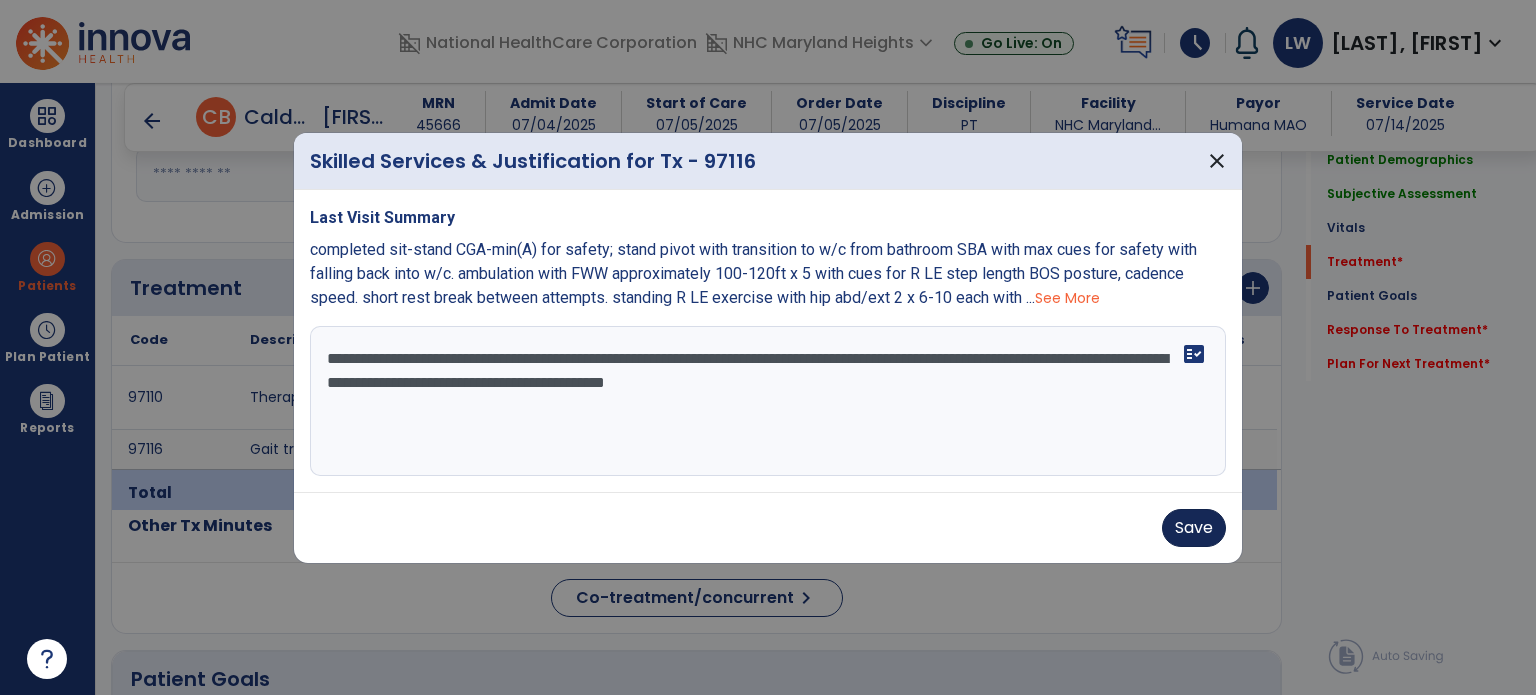 type on "**********" 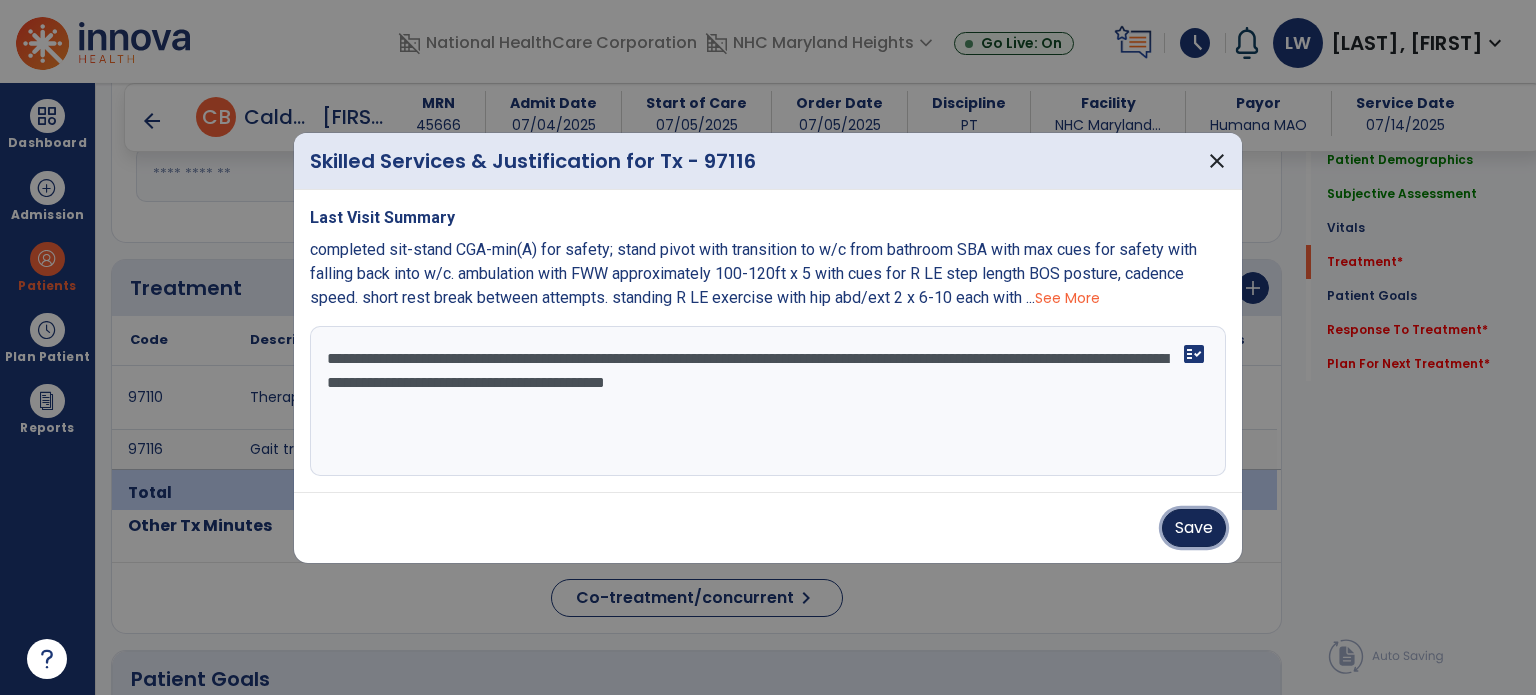 click on "Save" at bounding box center (1194, 528) 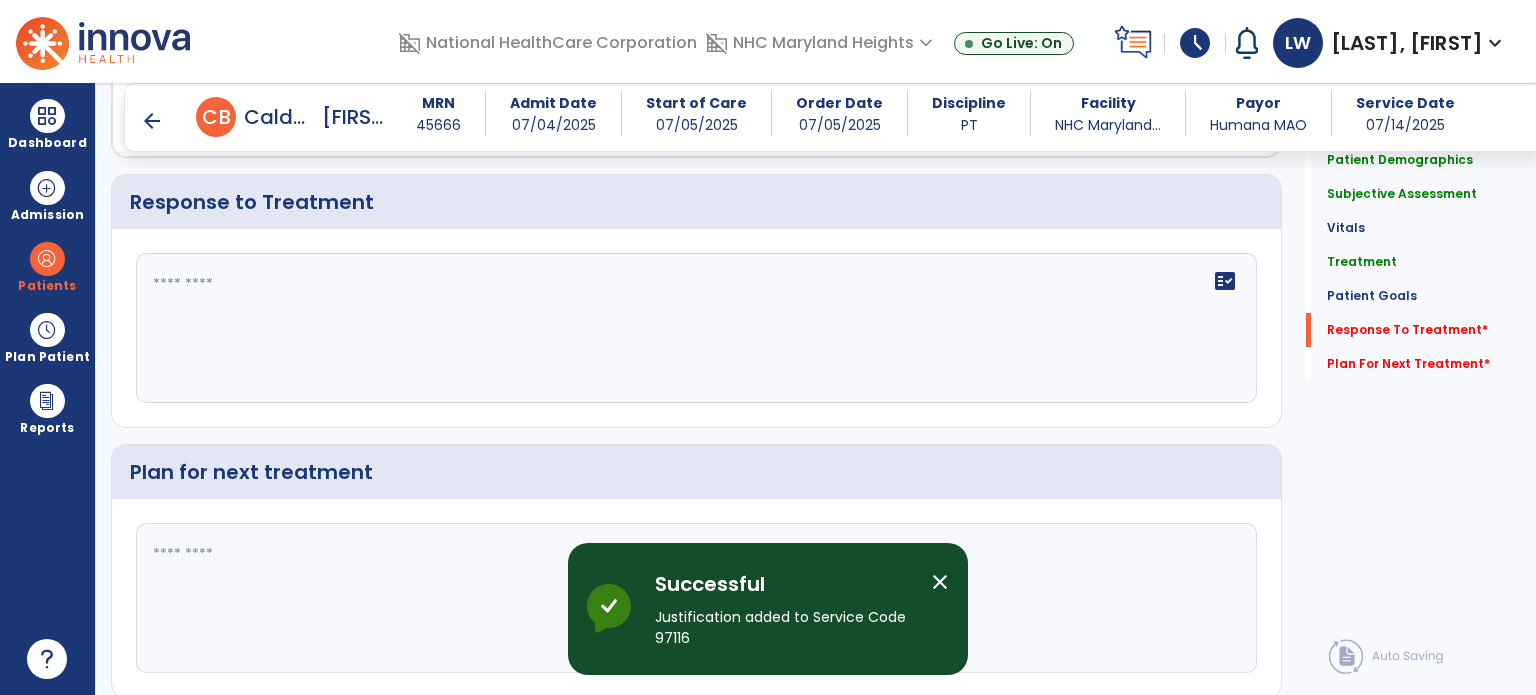 scroll, scrollTop: 2440, scrollLeft: 0, axis: vertical 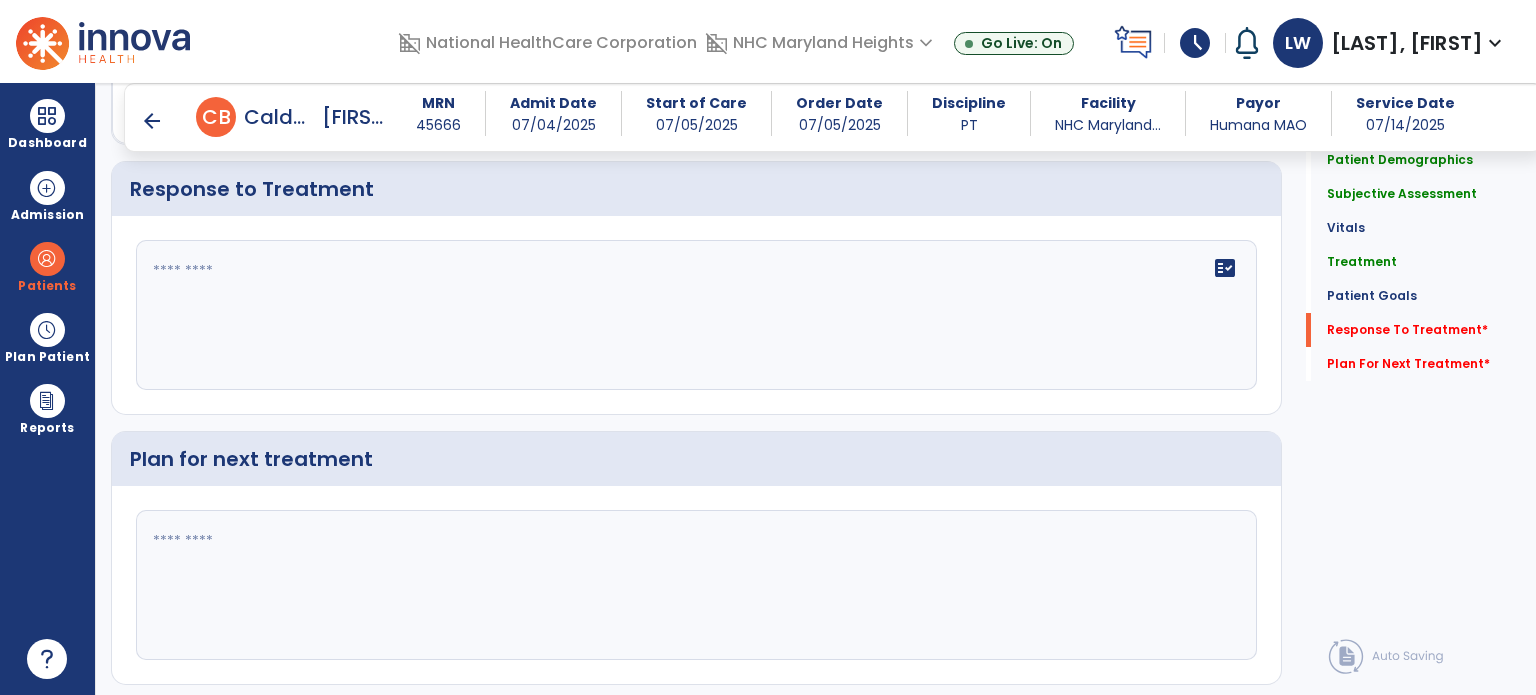 click 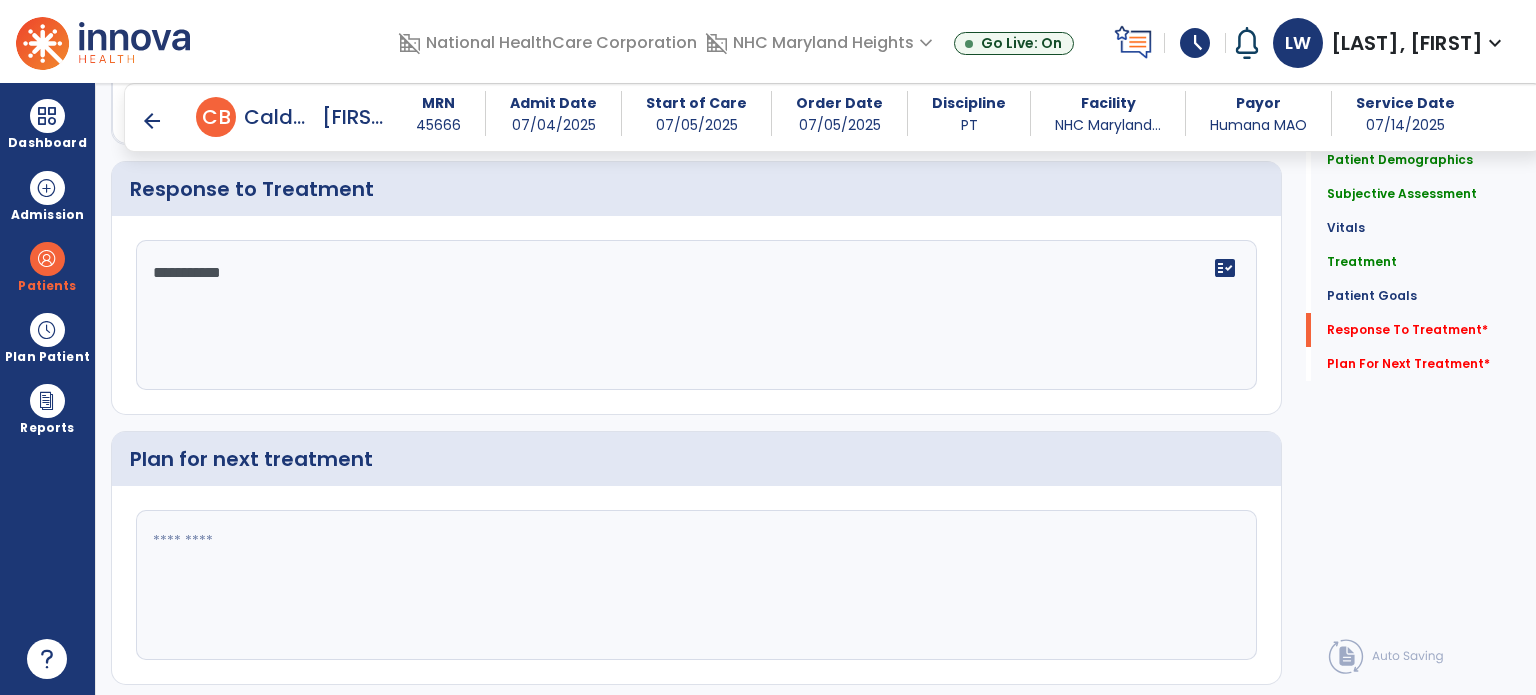 type on "**********" 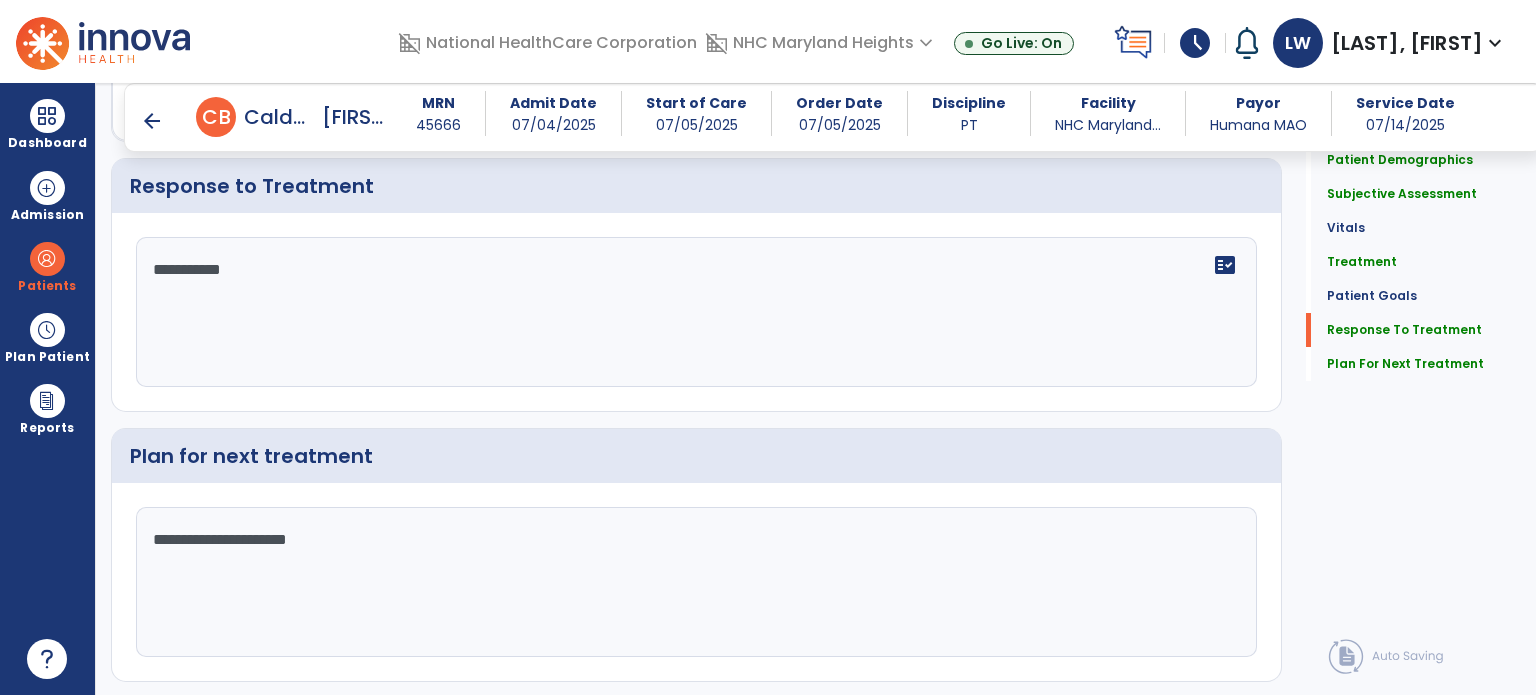 scroll, scrollTop: 2489, scrollLeft: 0, axis: vertical 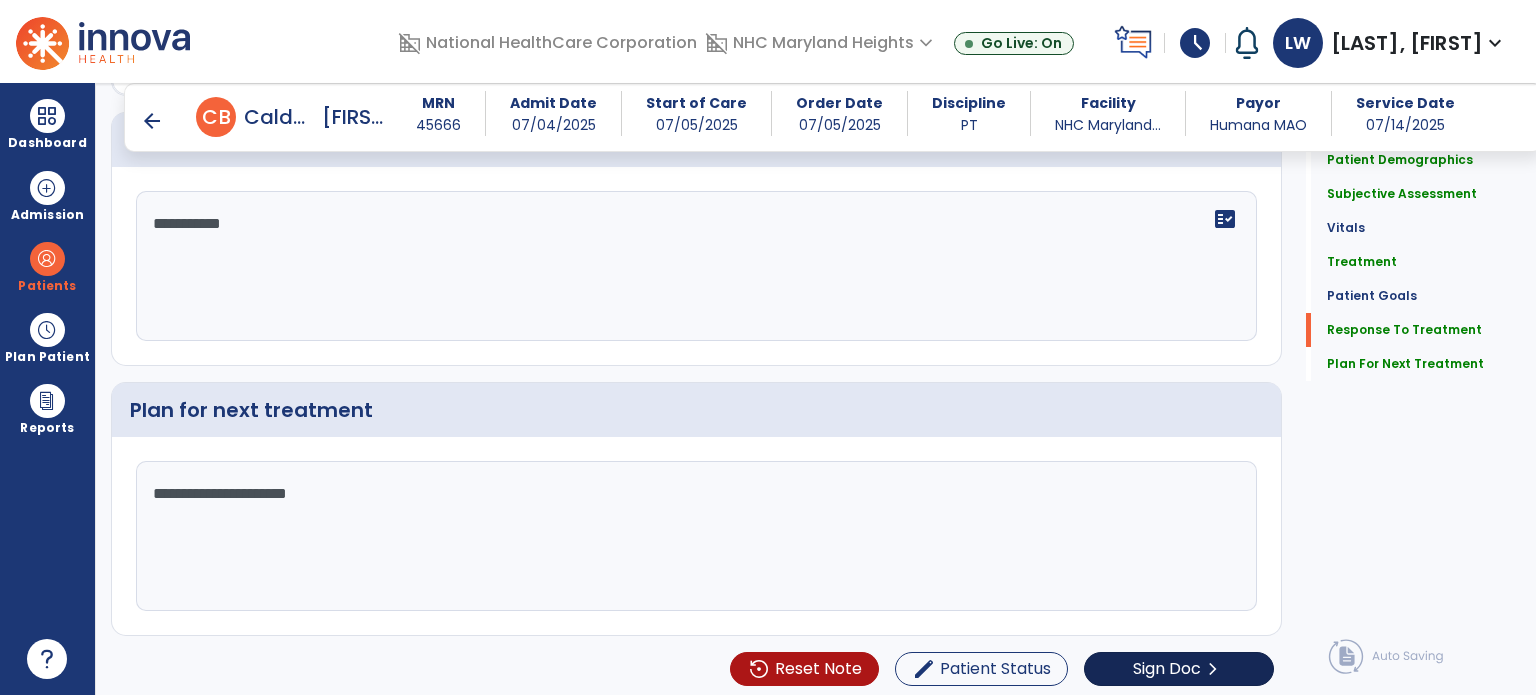 type on "**********" 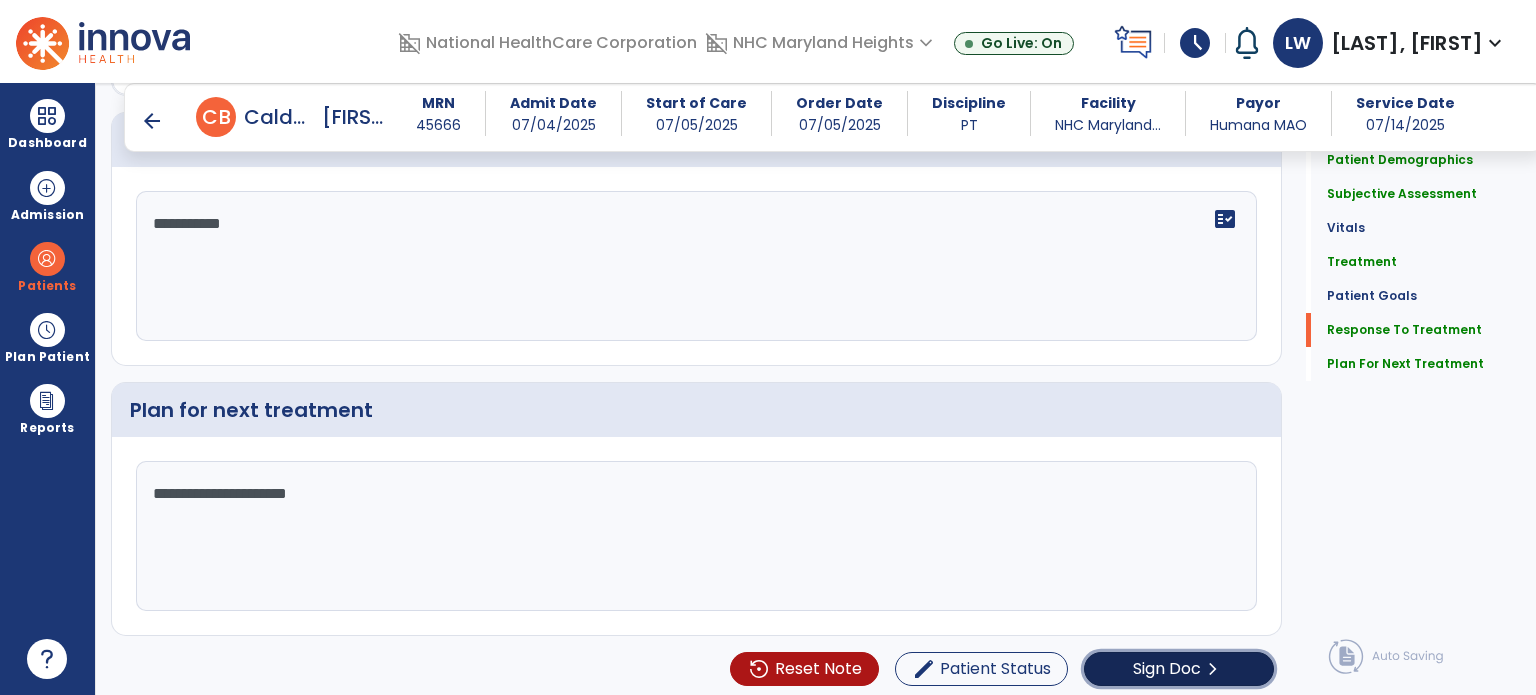 click on "Sign Doc" 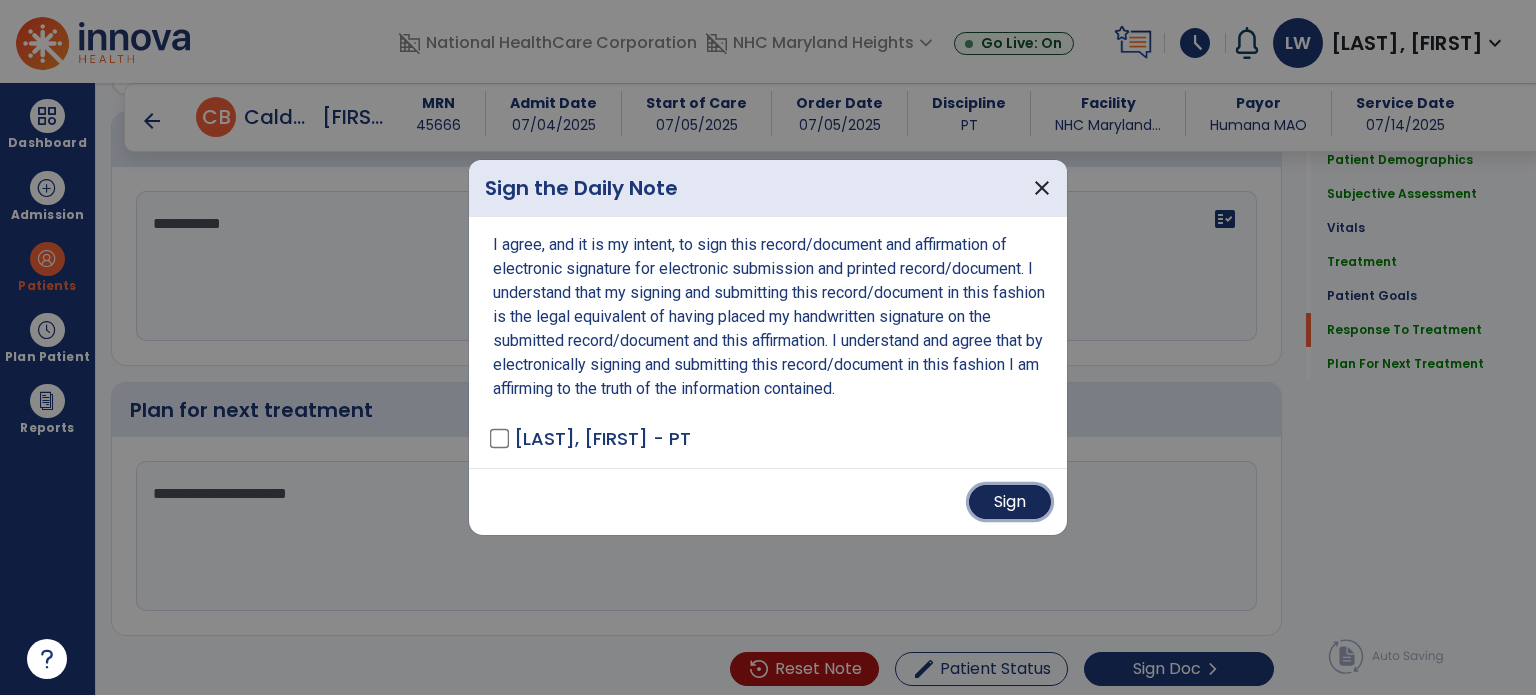 click on "Sign" at bounding box center [1010, 502] 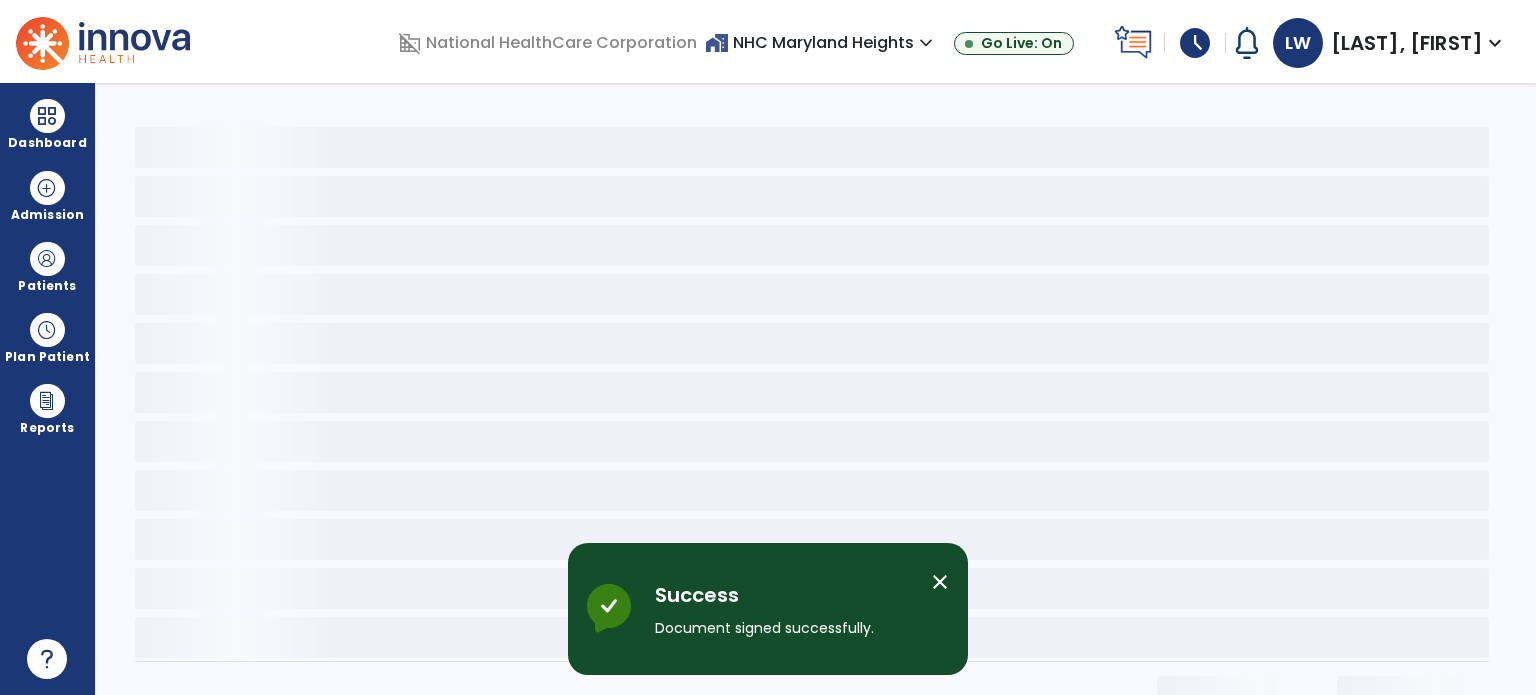 scroll, scrollTop: 0, scrollLeft: 0, axis: both 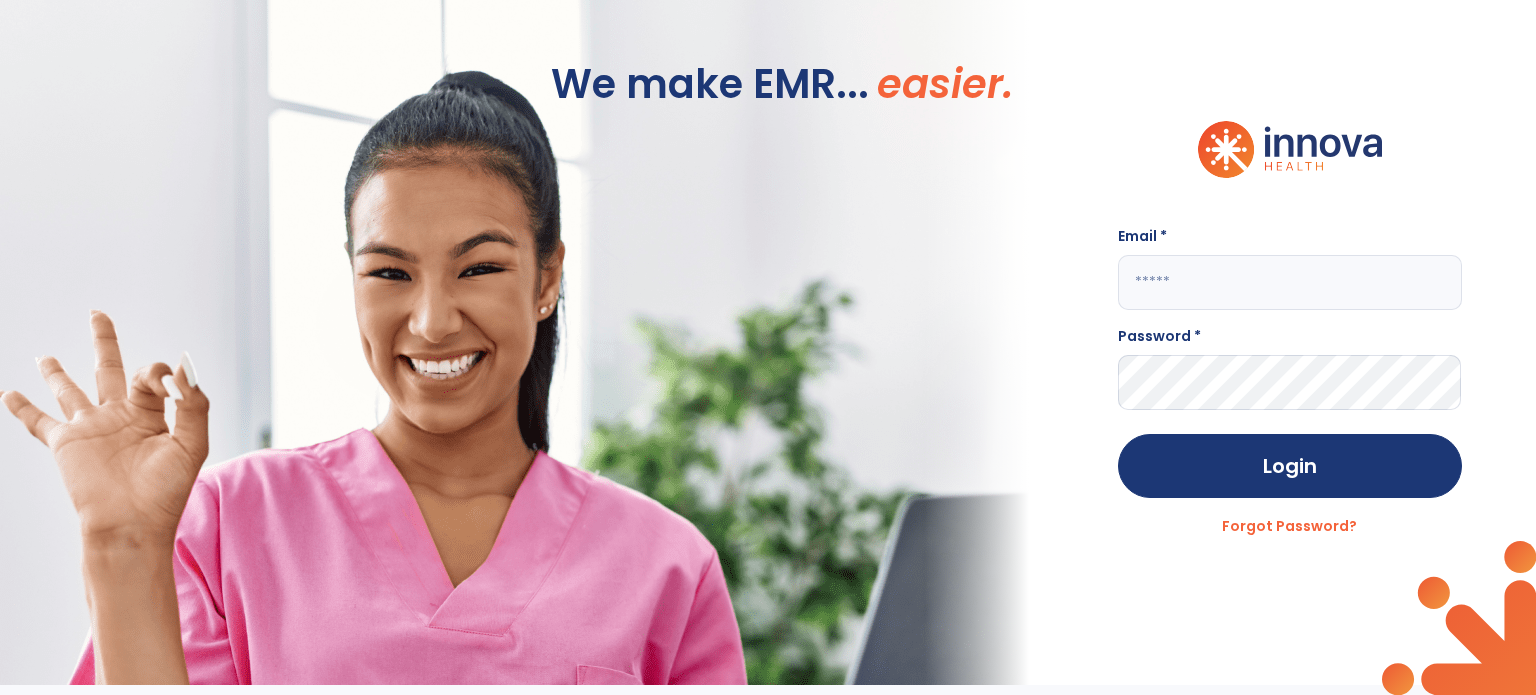 click 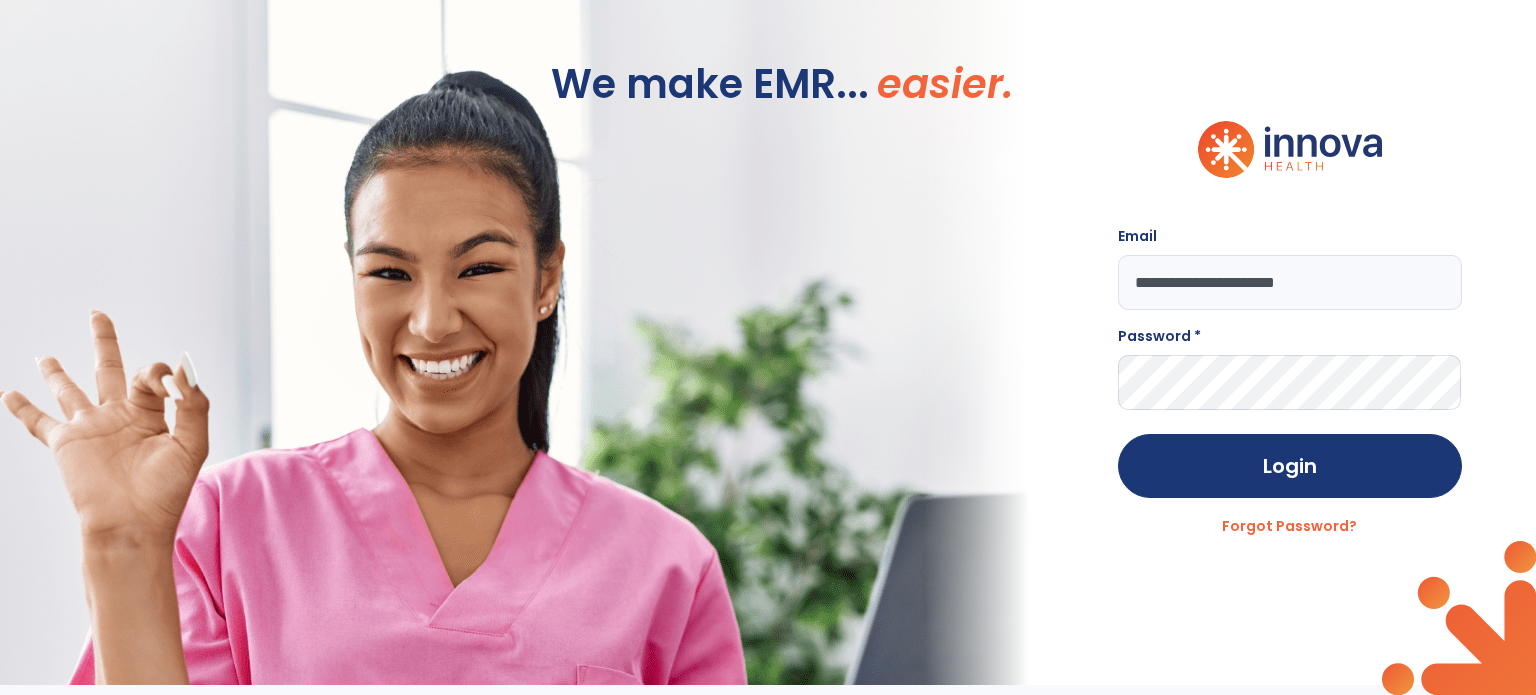 type on "**********" 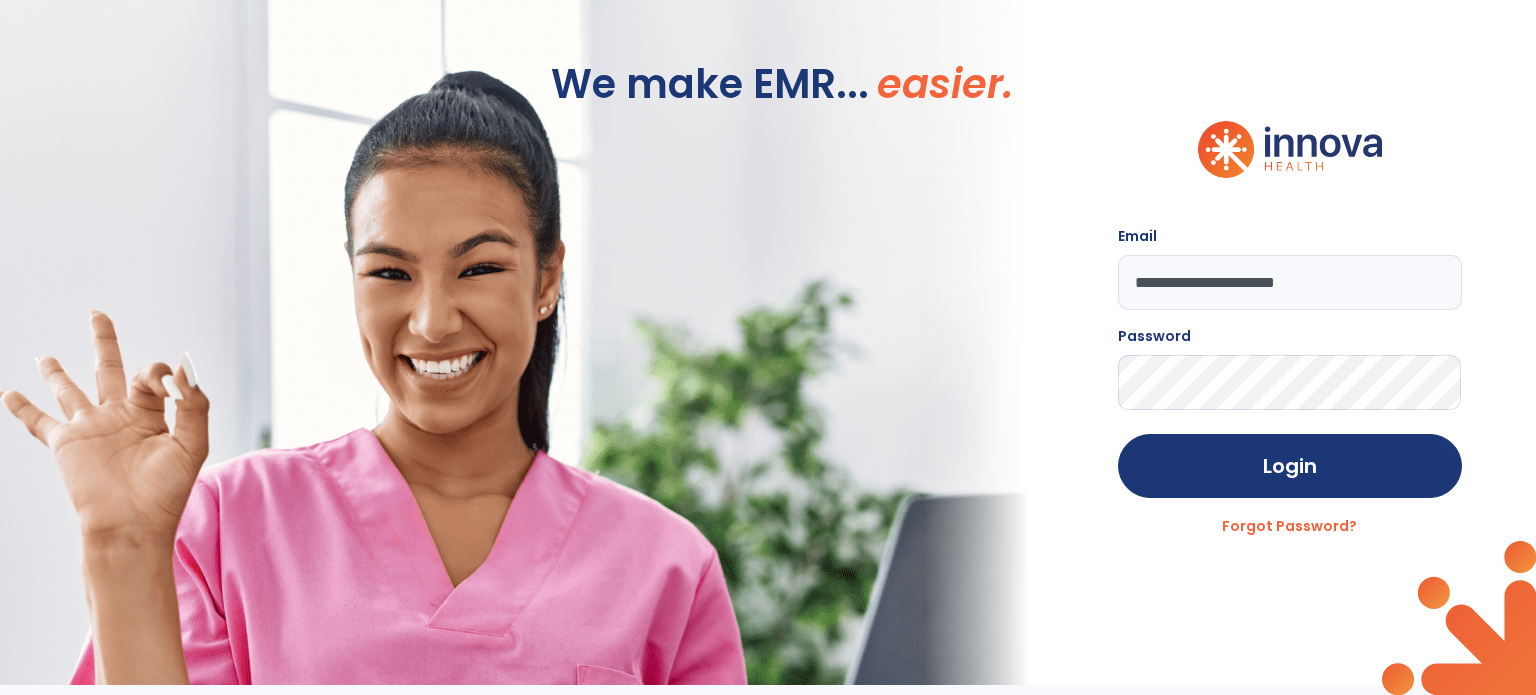 click on "Login" 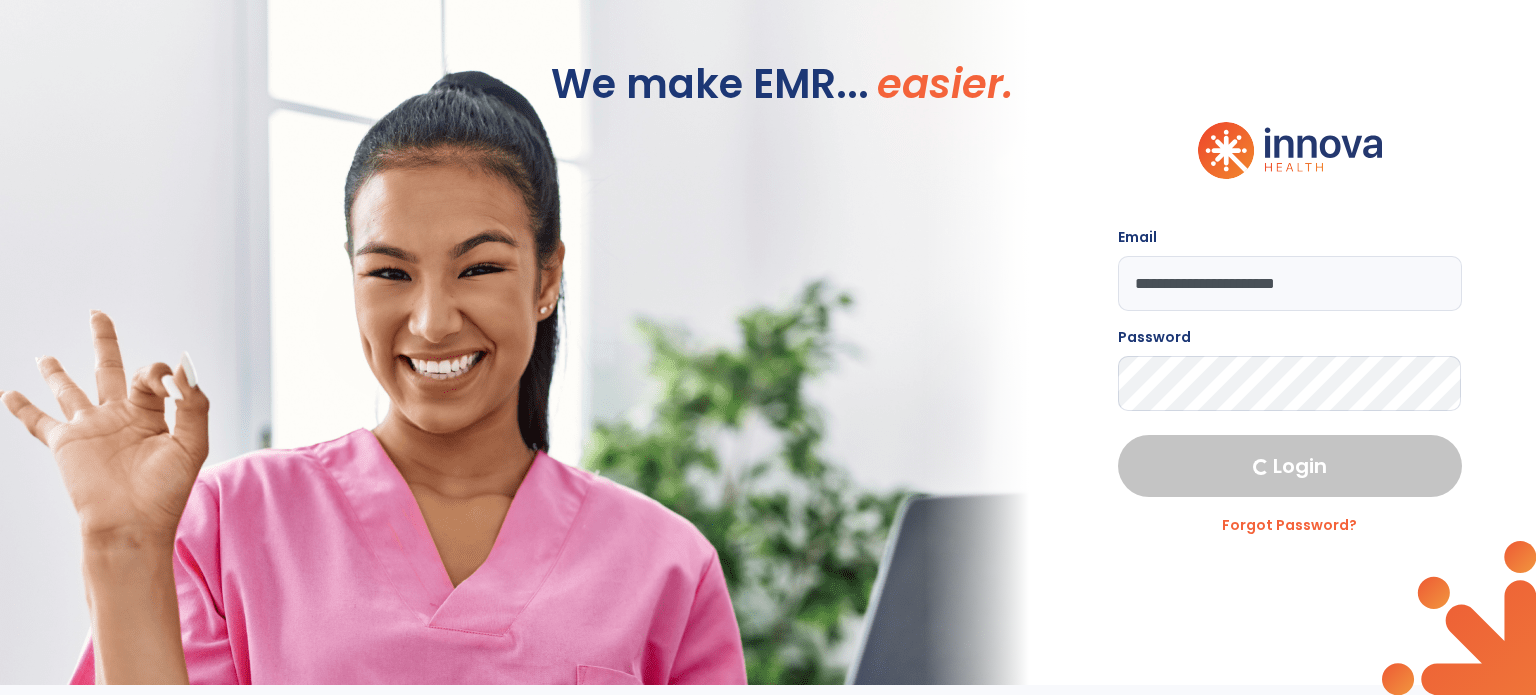 select on "****" 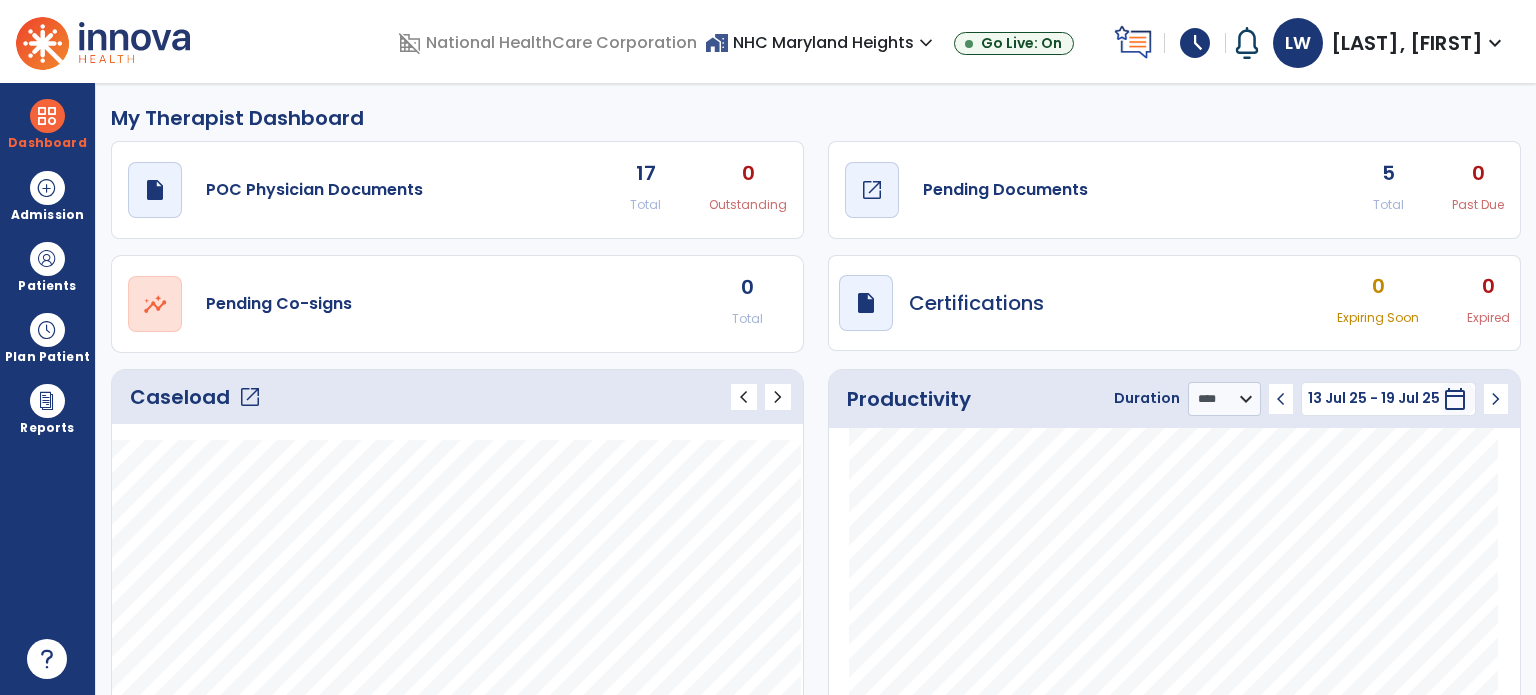 click on "open_in_new" 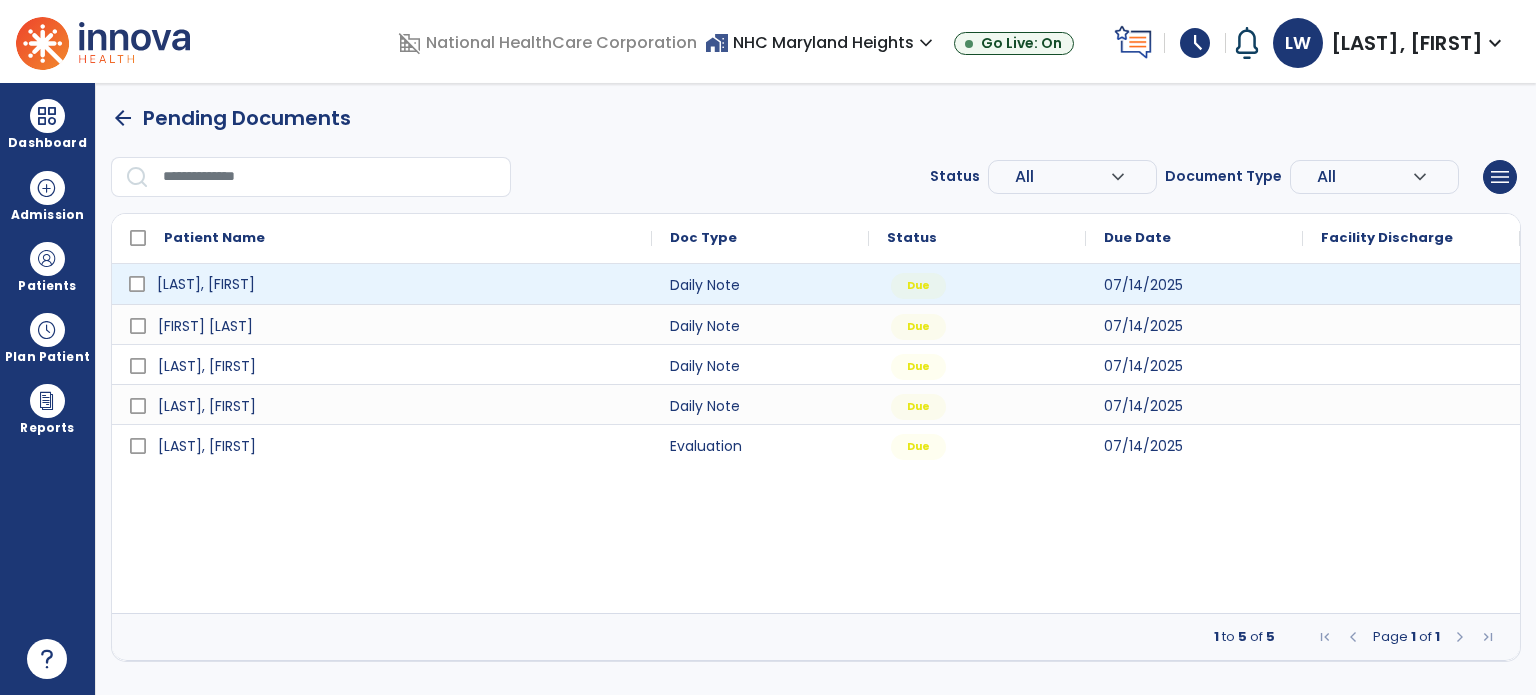 click on "[LAST], [FIRST]" at bounding box center (206, 284) 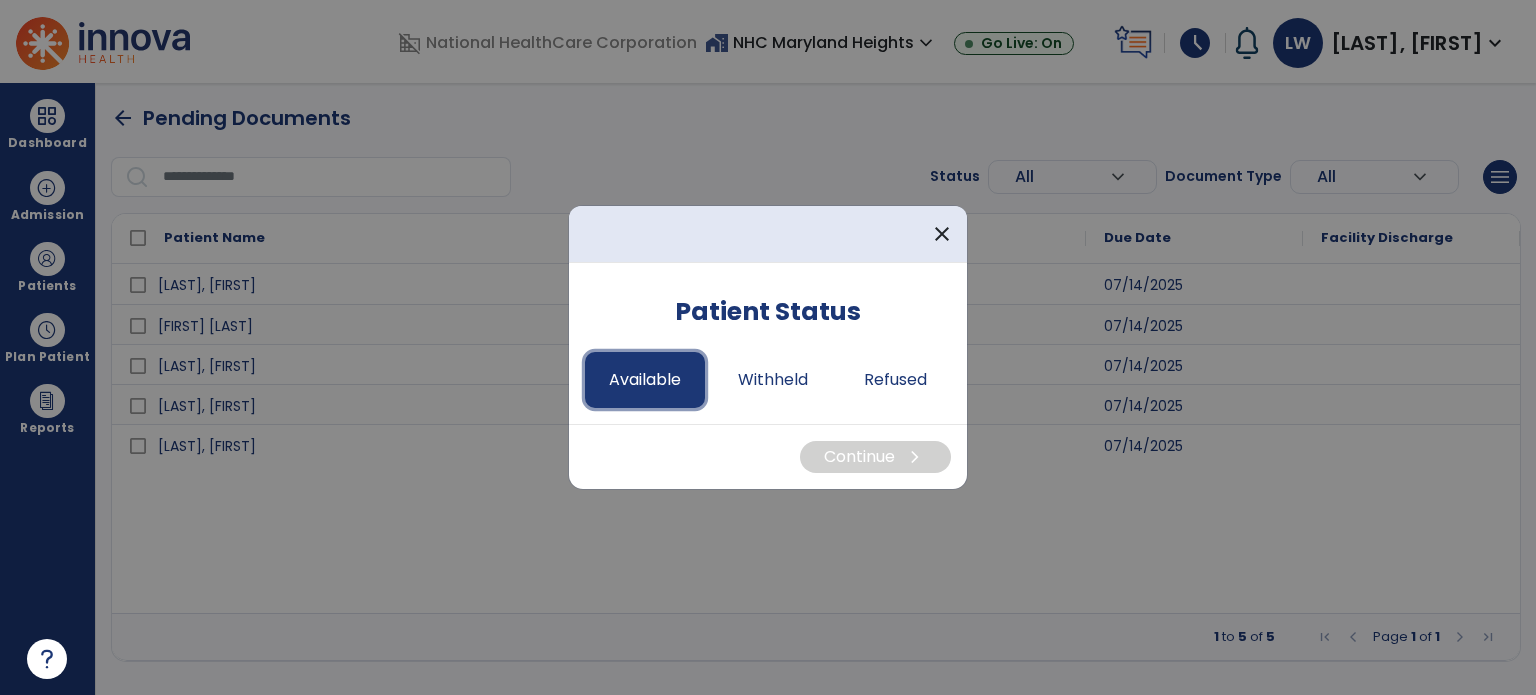 click on "Available" at bounding box center (645, 380) 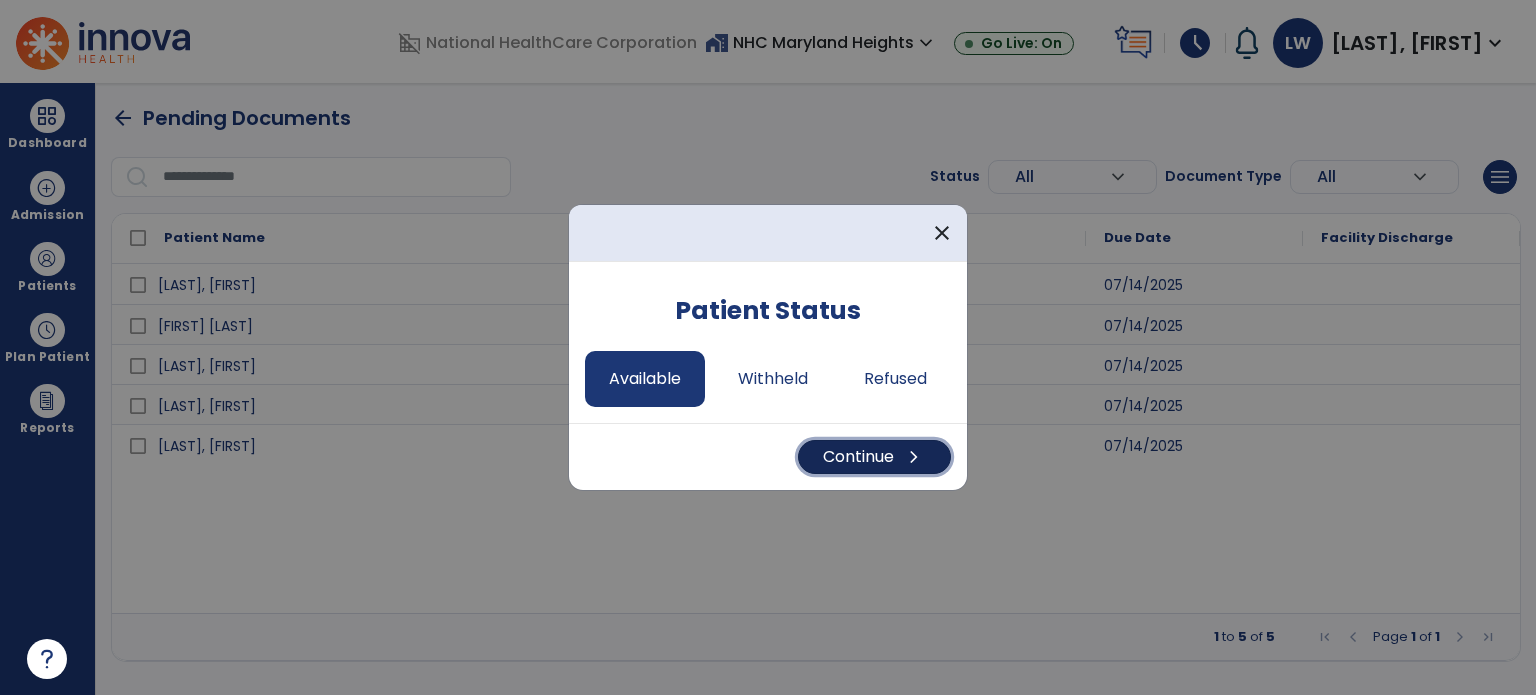 click on "Continue   chevron_right" at bounding box center [874, 457] 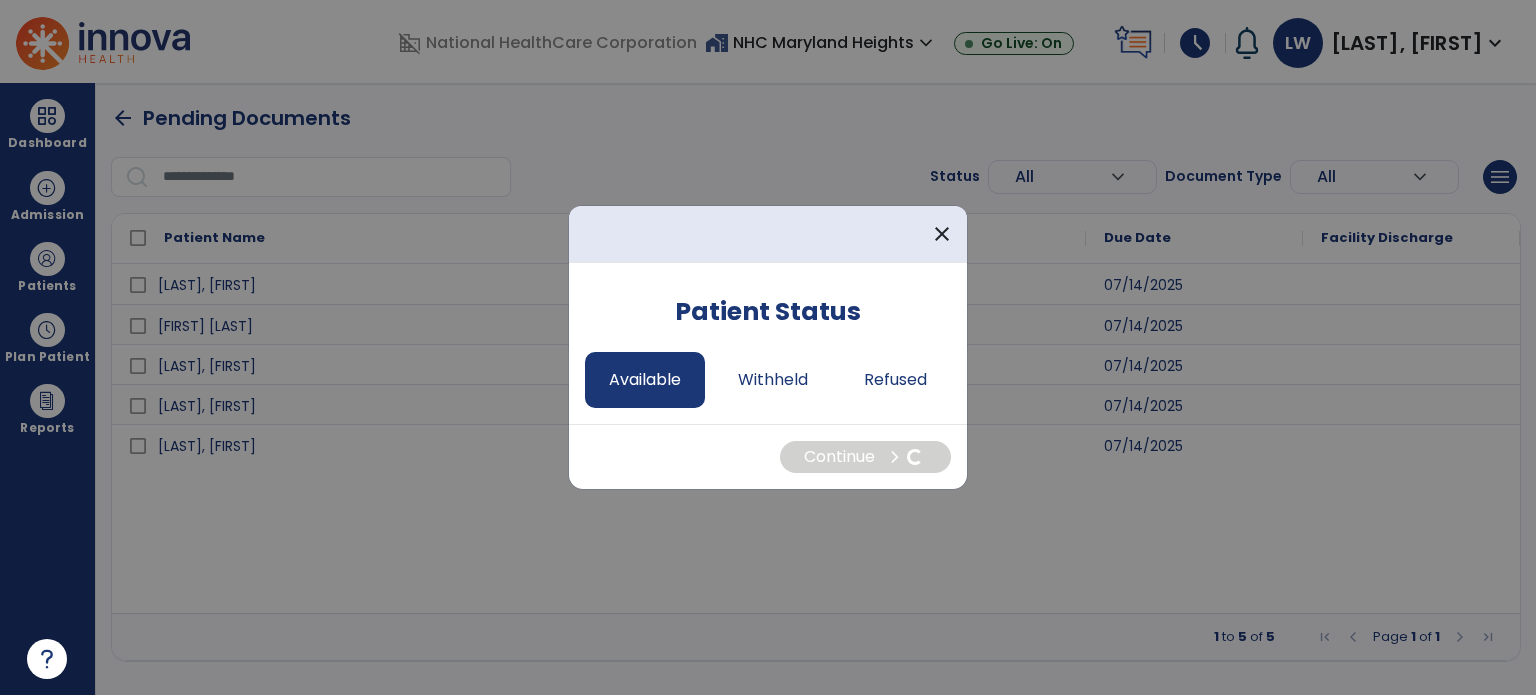 select on "*" 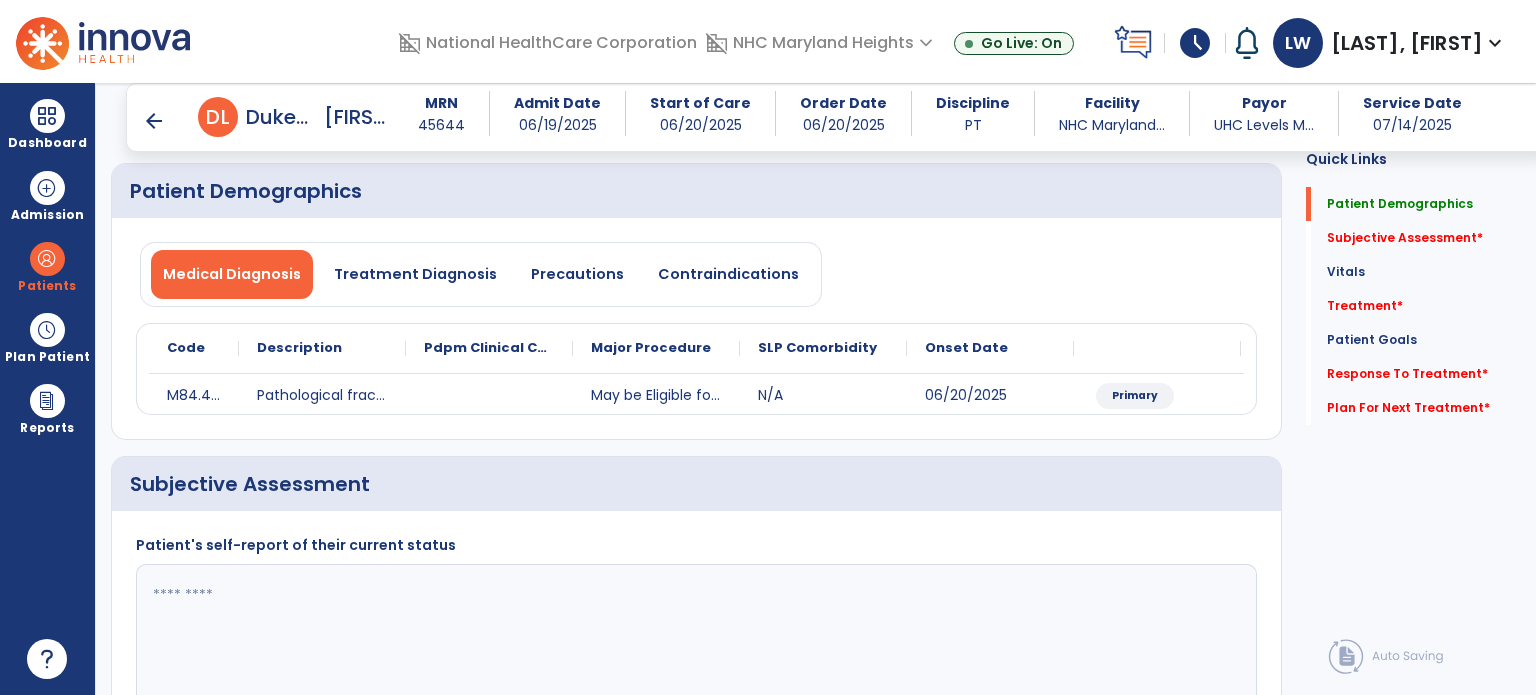 scroll, scrollTop: 74, scrollLeft: 0, axis: vertical 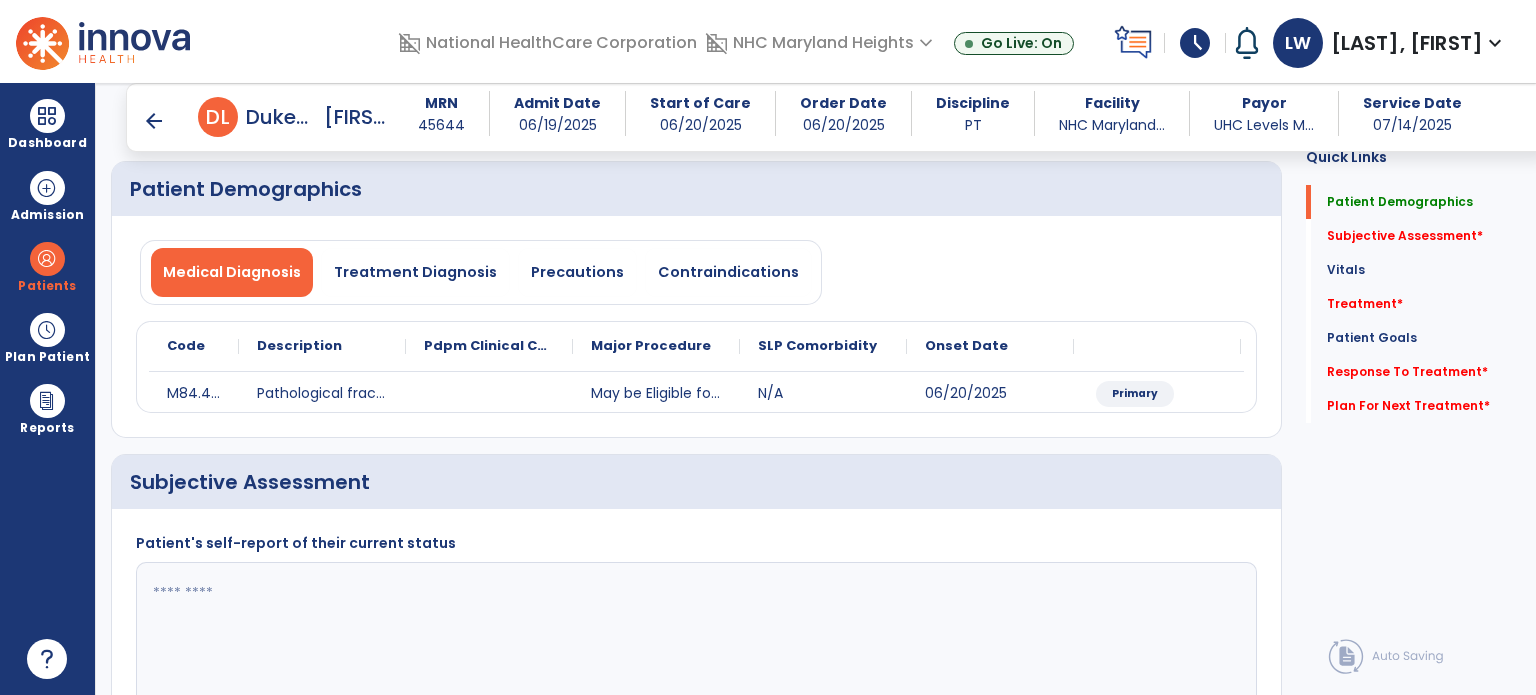 click 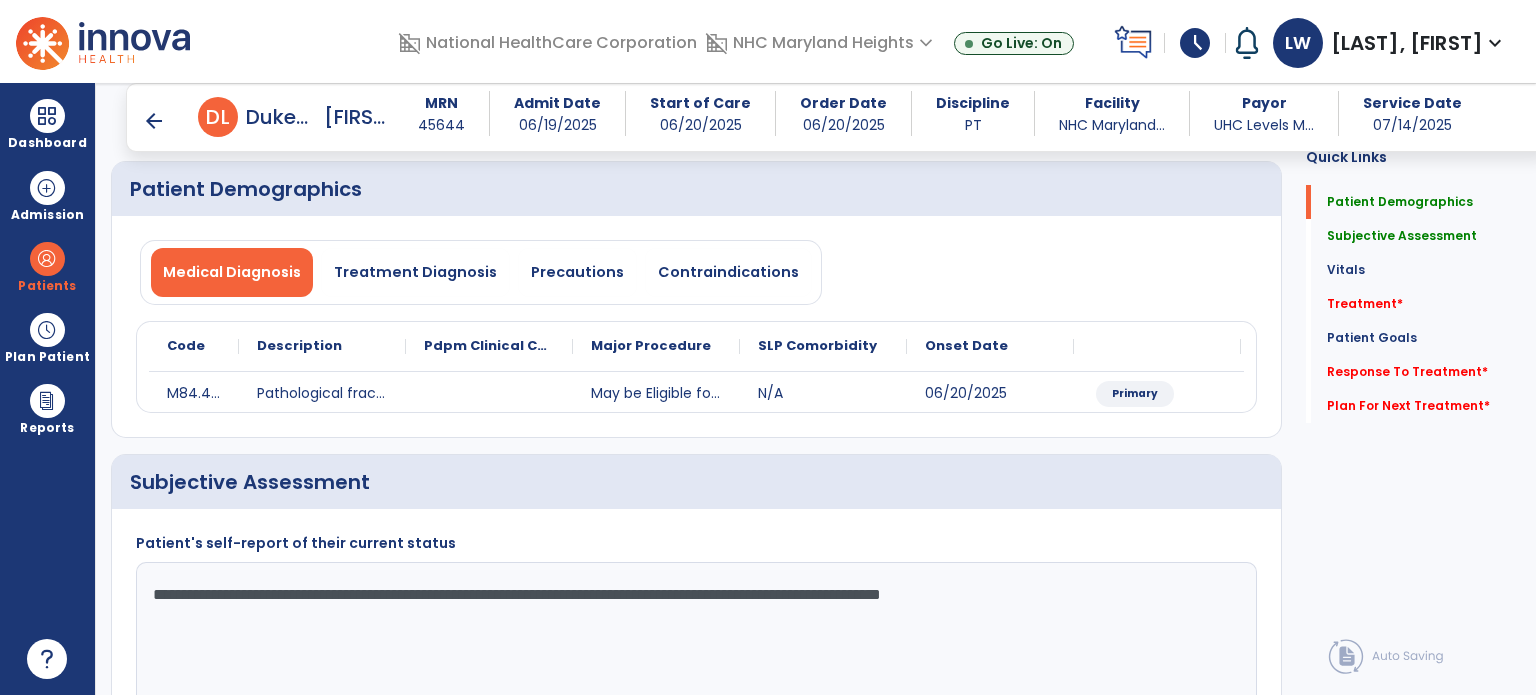 click on "**********" 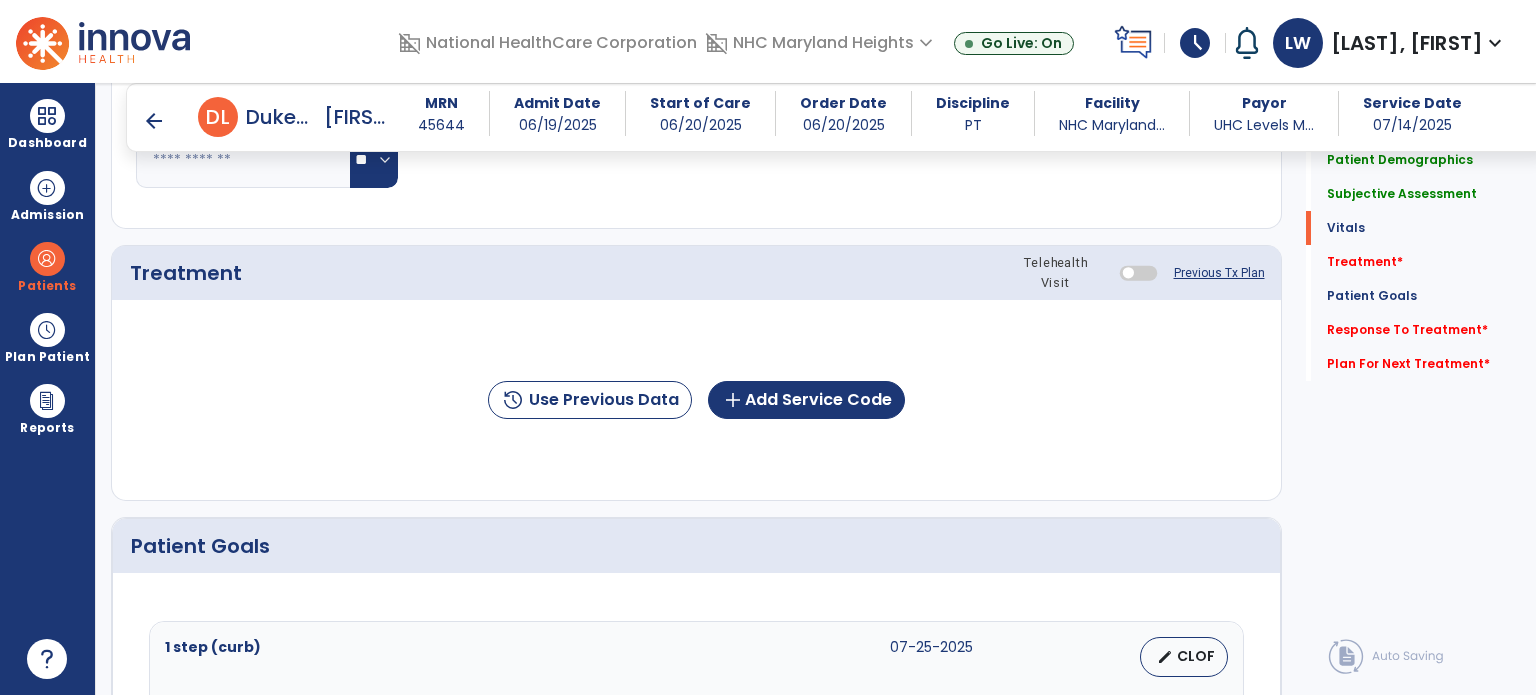 scroll, scrollTop: 1008, scrollLeft: 0, axis: vertical 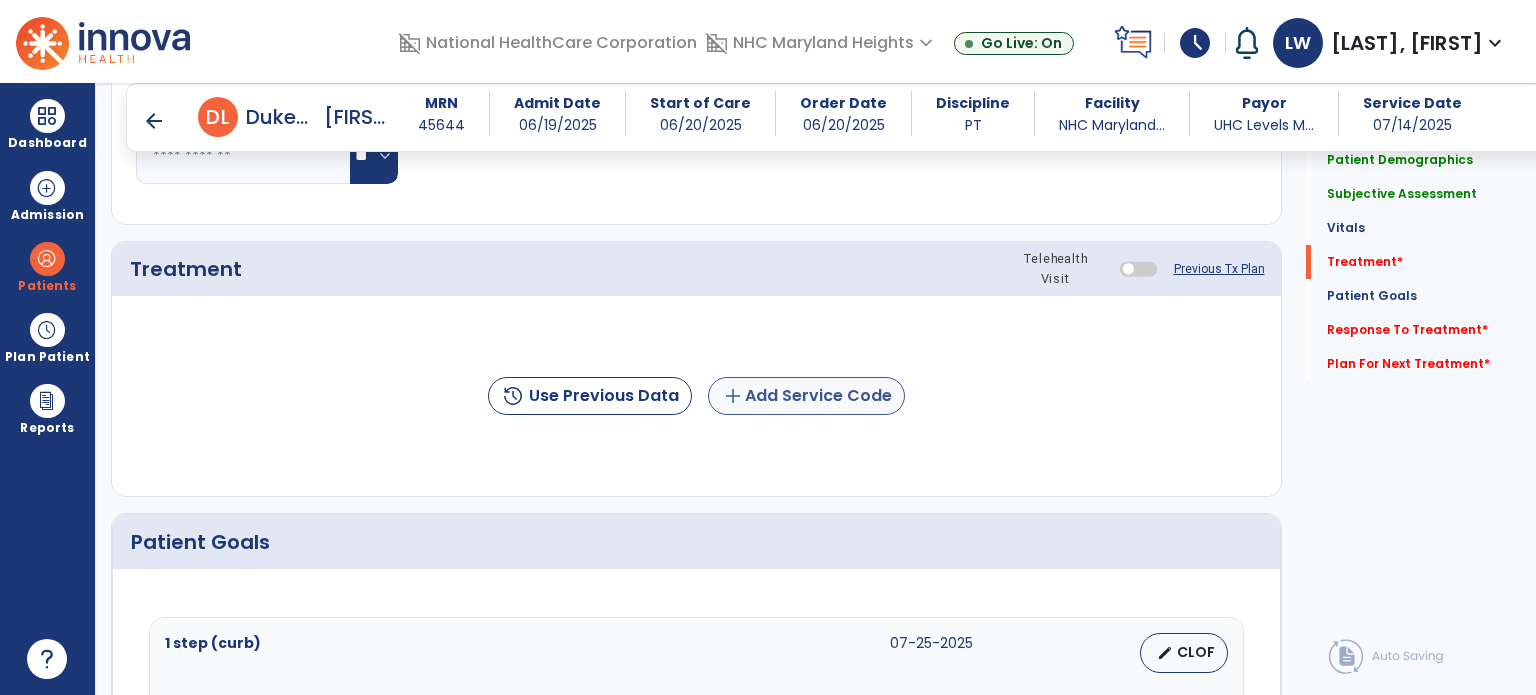 type on "**********" 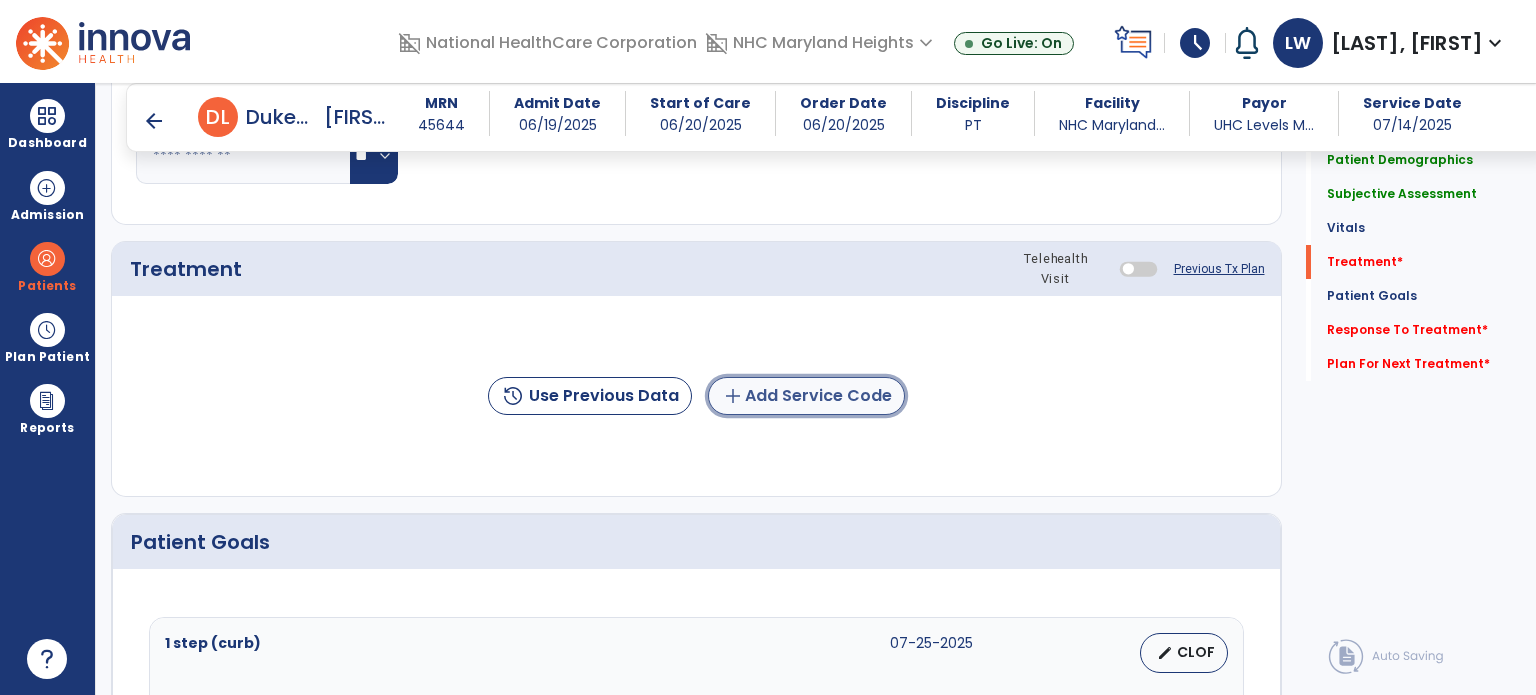 click on "add  Add Service Code" 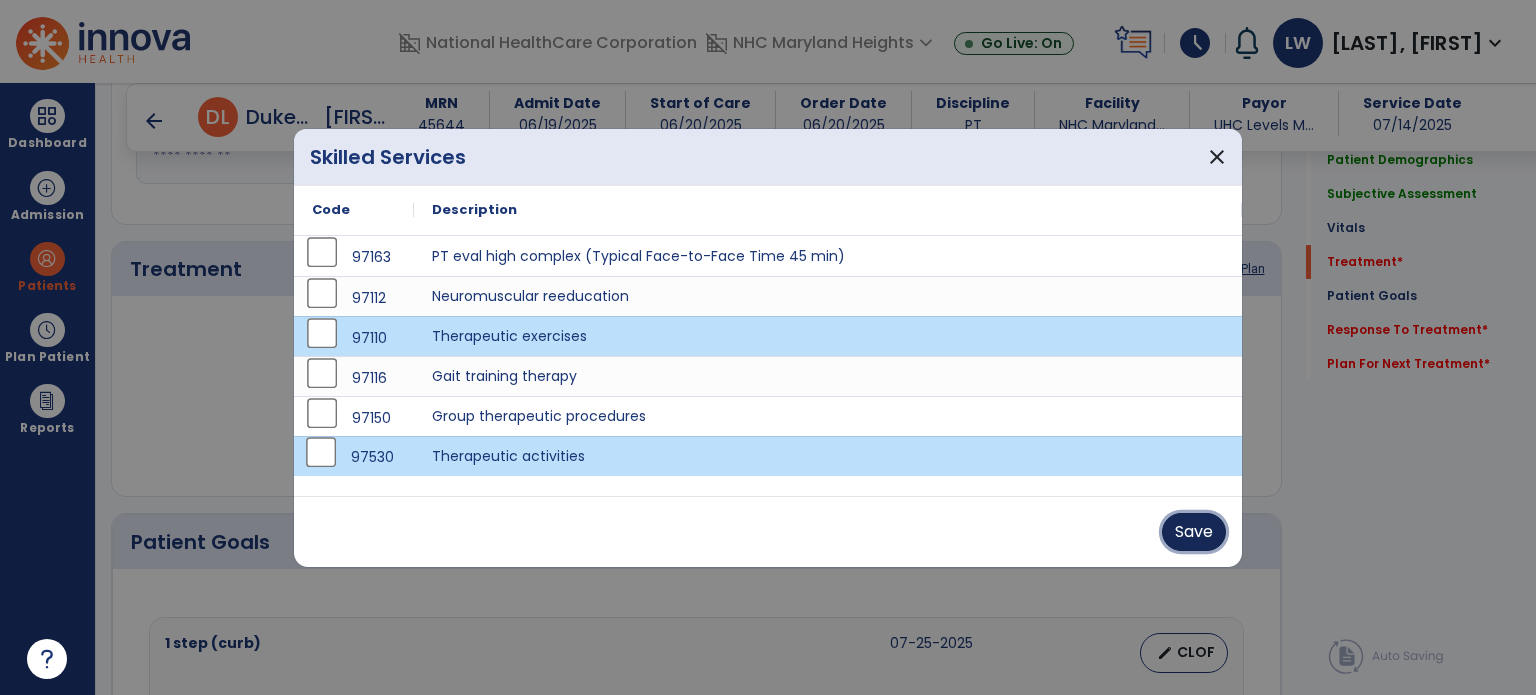 click on "Save" at bounding box center (1194, 532) 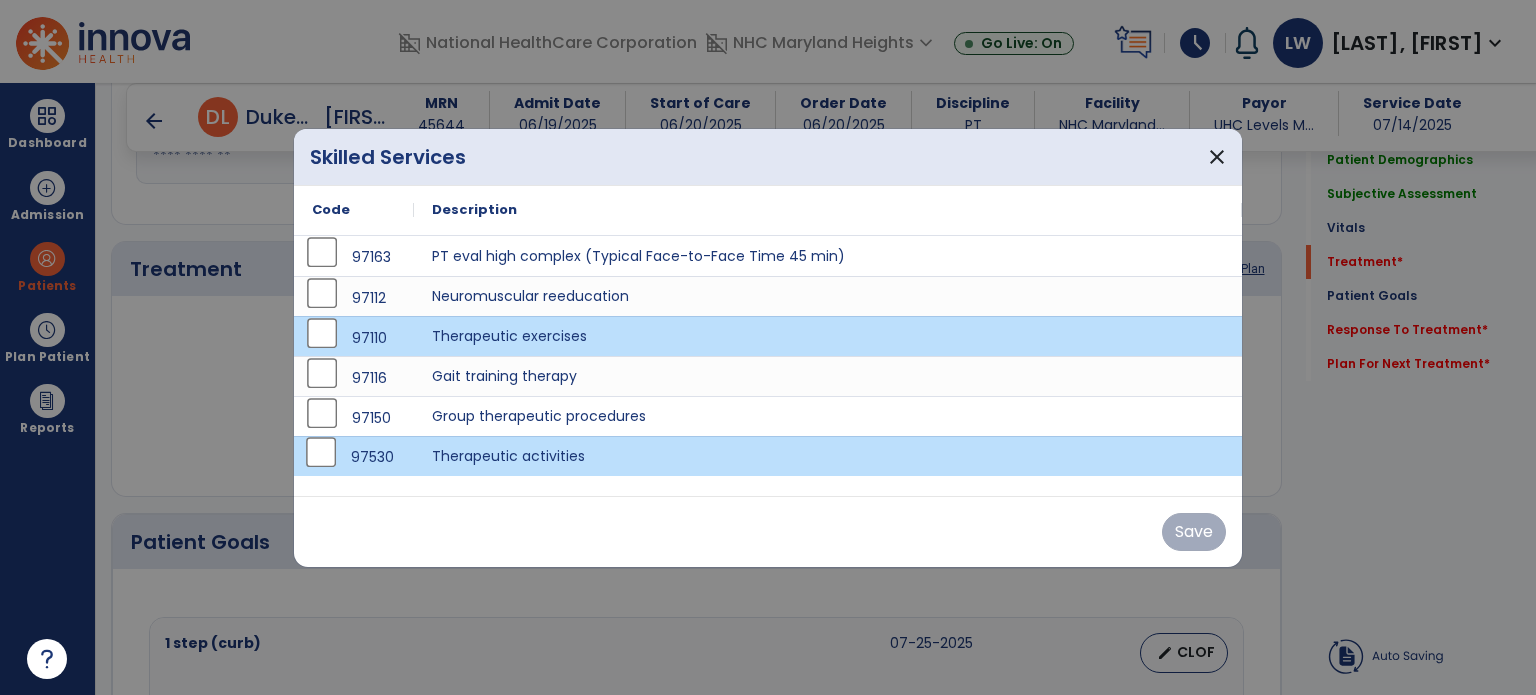 click on "Save" at bounding box center [768, 531] 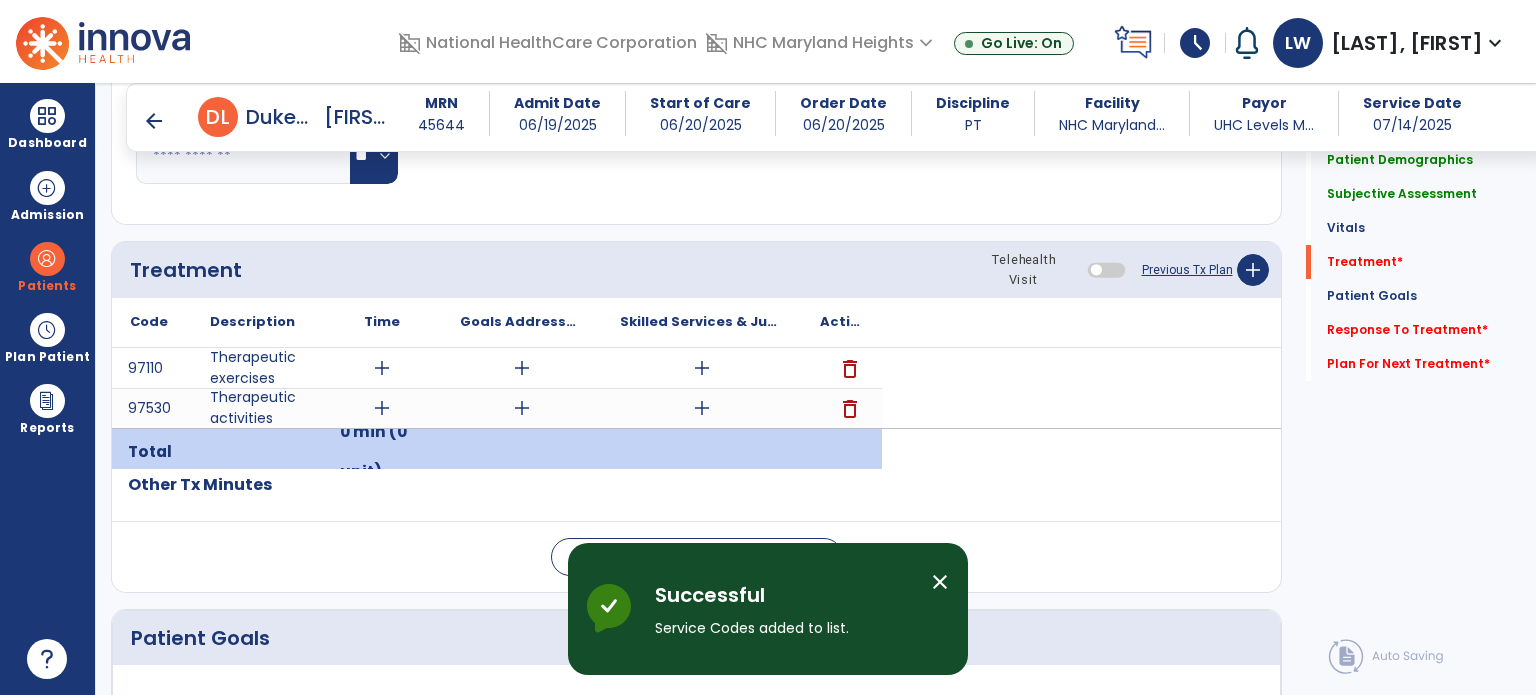 click 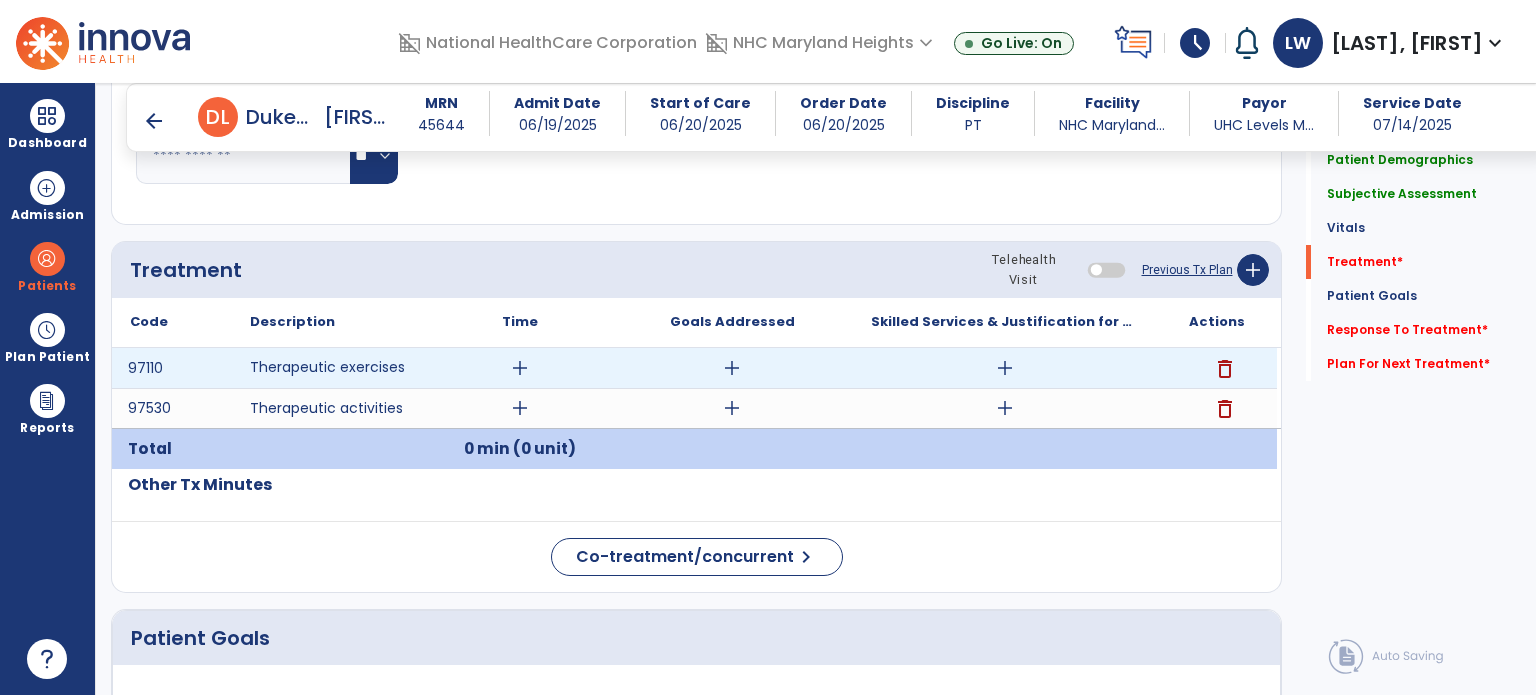 click on "add" at bounding box center [520, 368] 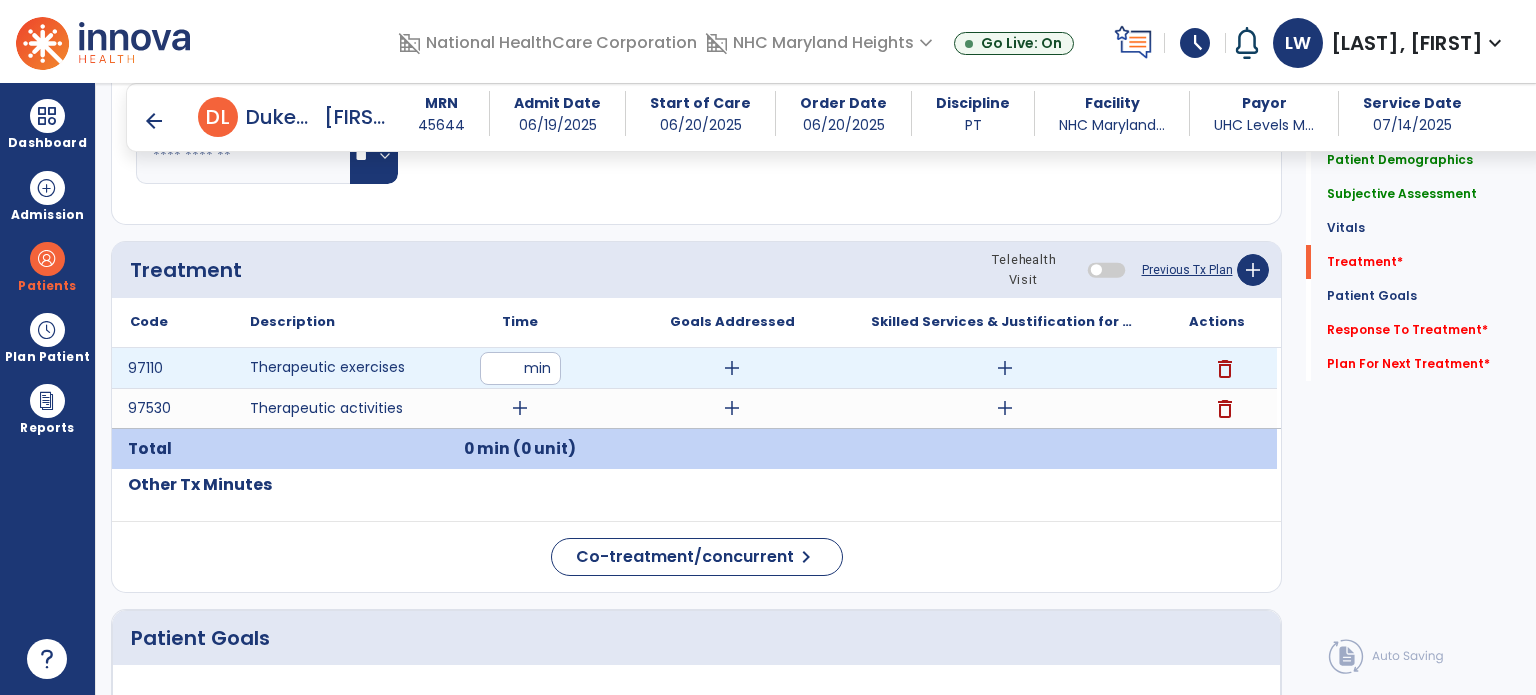 type on "**" 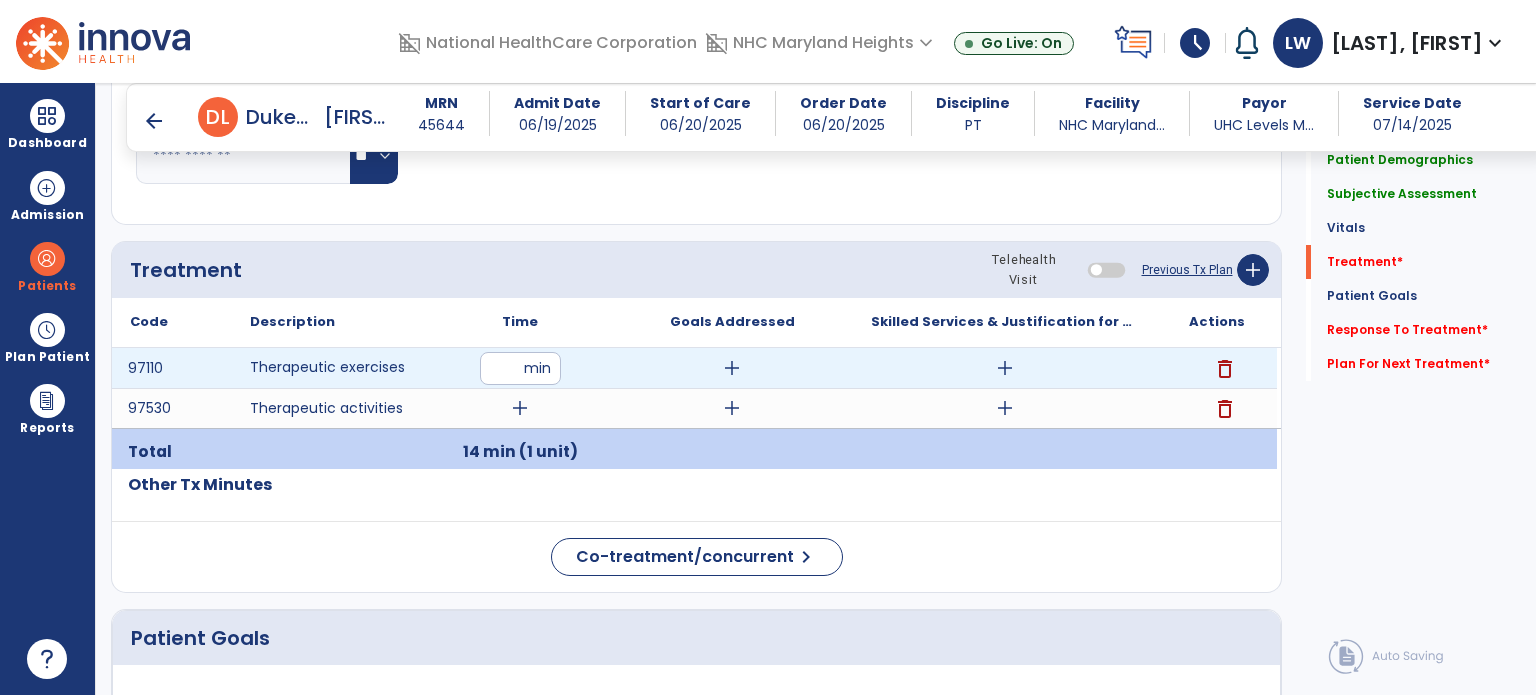 click on "add" at bounding box center [732, 368] 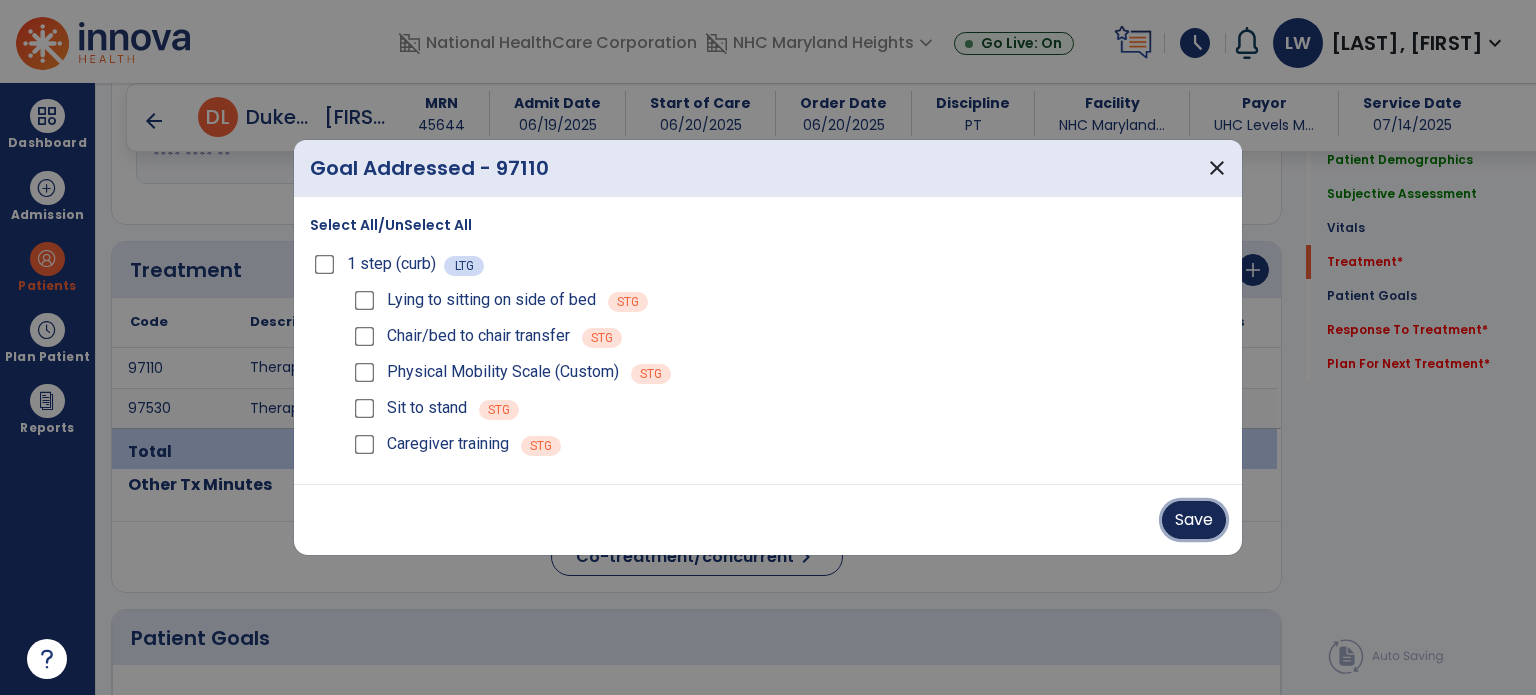 click on "Save" at bounding box center [1194, 520] 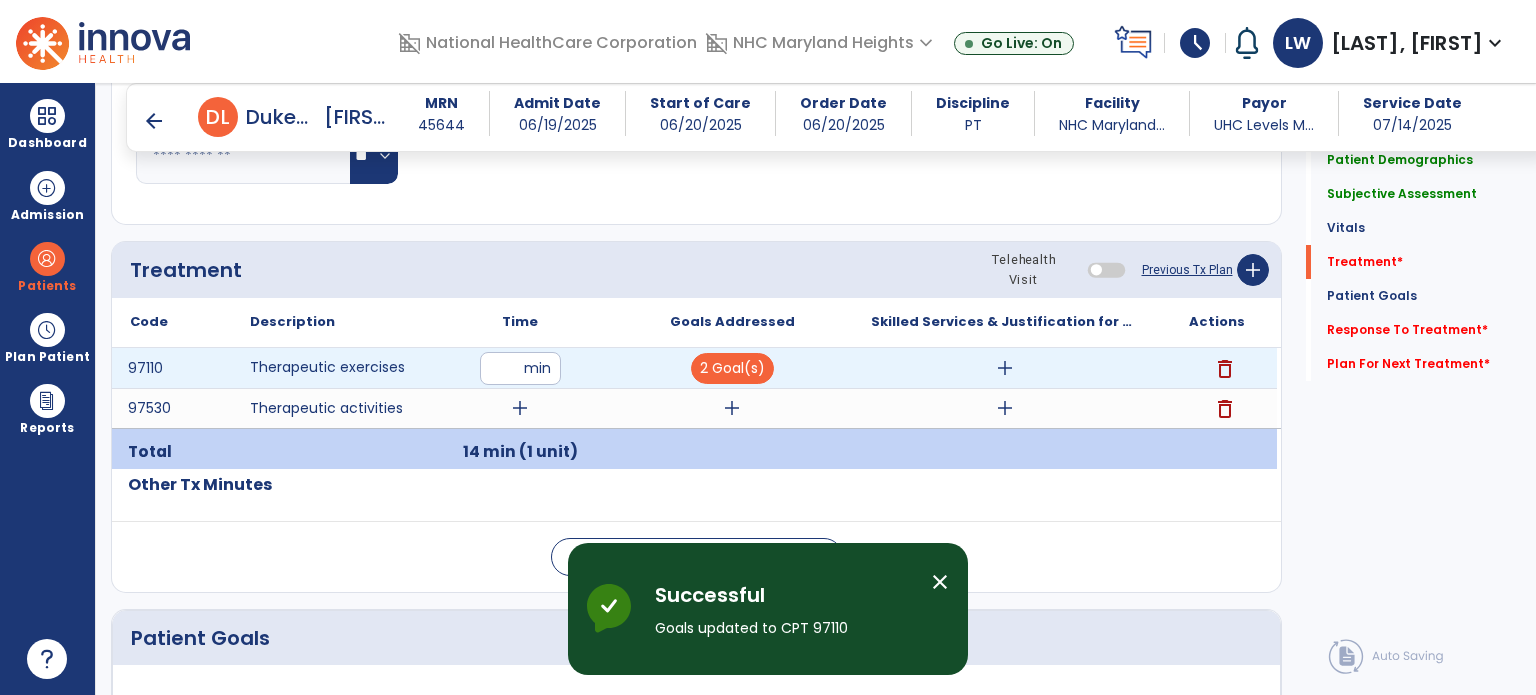 click on "add" at bounding box center (1005, 368) 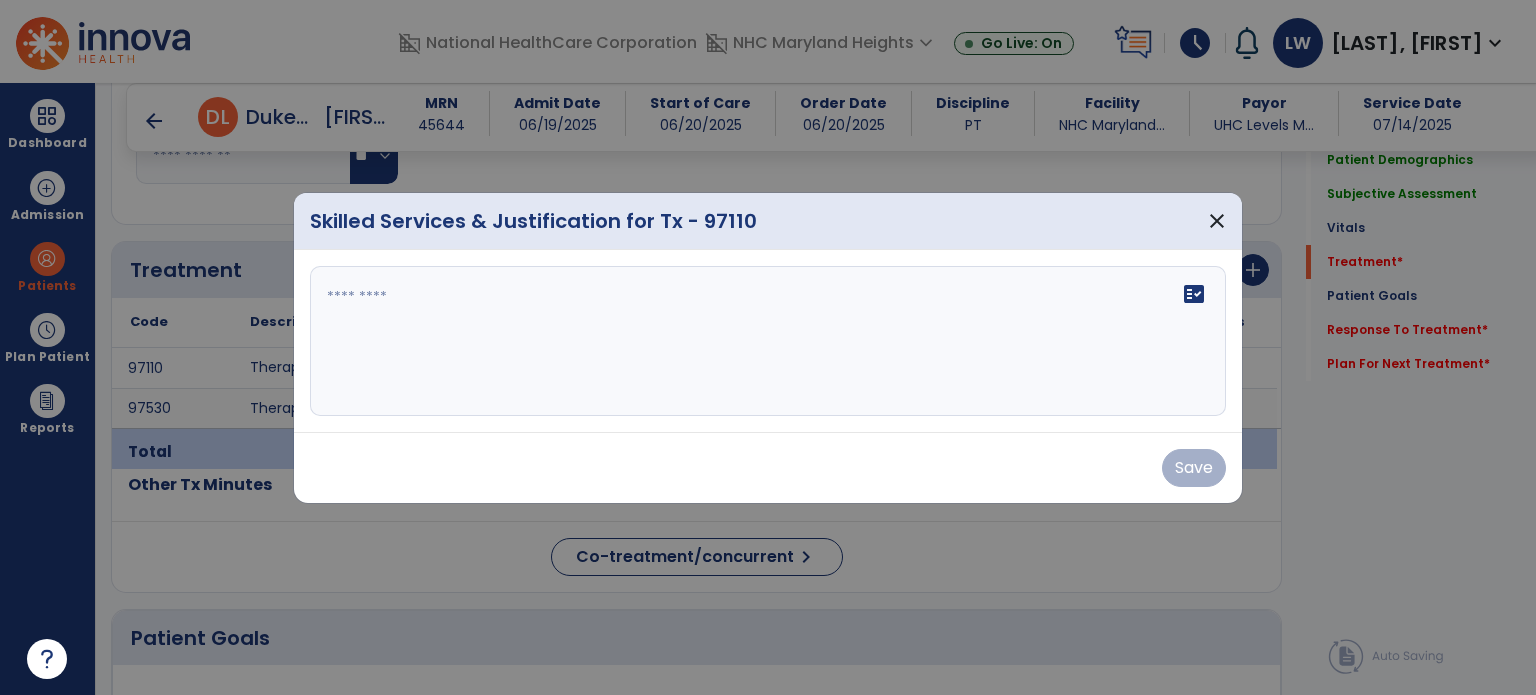 click on "fact_check" at bounding box center [768, 341] 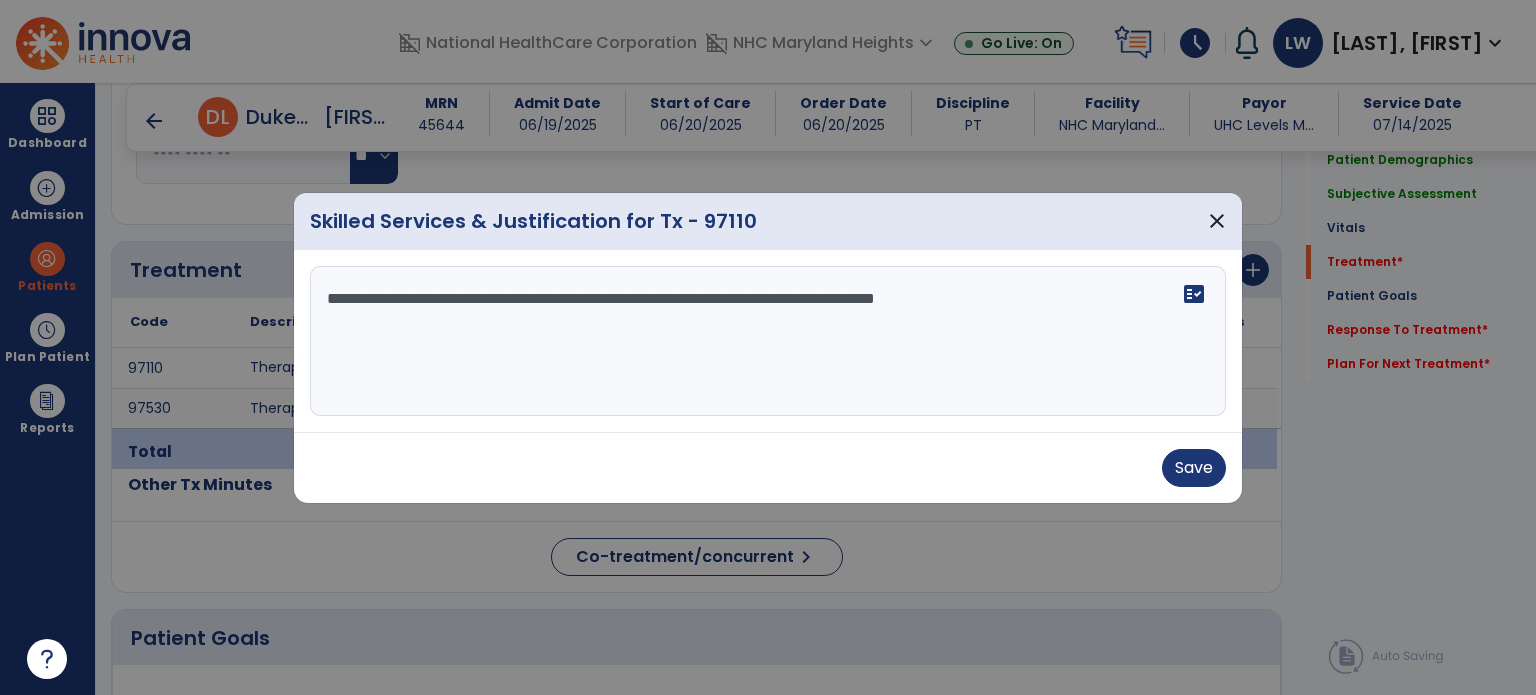 click on "**********" at bounding box center (768, 341) 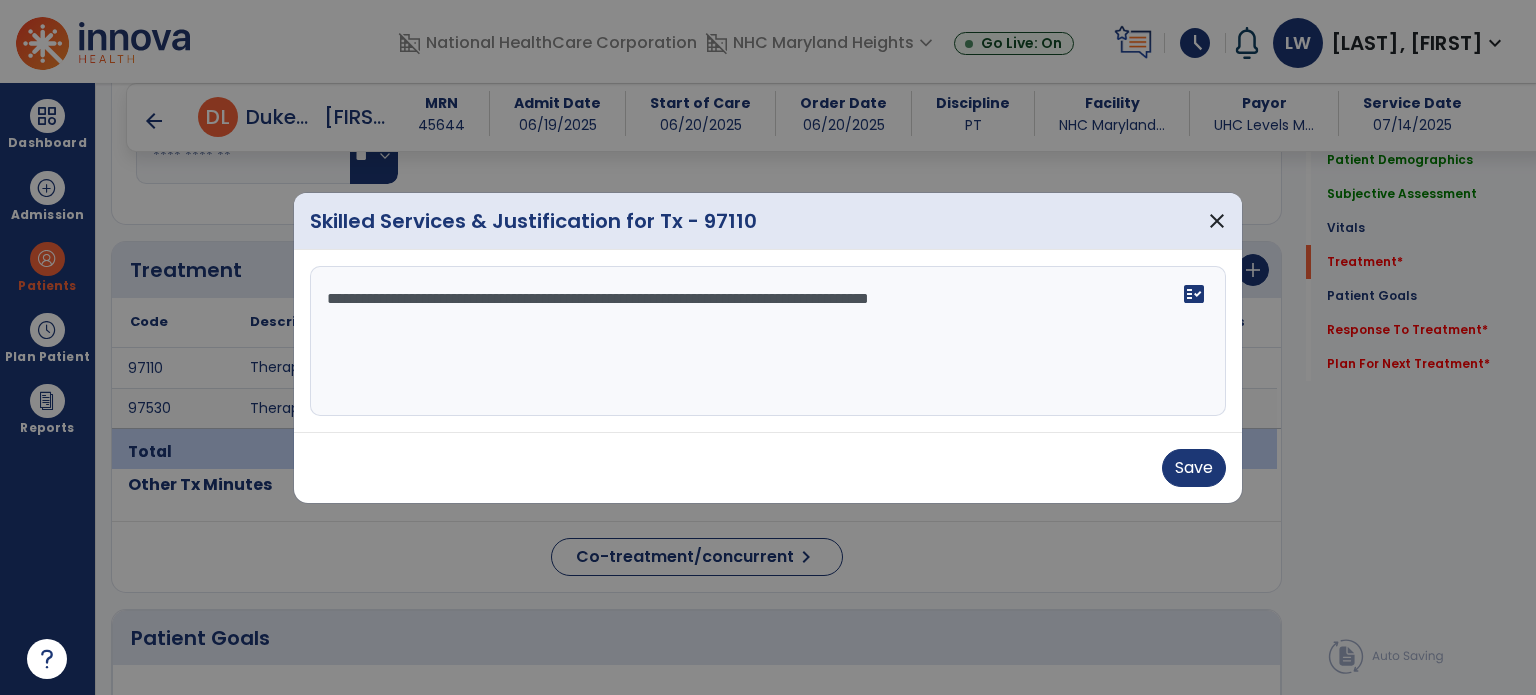 click on "**********" at bounding box center [768, 341] 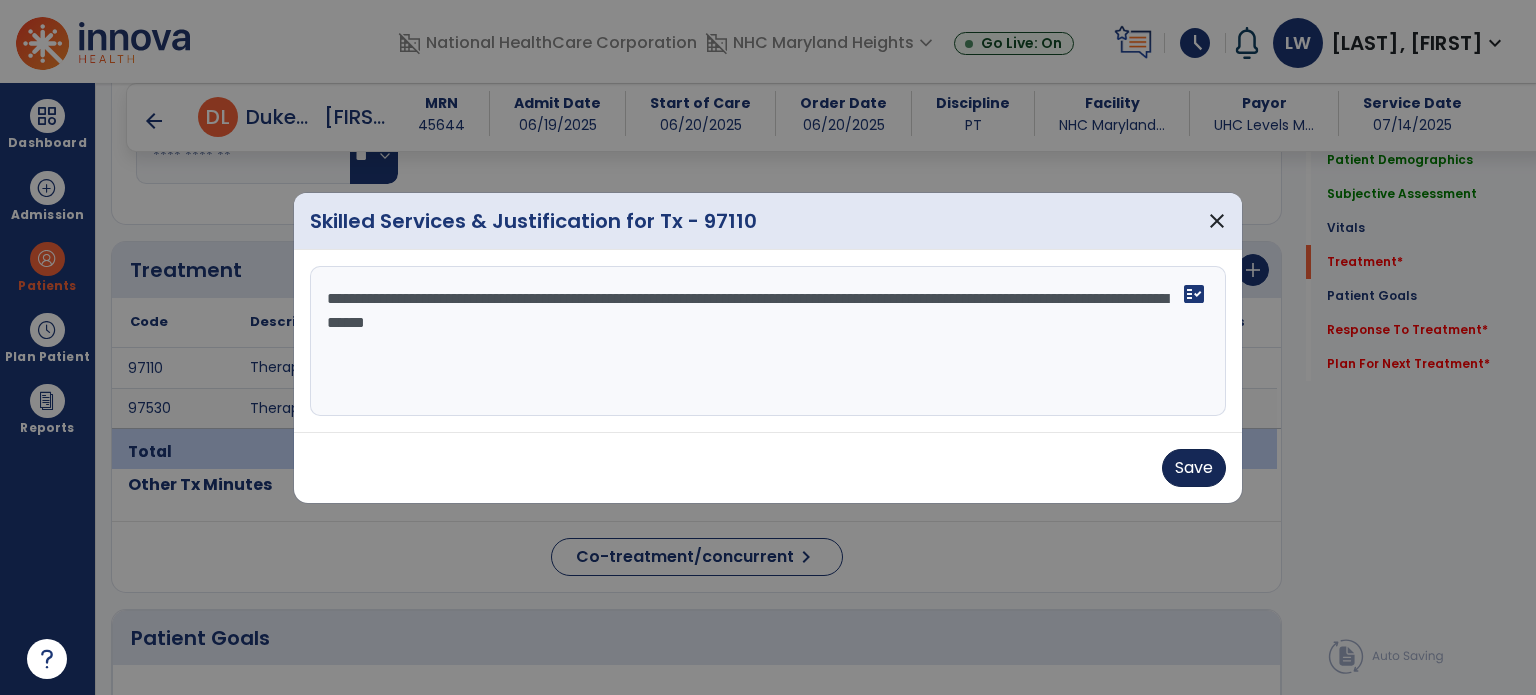 type on "**********" 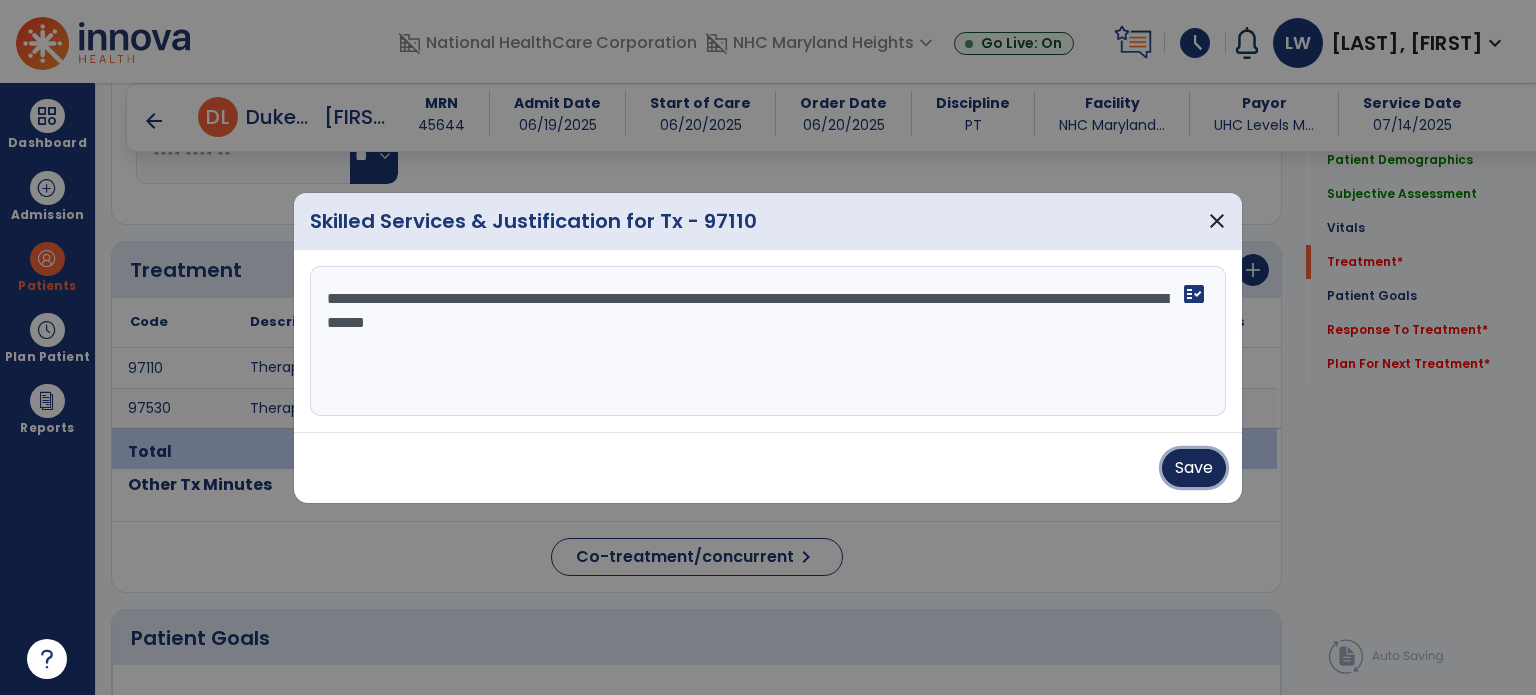 click on "Save" at bounding box center (1194, 468) 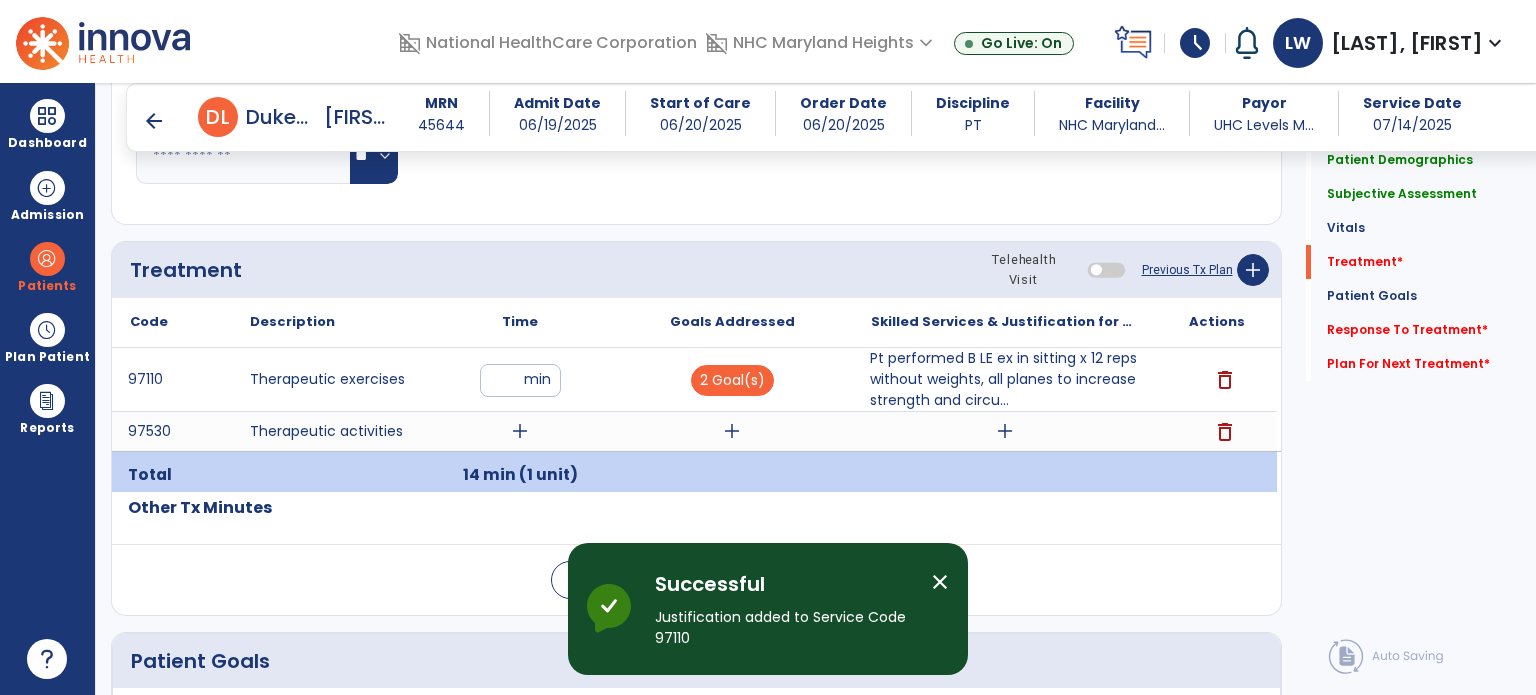 click on "close" at bounding box center [940, 582] 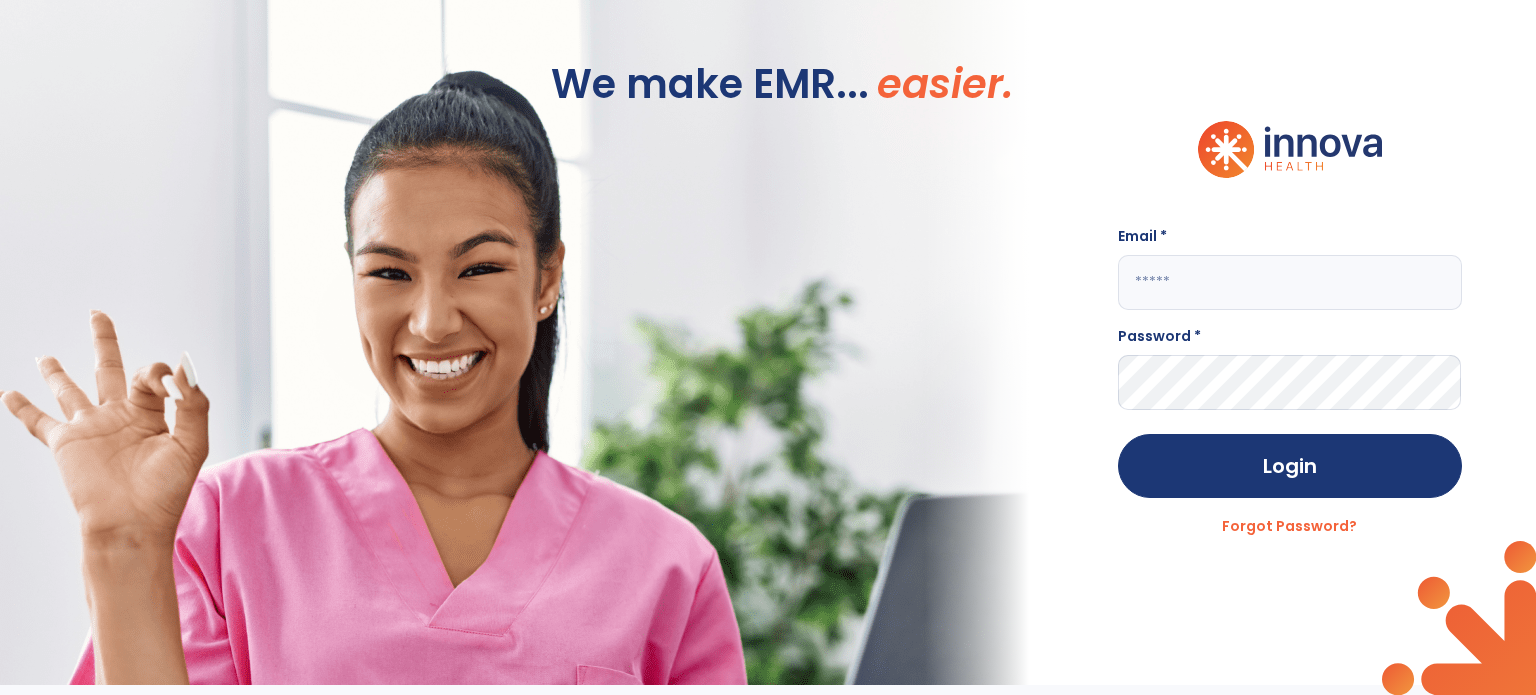 scroll, scrollTop: 0, scrollLeft: 0, axis: both 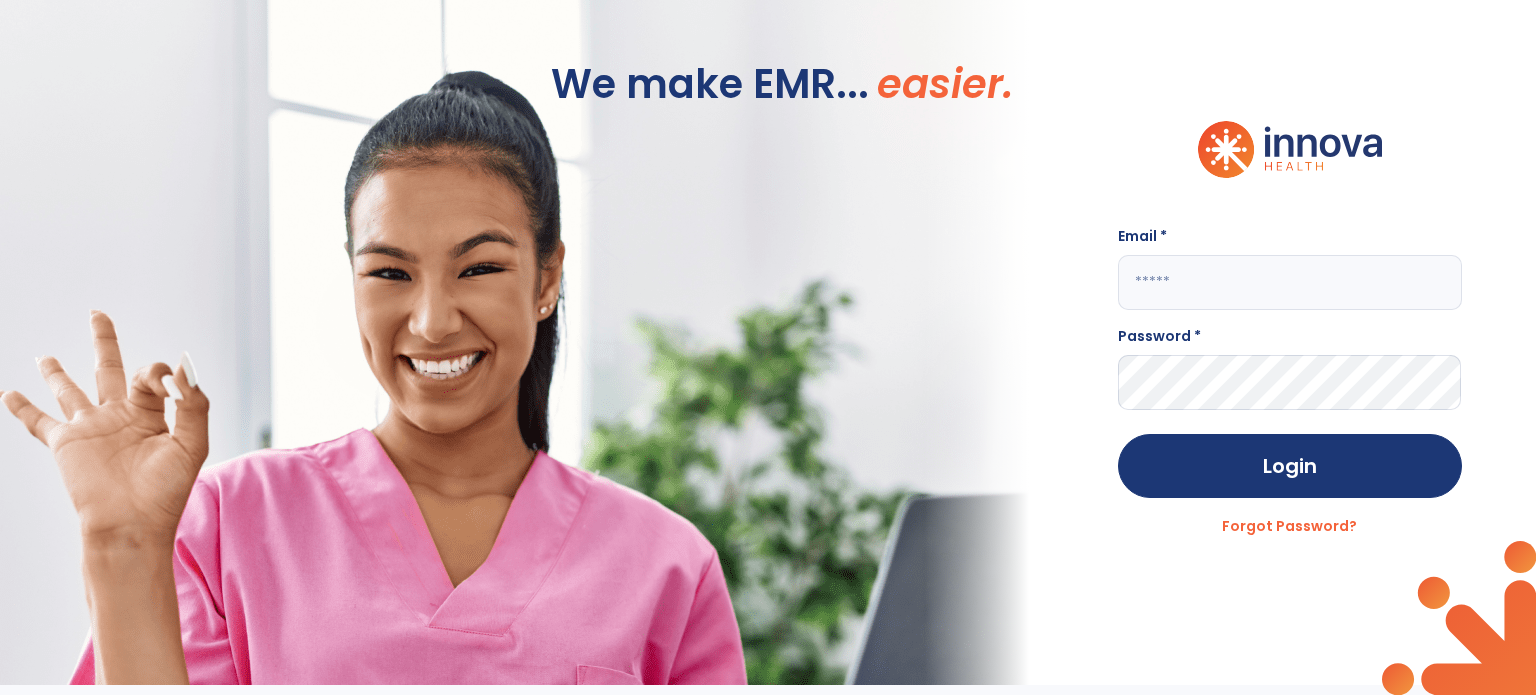 click 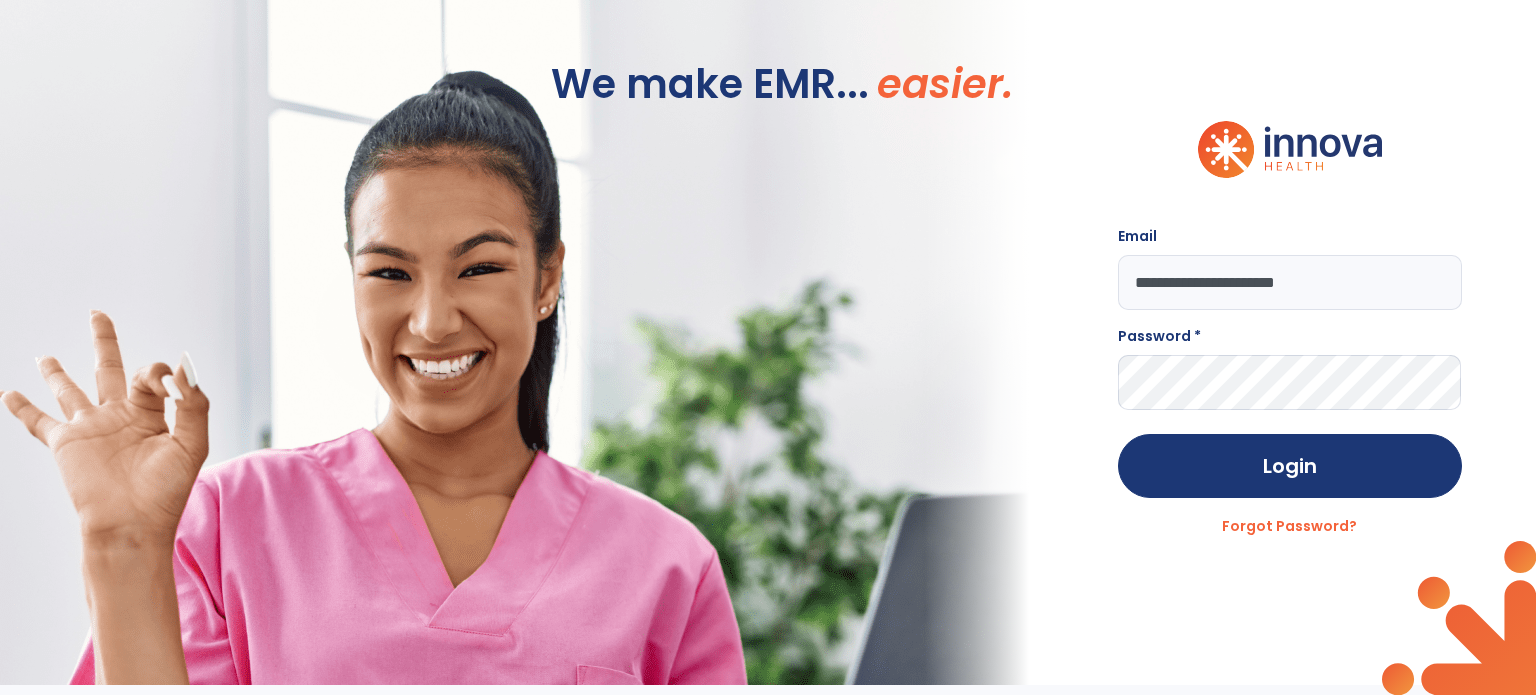 type on "**********" 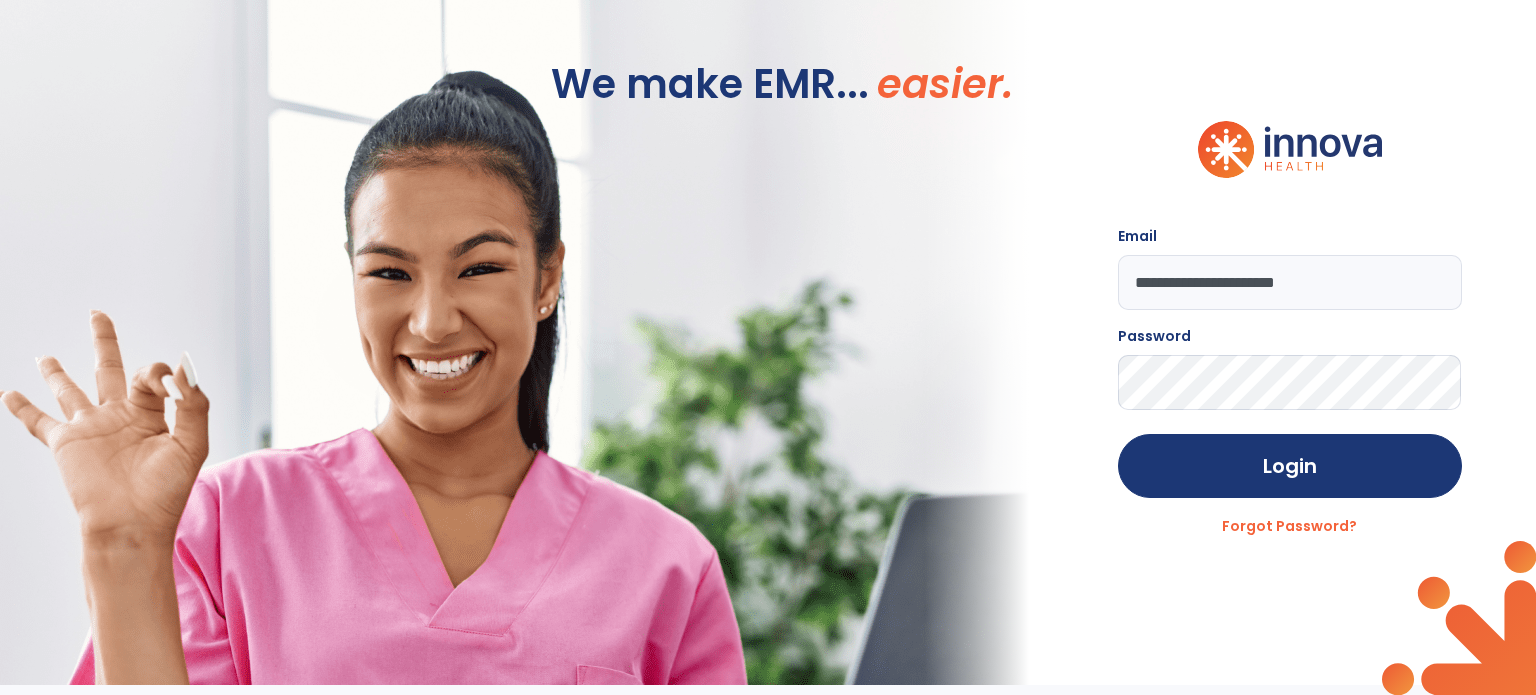 click on "Login" 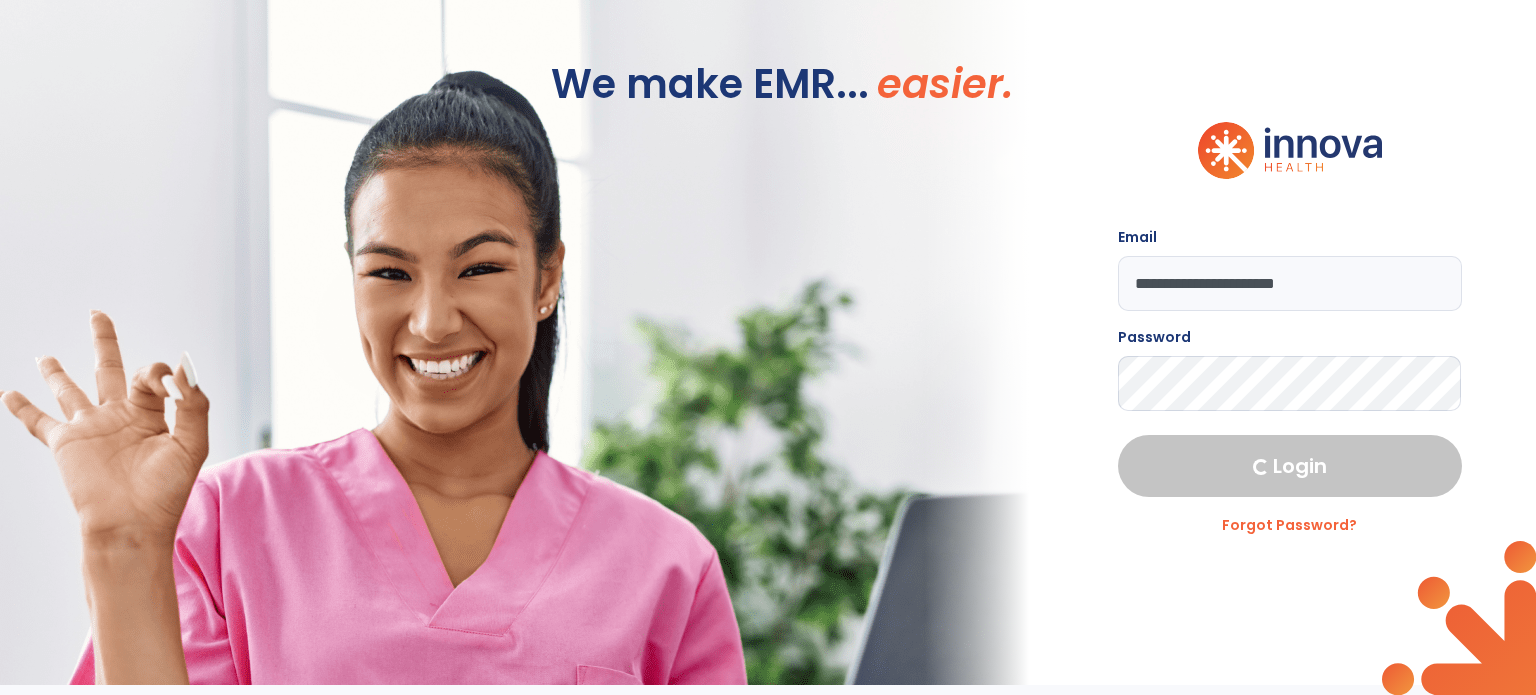 select on "****" 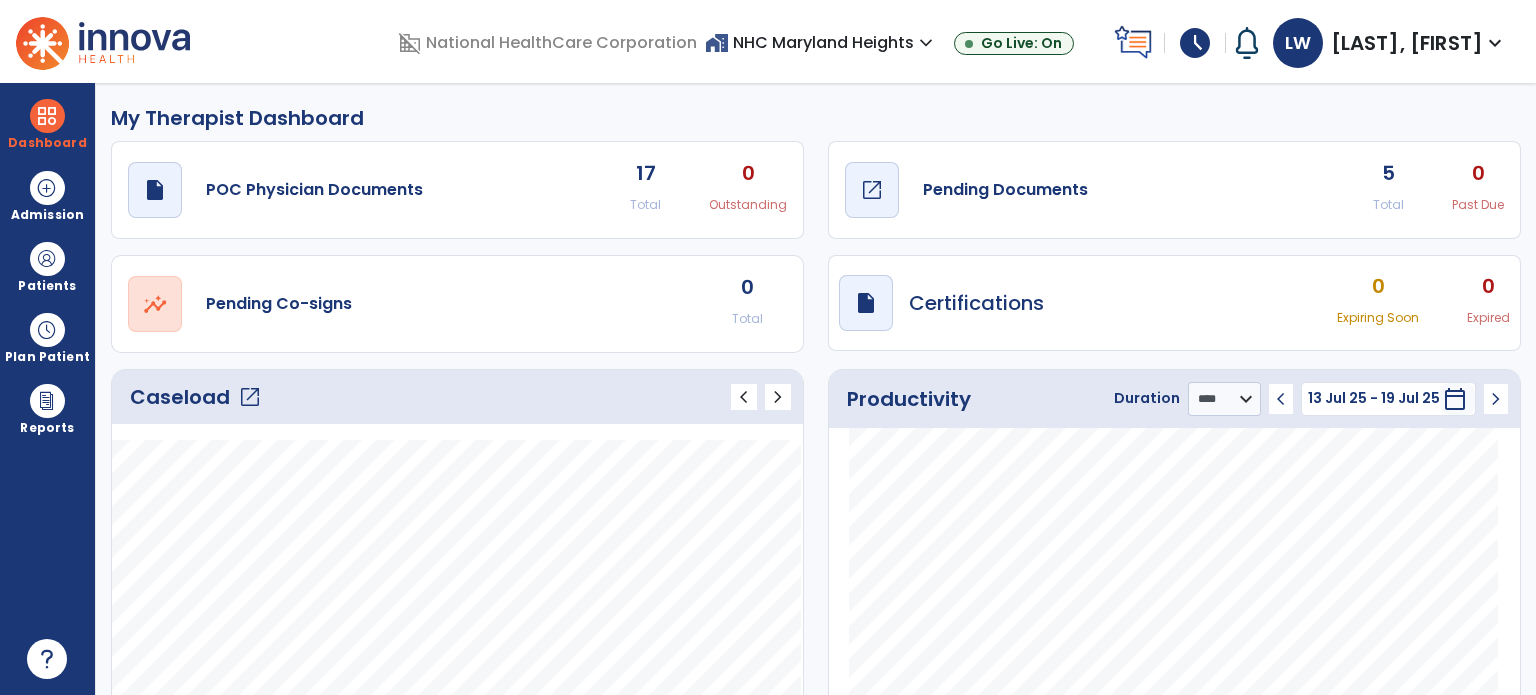 click on "open_in_new" 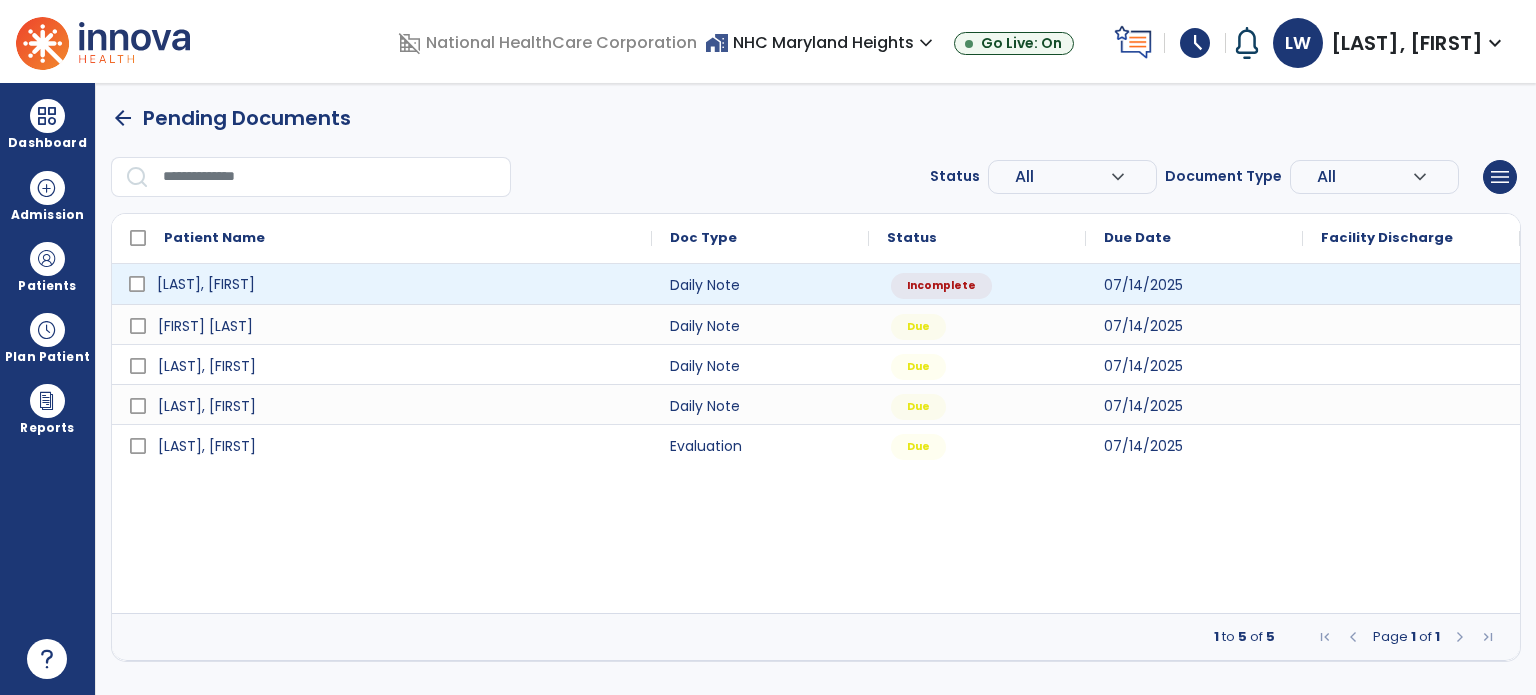 click on "[LAST], [FIRST]" at bounding box center (206, 284) 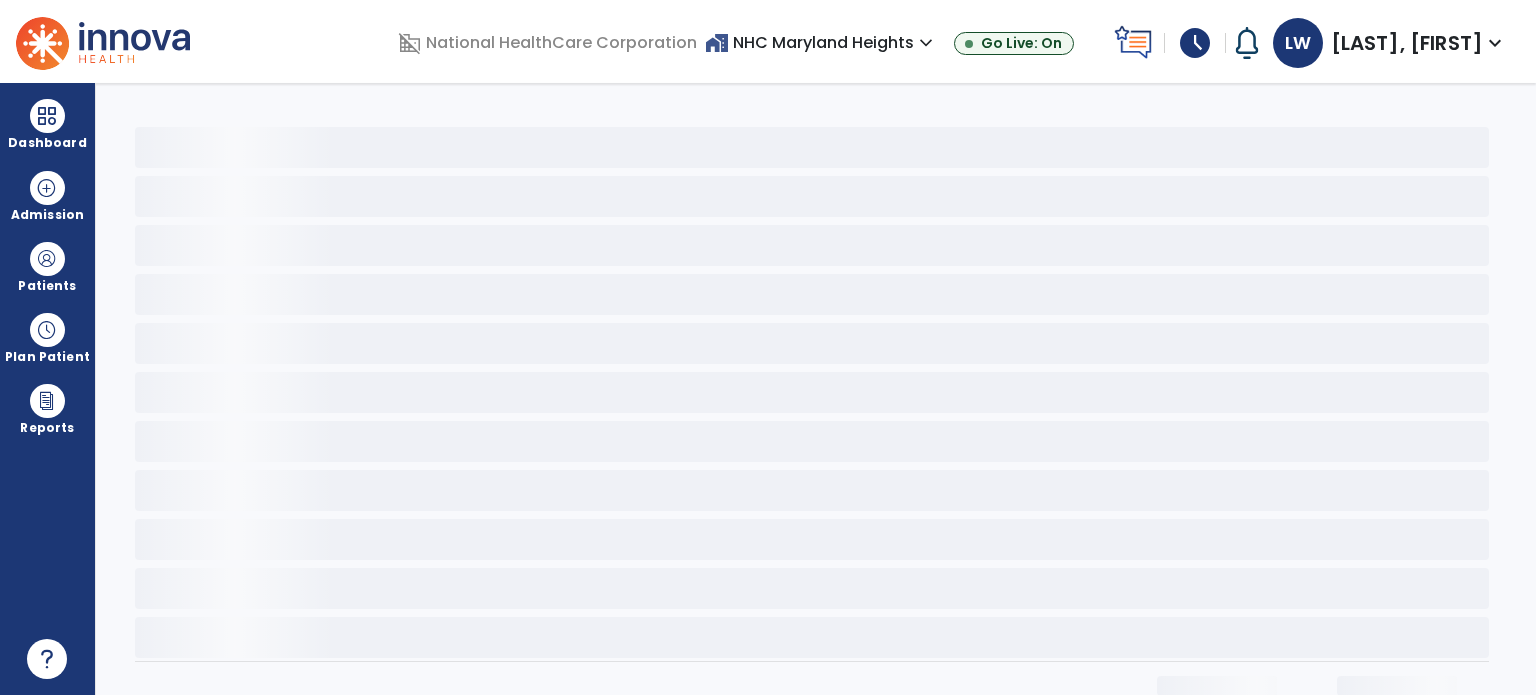 select on "*" 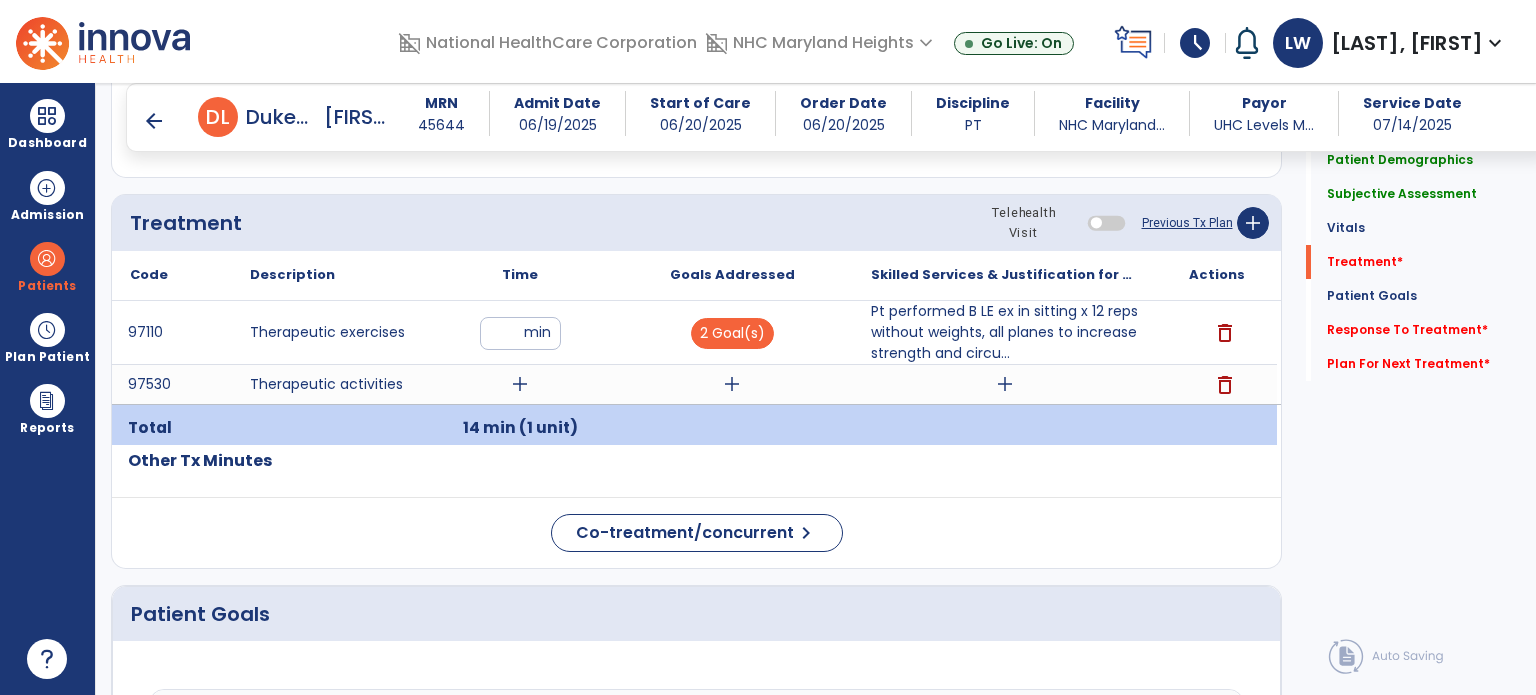 scroll, scrollTop: 1054, scrollLeft: 0, axis: vertical 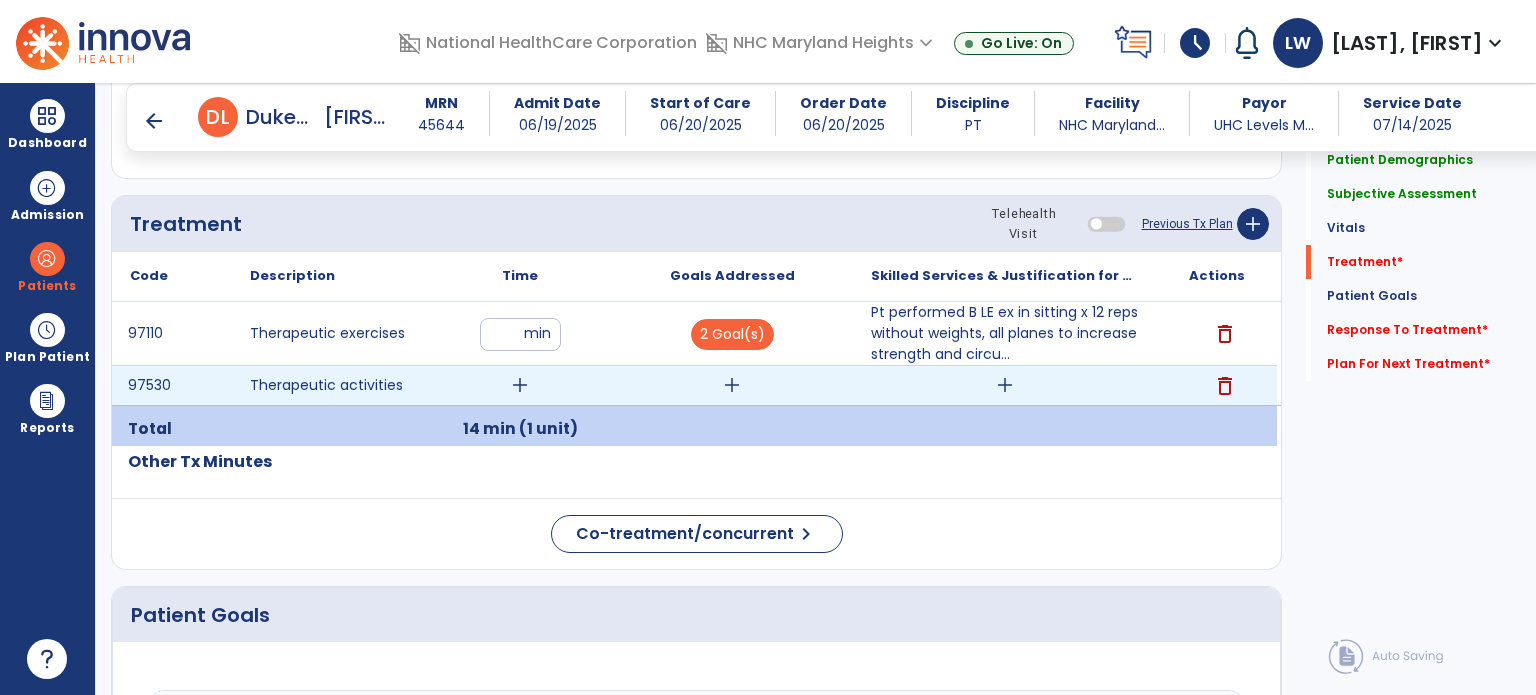 click on "add" at bounding box center (520, 385) 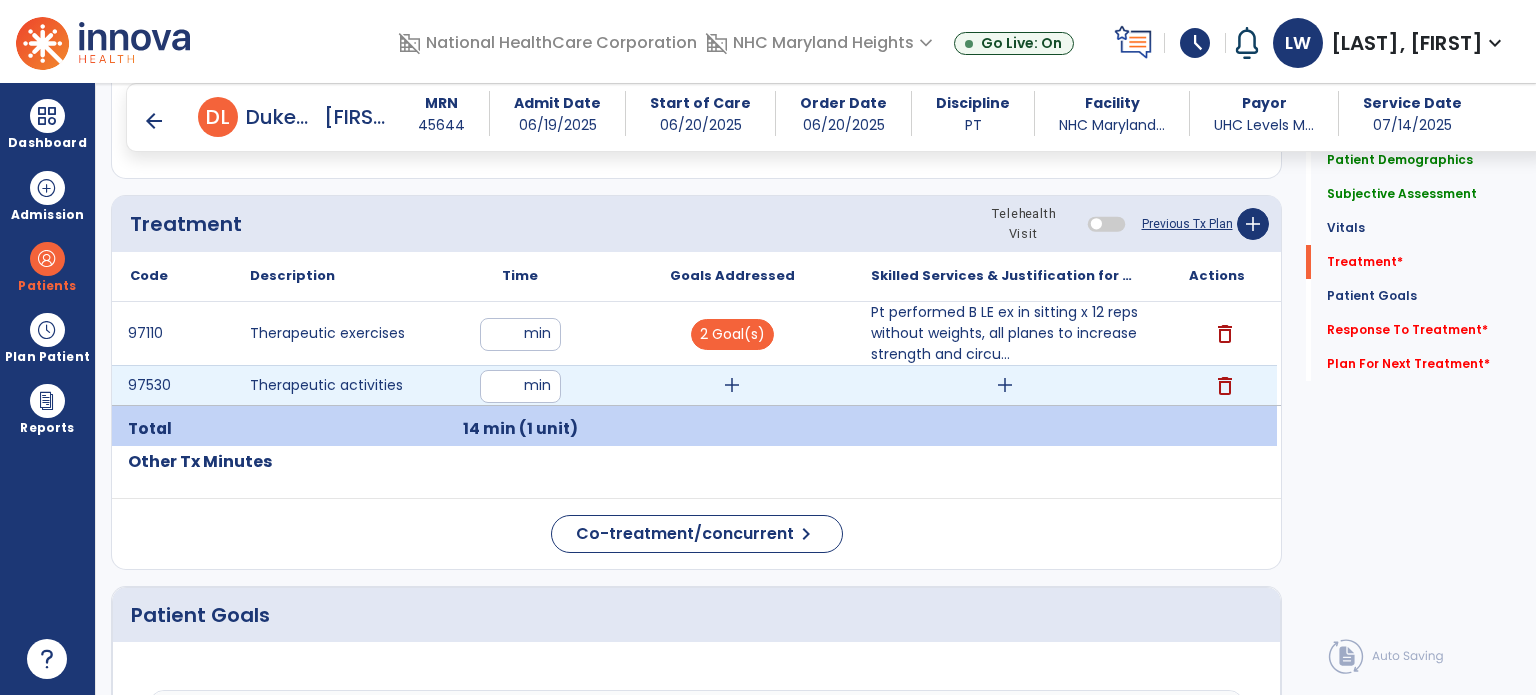 type on "**" 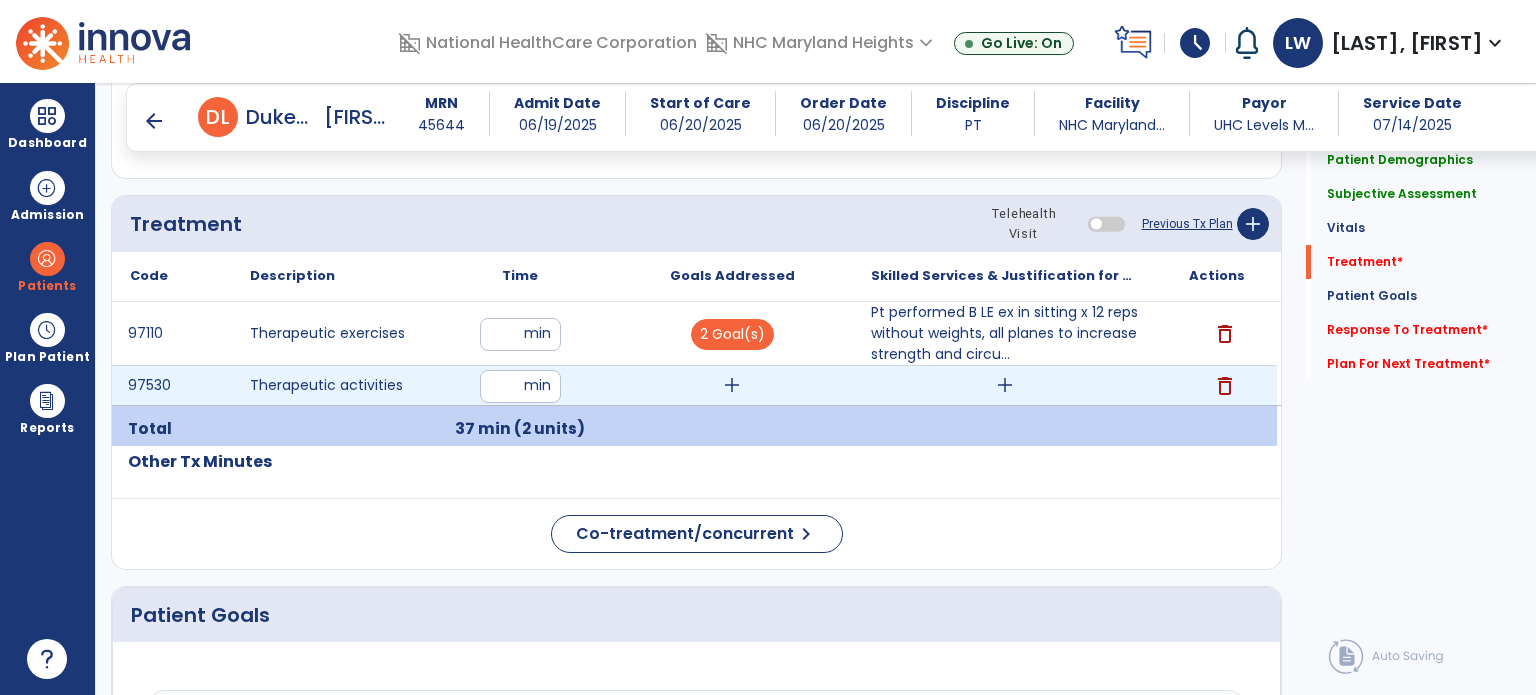click on "add" at bounding box center [732, 385] 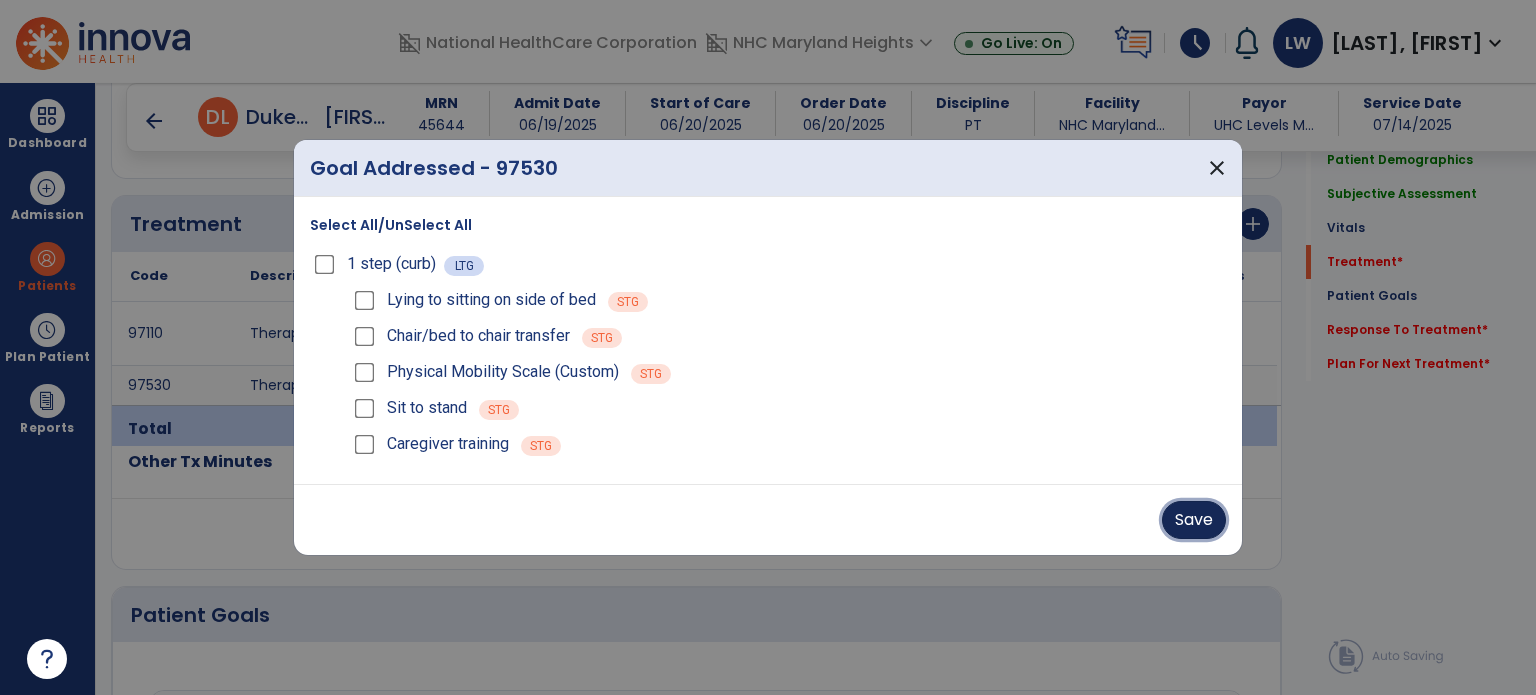 click on "Save" at bounding box center [1194, 520] 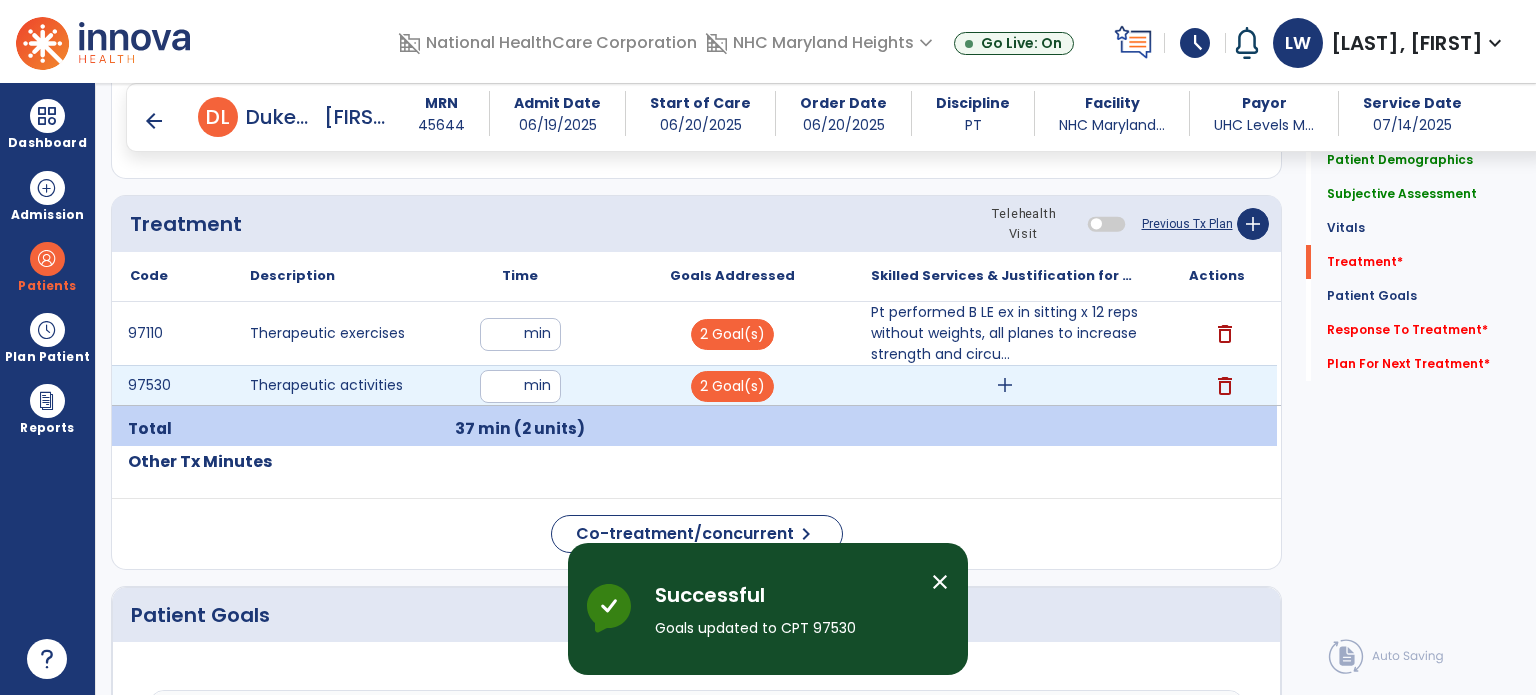 click on "add" at bounding box center [1005, 385] 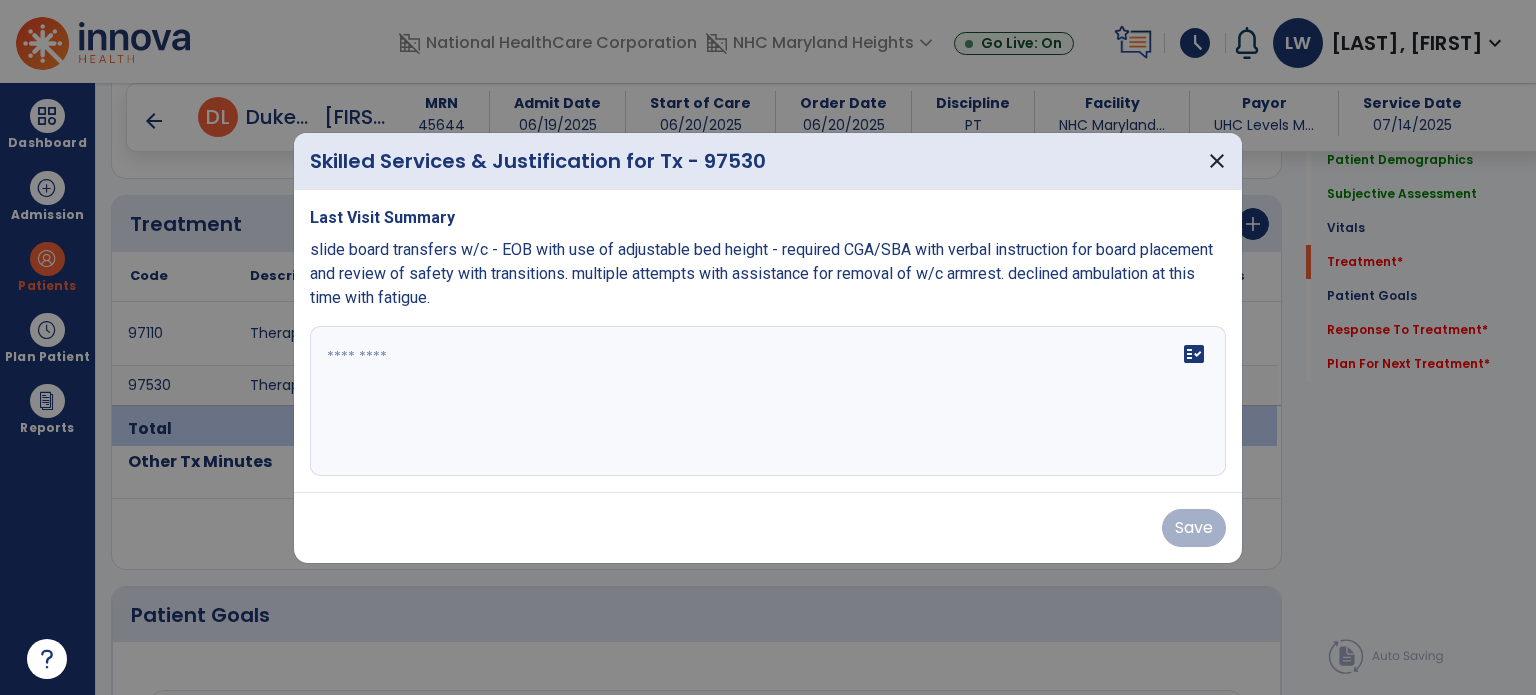 click on "fact_check" at bounding box center (768, 401) 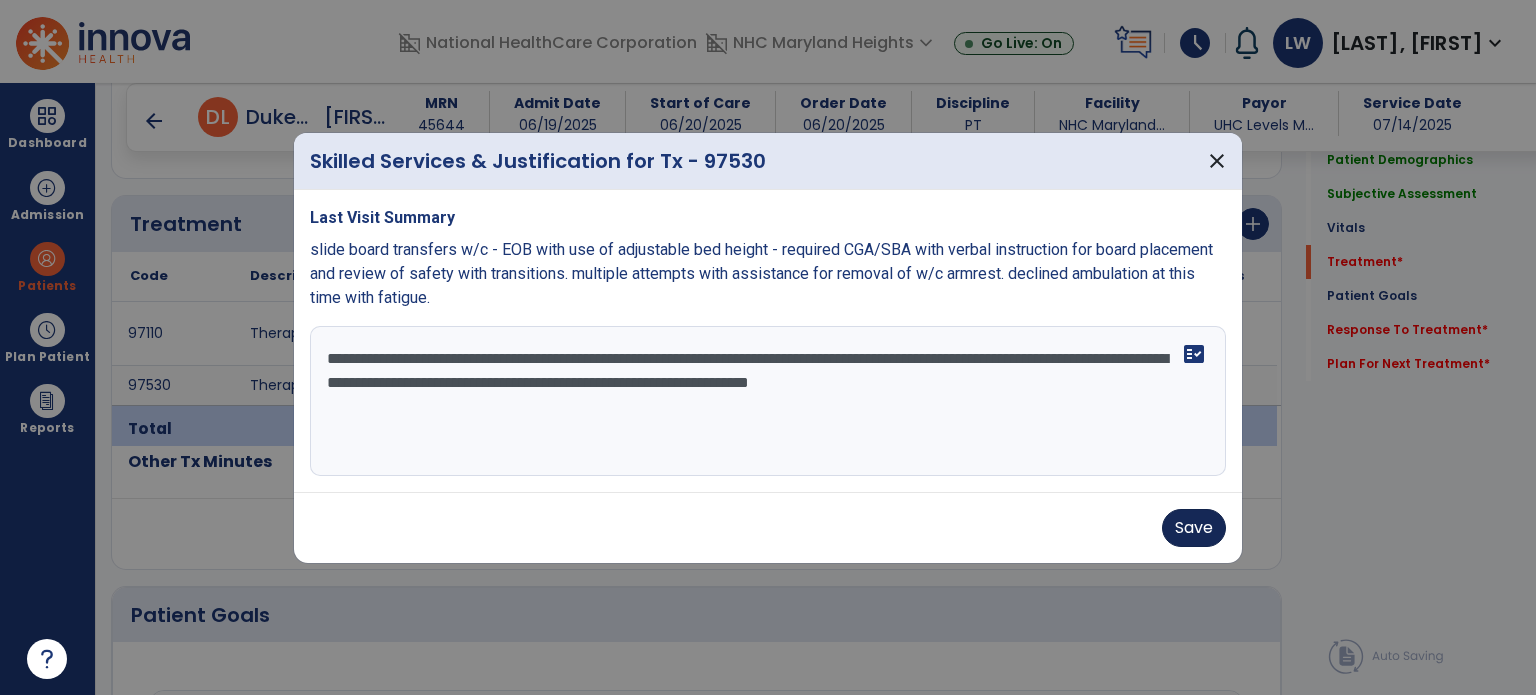 type on "**********" 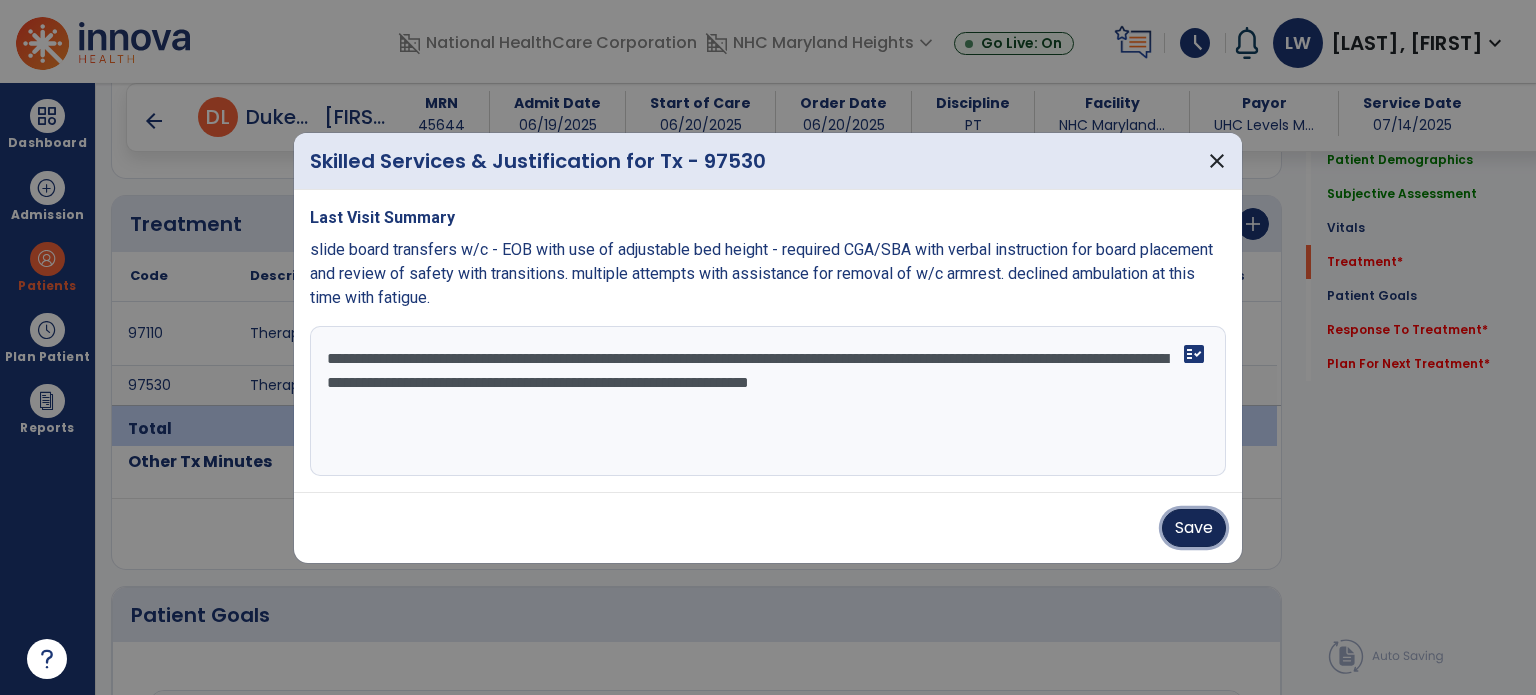 click on "Save" at bounding box center [1194, 528] 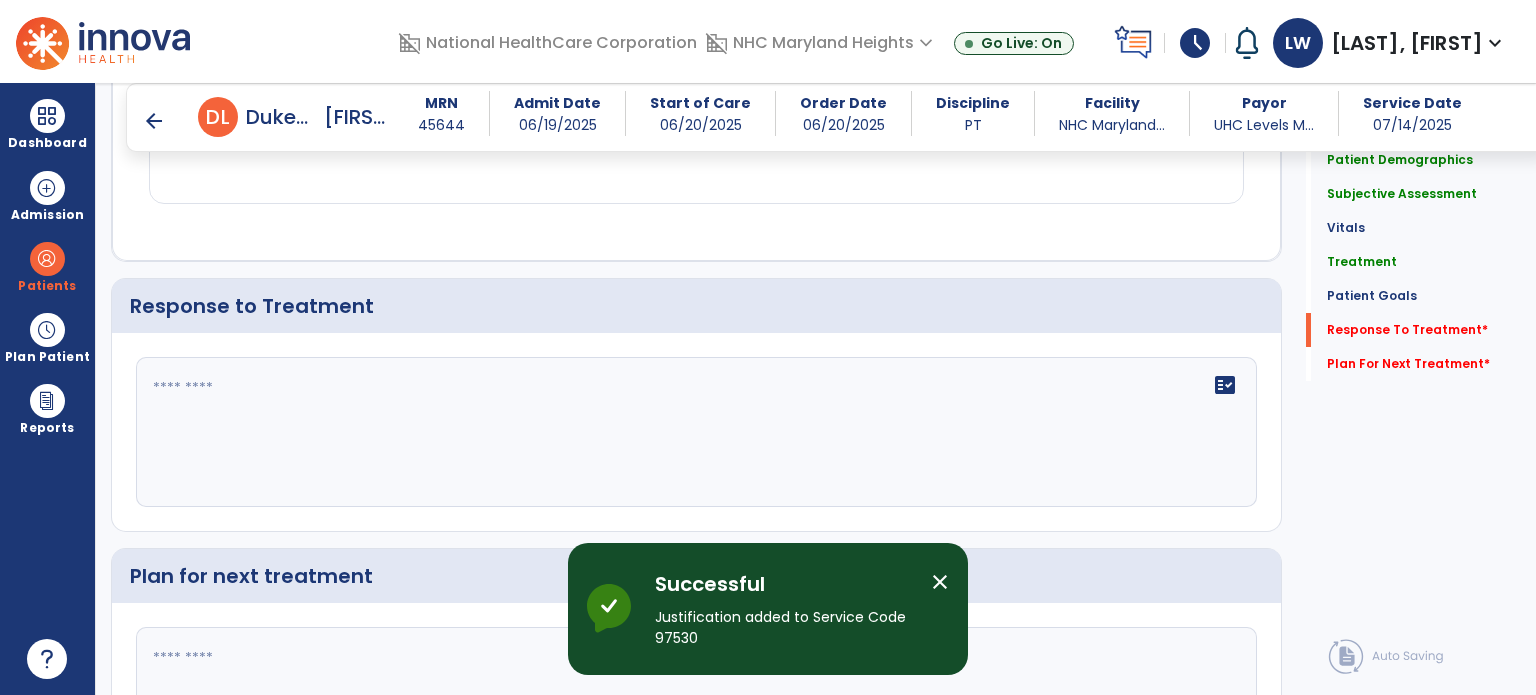 scroll, scrollTop: 2408, scrollLeft: 0, axis: vertical 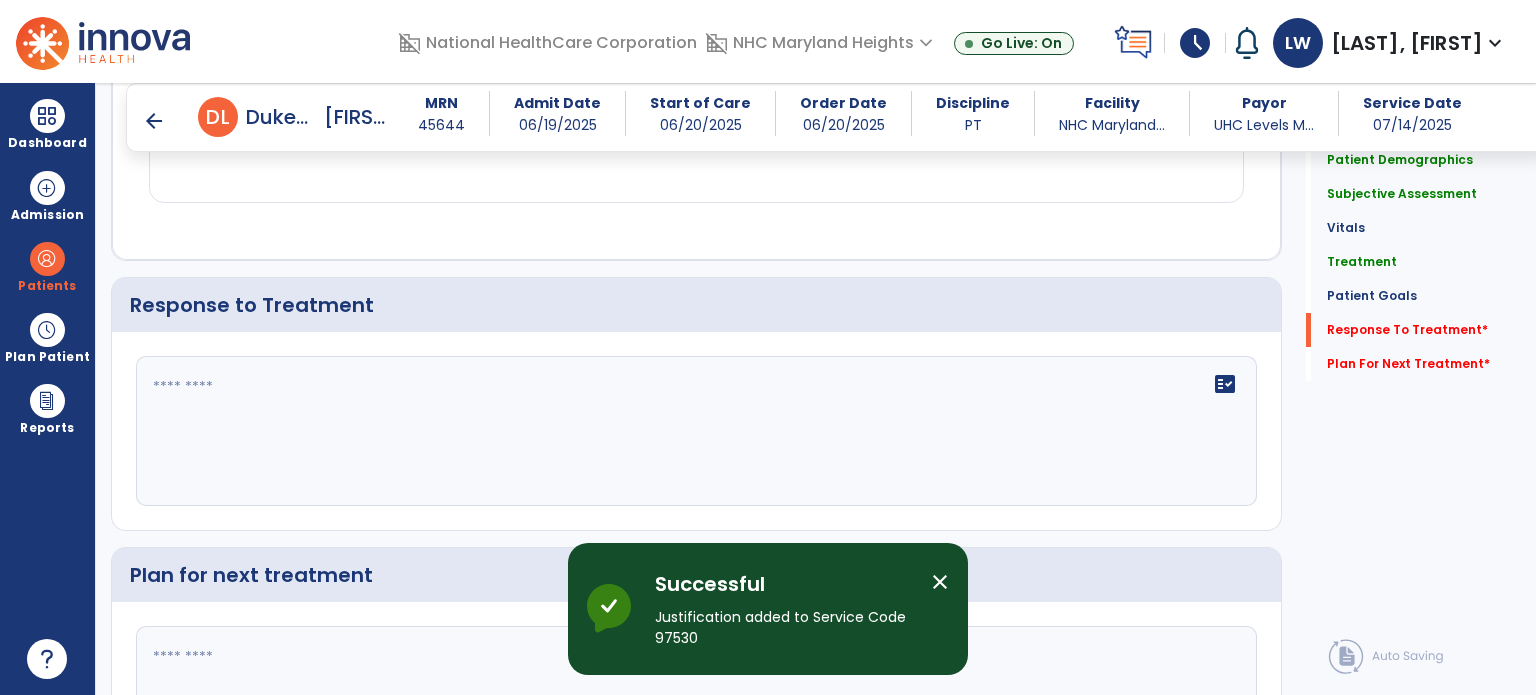 click on "fact_check" 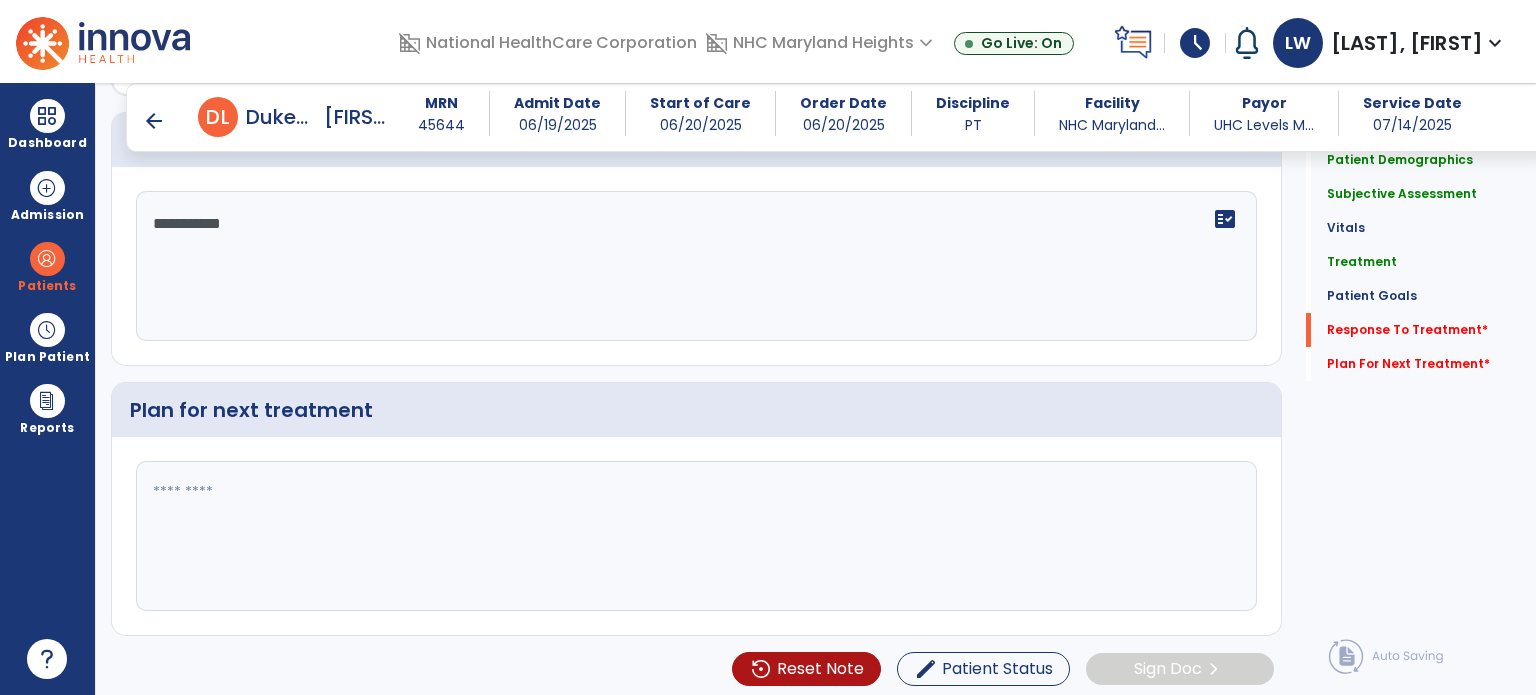 type on "**********" 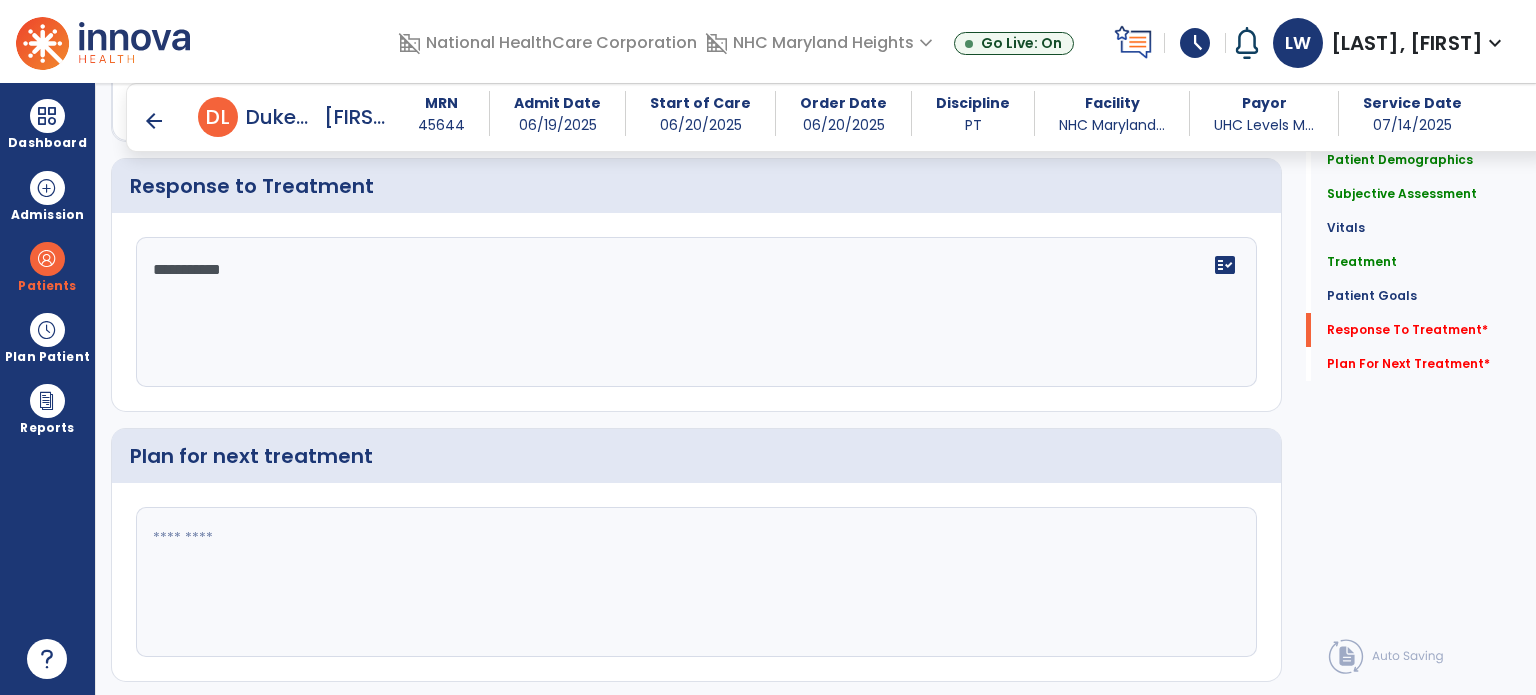 click 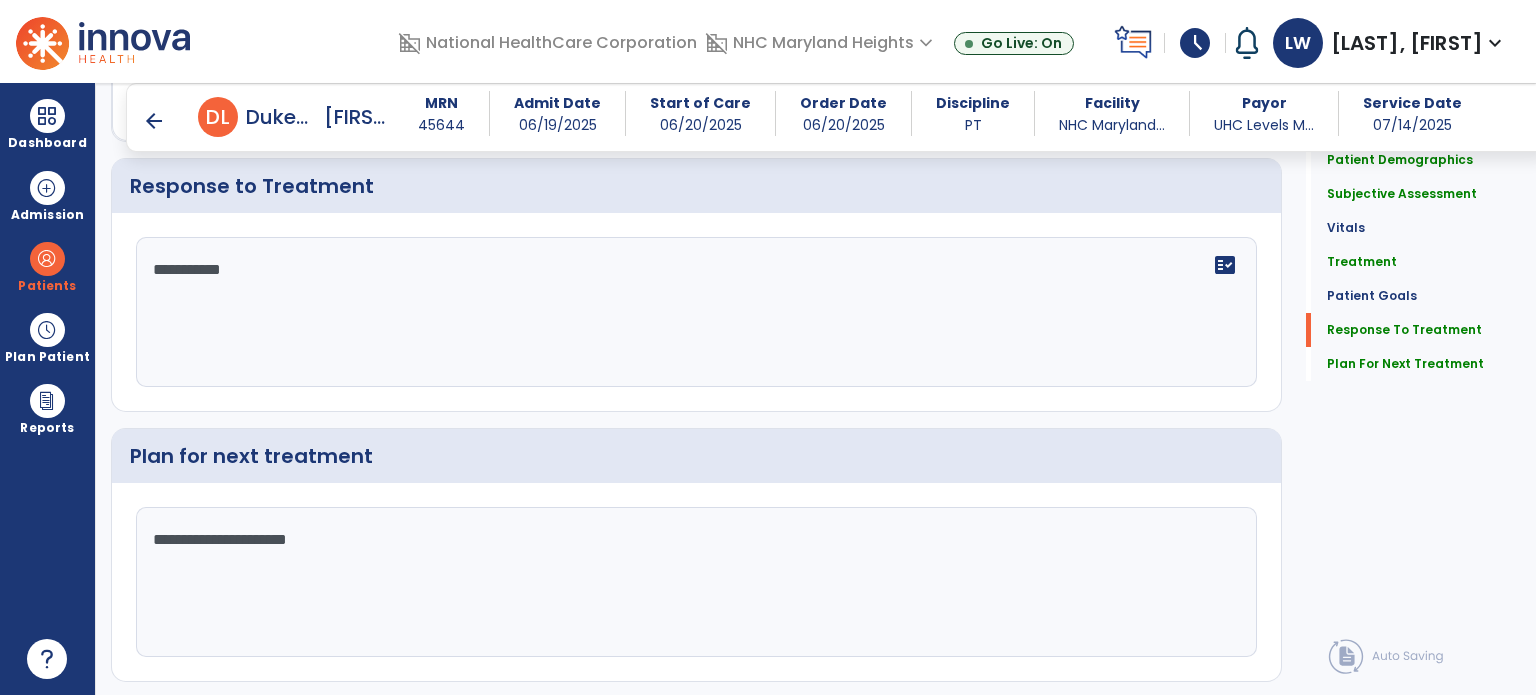 scroll, scrollTop: 2573, scrollLeft: 0, axis: vertical 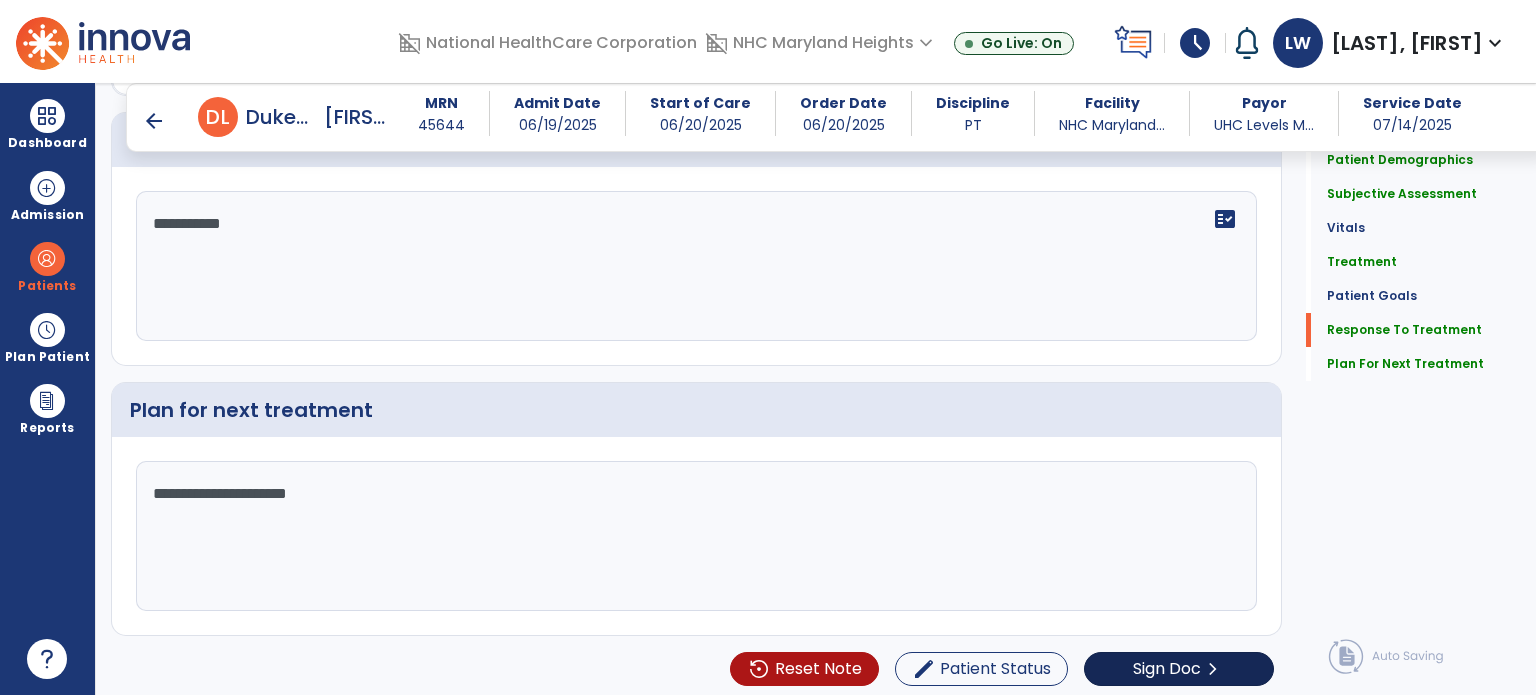 type on "**********" 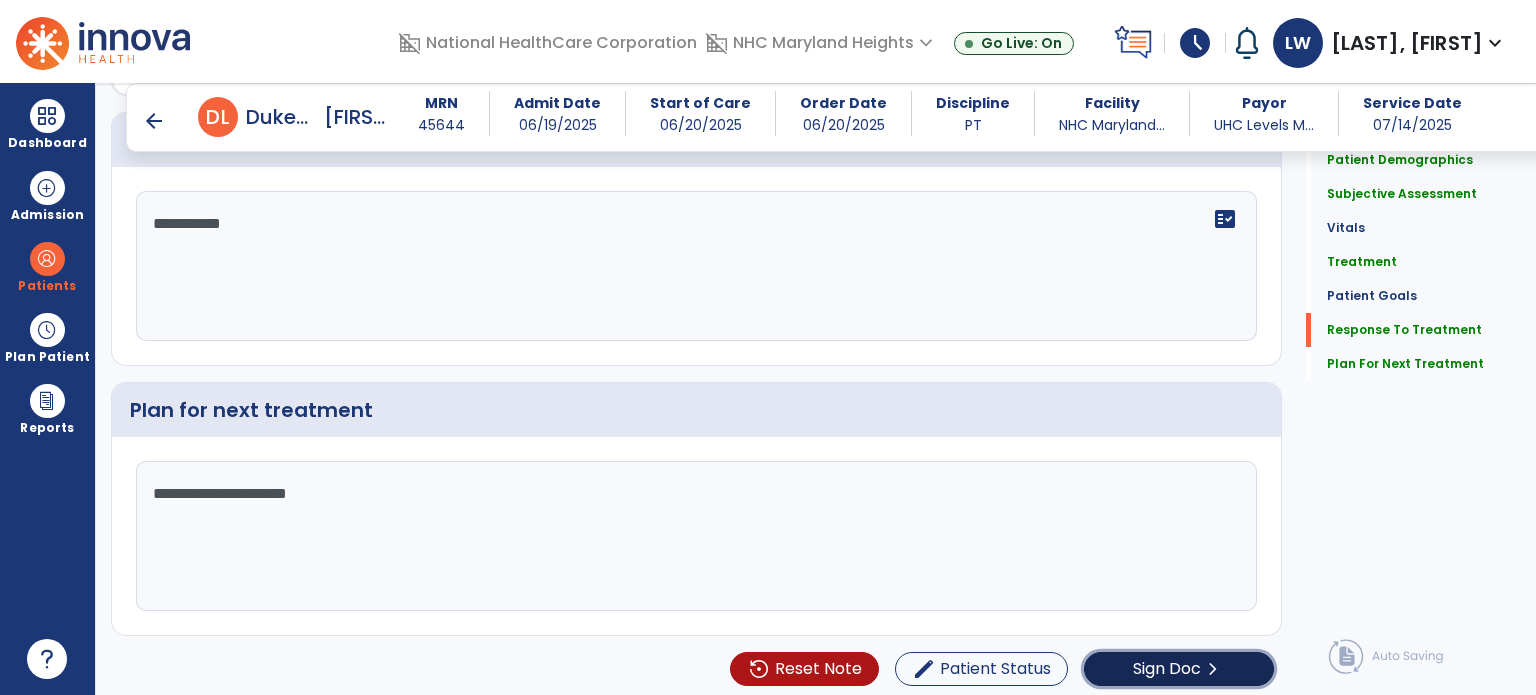 click on "Sign Doc" 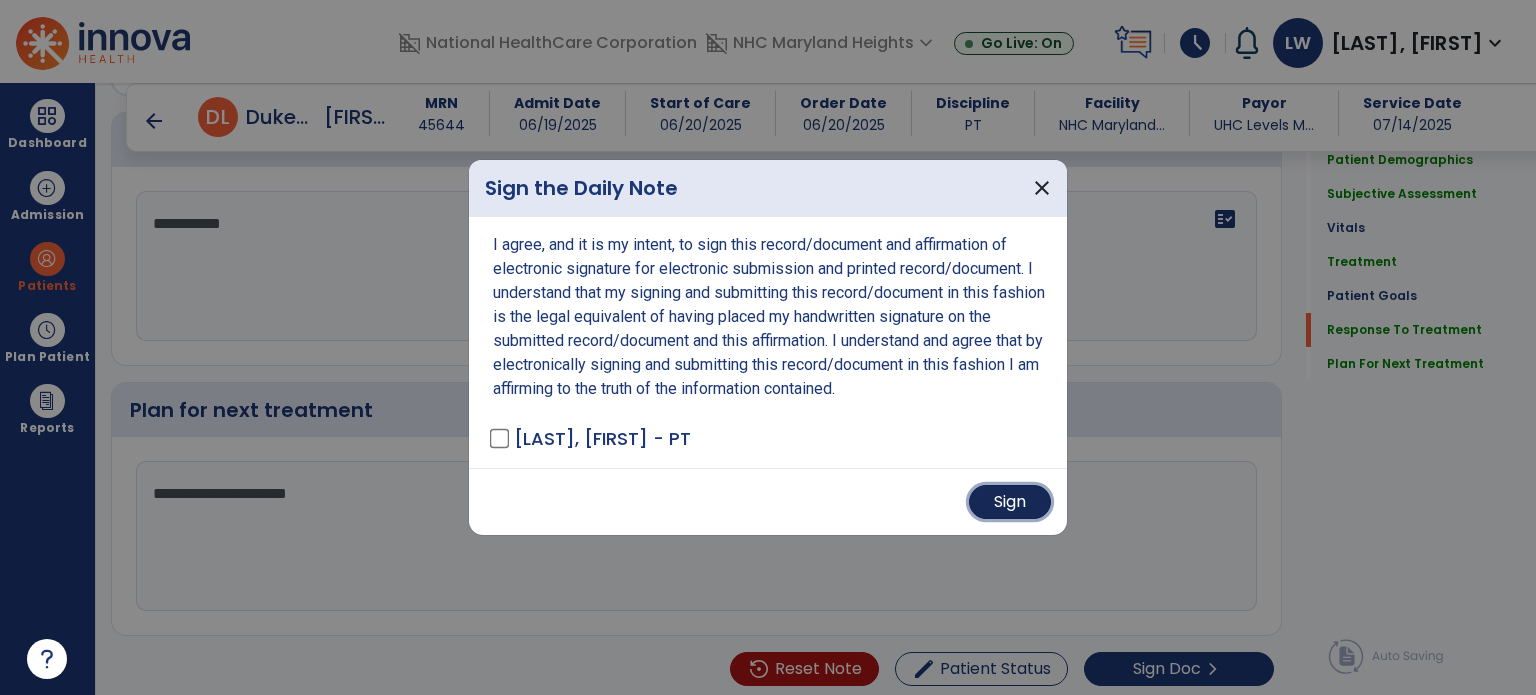 click on "Sign" at bounding box center [1010, 502] 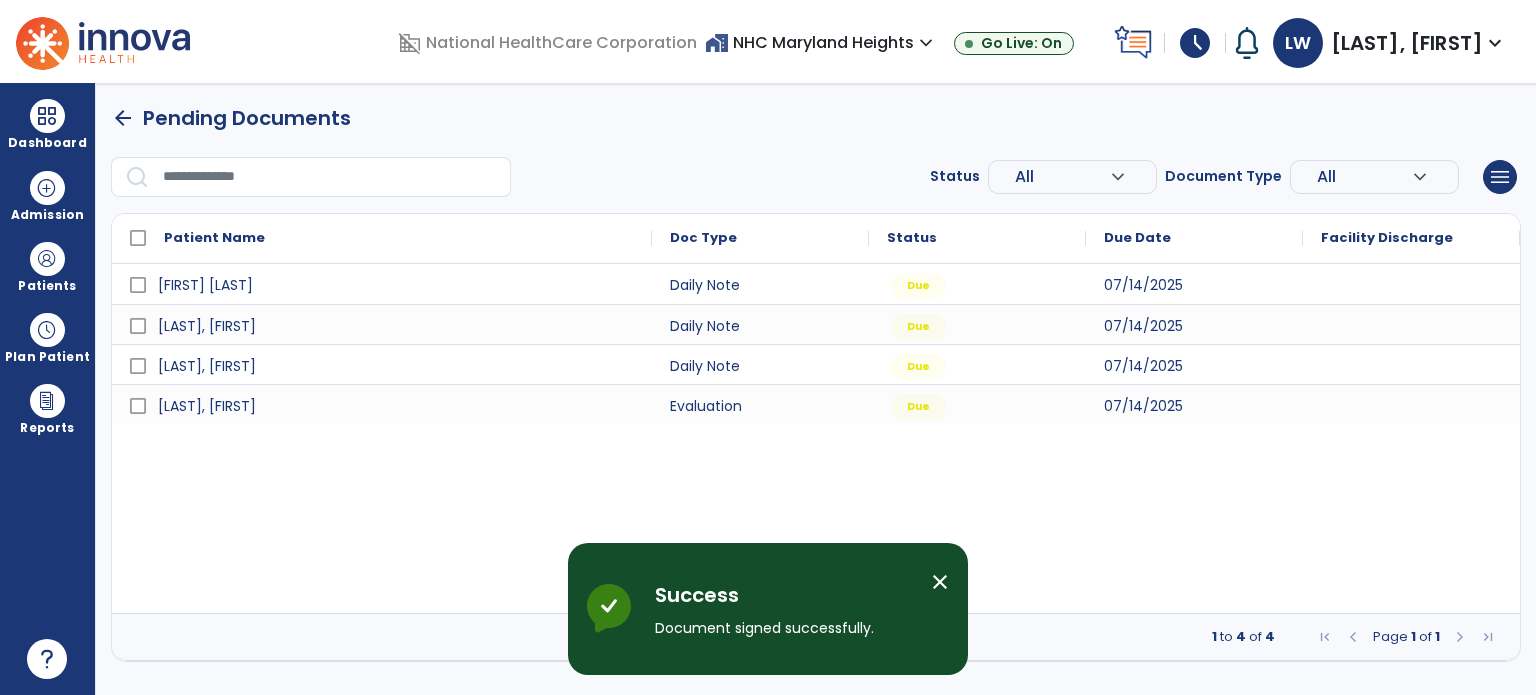 scroll, scrollTop: 0, scrollLeft: 0, axis: both 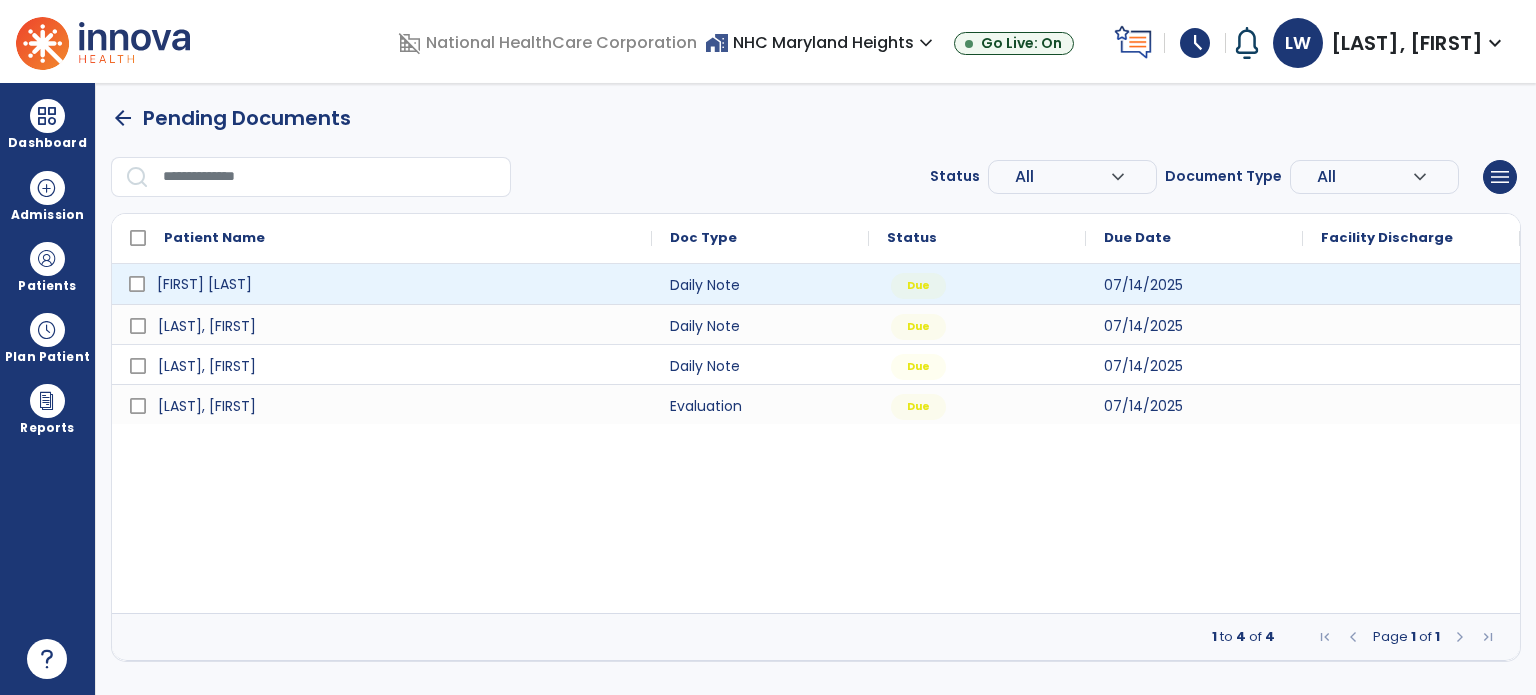 click on "[FIRST] [LAST]" at bounding box center (204, 284) 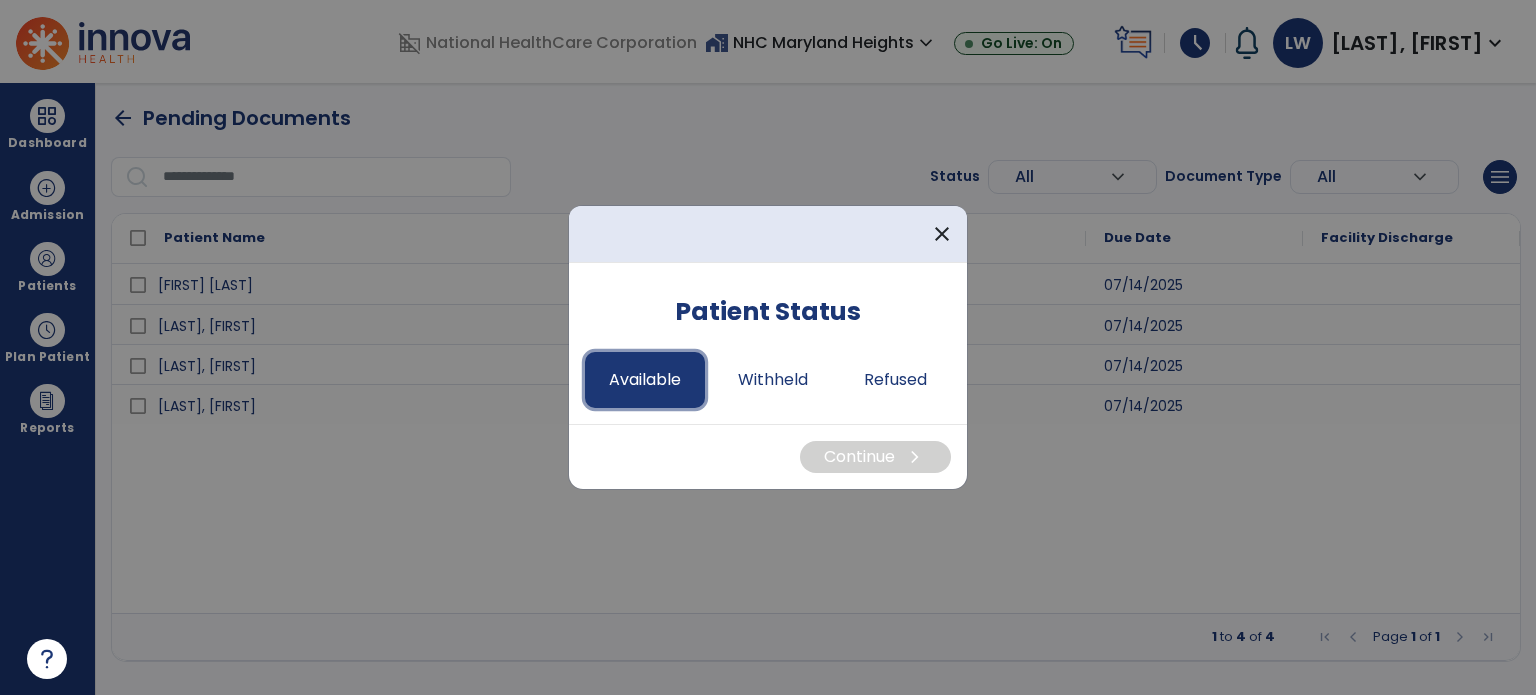 click on "Available" at bounding box center [645, 380] 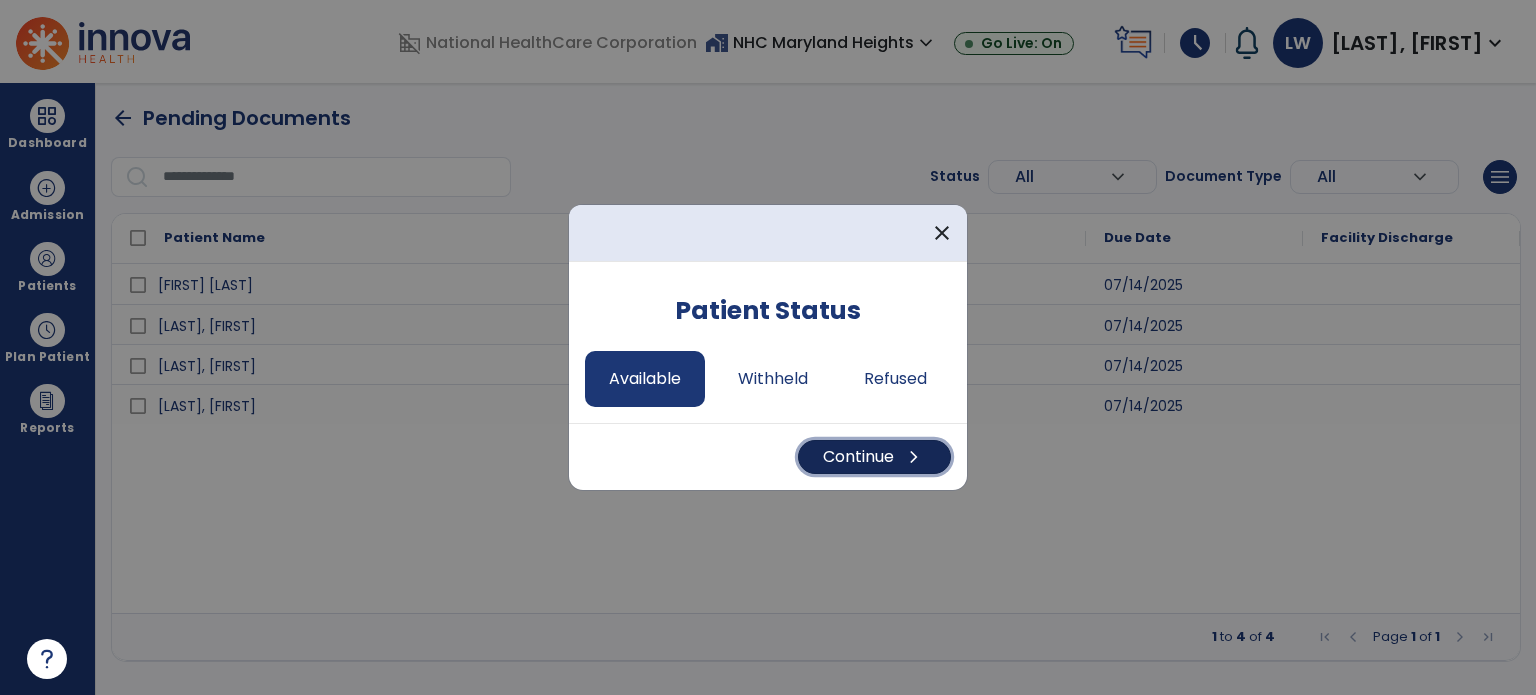 click on "Continue   chevron_right" at bounding box center (874, 457) 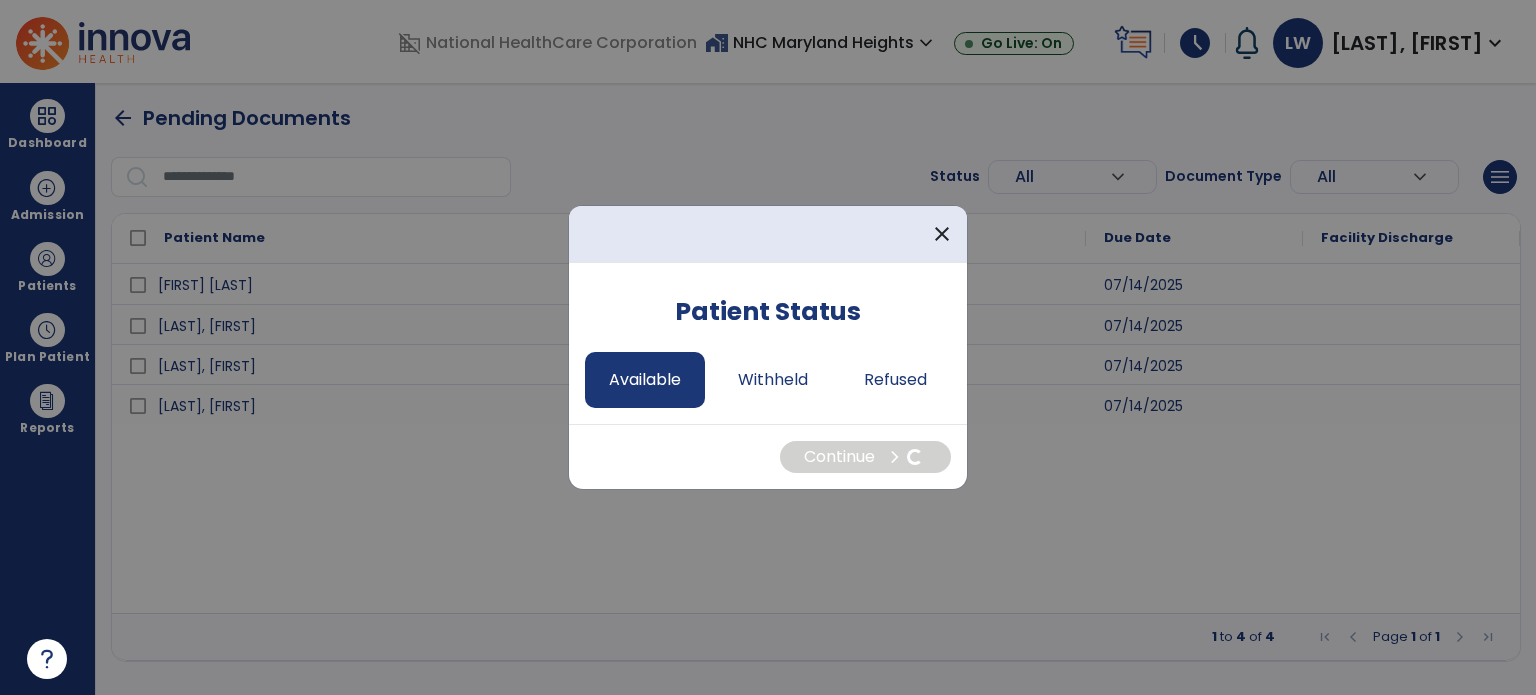 select on "*" 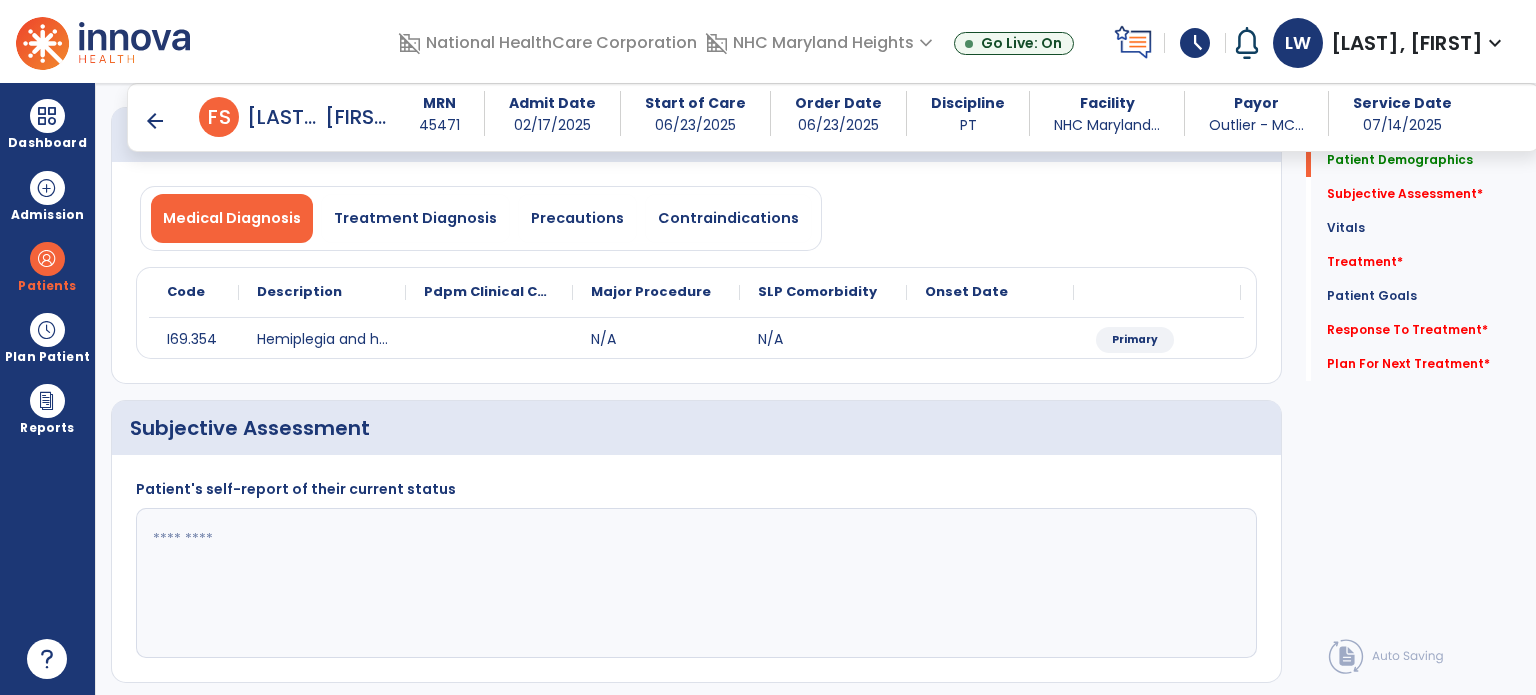 scroll, scrollTop: 128, scrollLeft: 0, axis: vertical 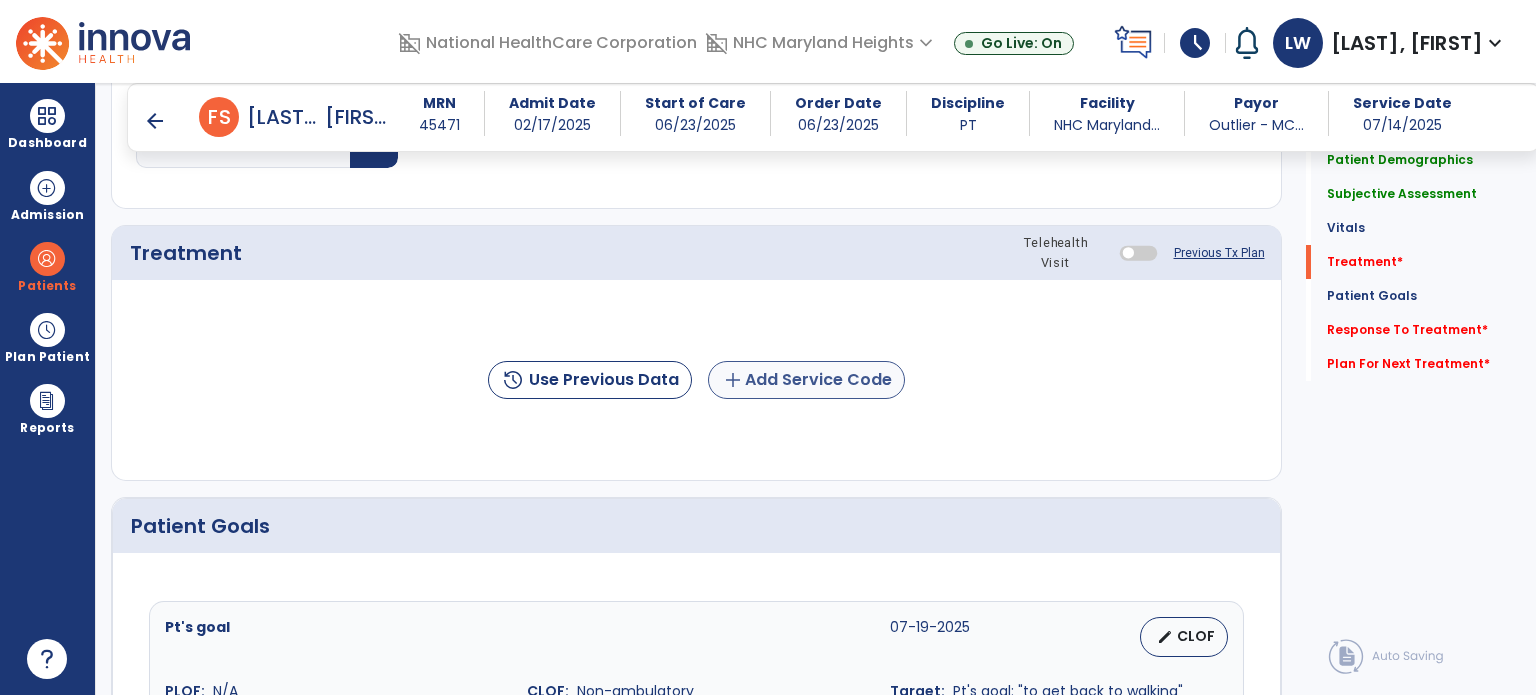 type on "**********" 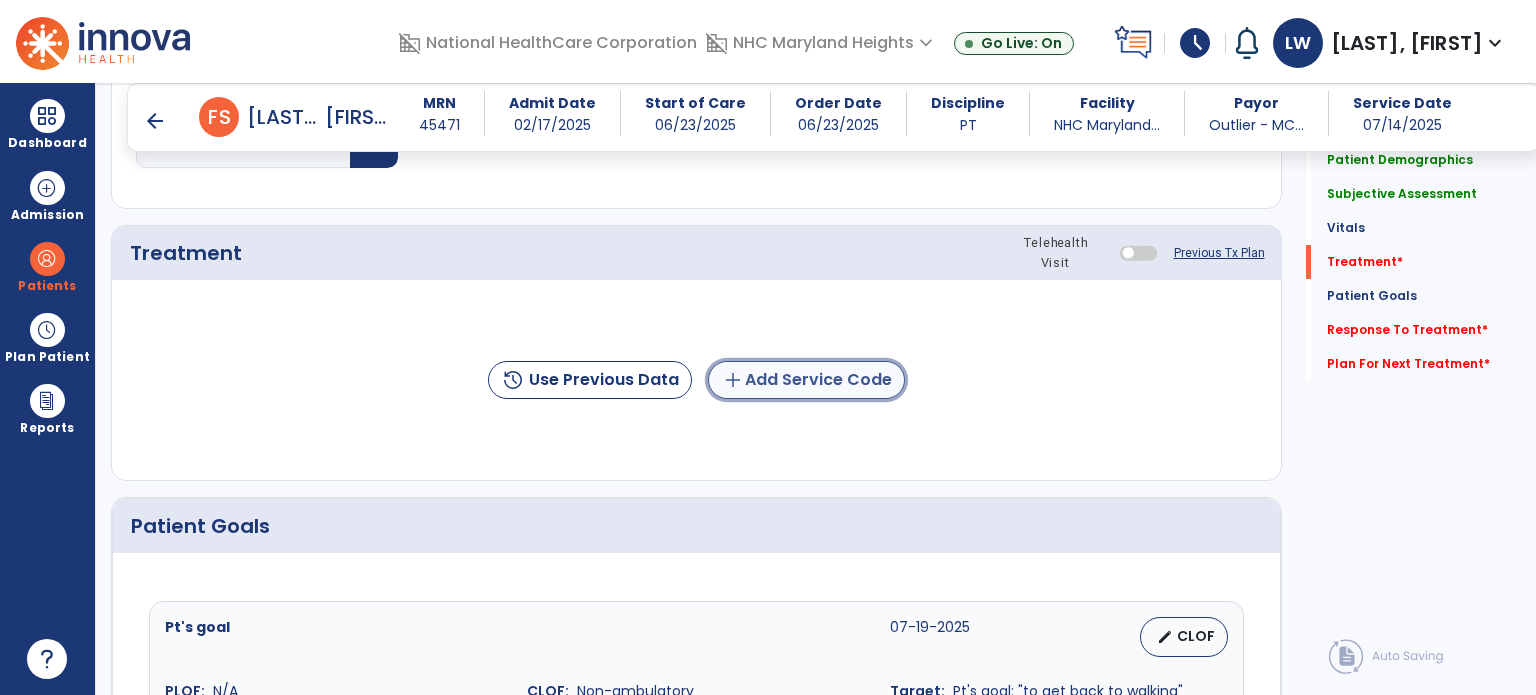 click on "add  Add Service Code" 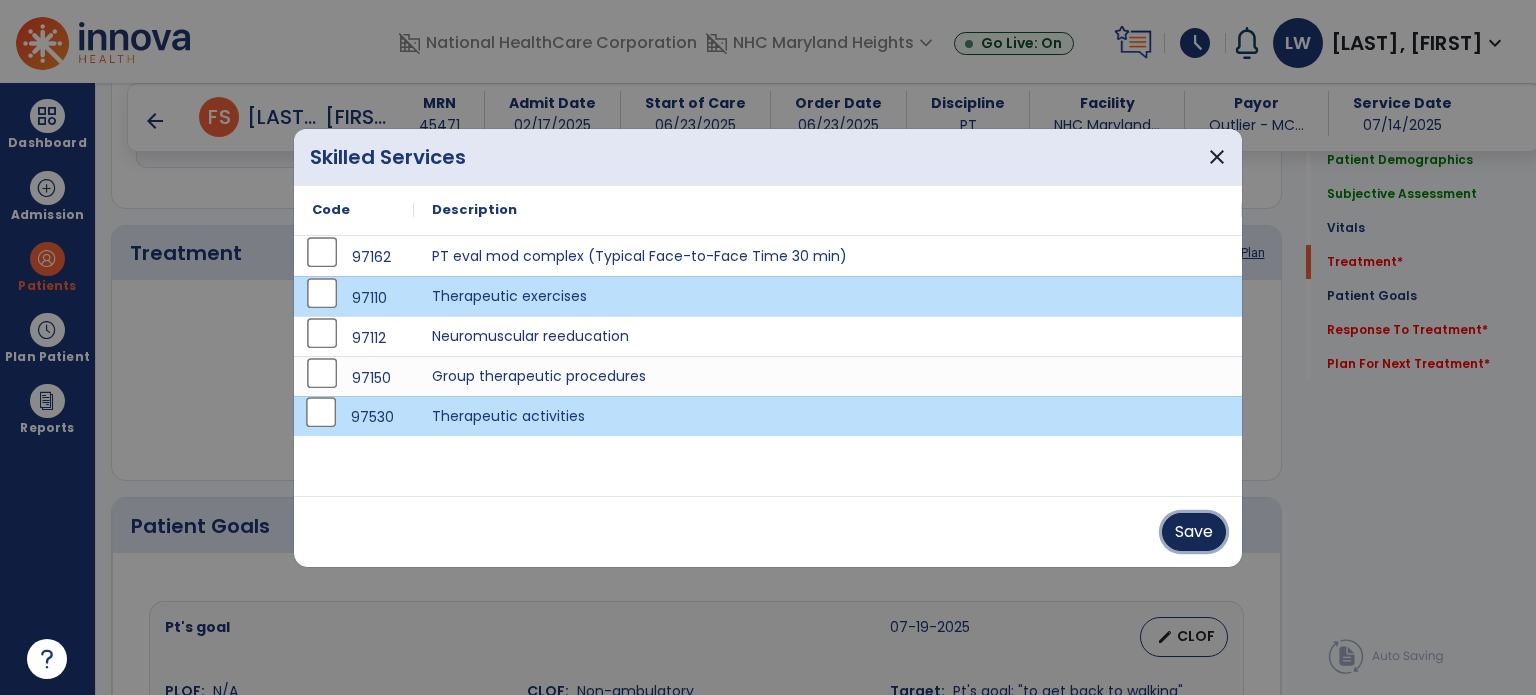 click on "Save" at bounding box center [1194, 532] 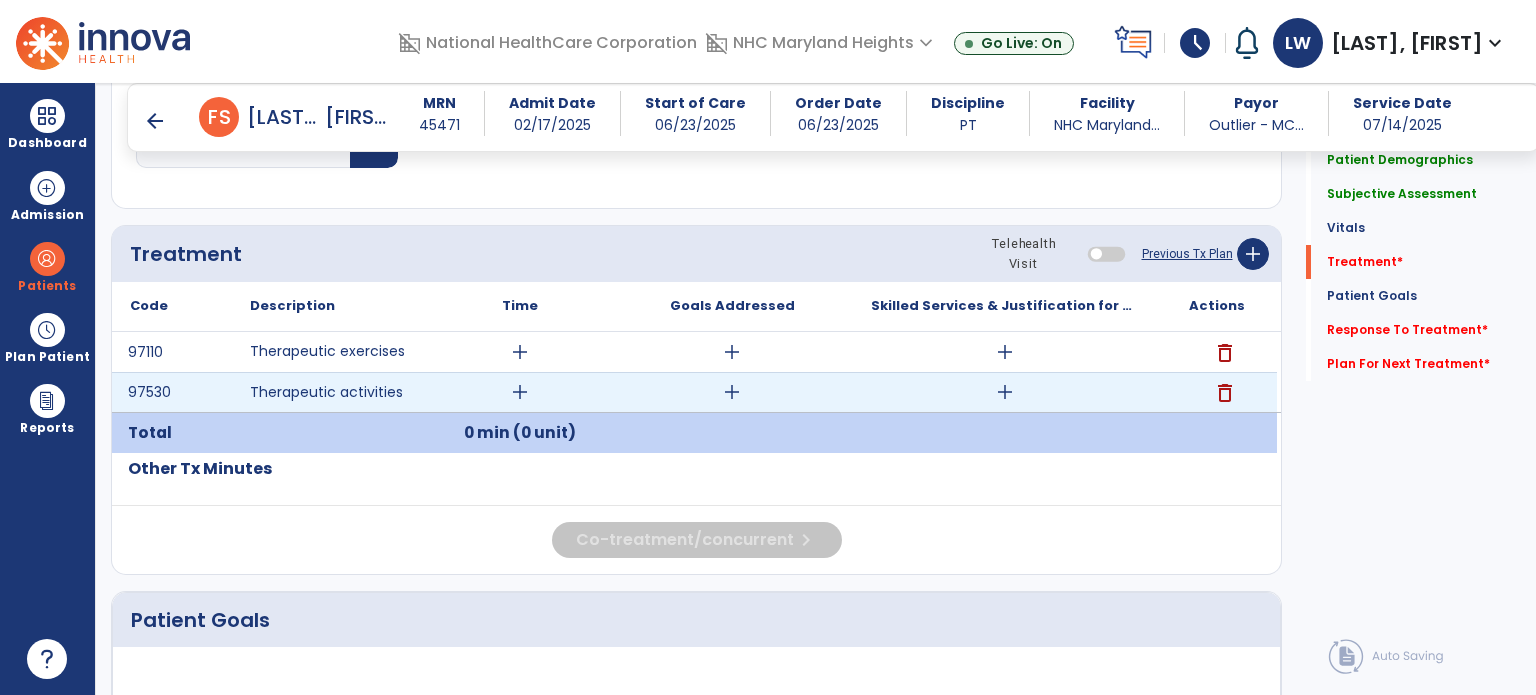 click on "add" at bounding box center (520, 392) 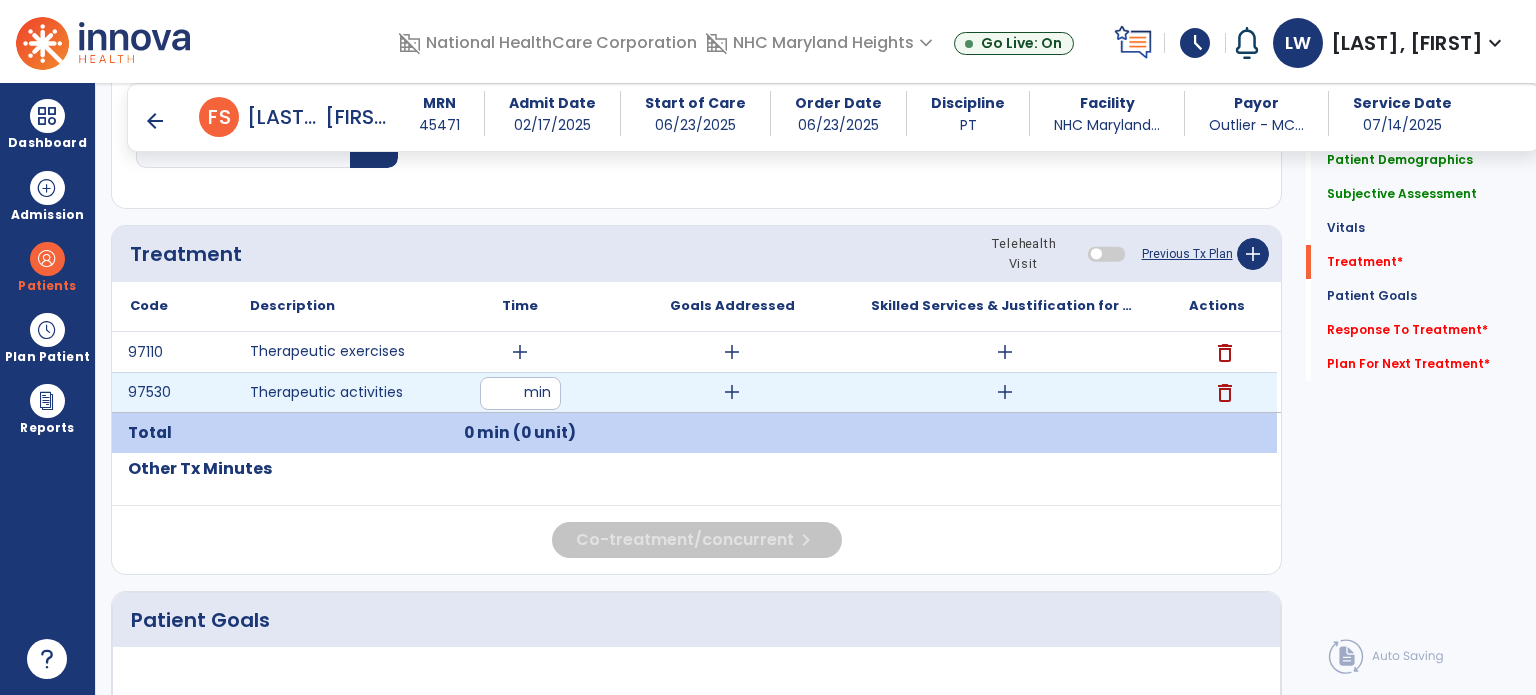click at bounding box center (520, 393) 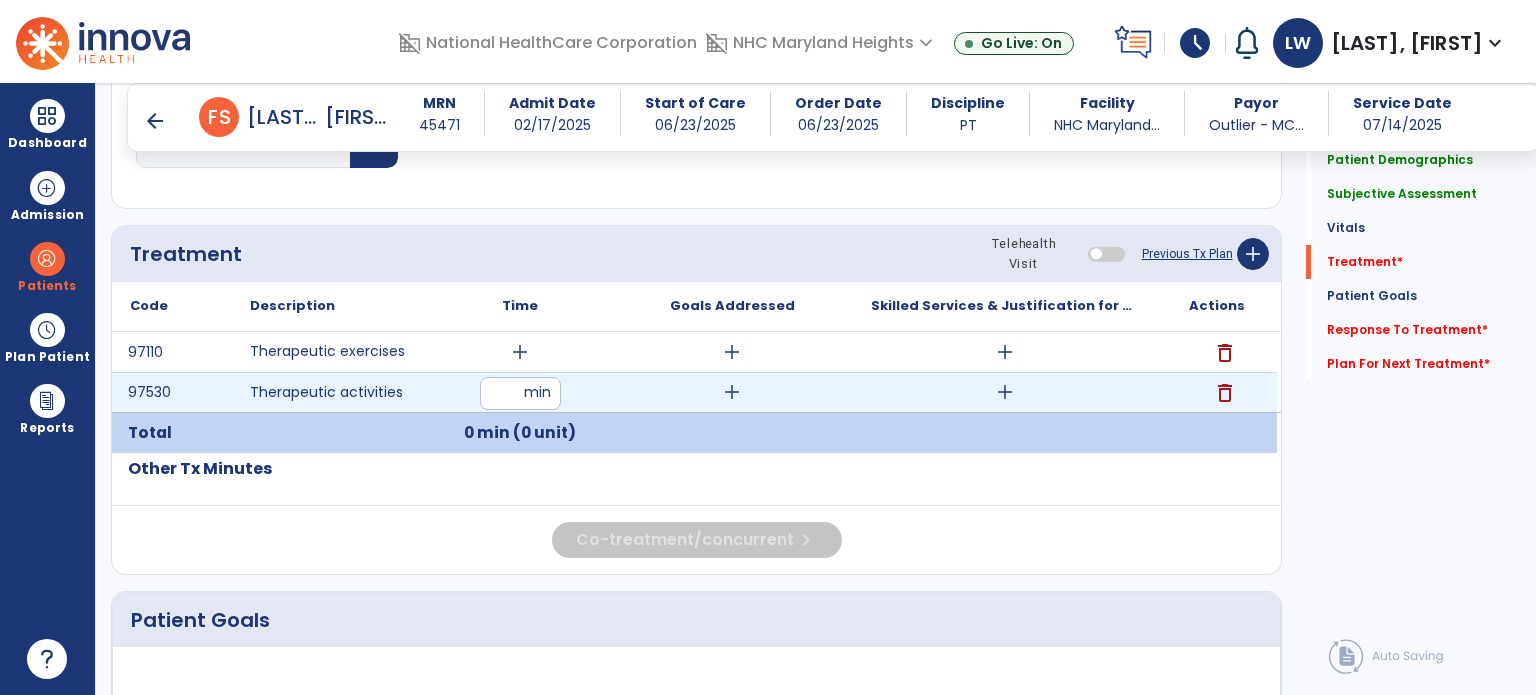 type on "**" 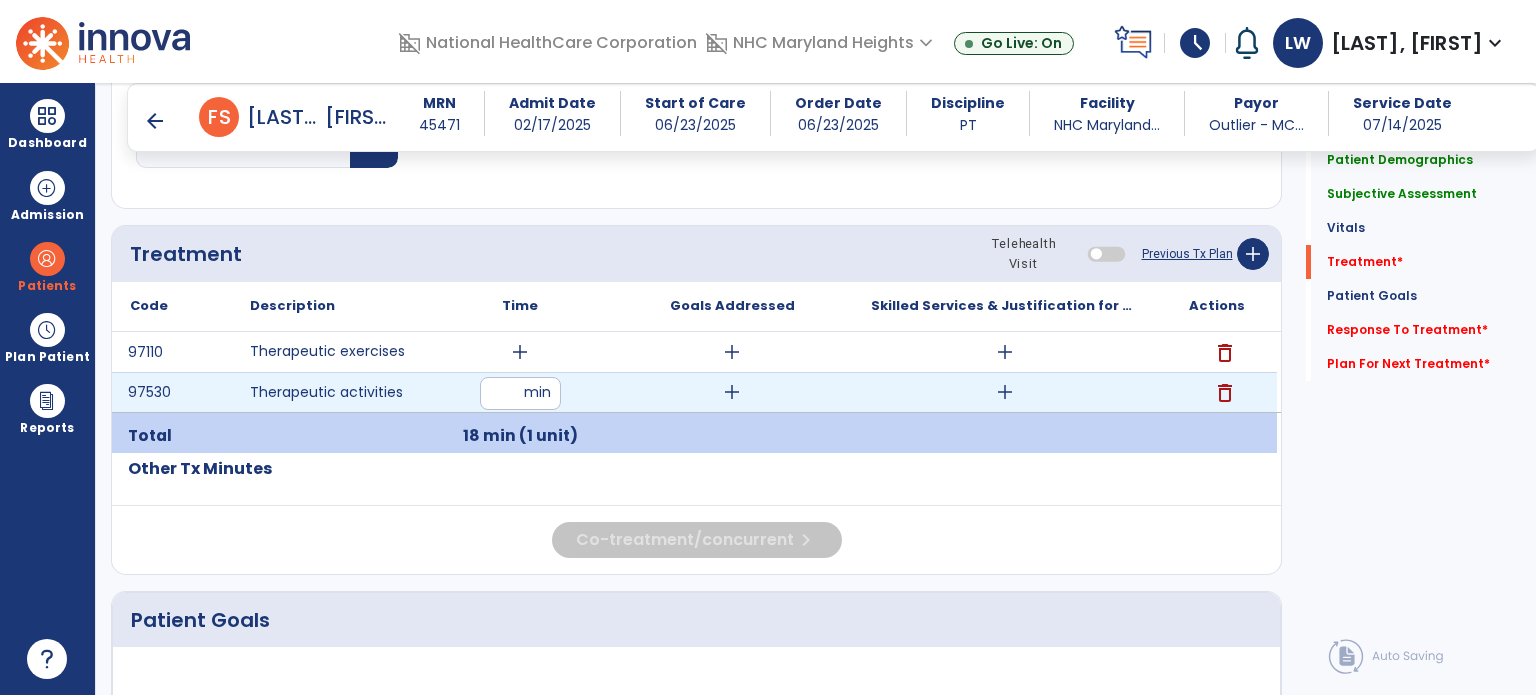 click on "add" at bounding box center (732, 392) 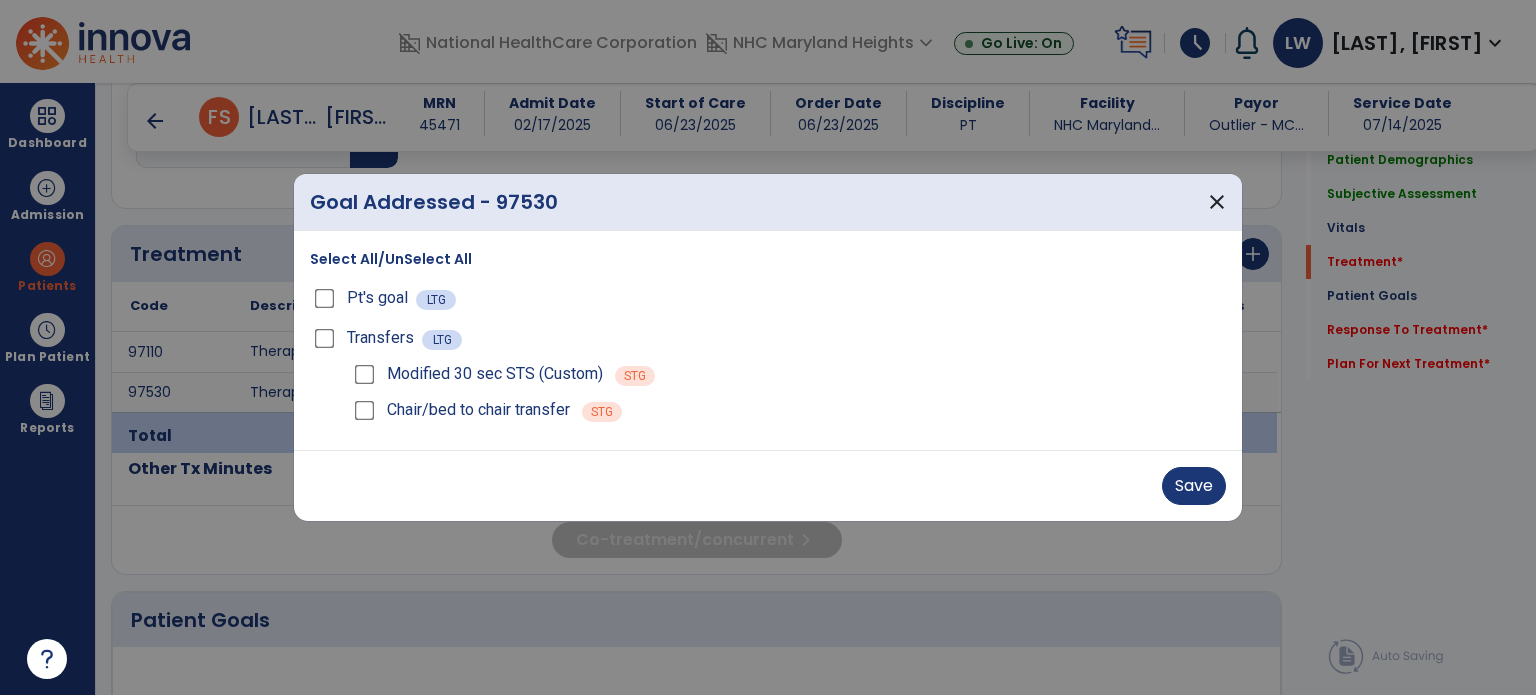 click on "Chair/bed to chair transfer  STG" at bounding box center [788, 410] 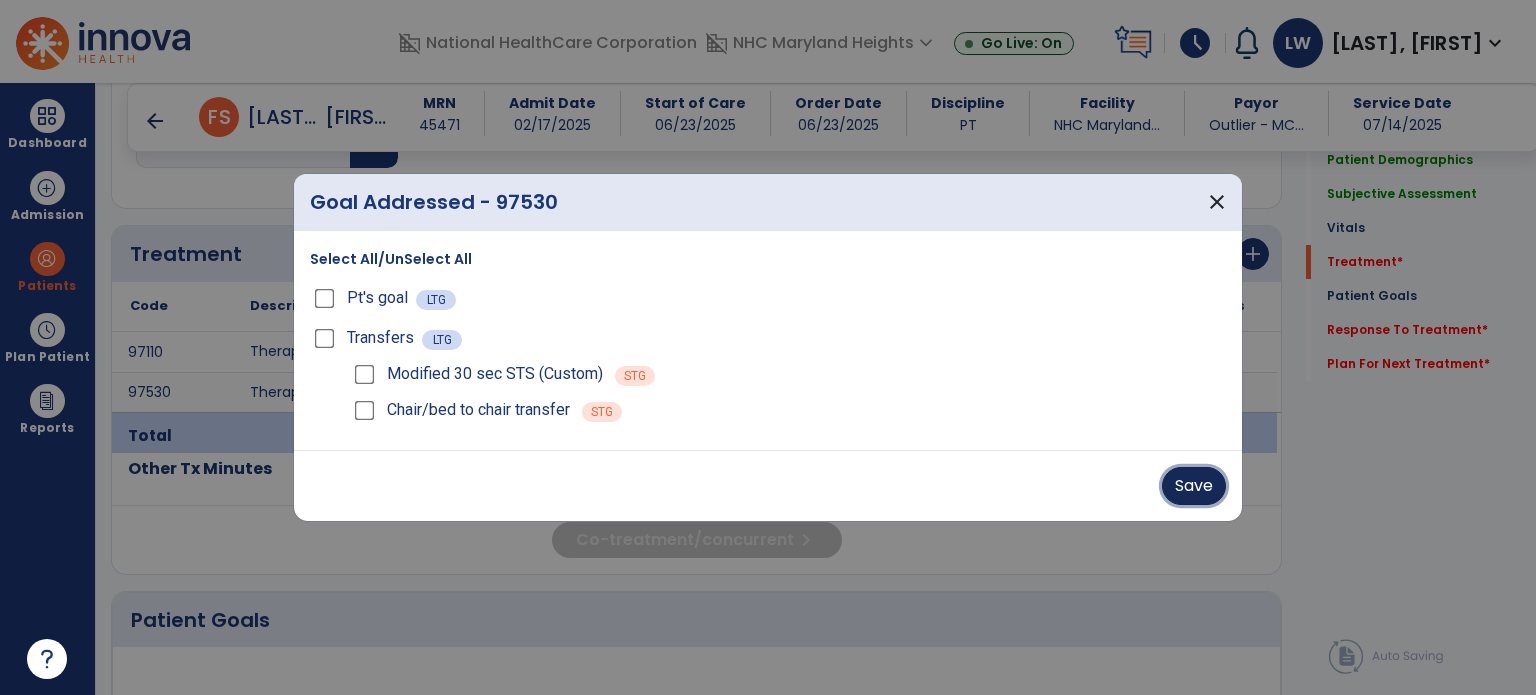 click on "Save" at bounding box center (1194, 486) 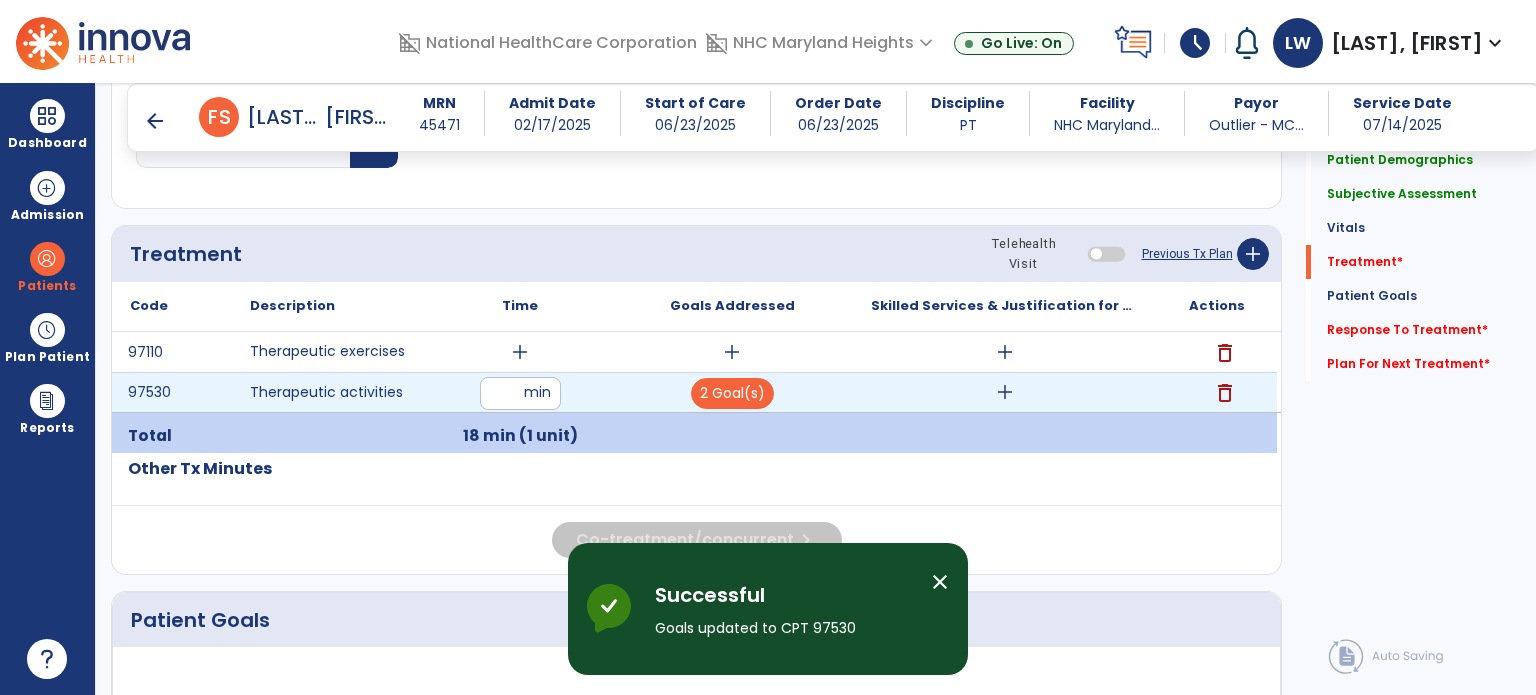 click on "add" at bounding box center (1005, 392) 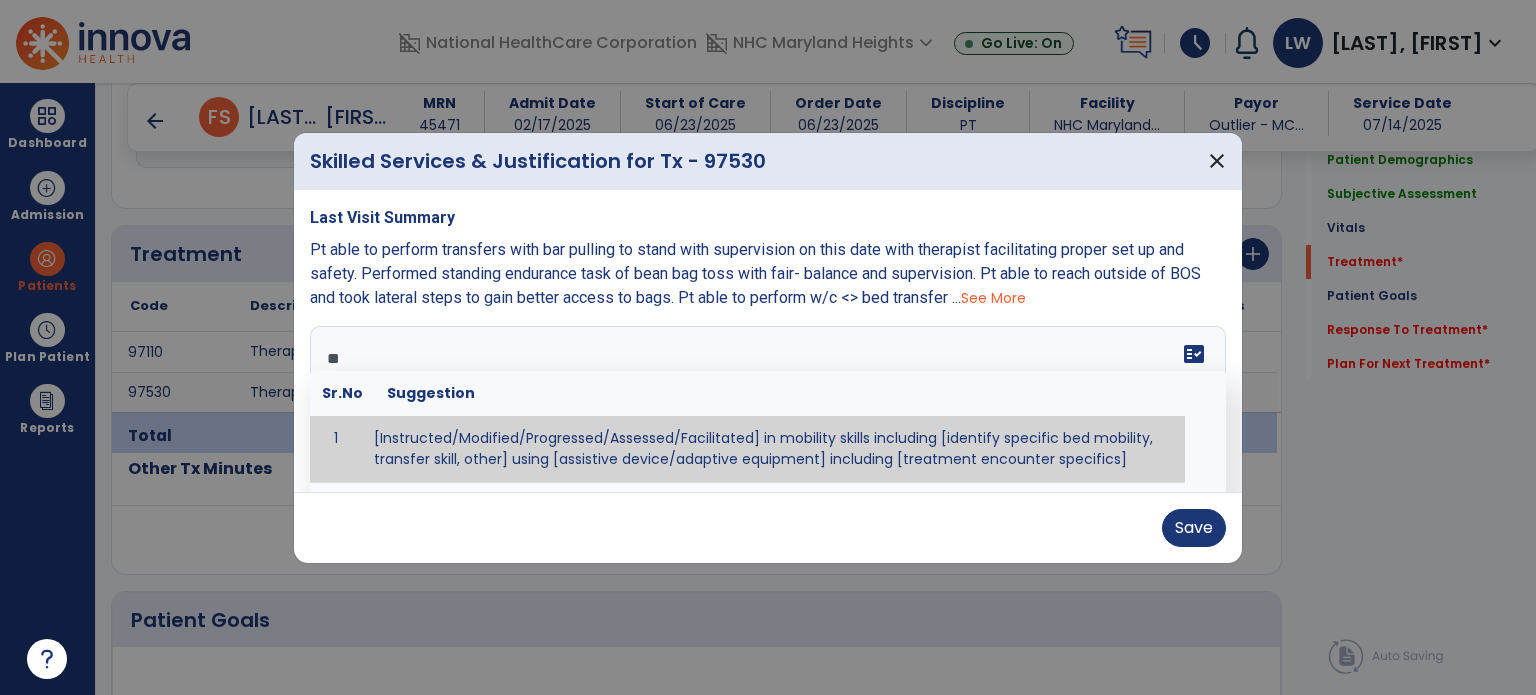 scroll, scrollTop: 1280, scrollLeft: 0, axis: vertical 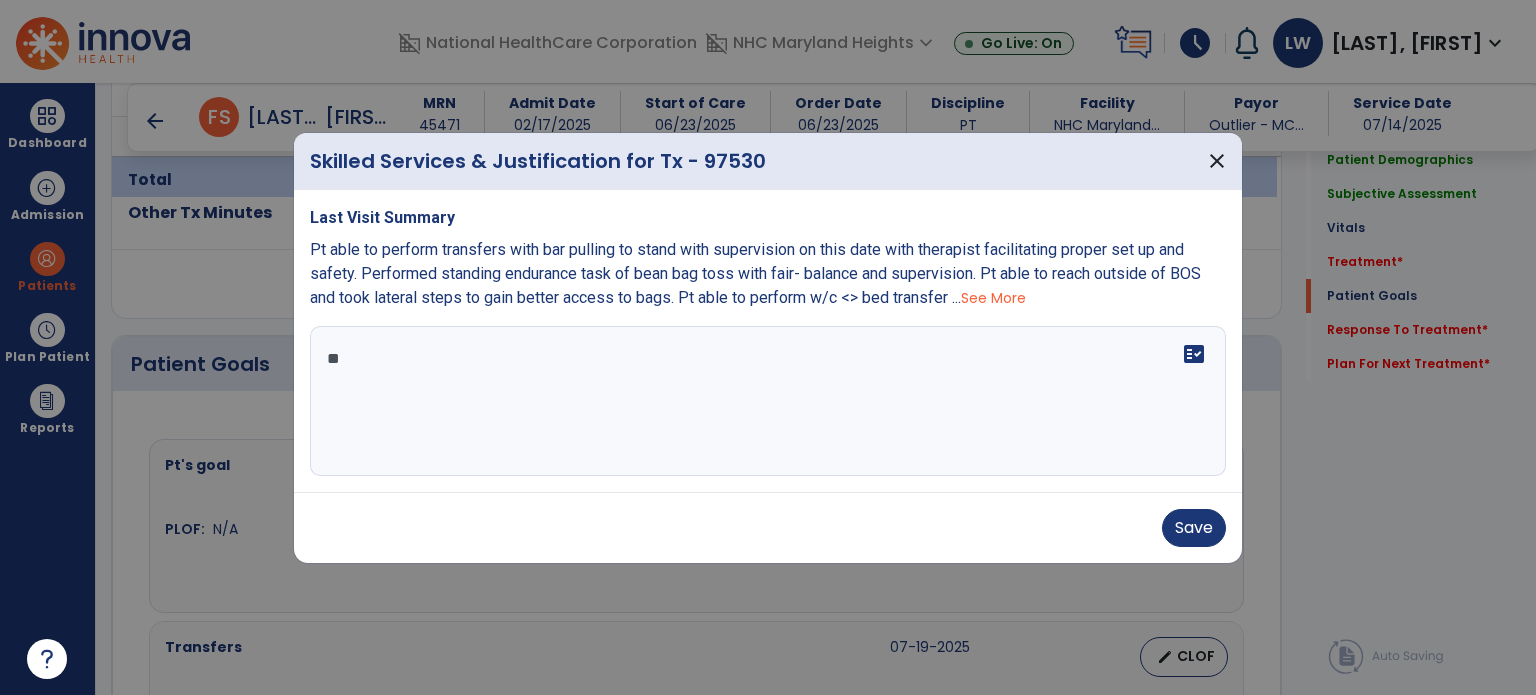 type on "*" 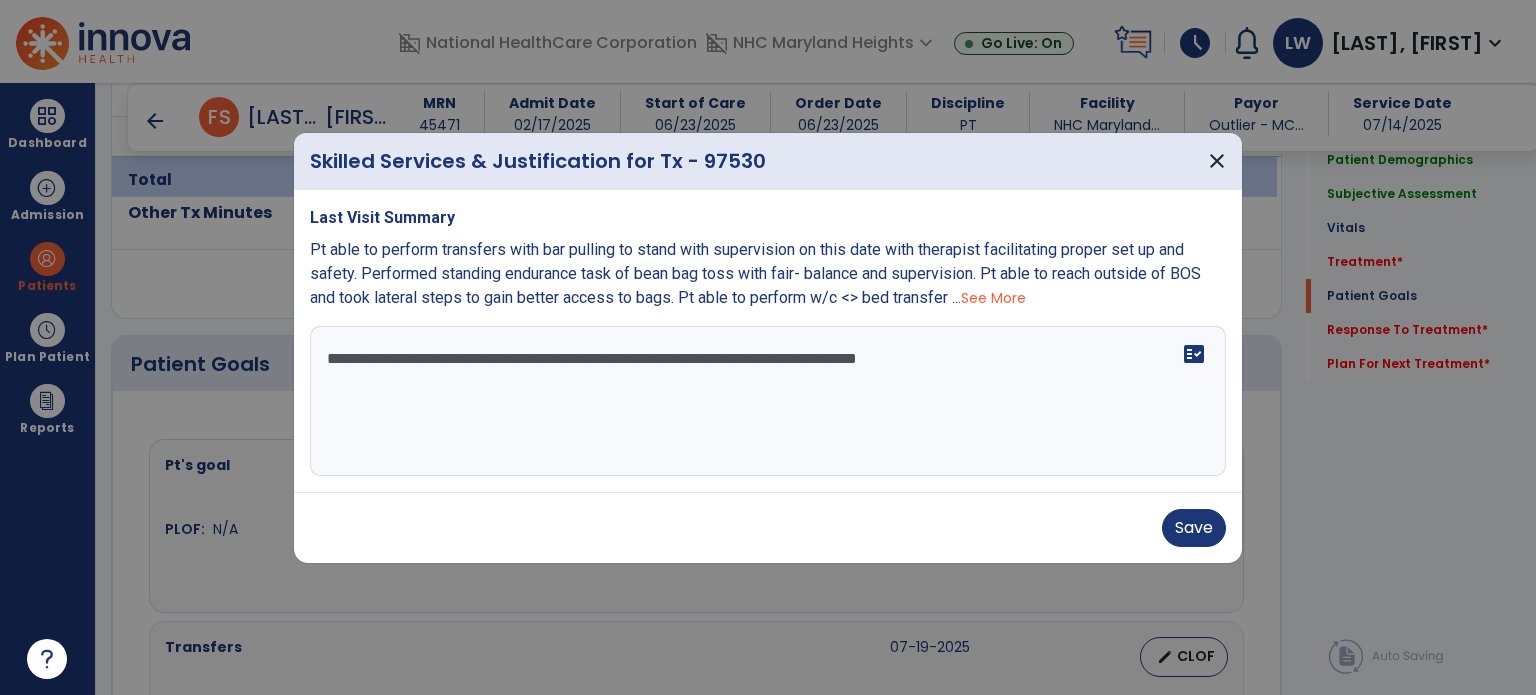 click on "See More" at bounding box center [993, 298] 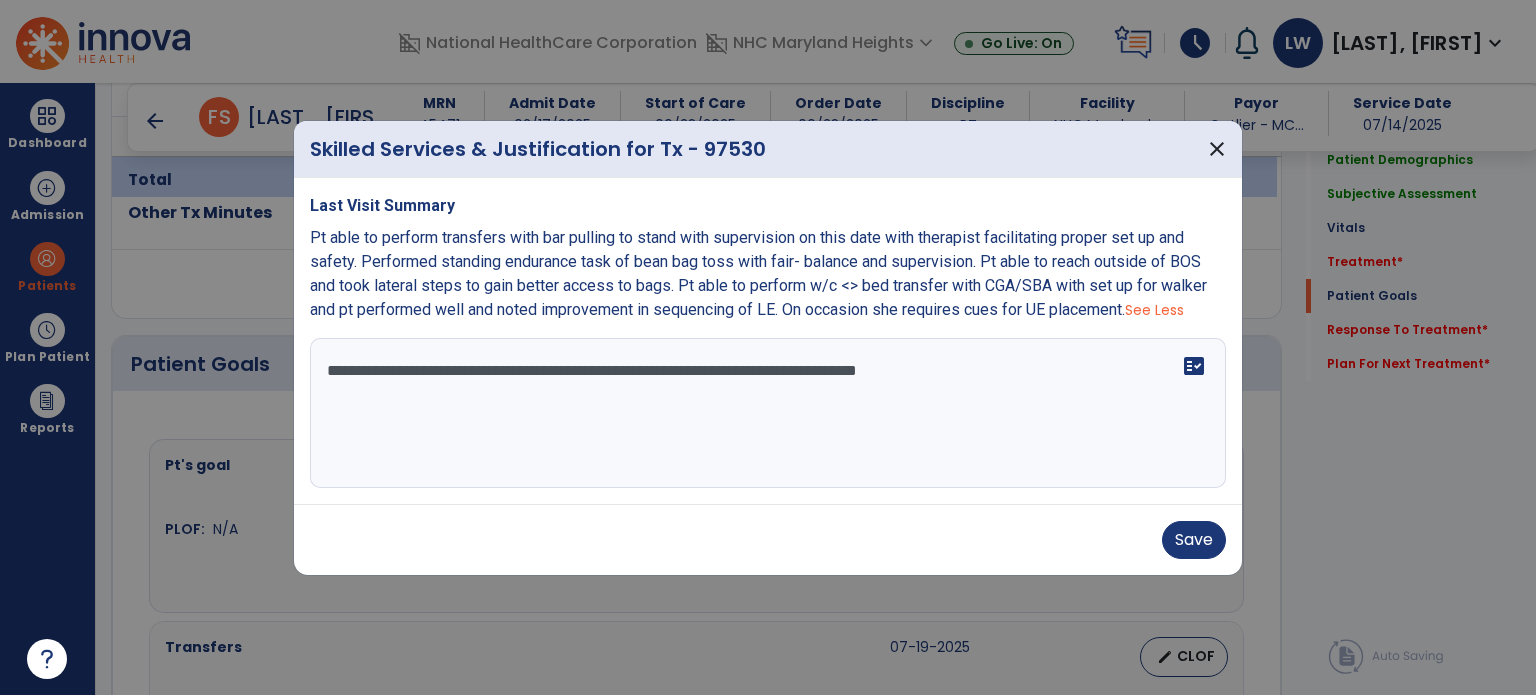 click on "**********" at bounding box center [768, 413] 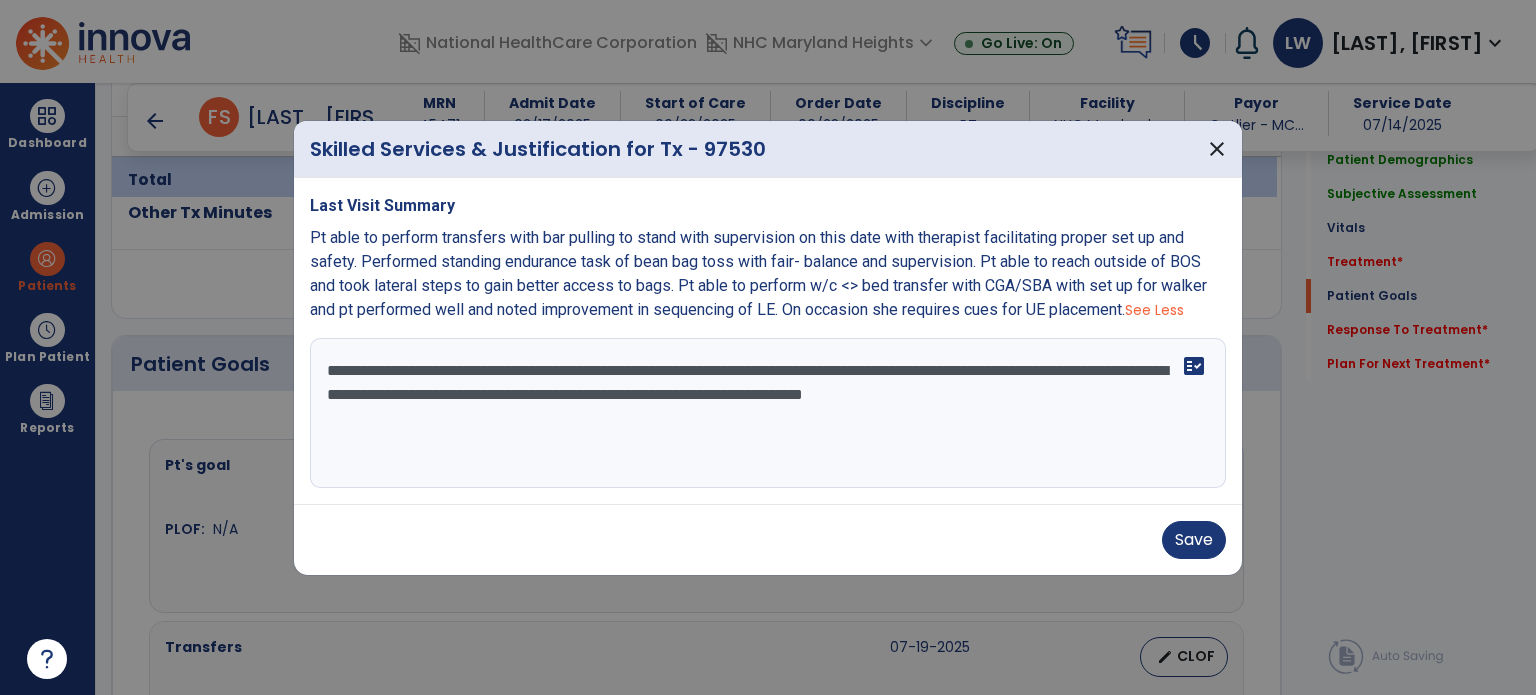 click on "**********" at bounding box center [768, 413] 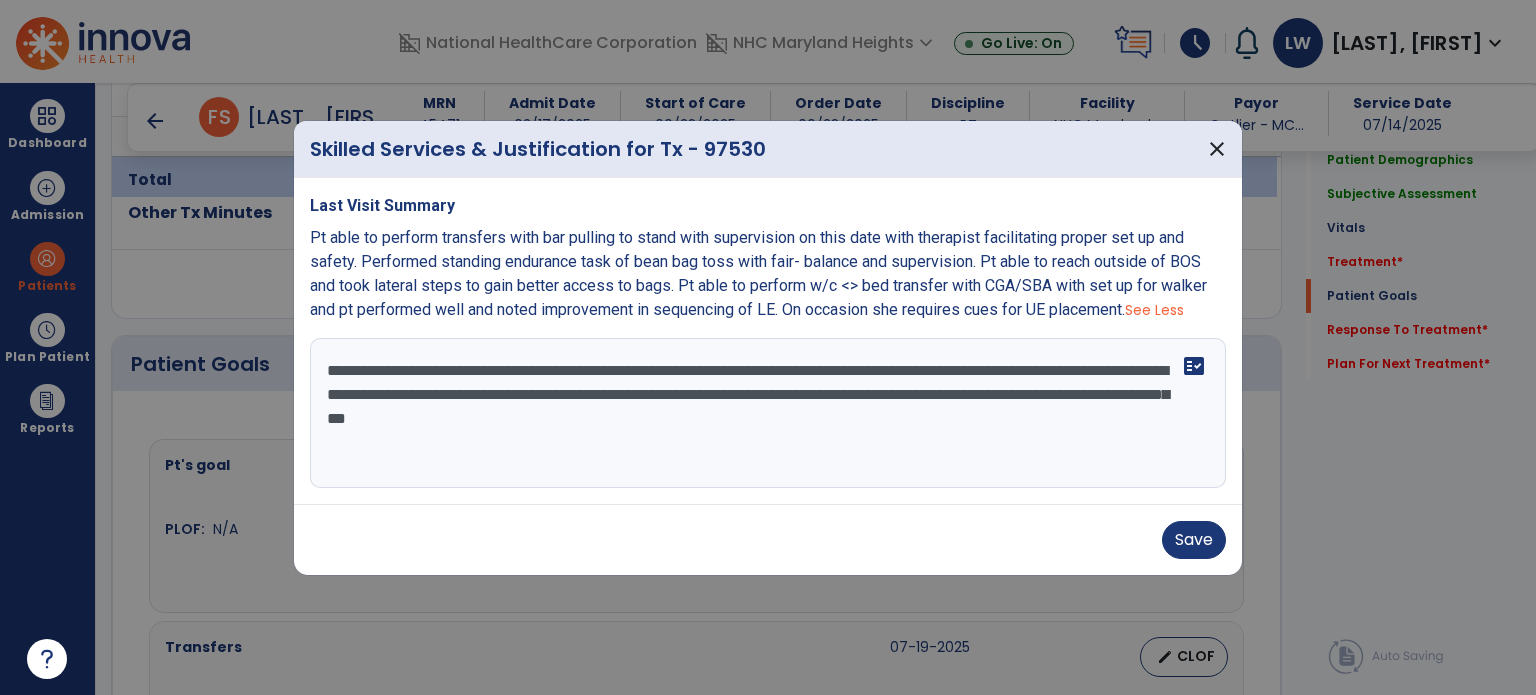 click on "**********" at bounding box center [768, 413] 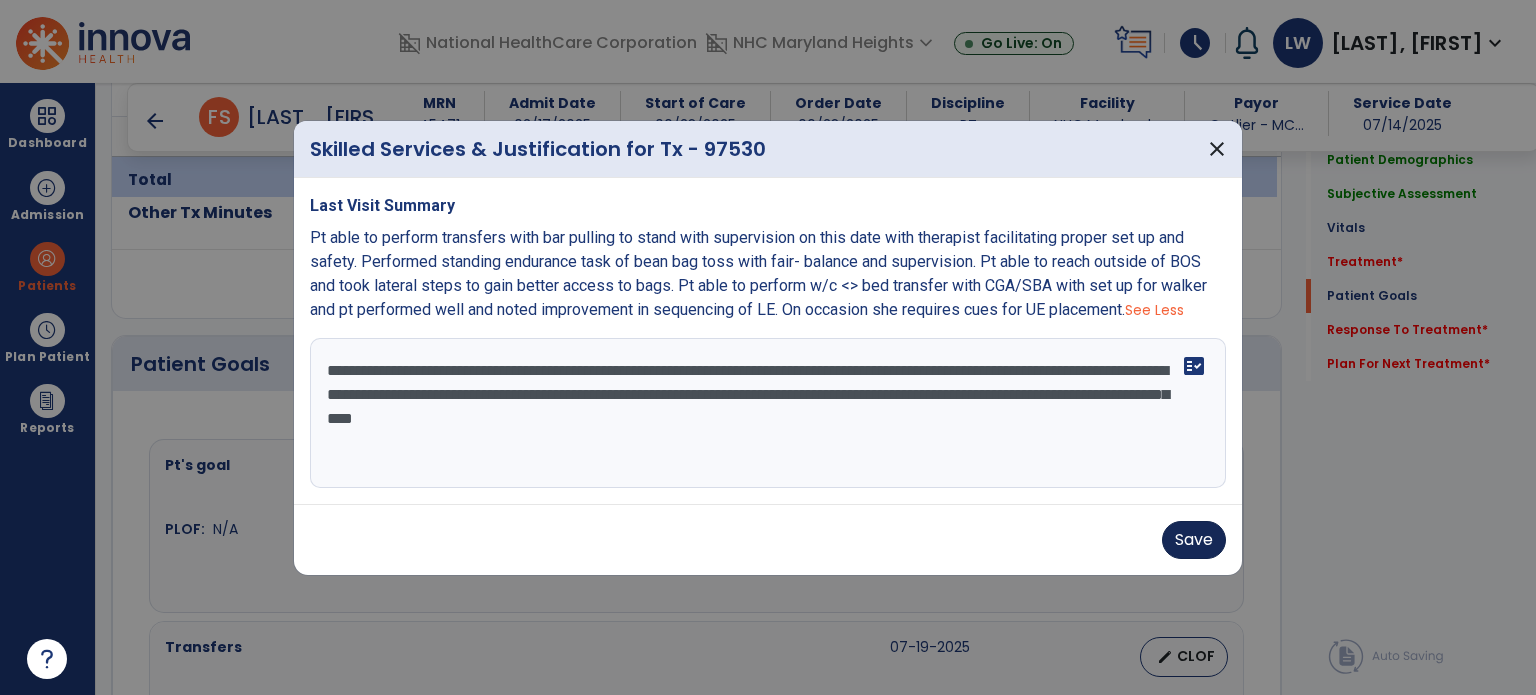 type on "**********" 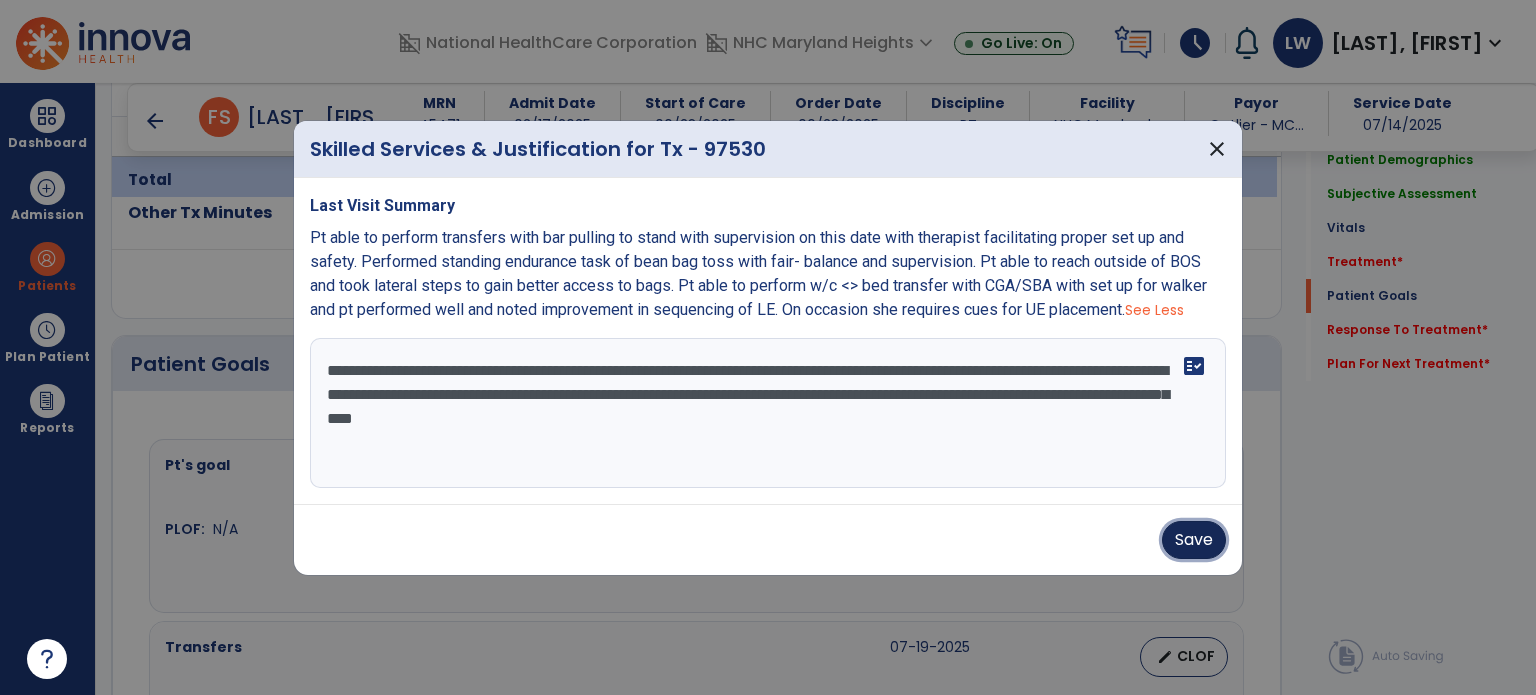 click on "Save" at bounding box center (1194, 540) 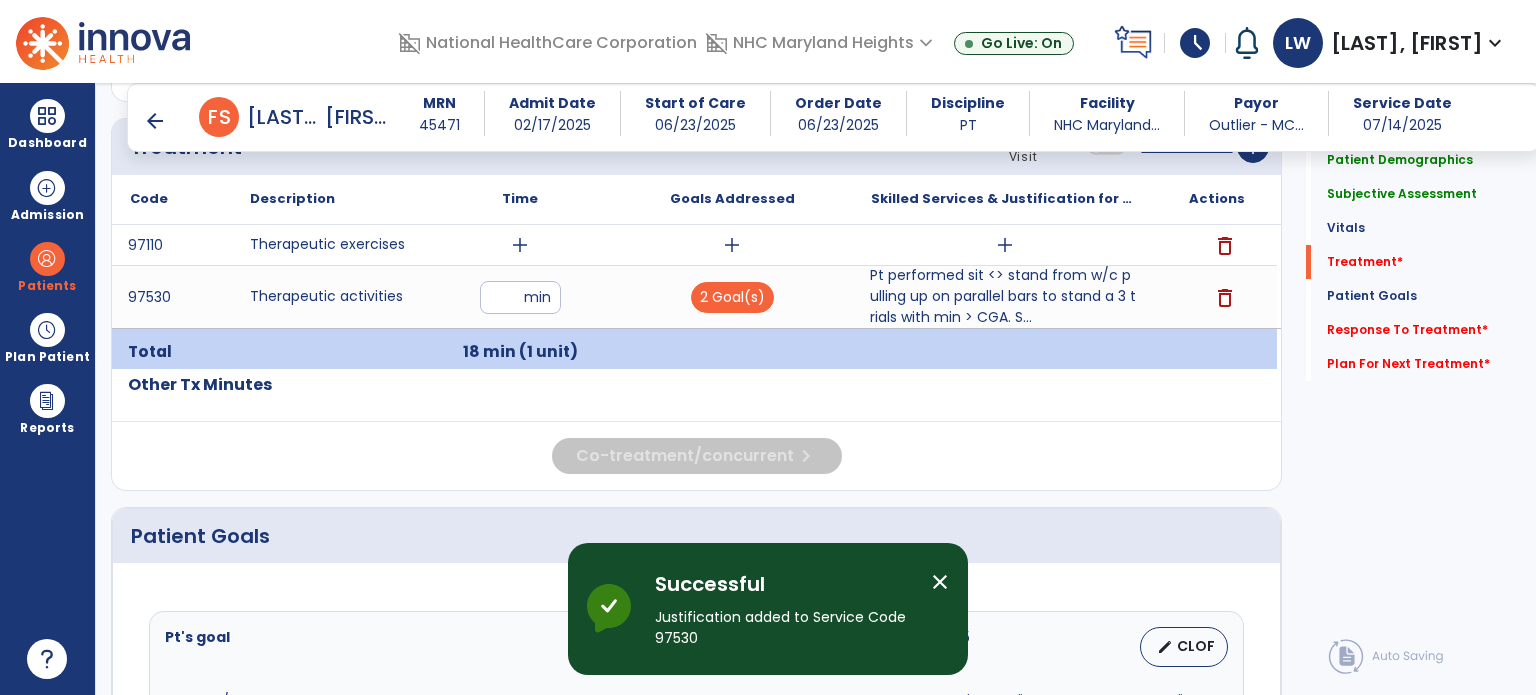 scroll, scrollTop: 1144, scrollLeft: 0, axis: vertical 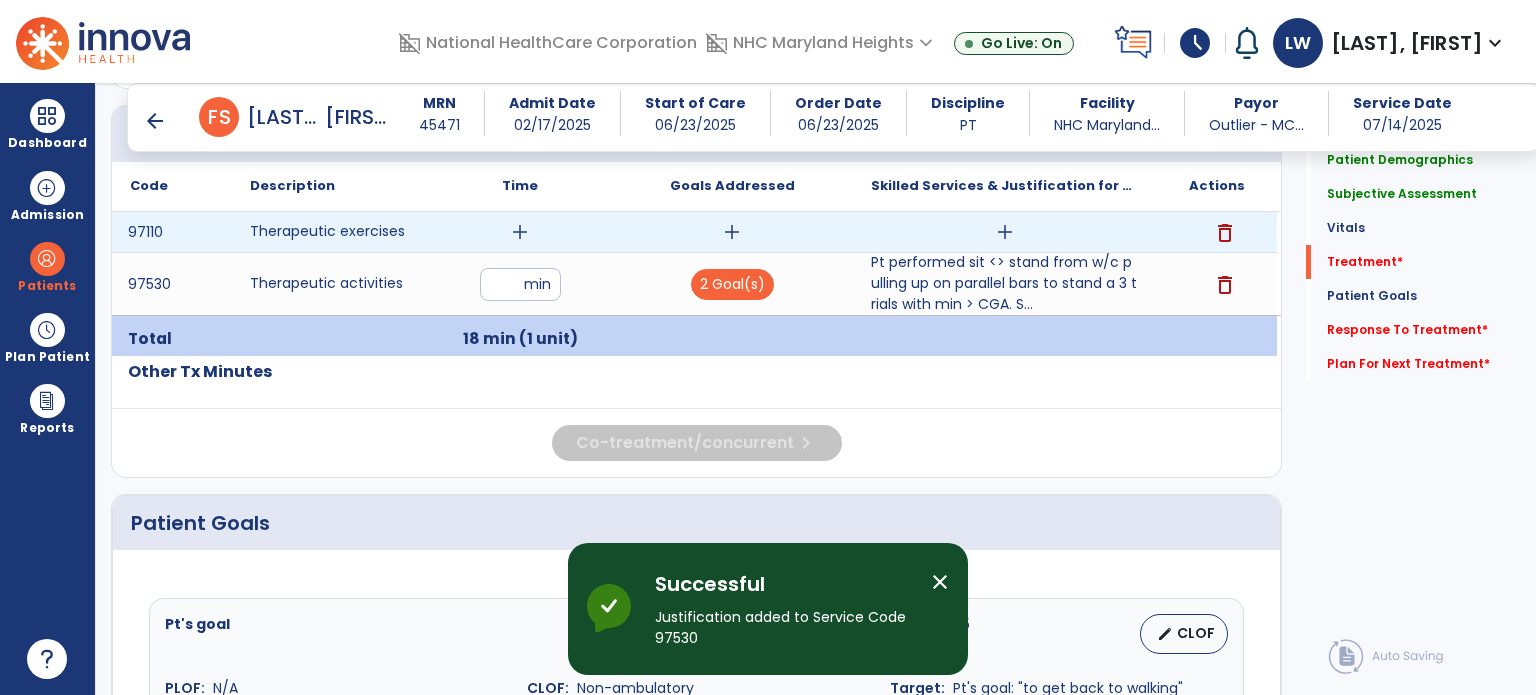 click on "add" at bounding box center [520, 232] 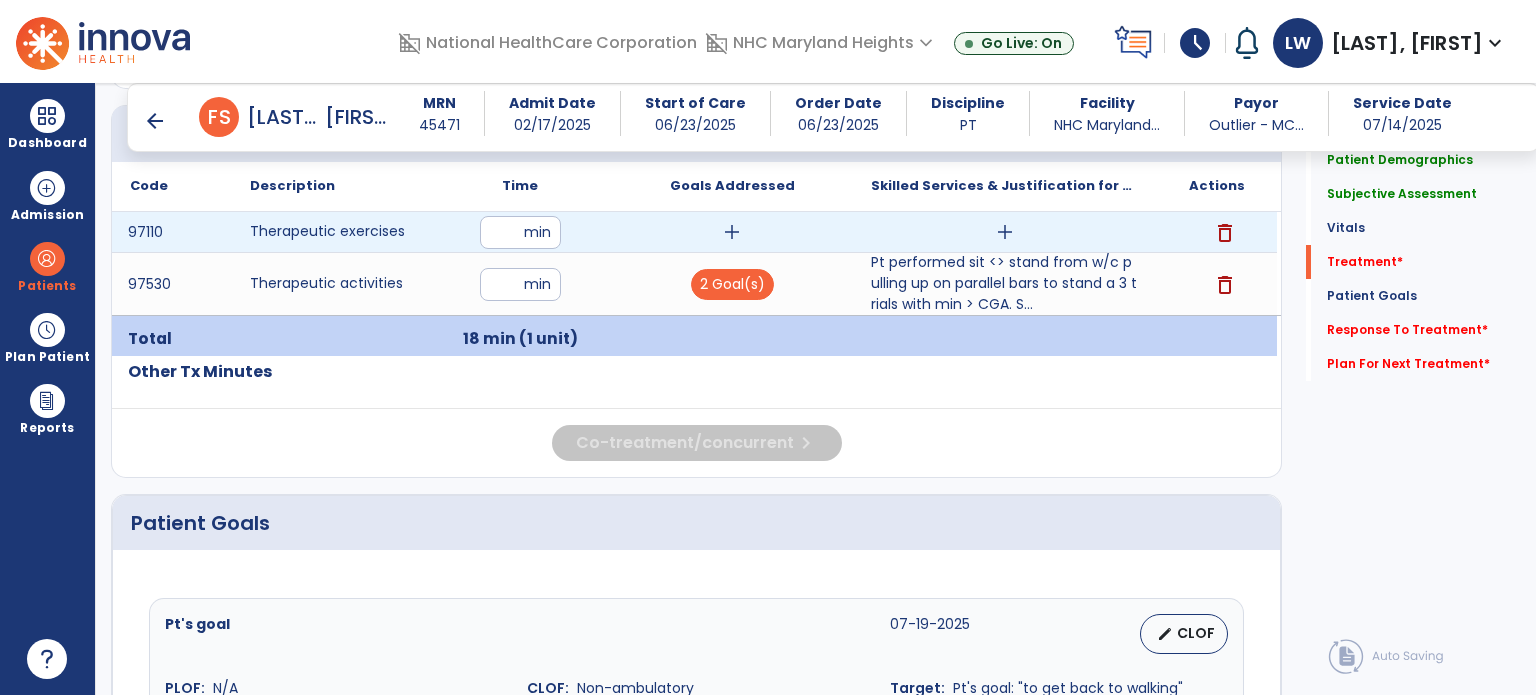 type on "*" 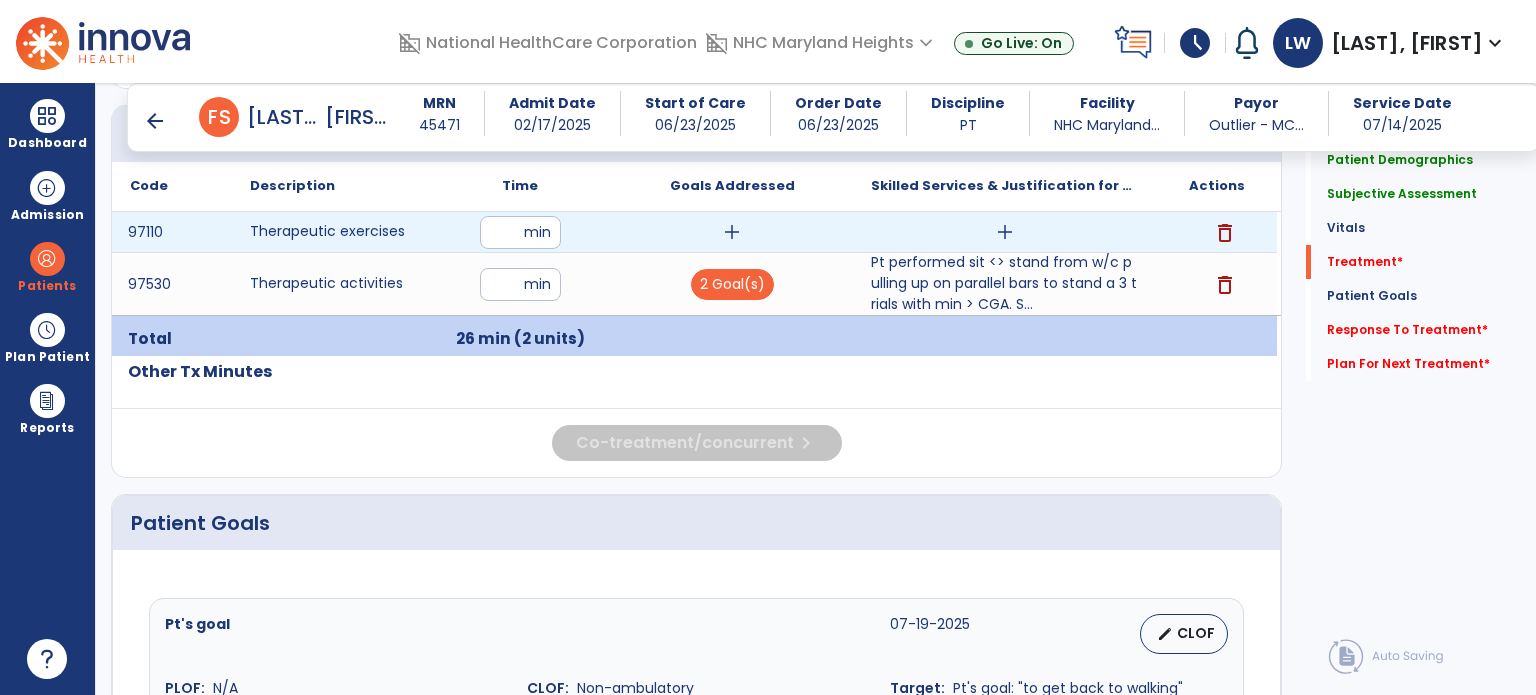 click on "add" at bounding box center (732, 232) 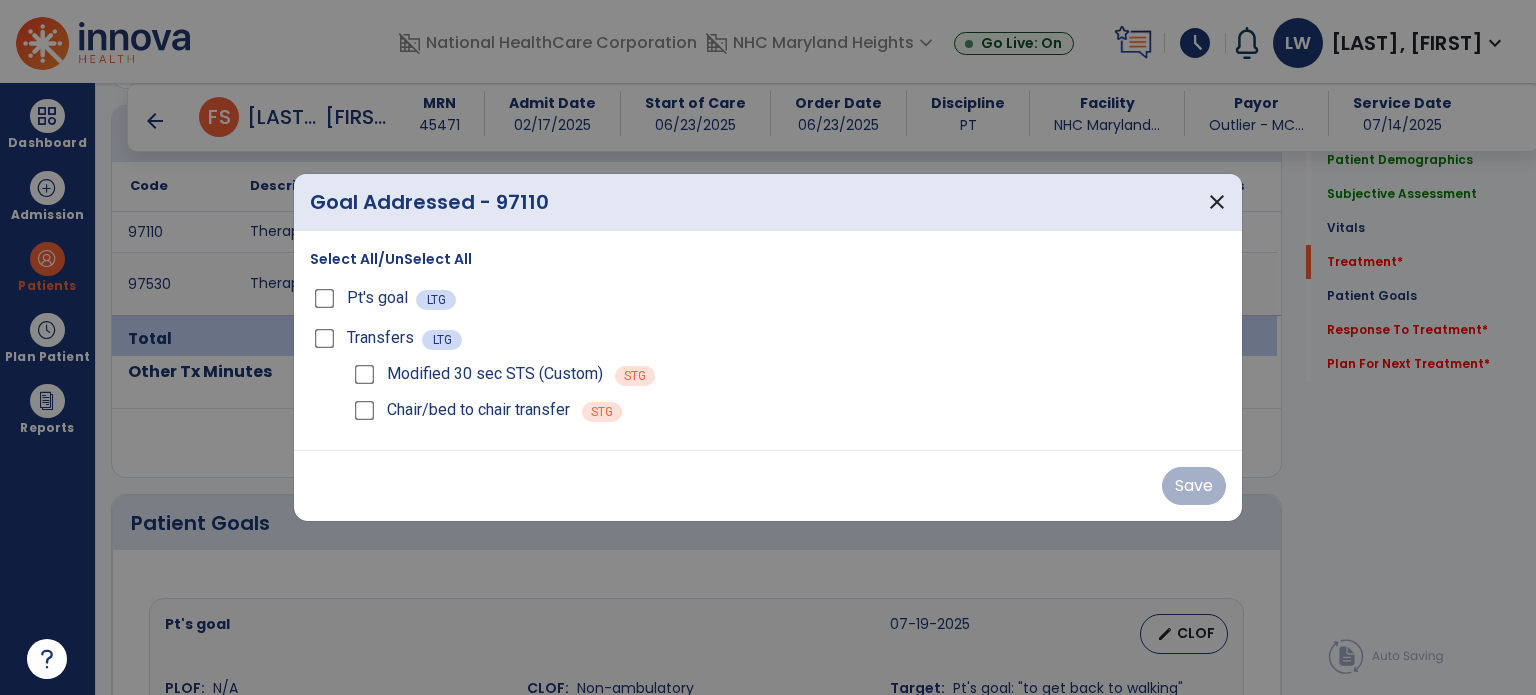 click on "Modified 30 sec STS (Custom)" at bounding box center (476, 374) 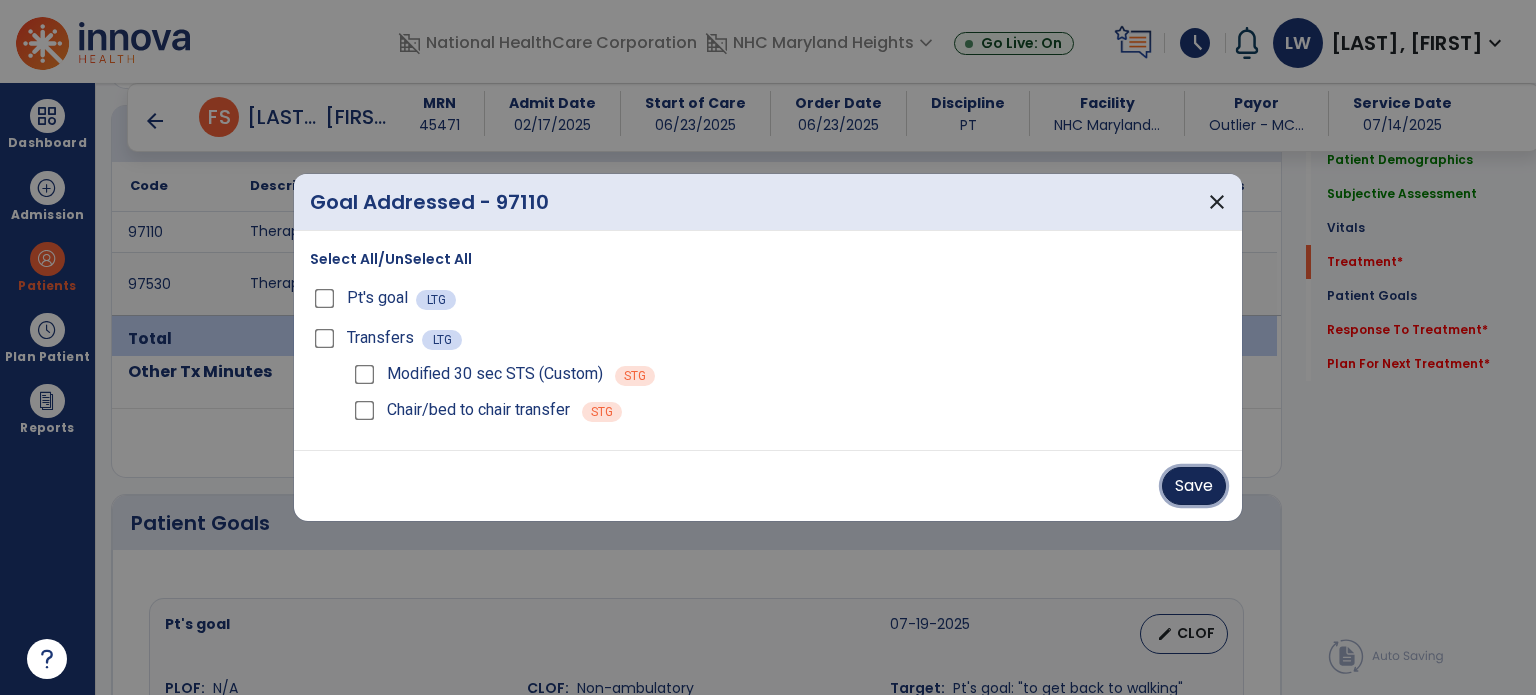 click on "Save" at bounding box center [1194, 486] 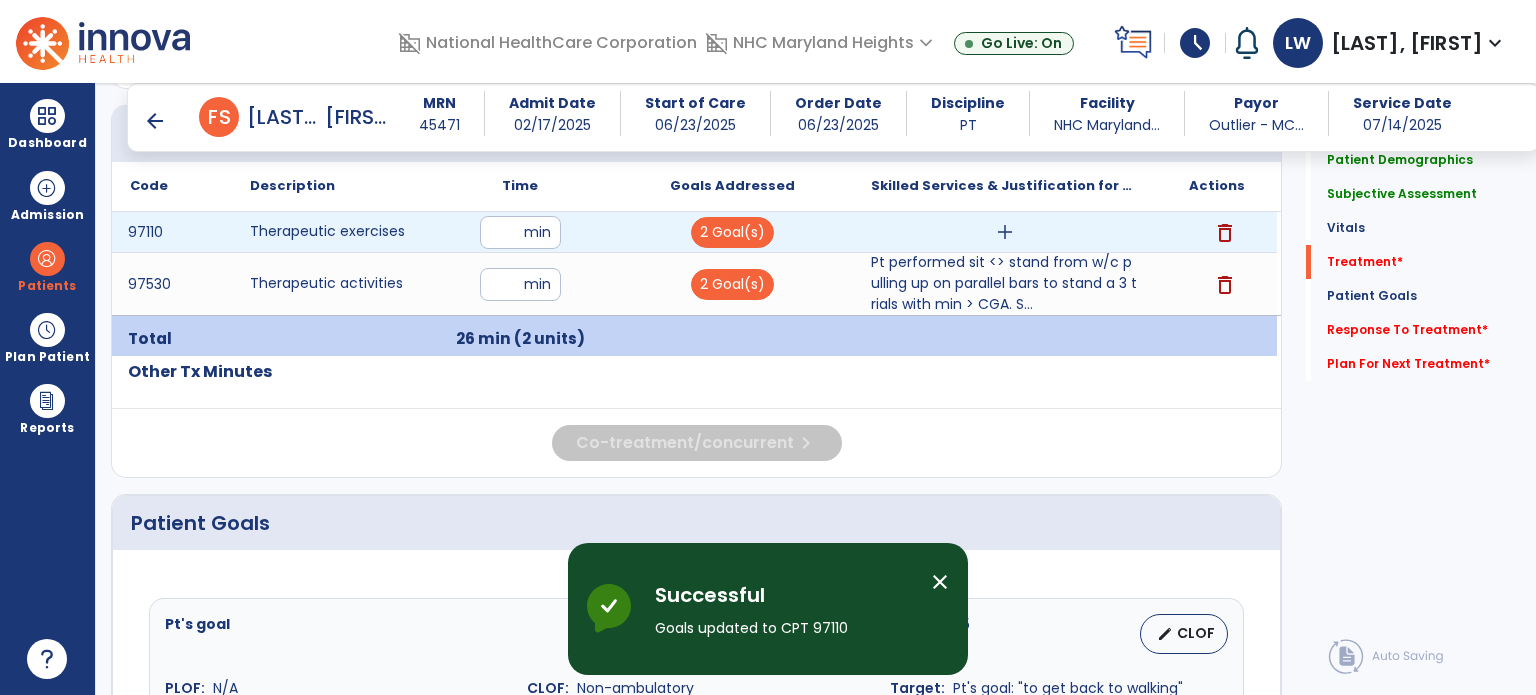 click on "add" at bounding box center [1005, 232] 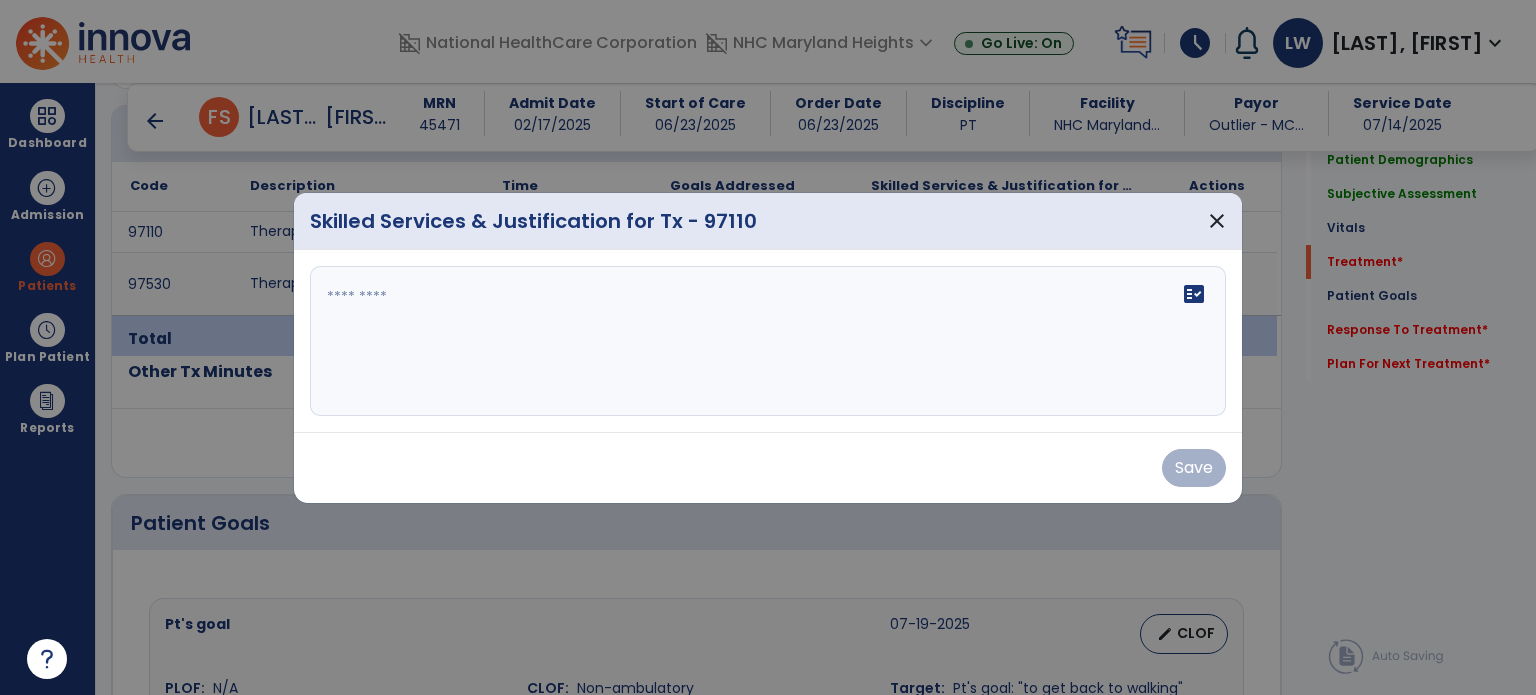 click at bounding box center (768, 341) 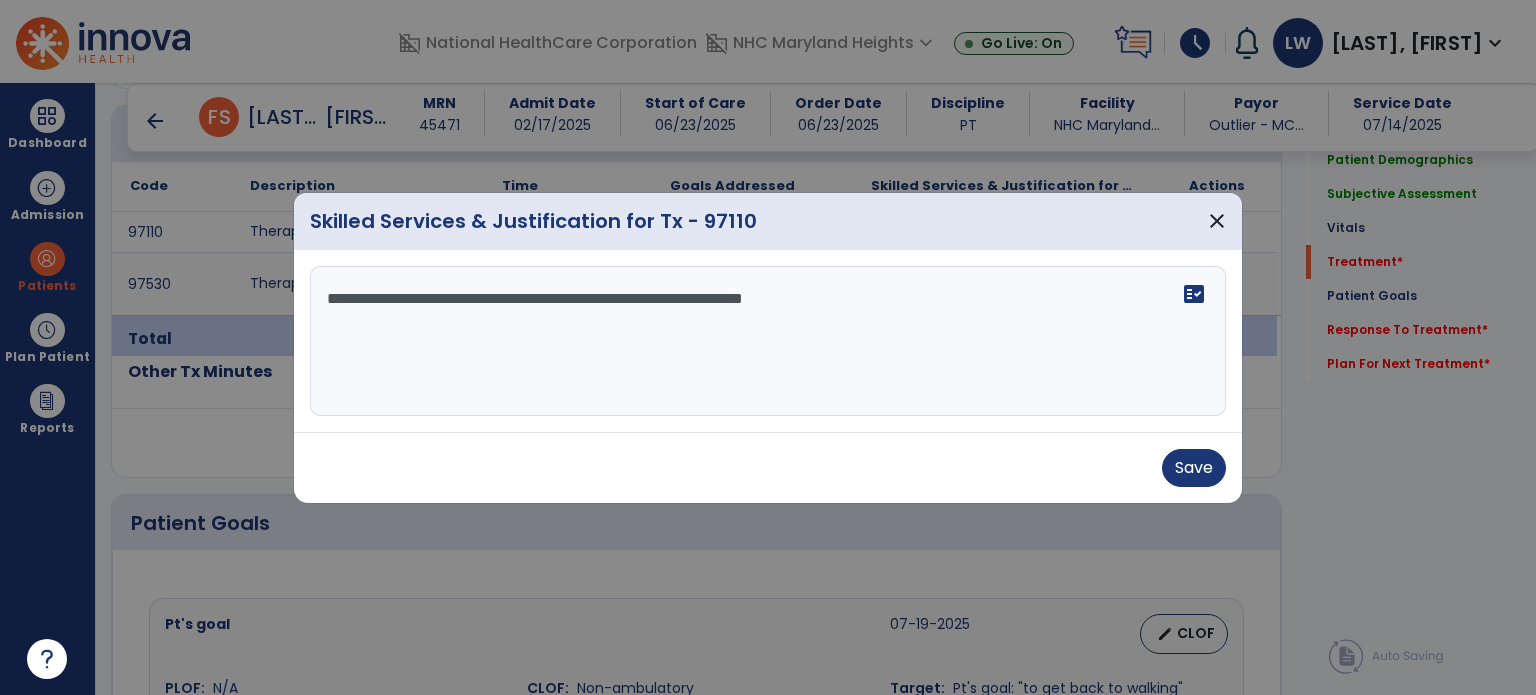 click on "**********" at bounding box center (768, 341) 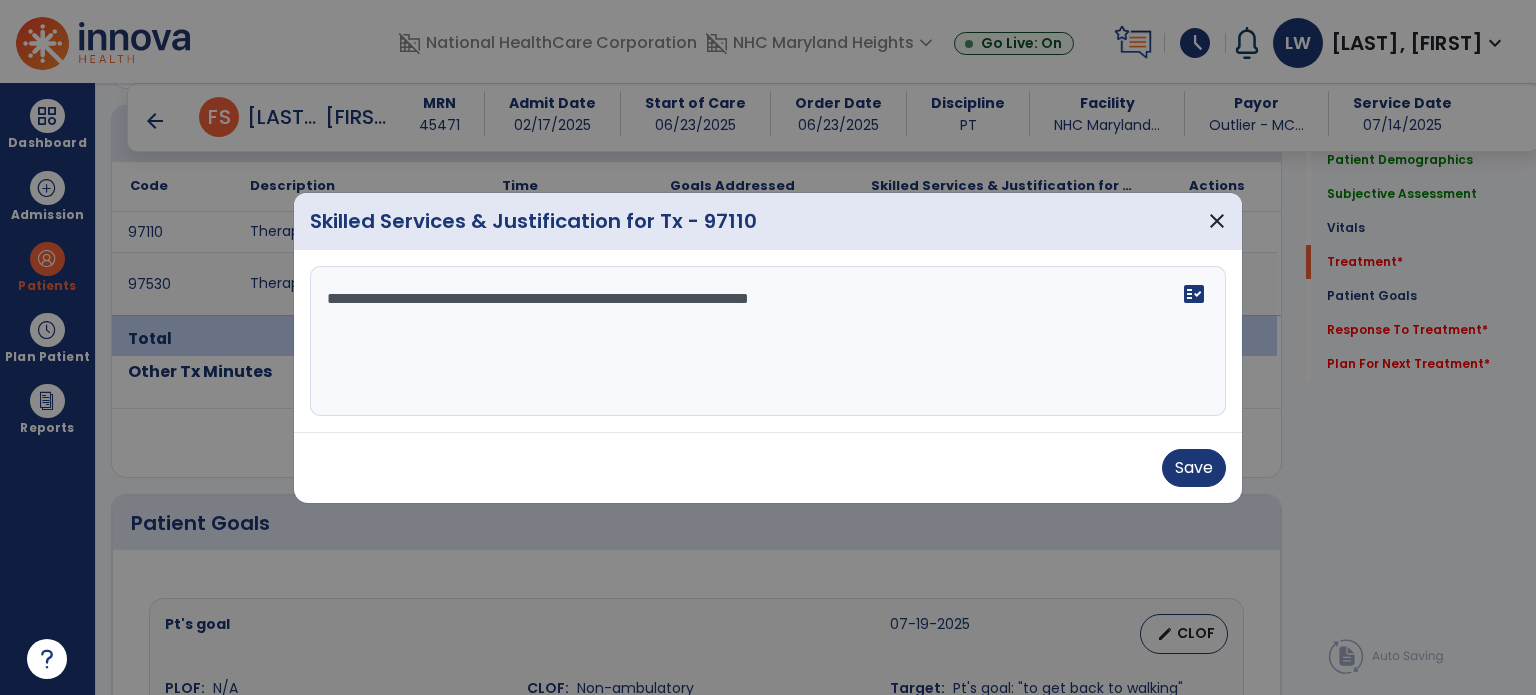 click on "**********" at bounding box center (768, 341) 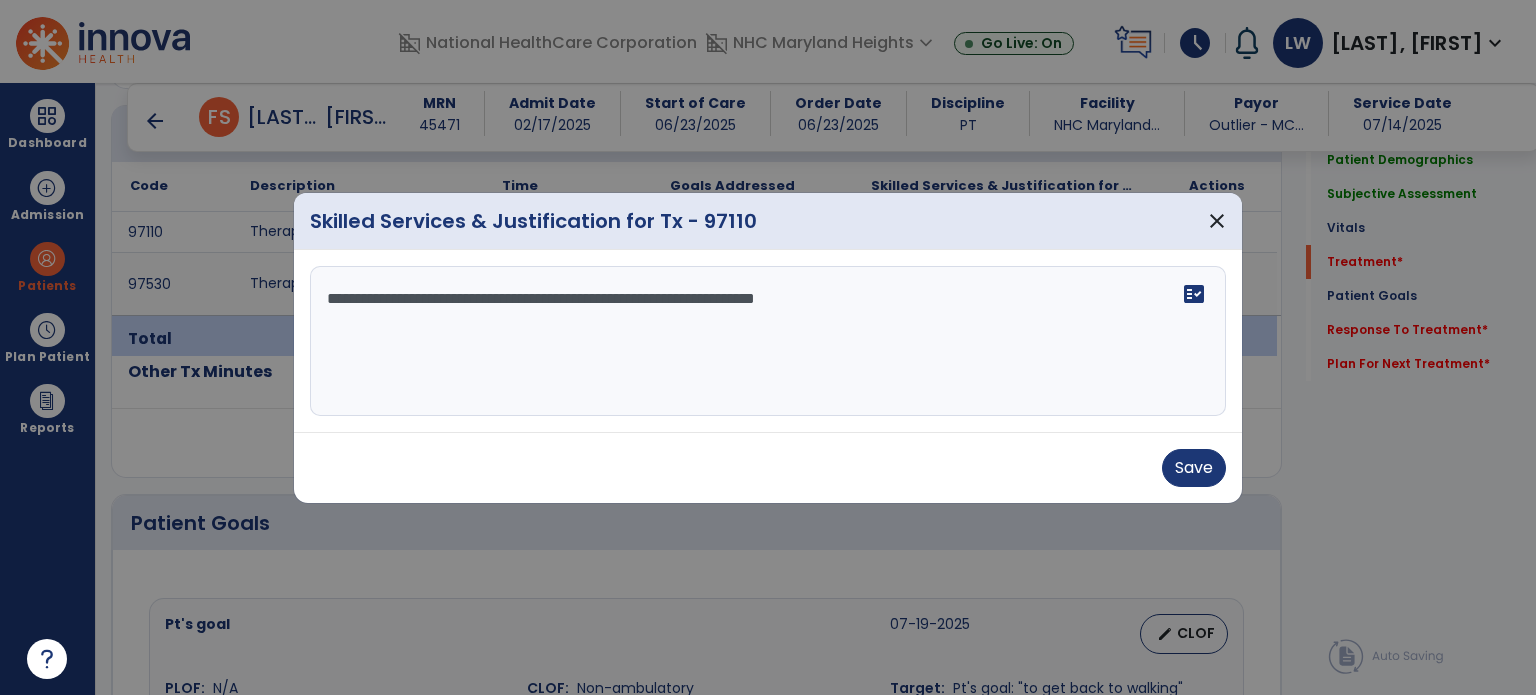 click on "**********" at bounding box center [768, 341] 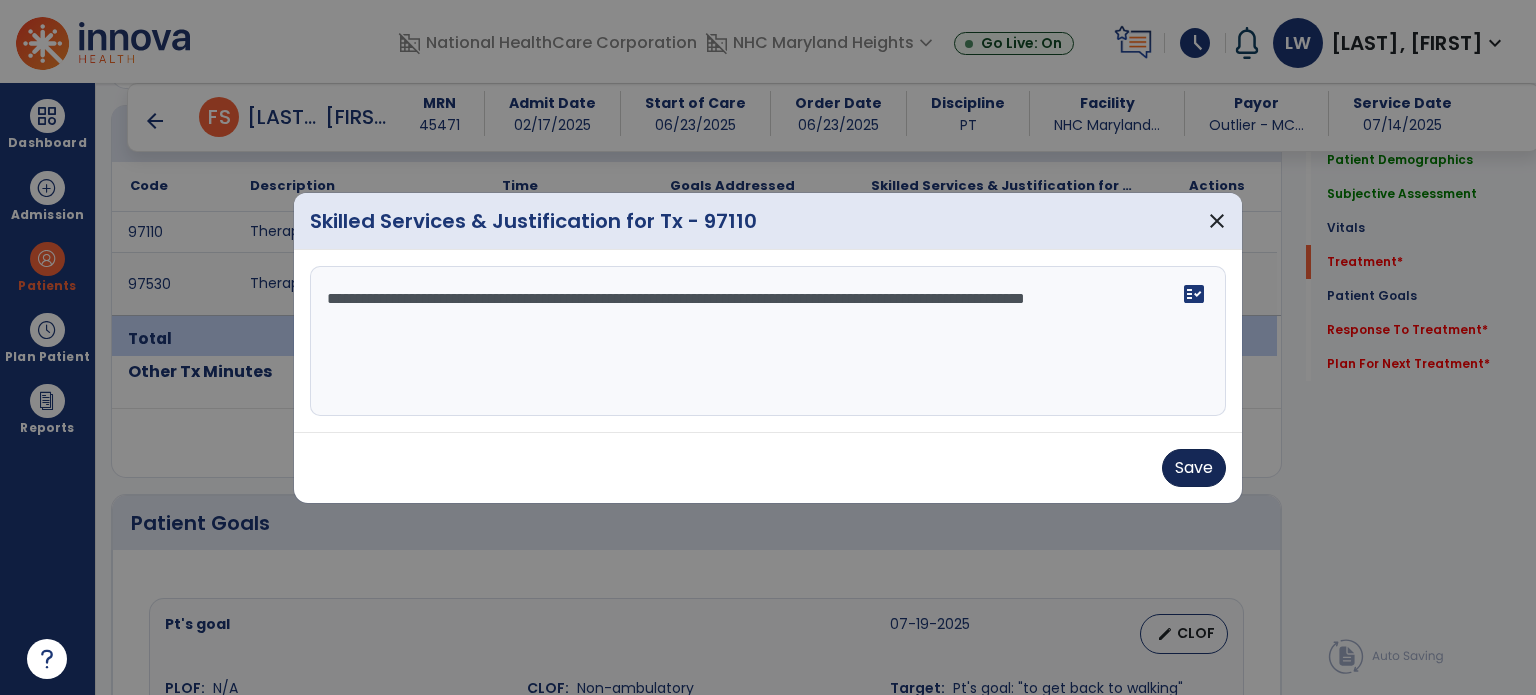 type on "**********" 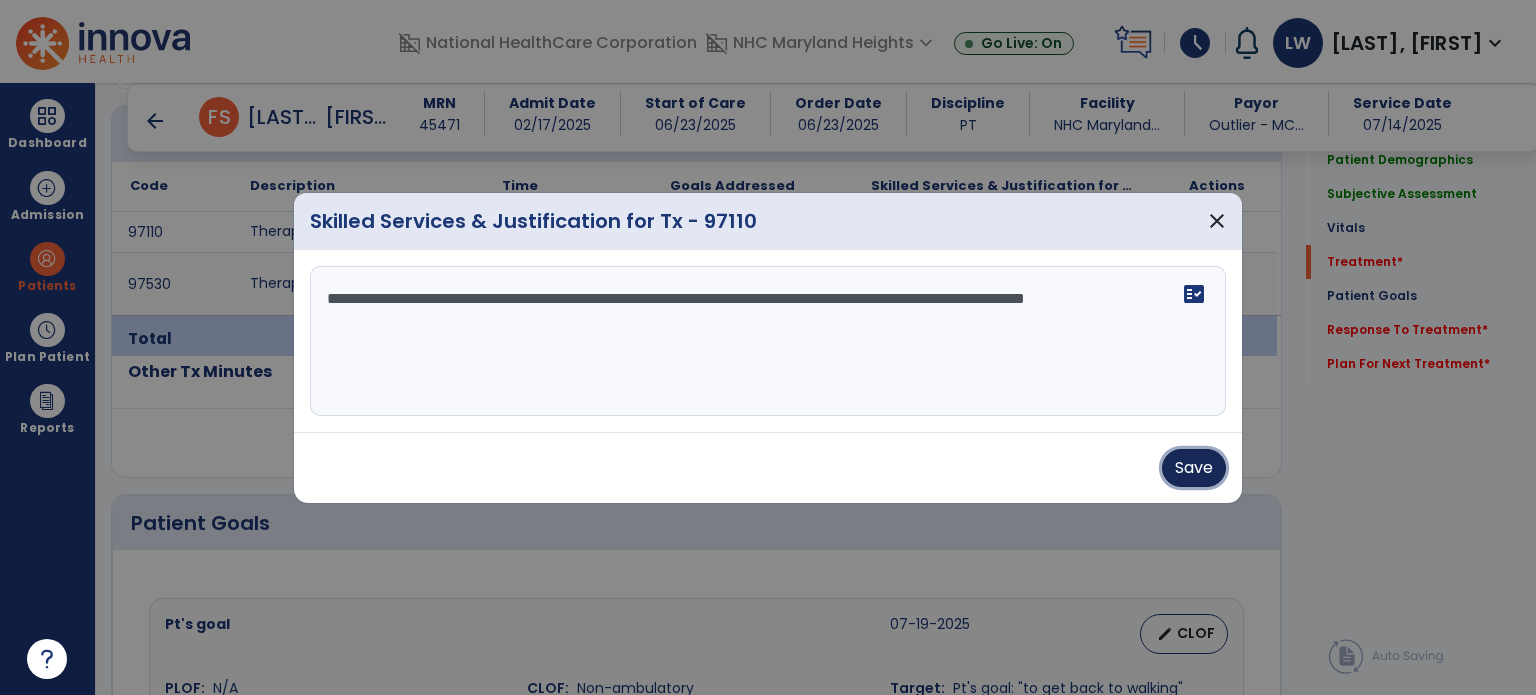 click on "Save" at bounding box center [1194, 468] 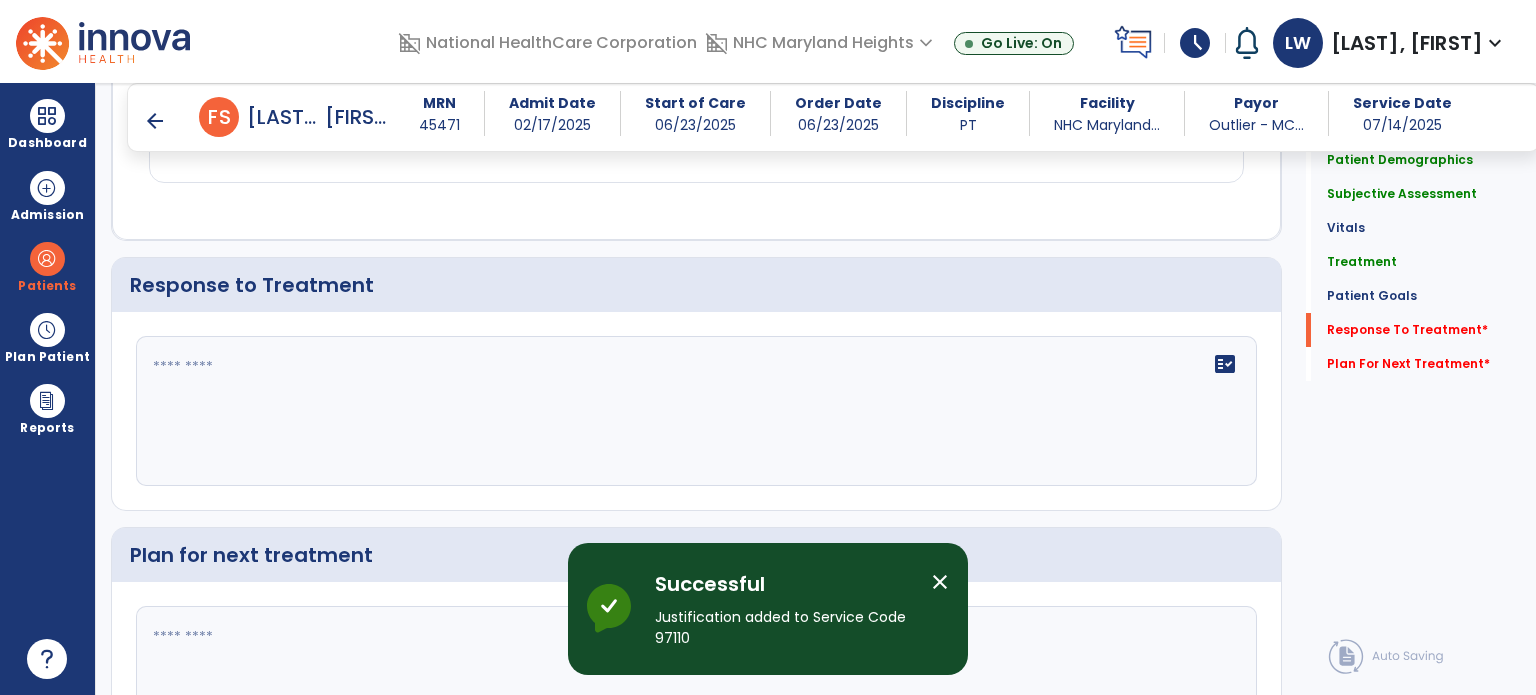 scroll, scrollTop: 2199, scrollLeft: 0, axis: vertical 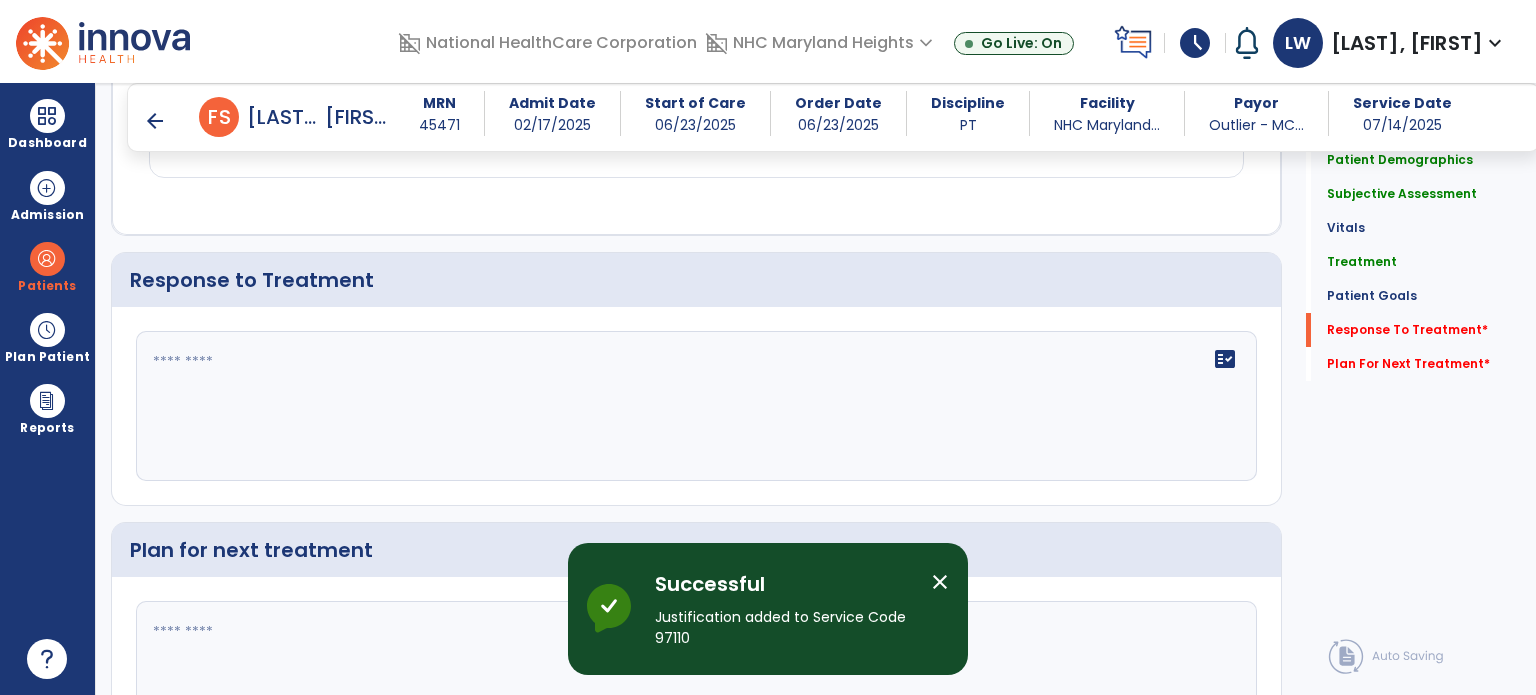 click on "fact_check" 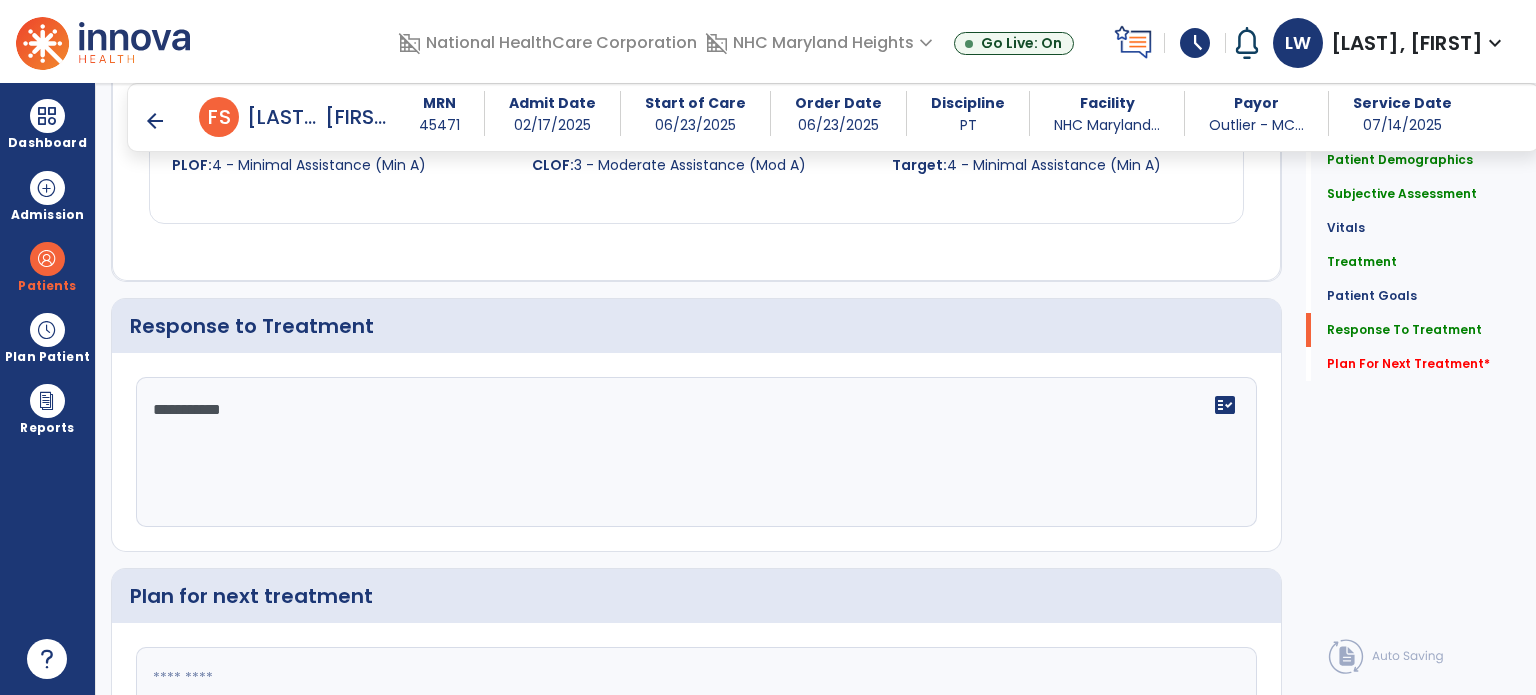 type on "**********" 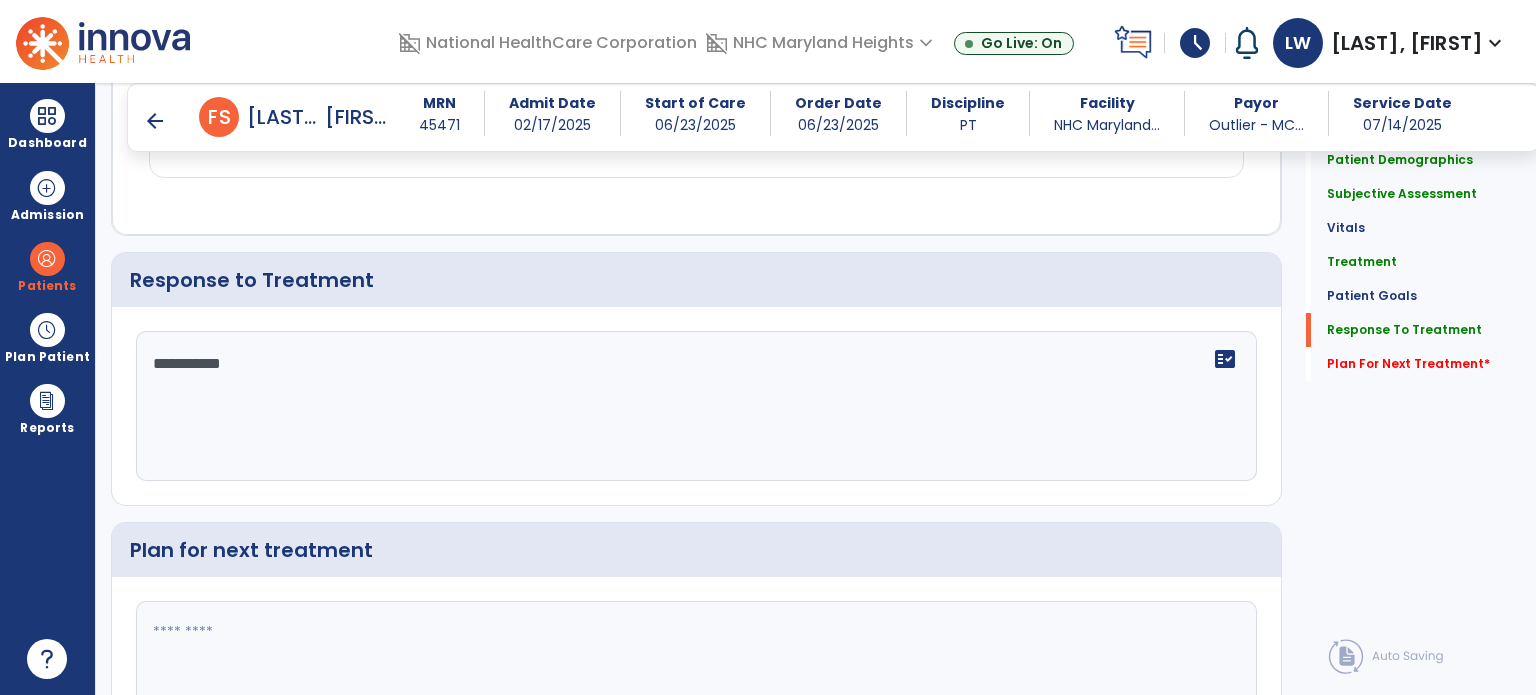 click 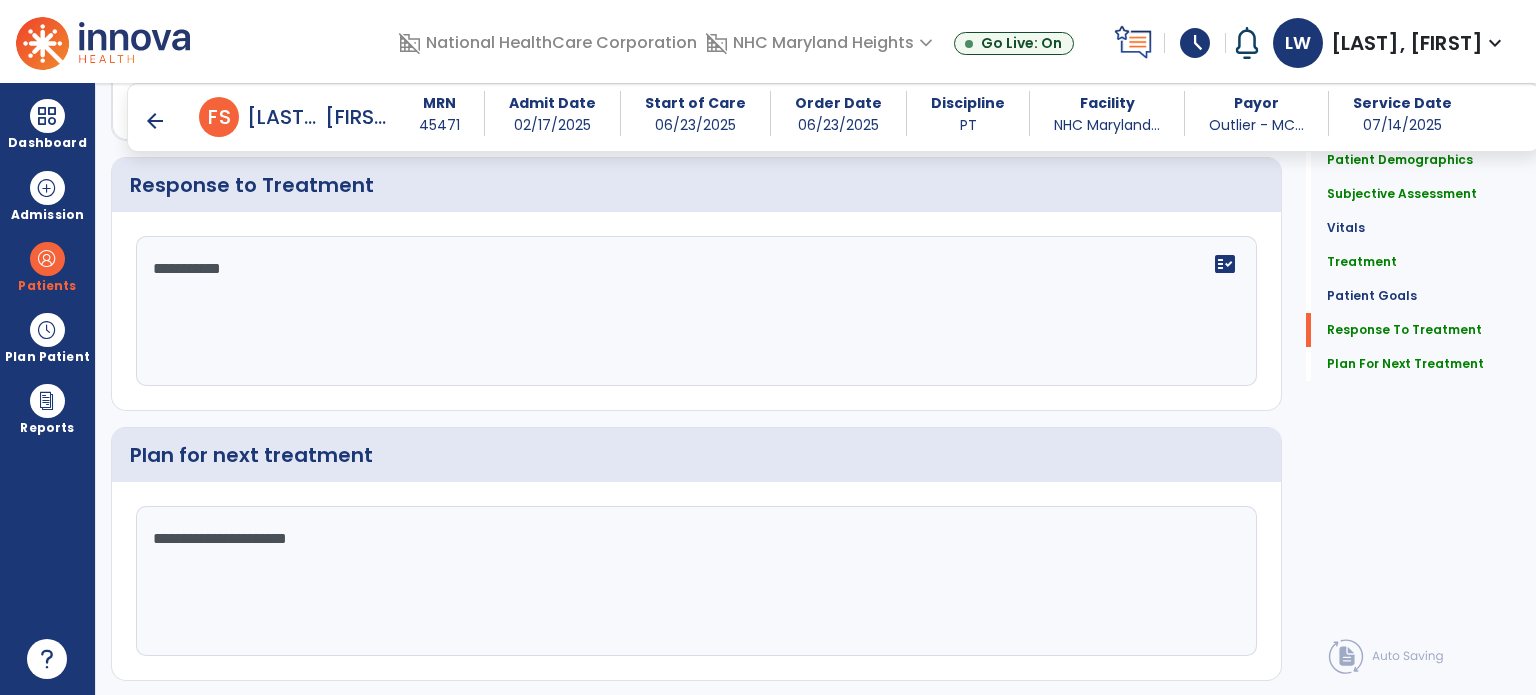 scroll, scrollTop: 2340, scrollLeft: 0, axis: vertical 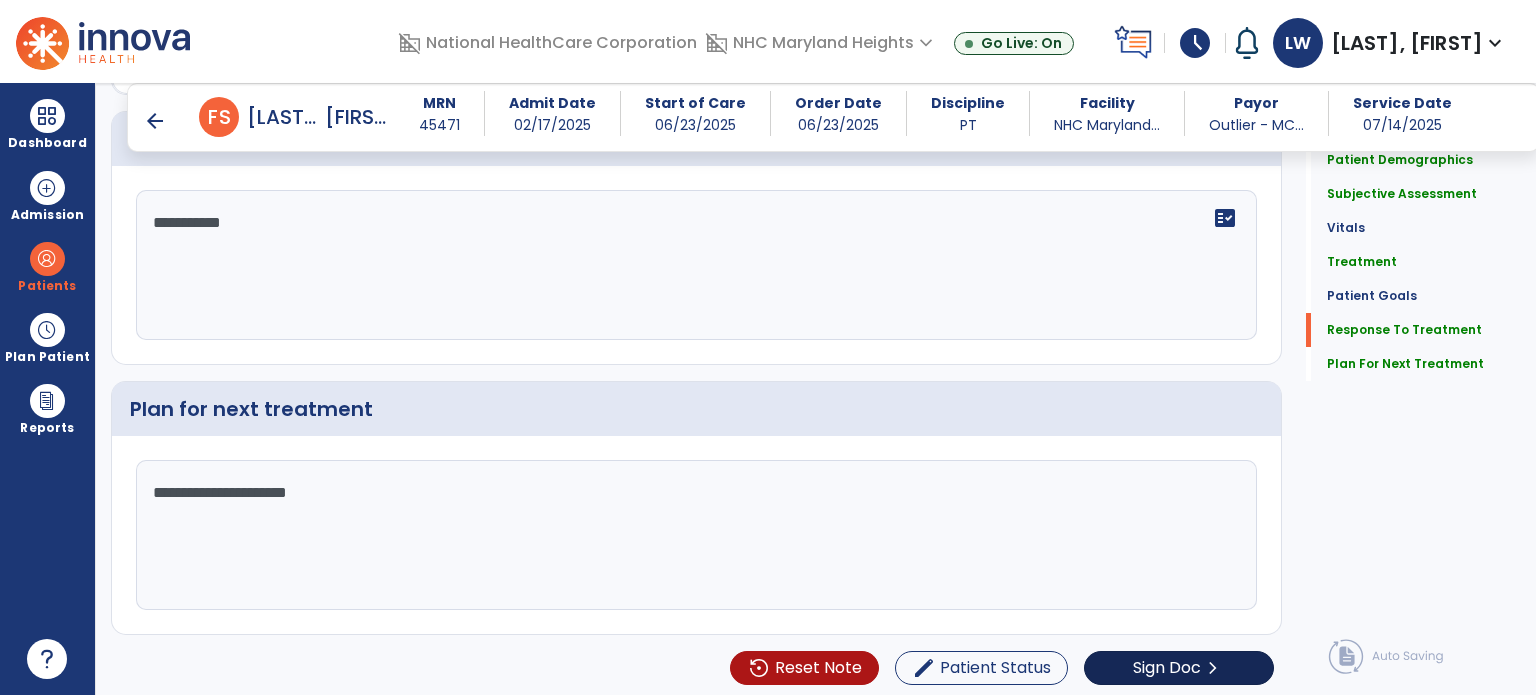 type on "**********" 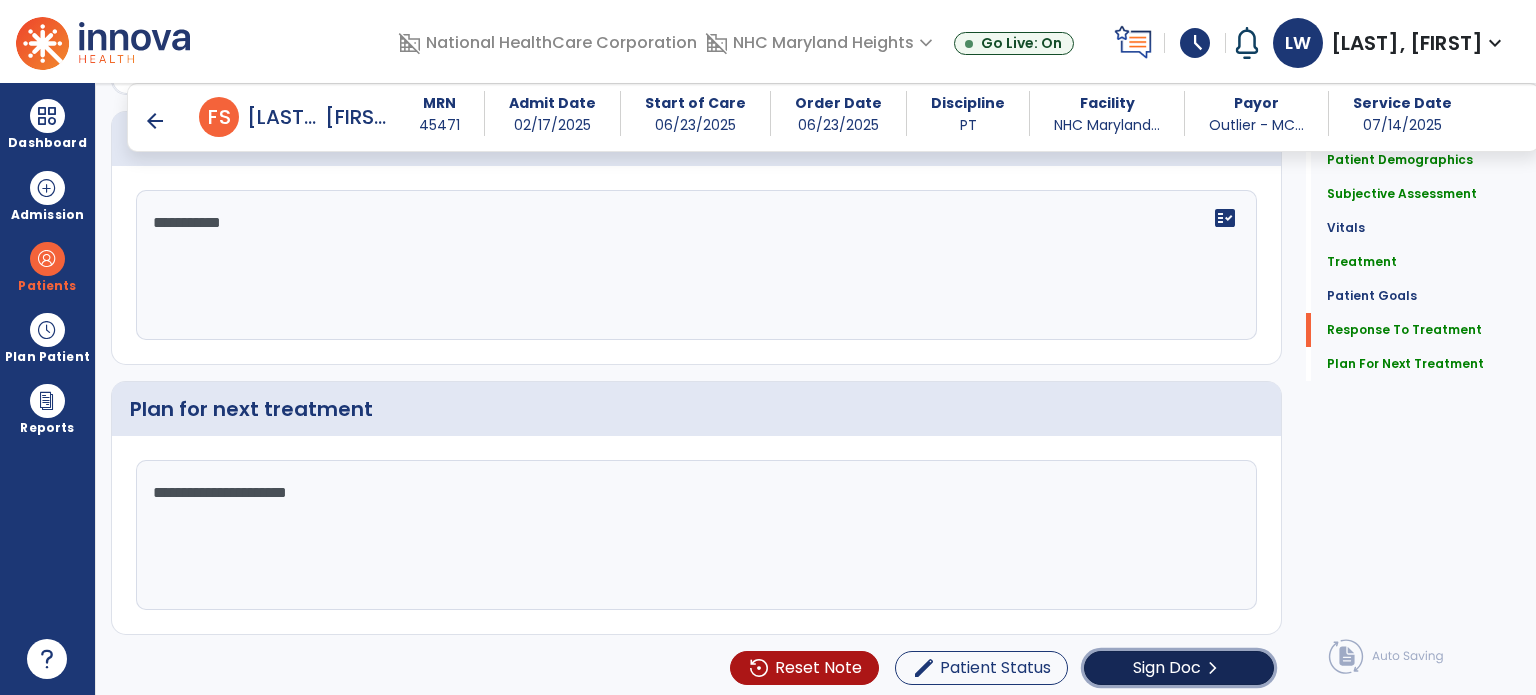 click on "Sign Doc" 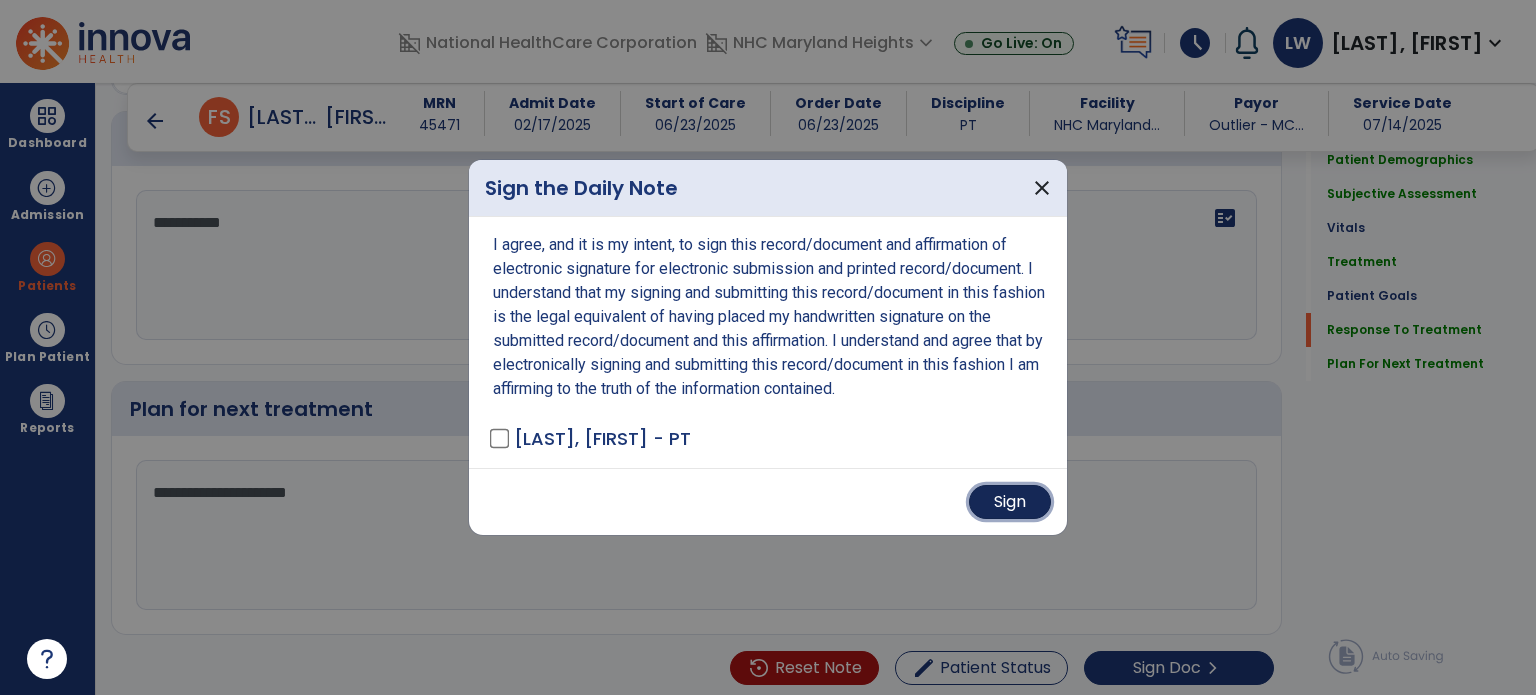 click on "Sign" at bounding box center [1010, 502] 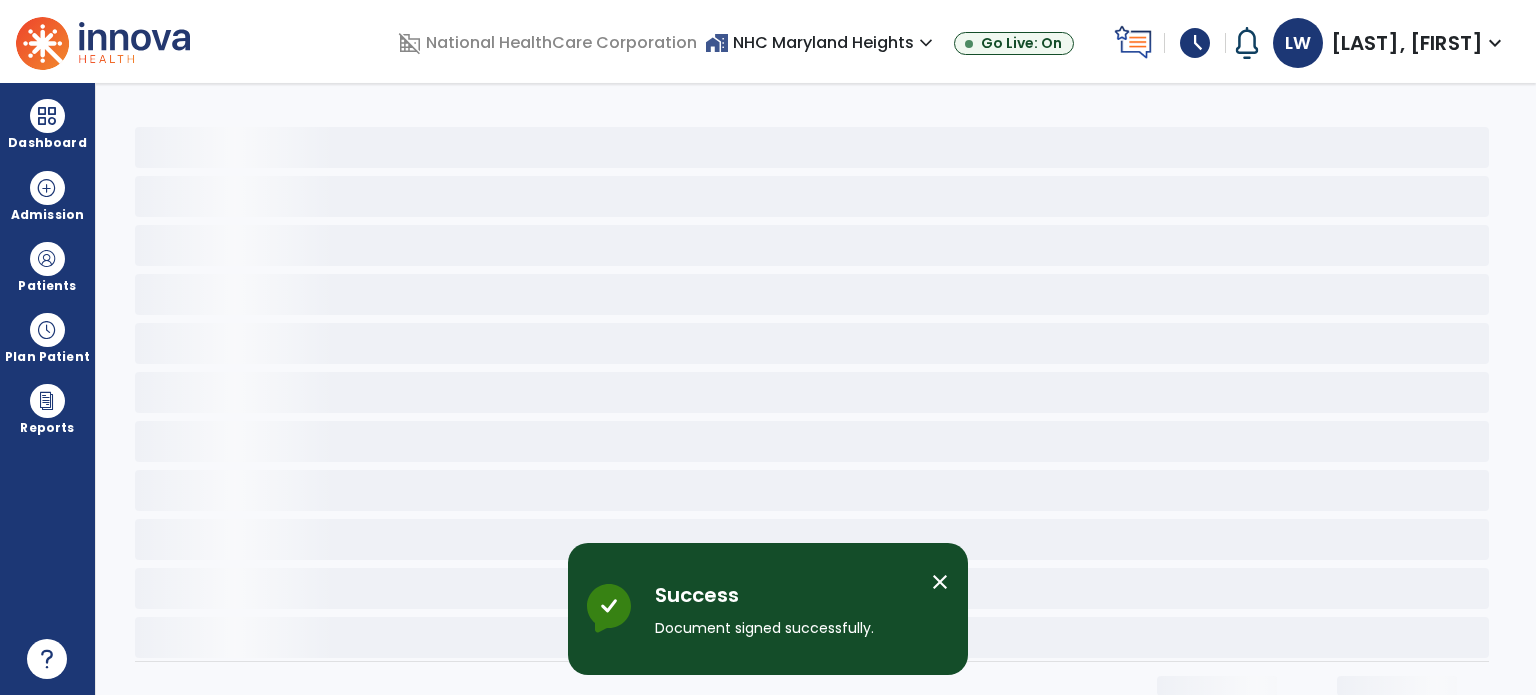 scroll, scrollTop: 0, scrollLeft: 0, axis: both 